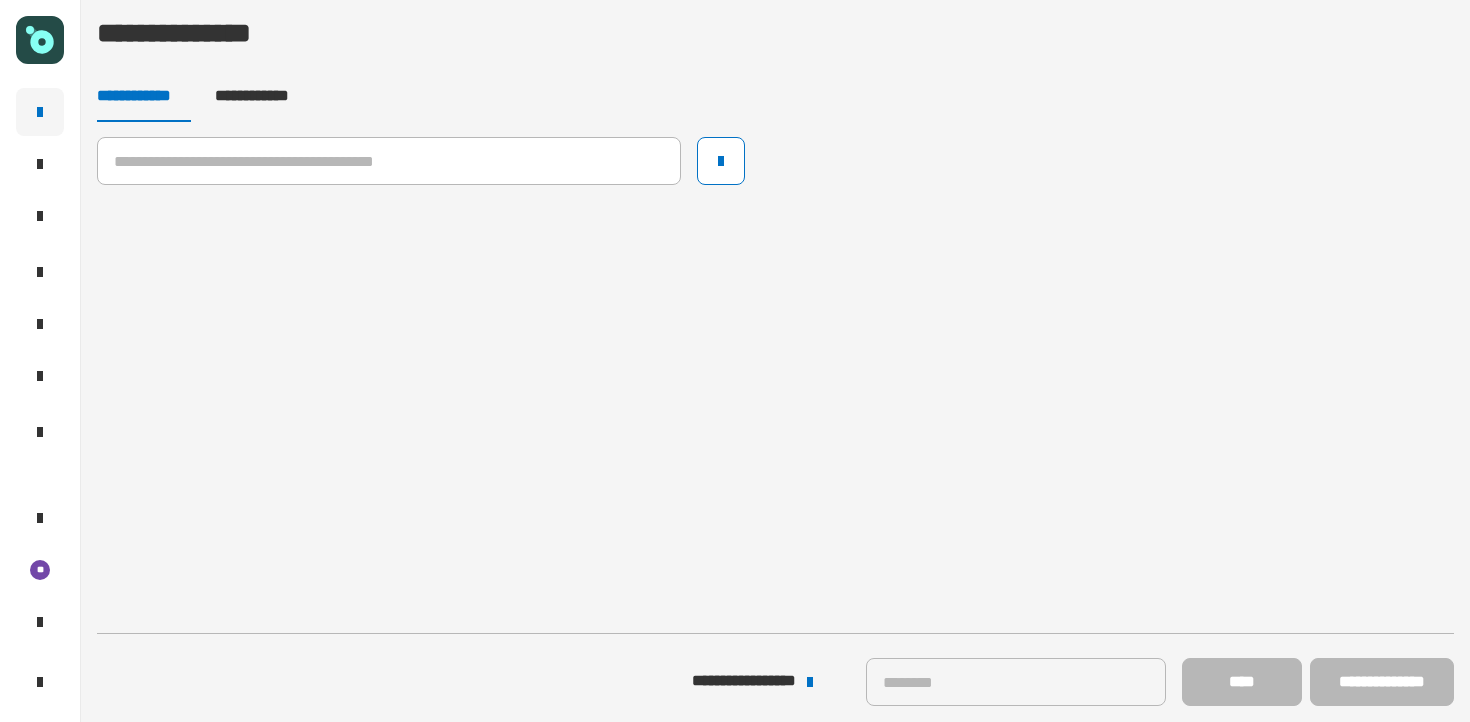 scroll, scrollTop: 0, scrollLeft: 0, axis: both 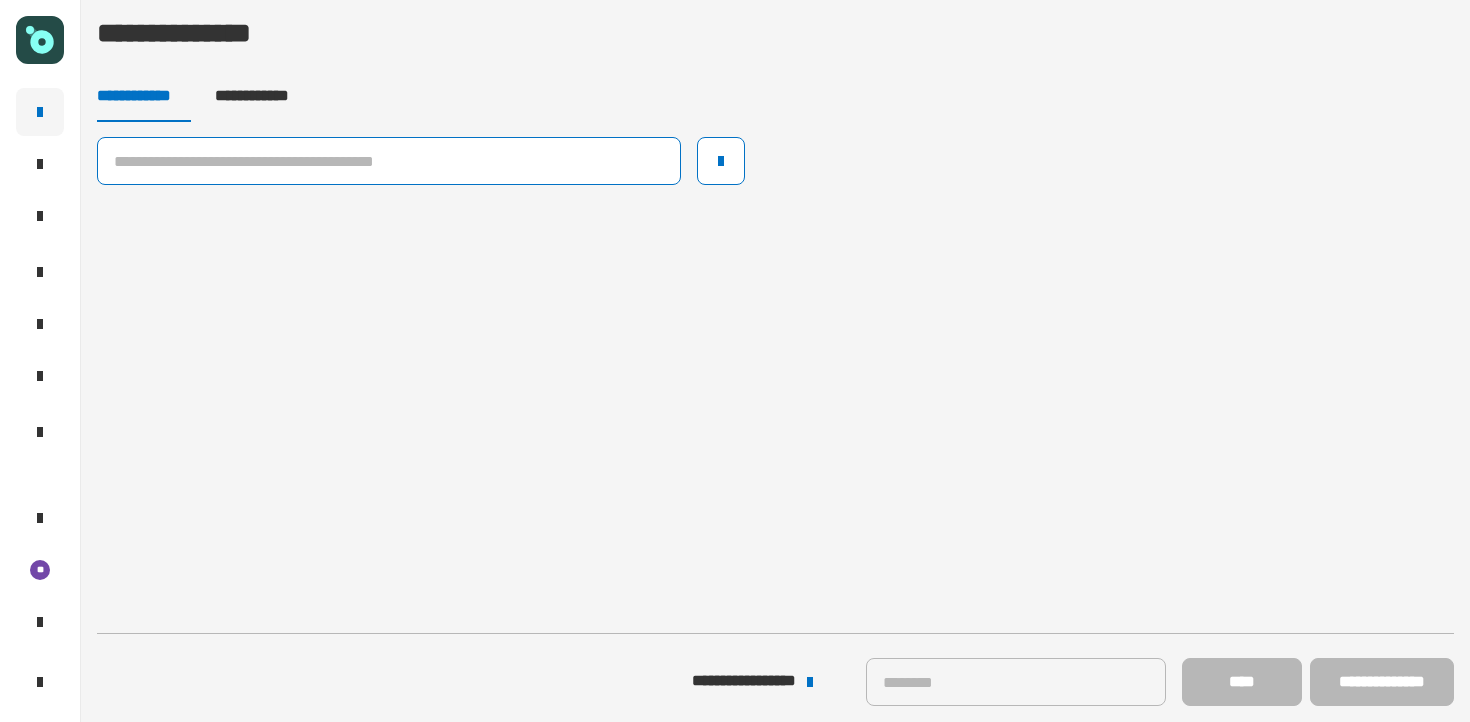 click 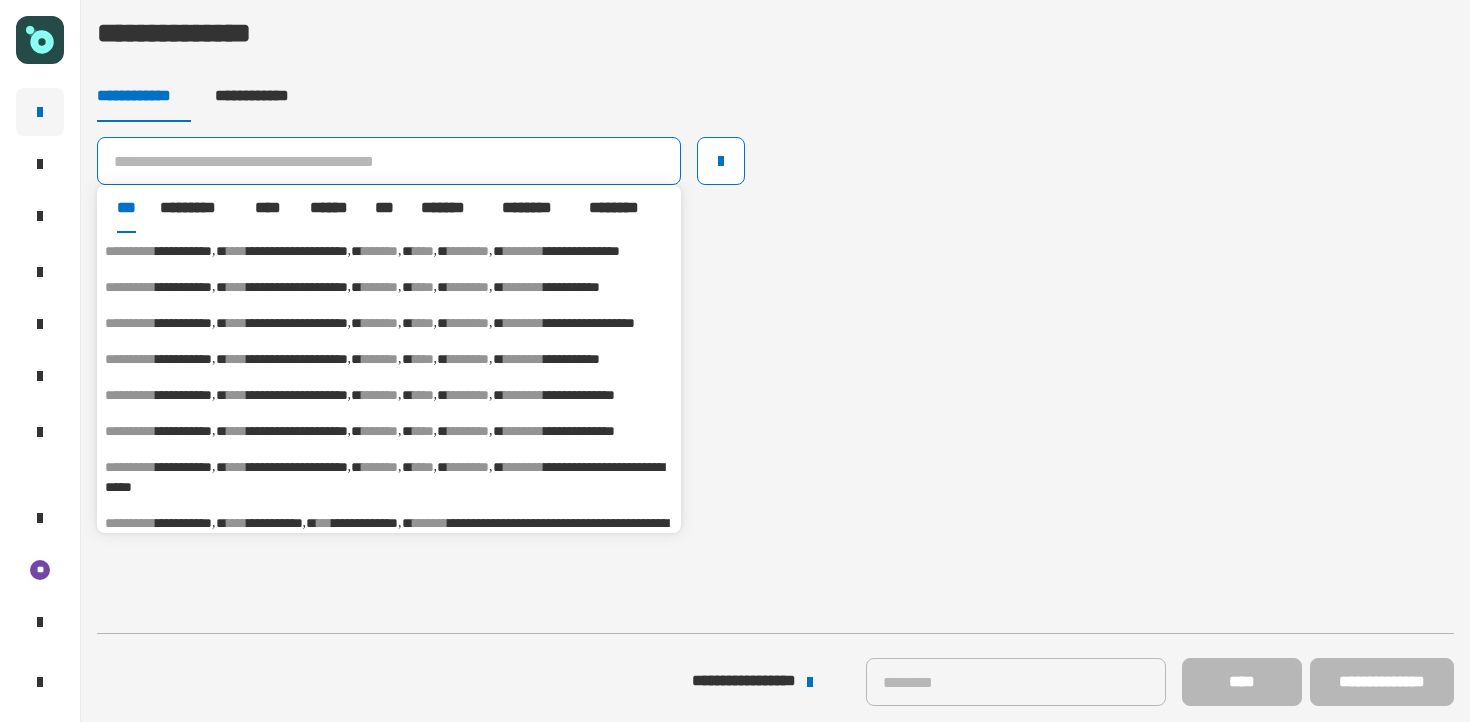 click 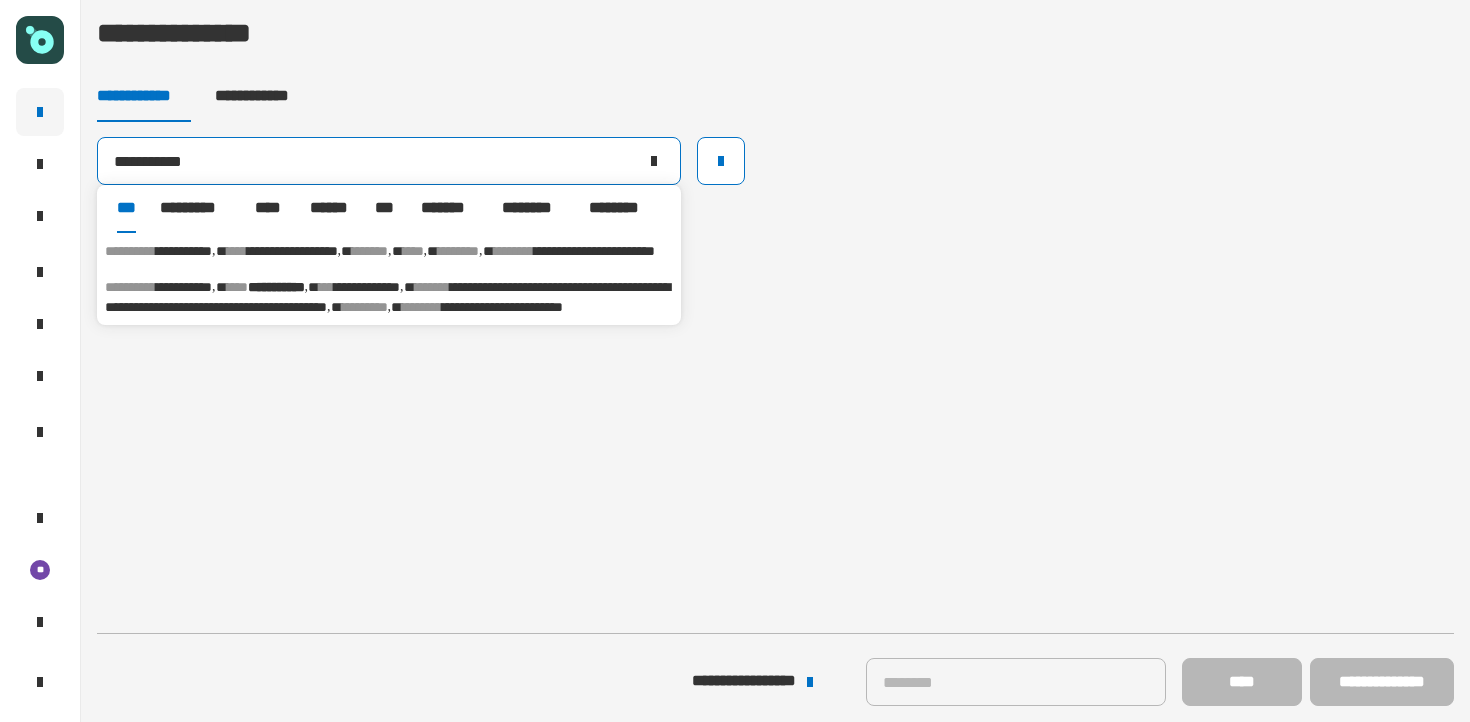 type on "**********" 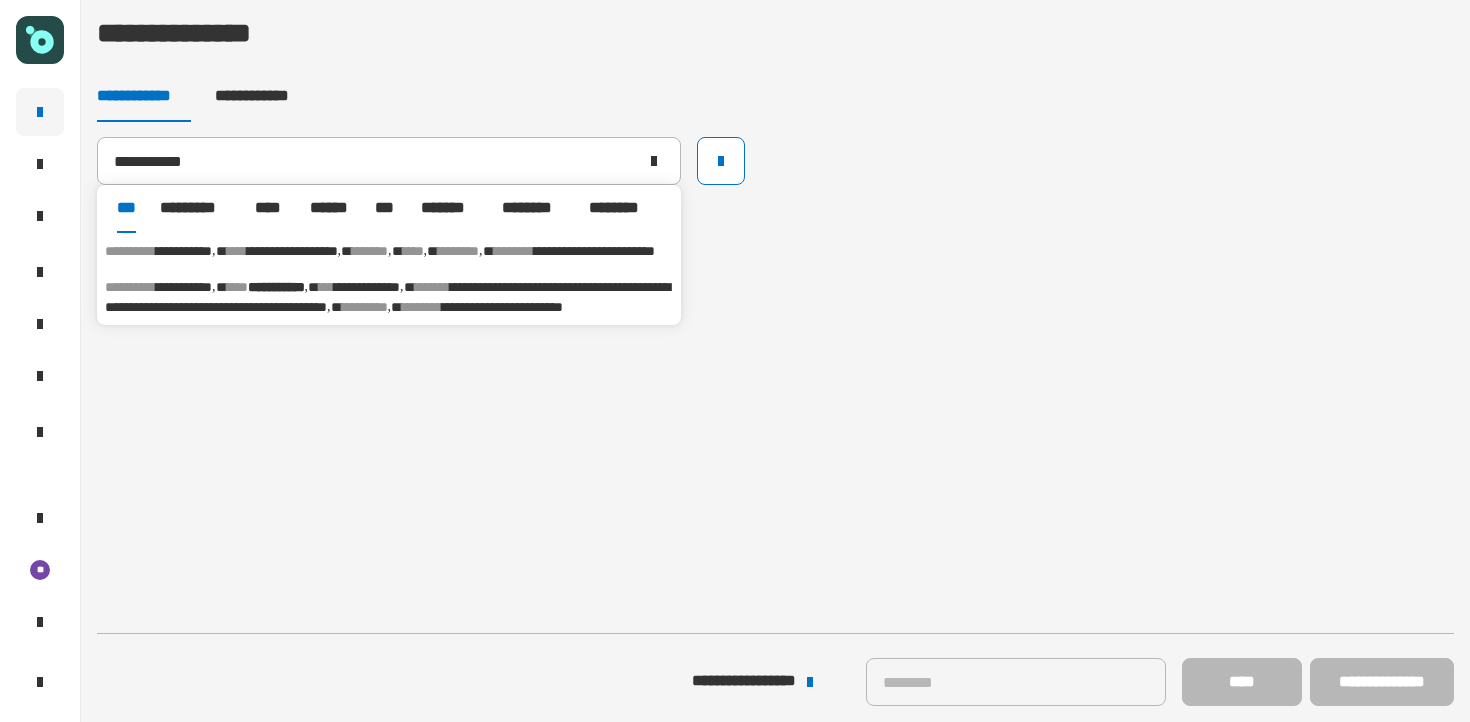 click on "**********" at bounding box center [387, 297] 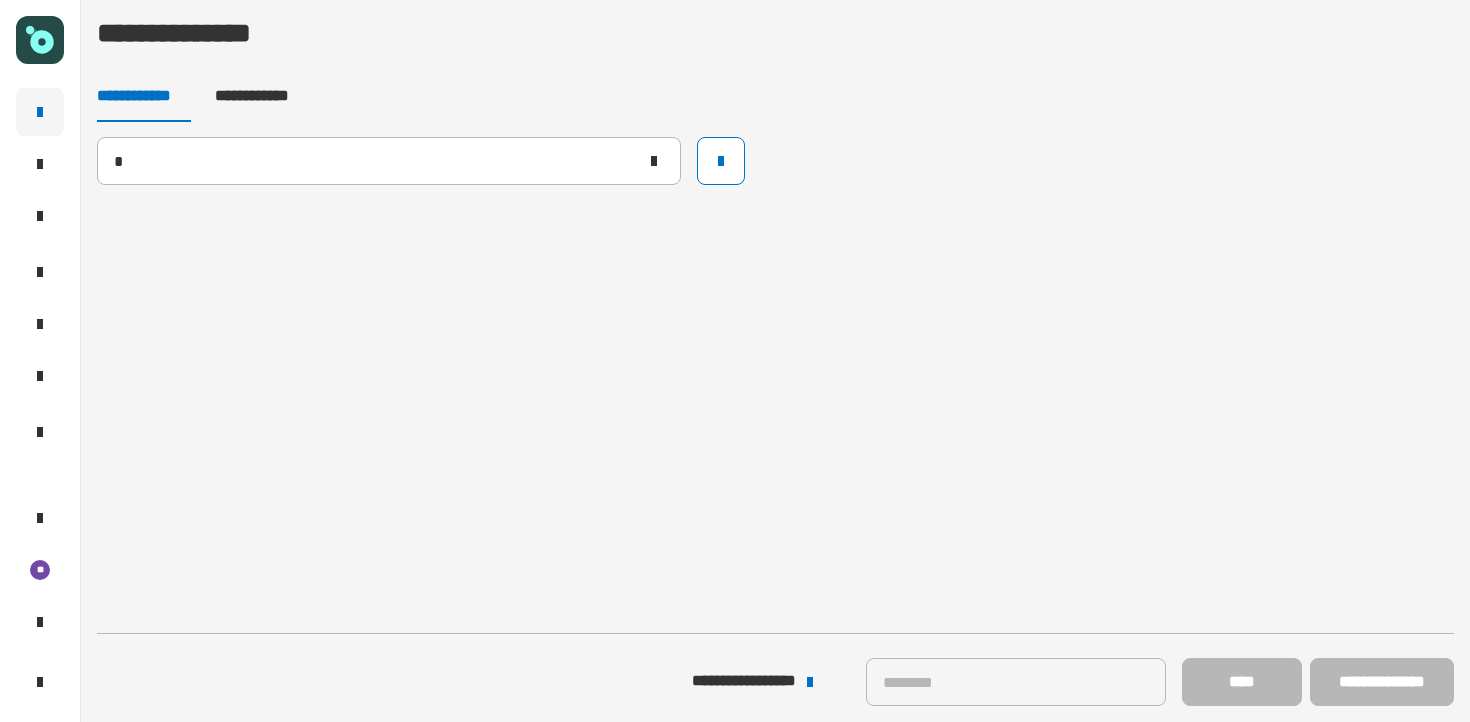 type 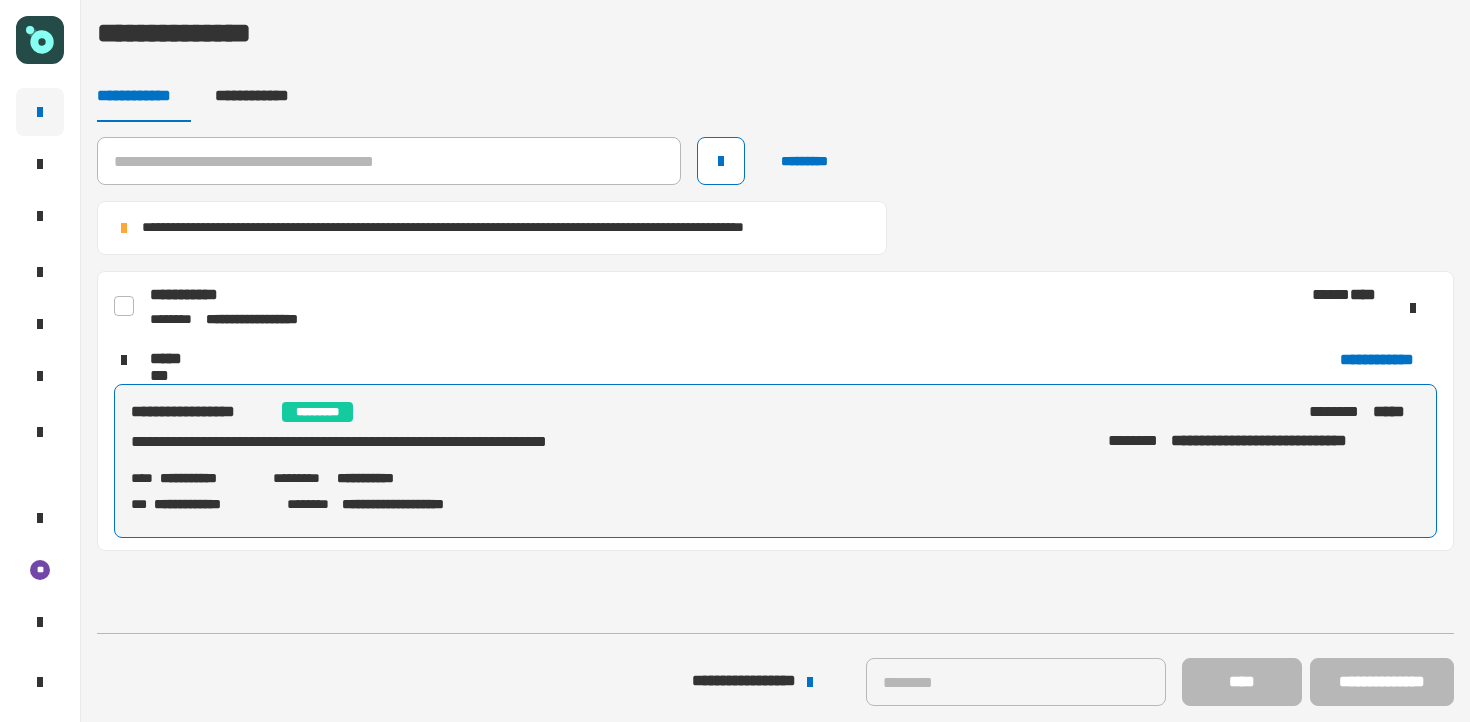 click 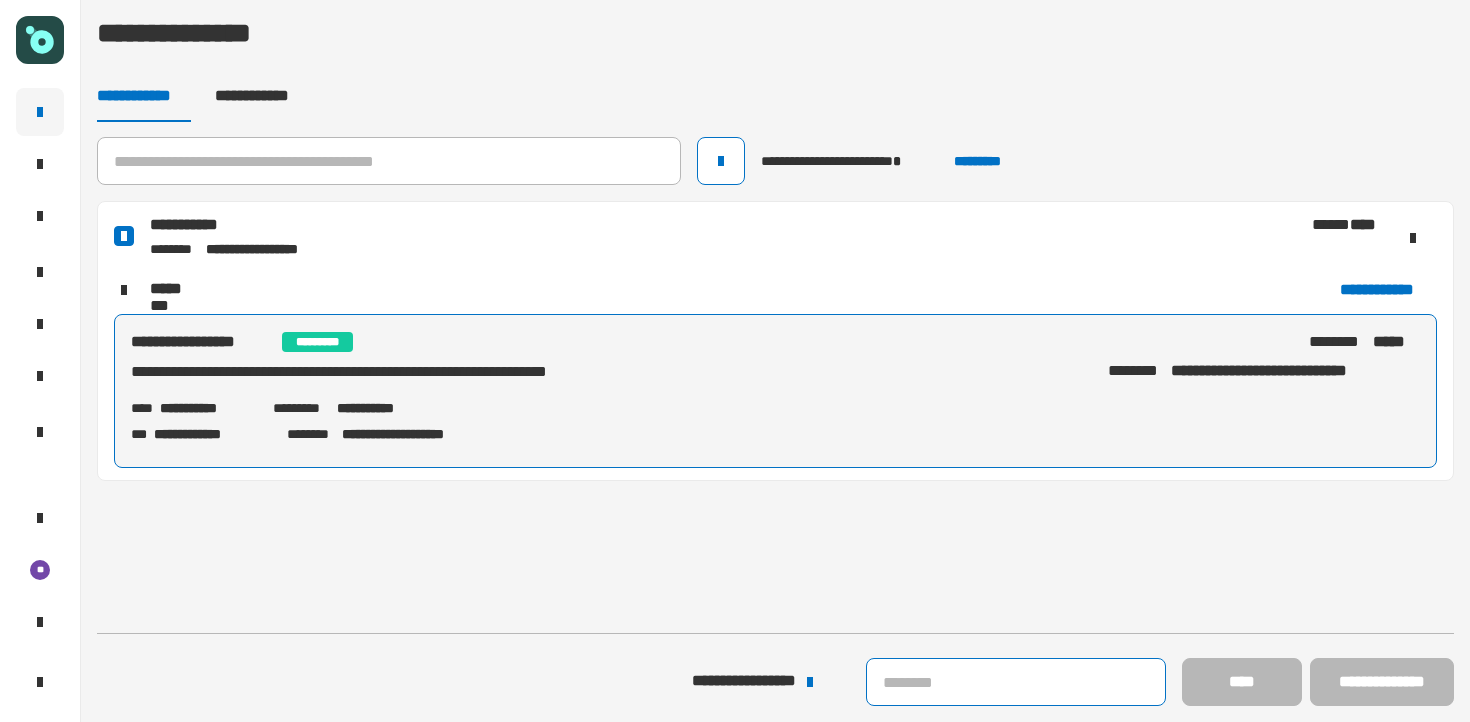 click 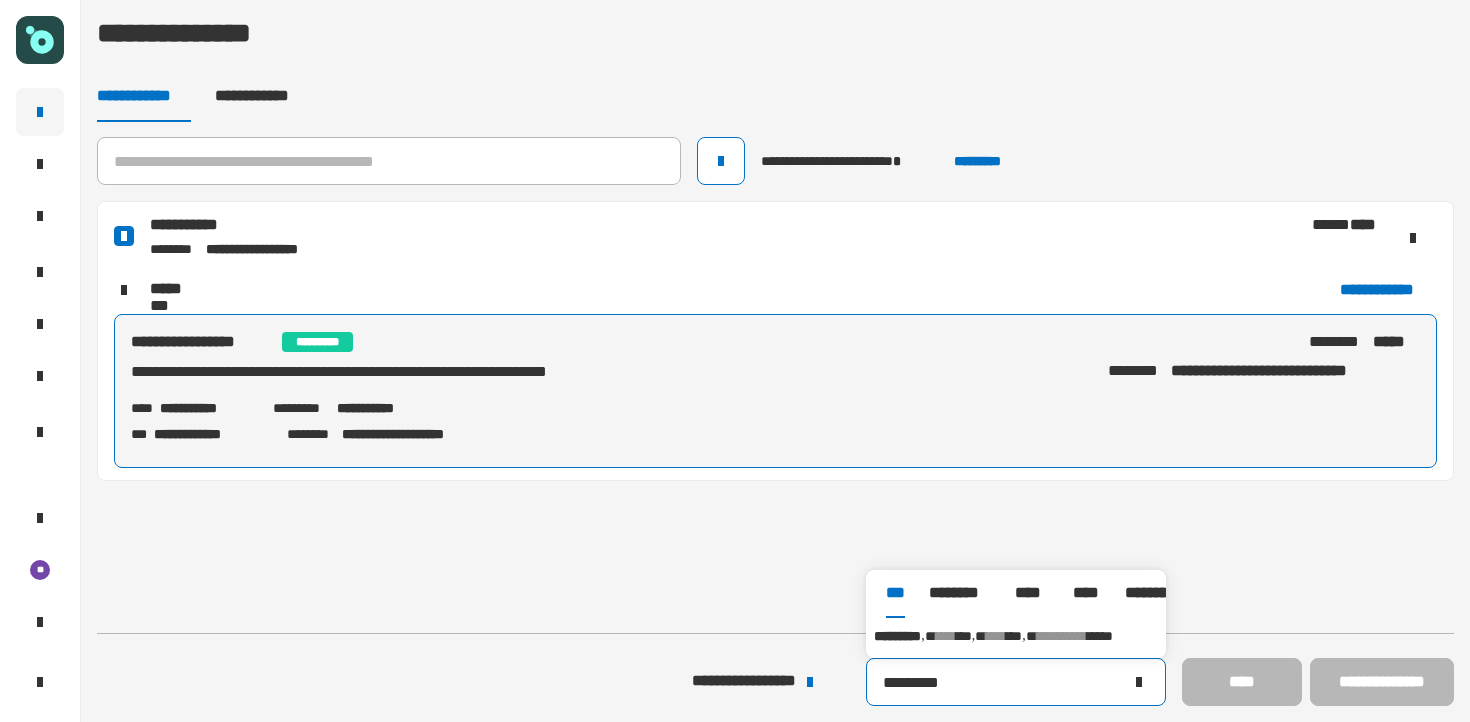 type on "*********" 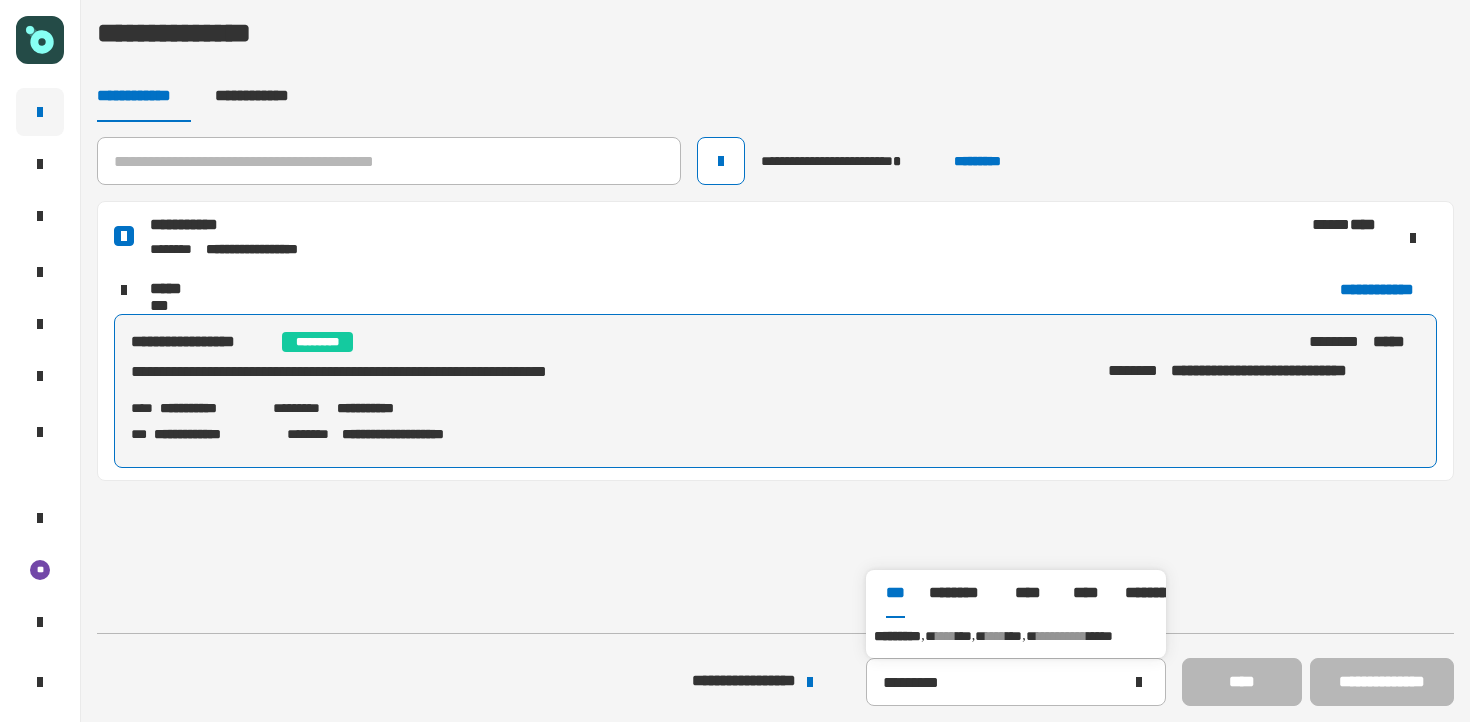 click on "**********" at bounding box center [1016, 636] 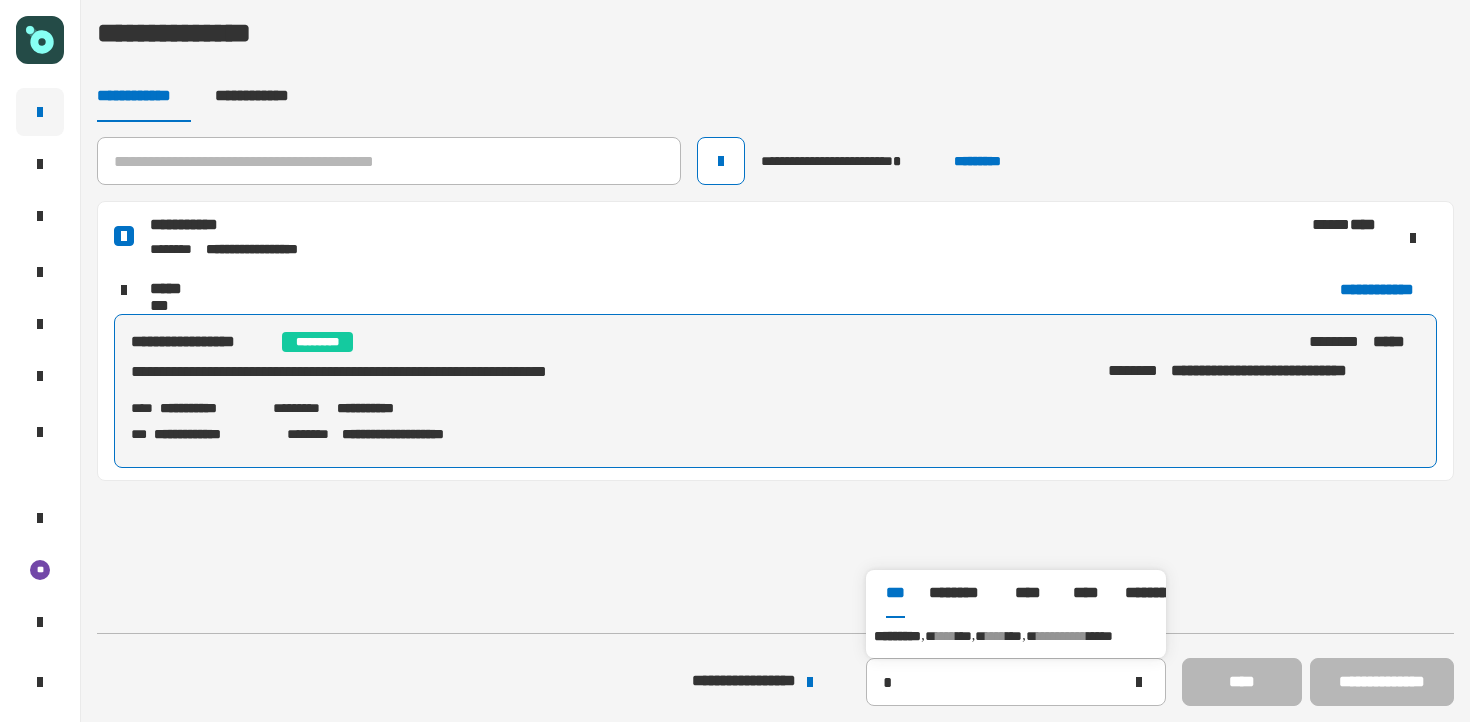type on "*********" 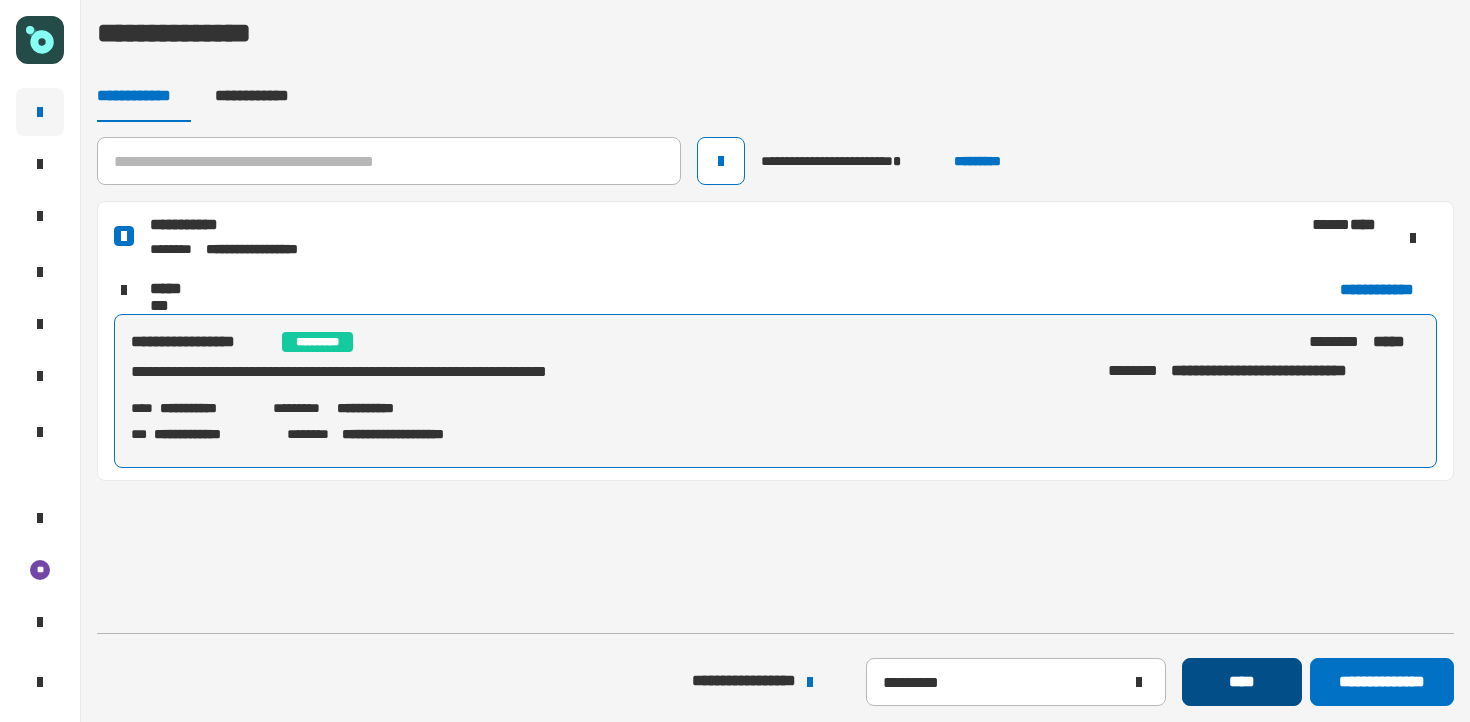 click on "****" 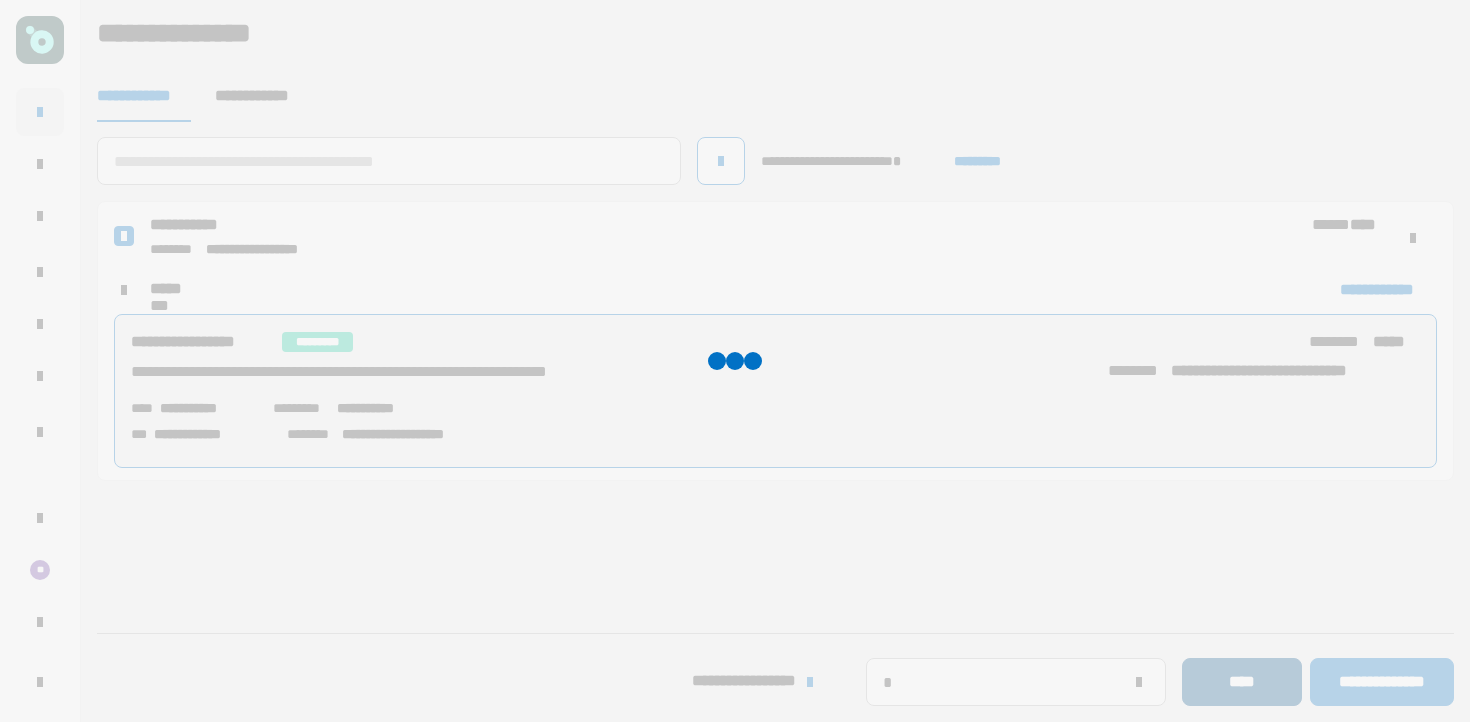 type 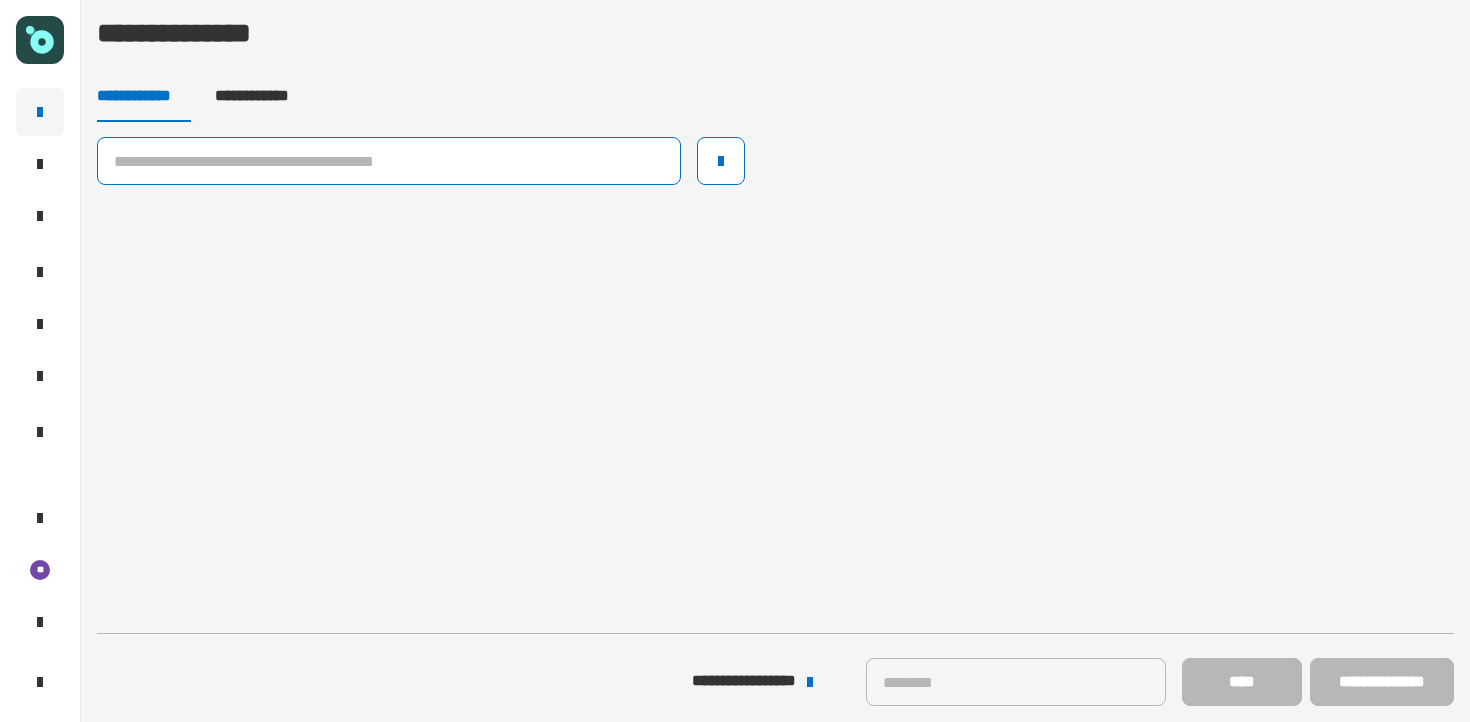 click 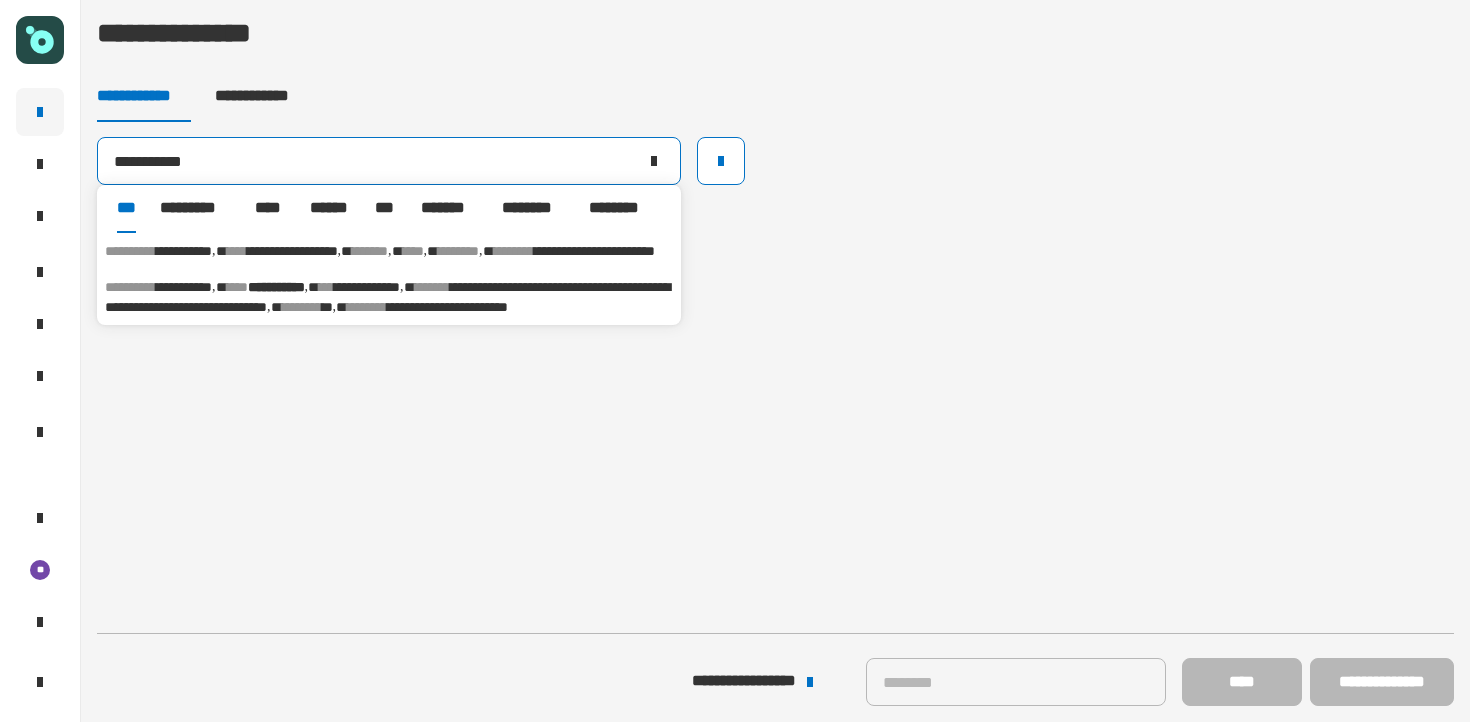type on "**********" 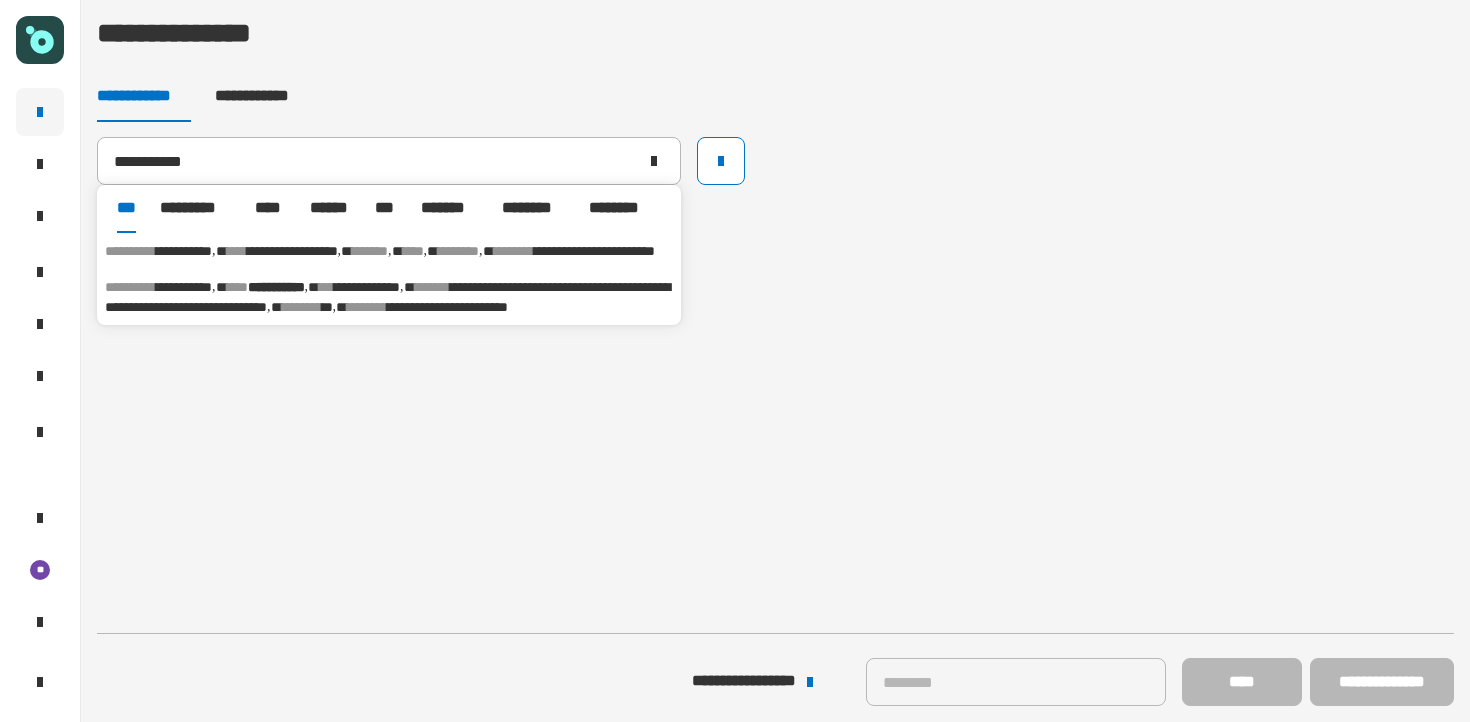 click on "**********" at bounding box center [387, 297] 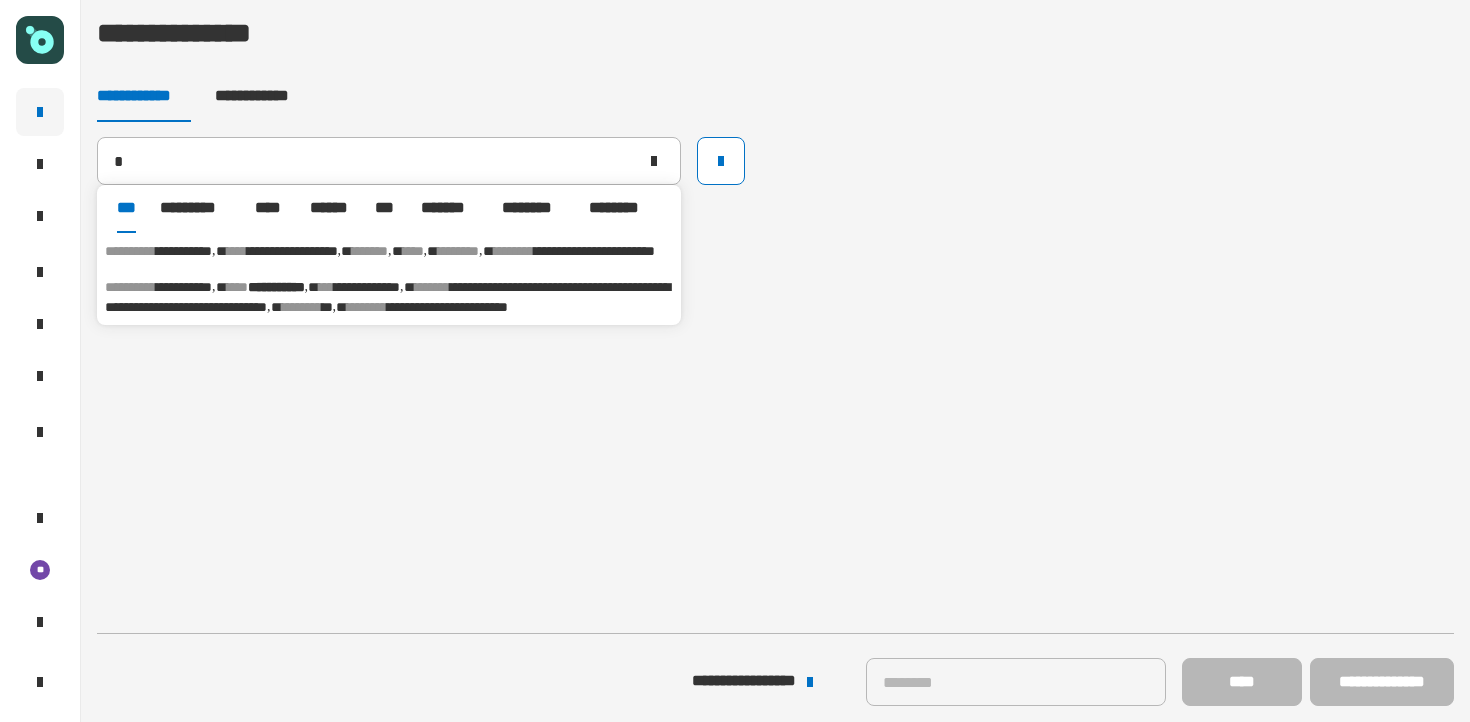 type on "**********" 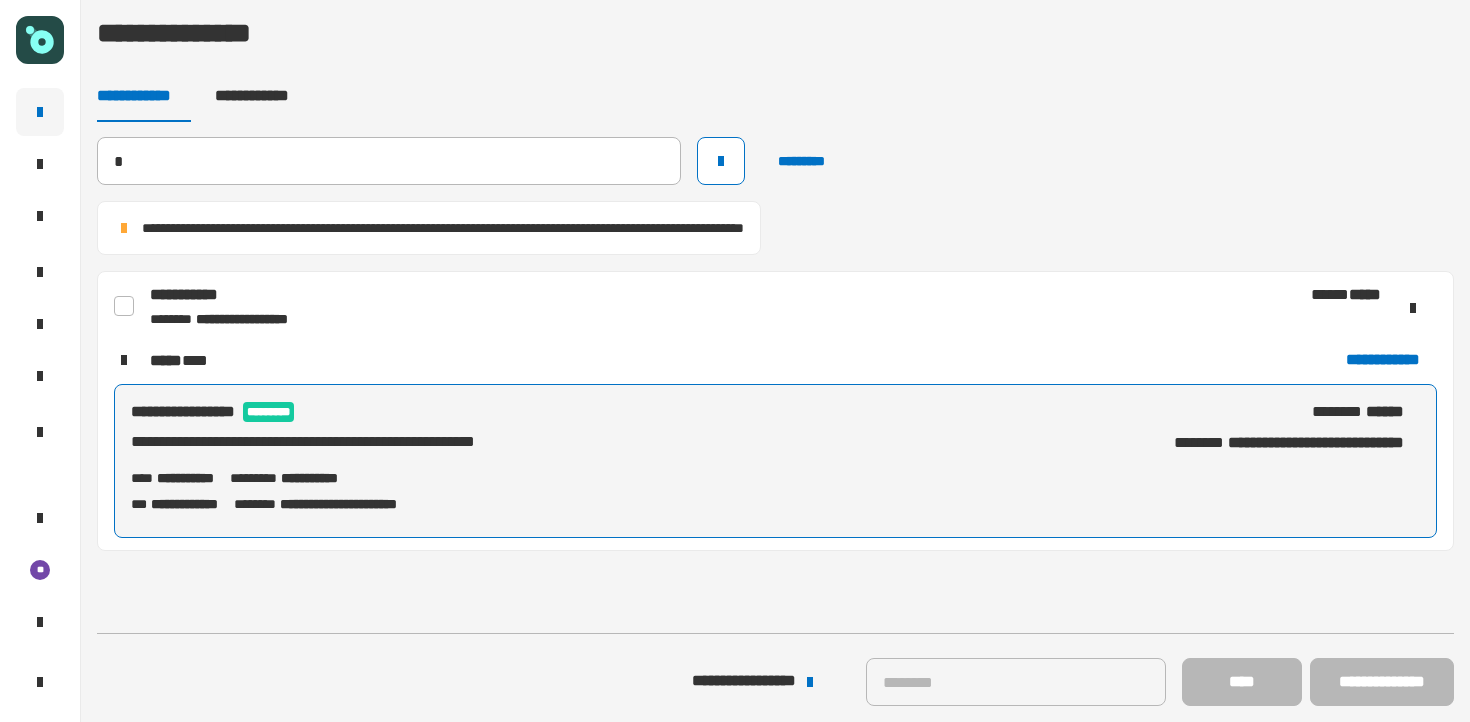 type 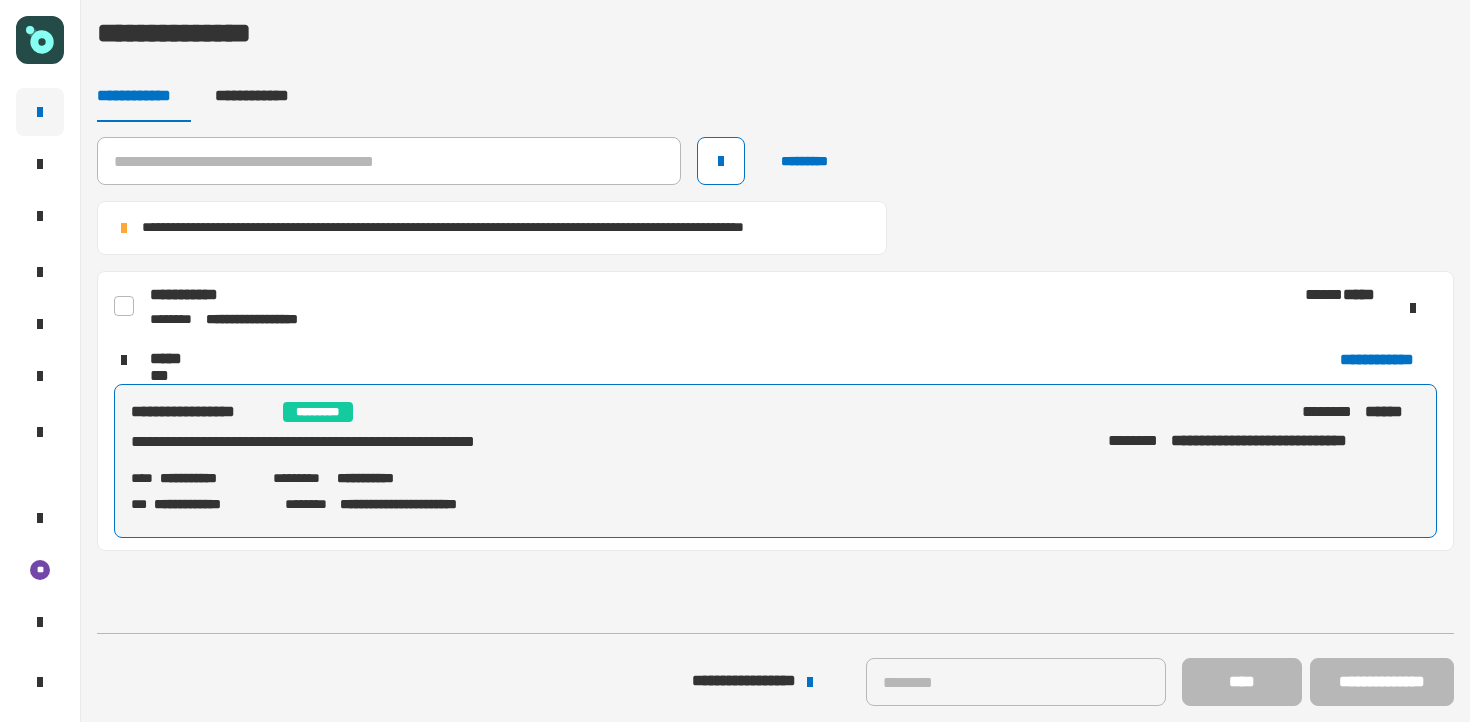 click 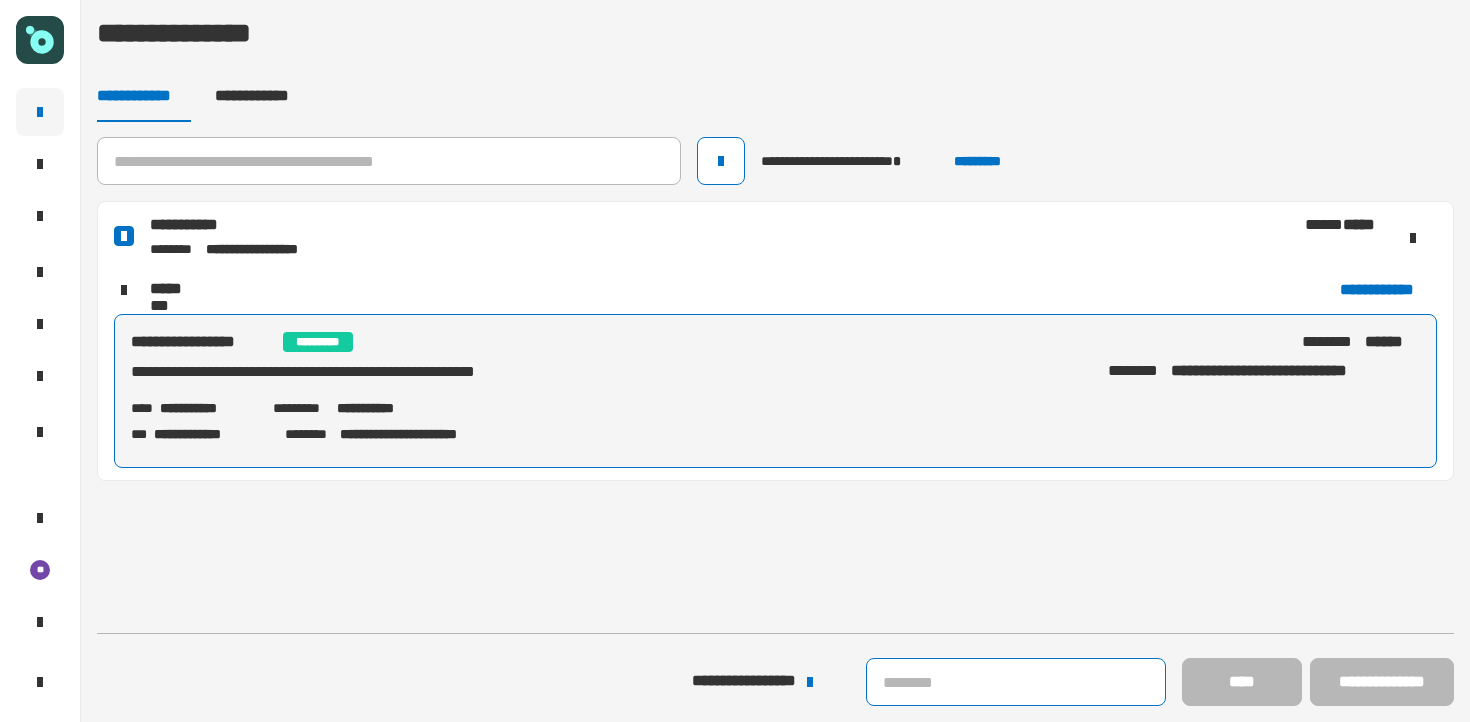 click 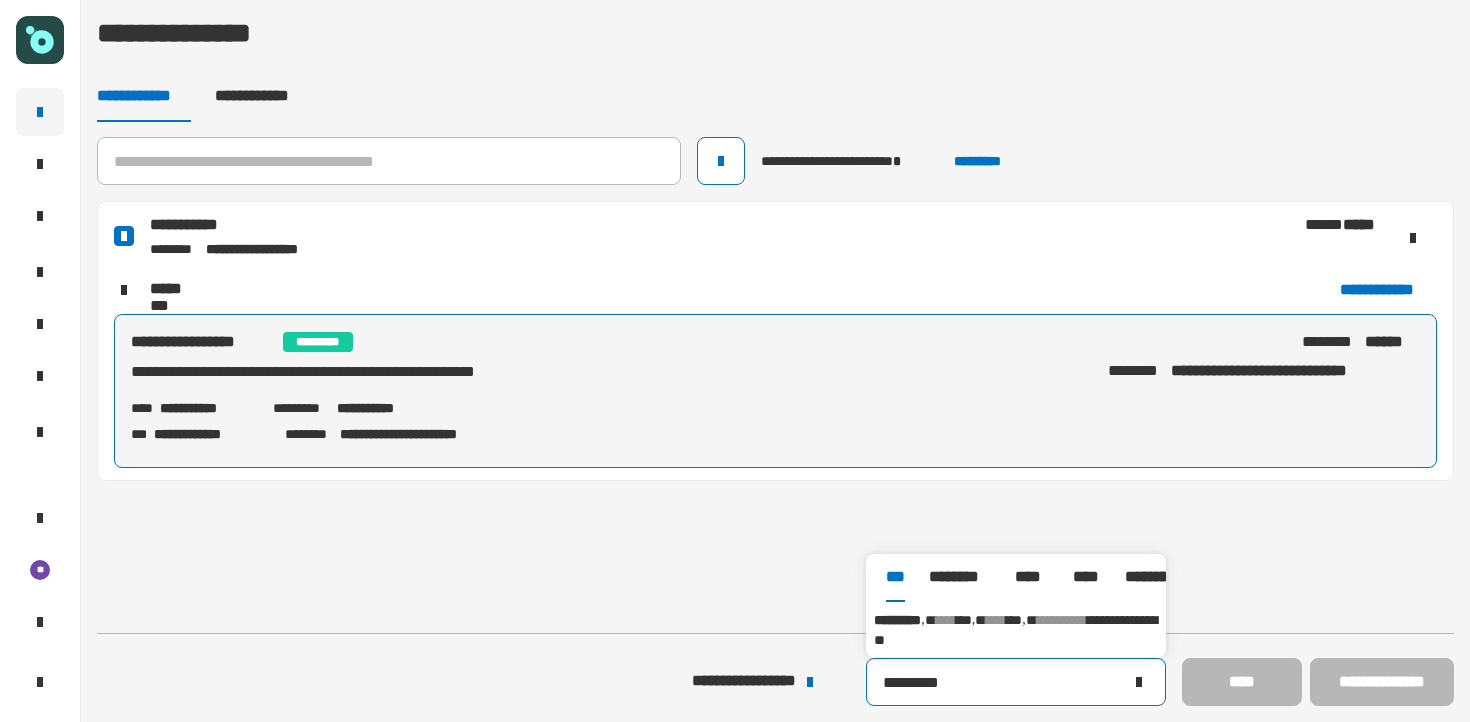type on "*********" 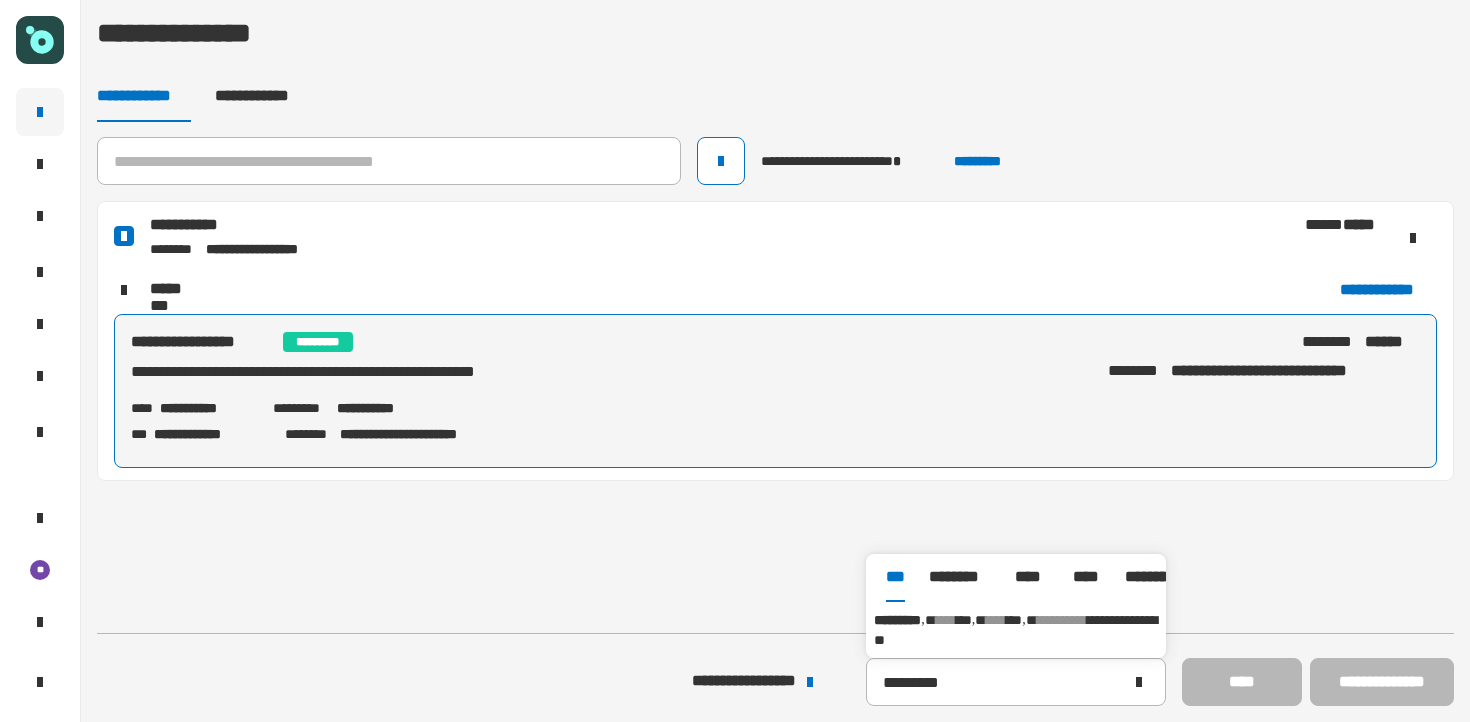 click on "***" at bounding box center [964, 620] 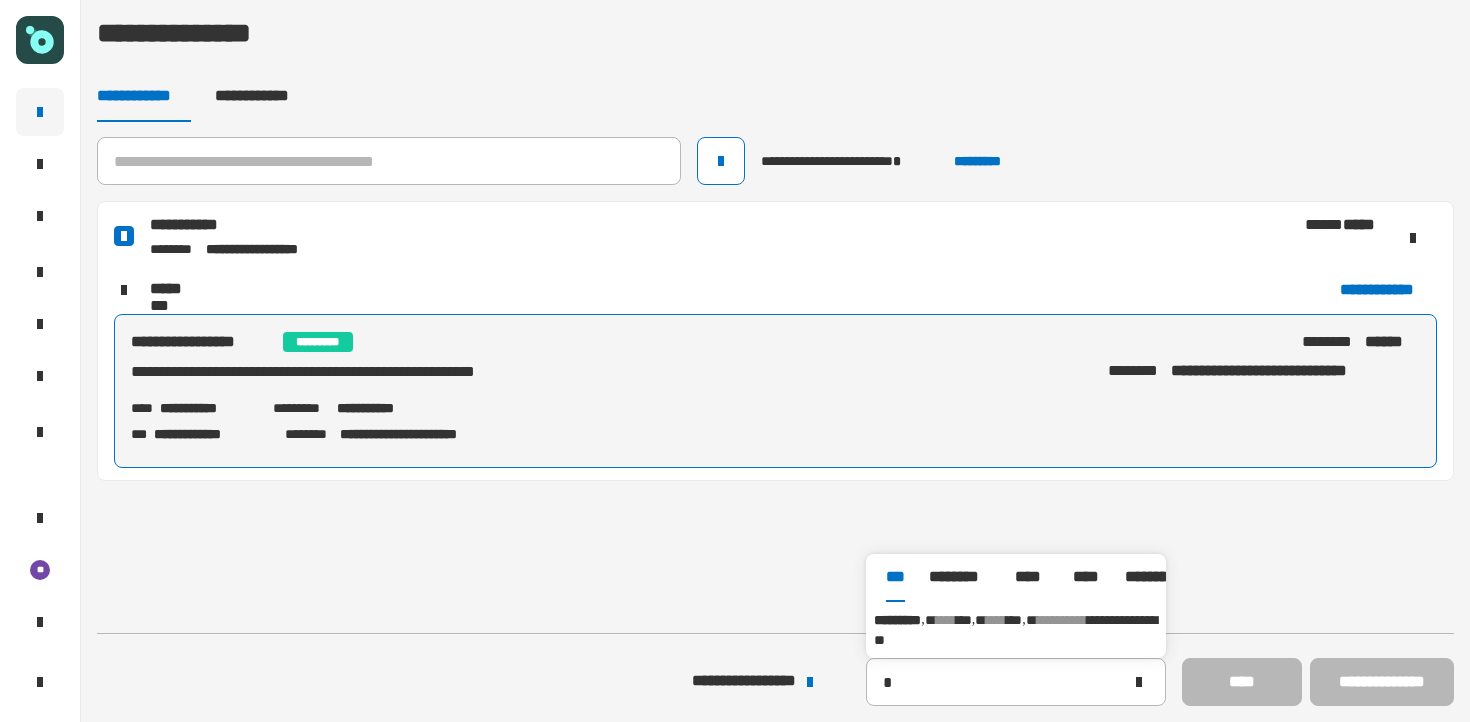 type on "*********" 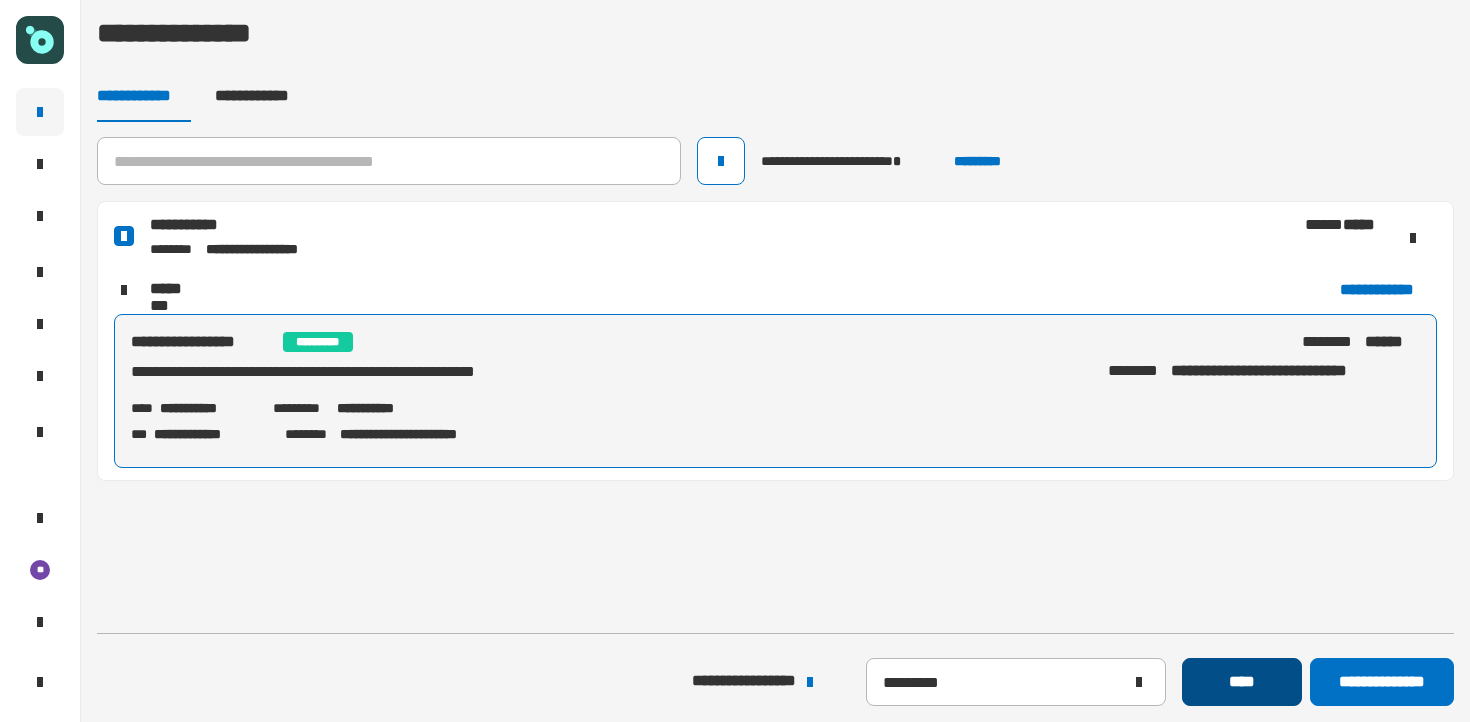 click on "****" 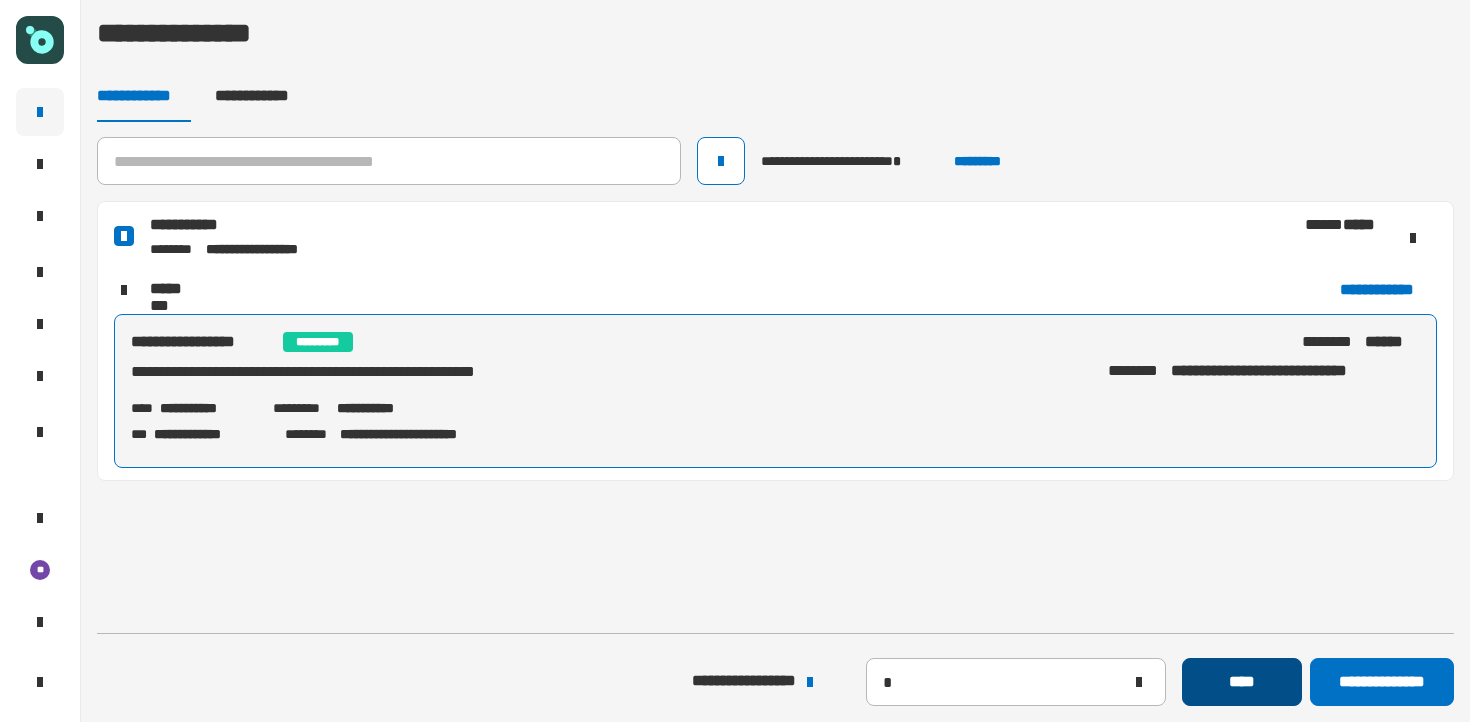 type 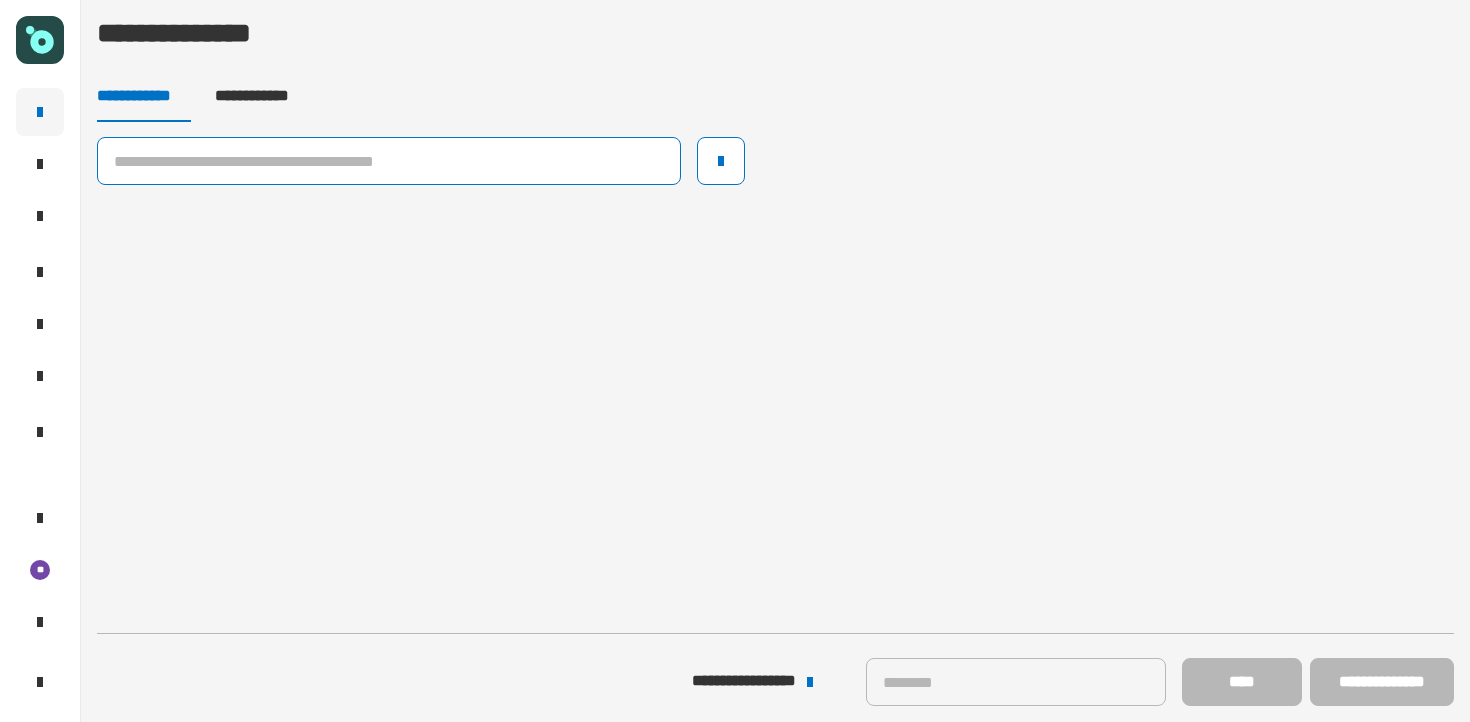 click 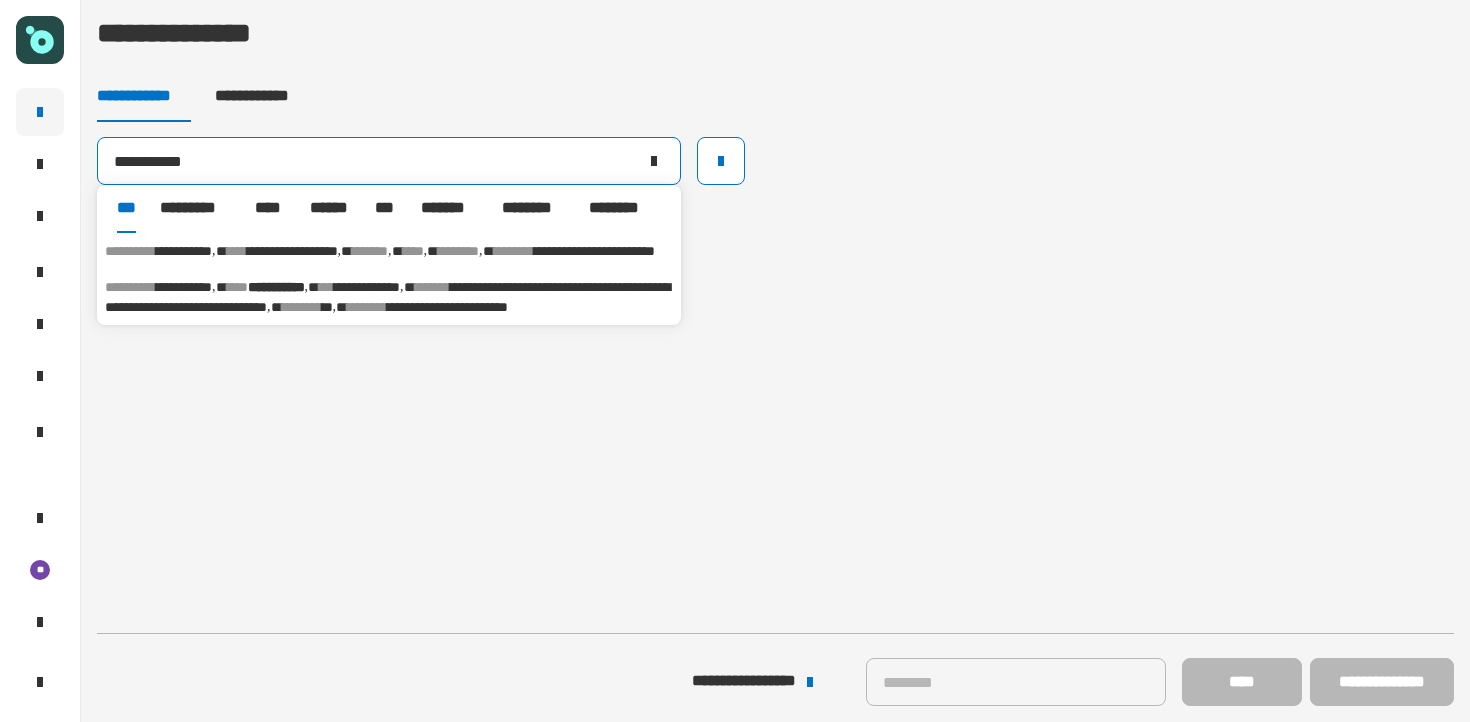 type on "**********" 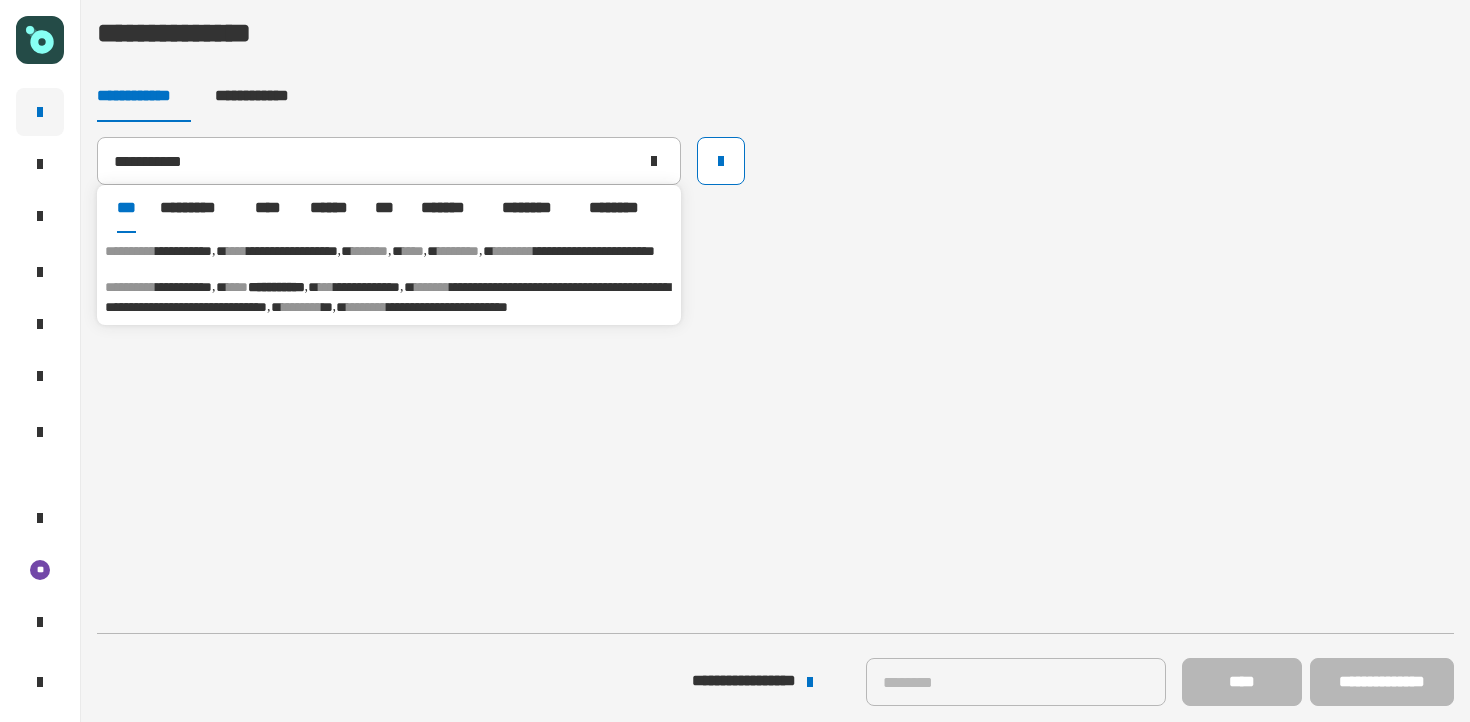 click on "**********" at bounding box center [389, 297] 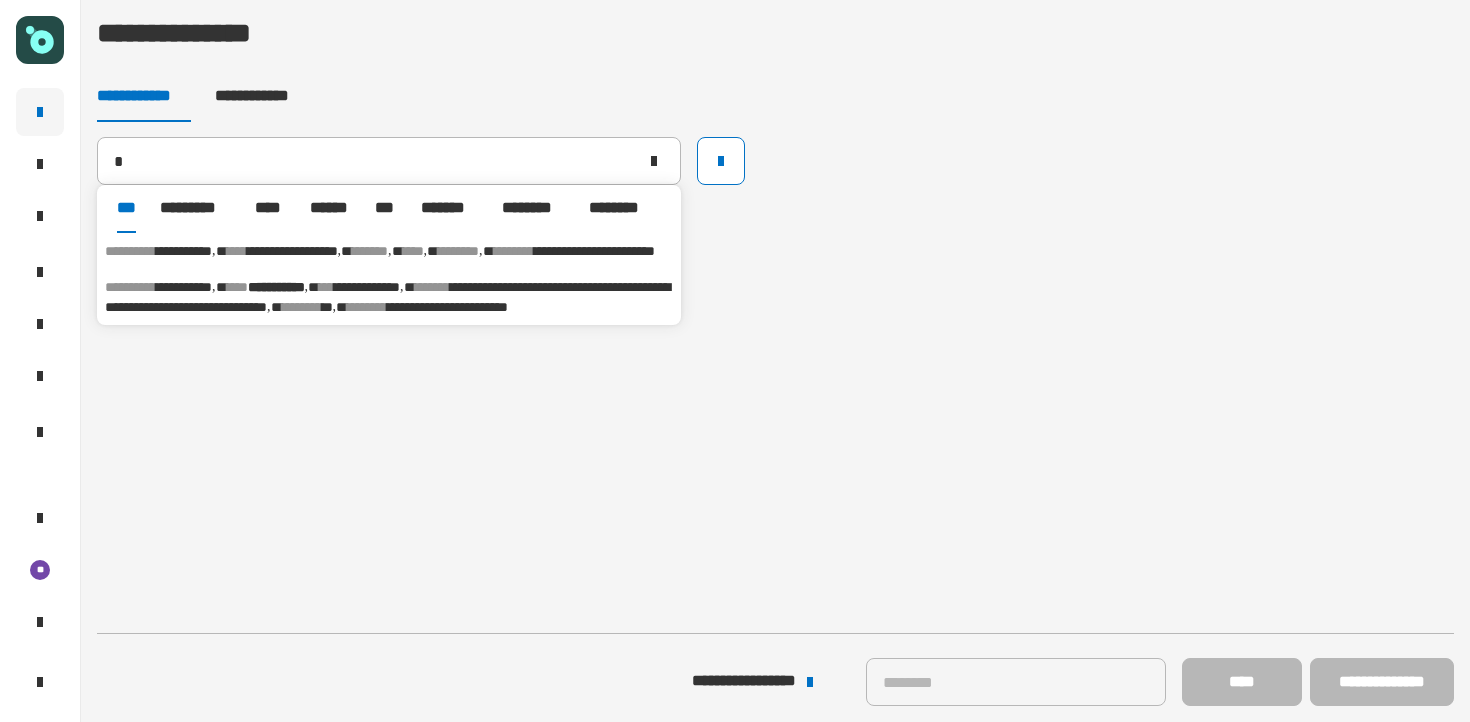 type on "**********" 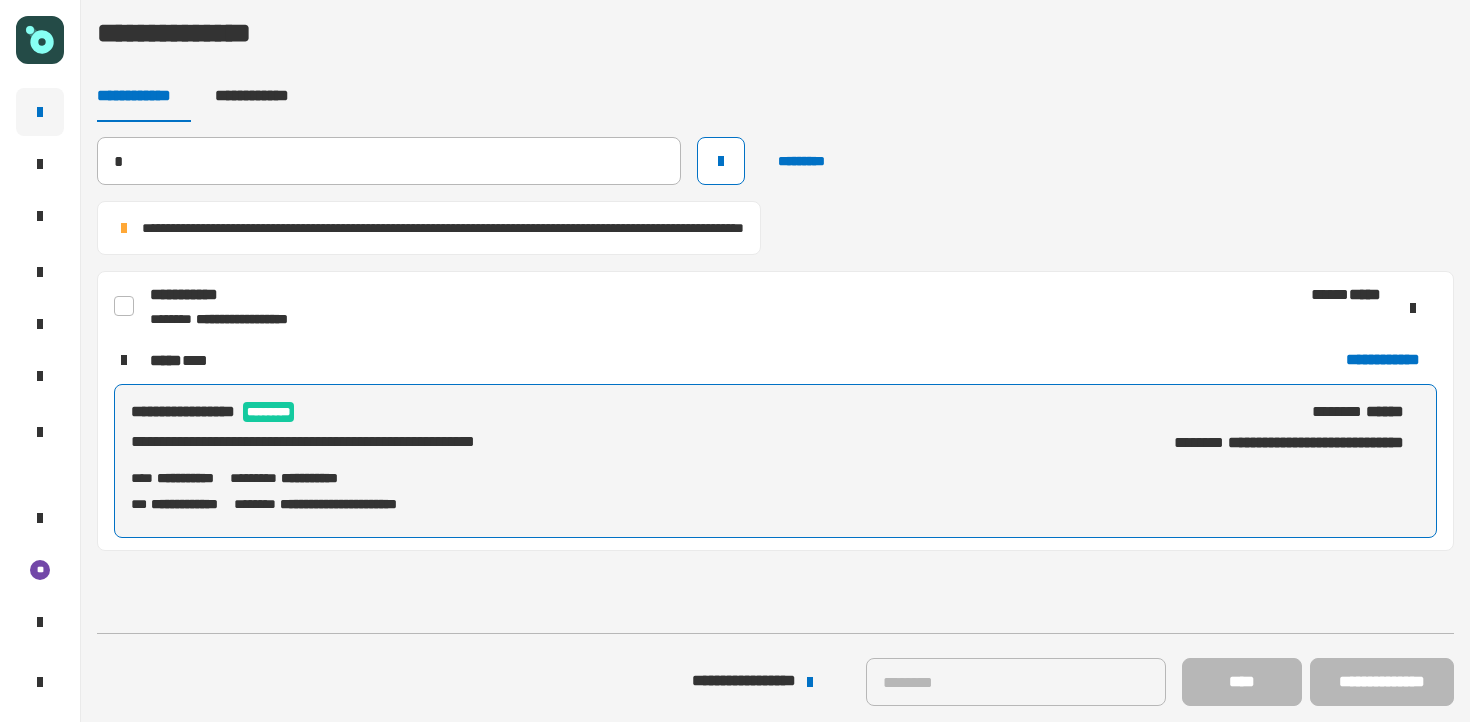 type 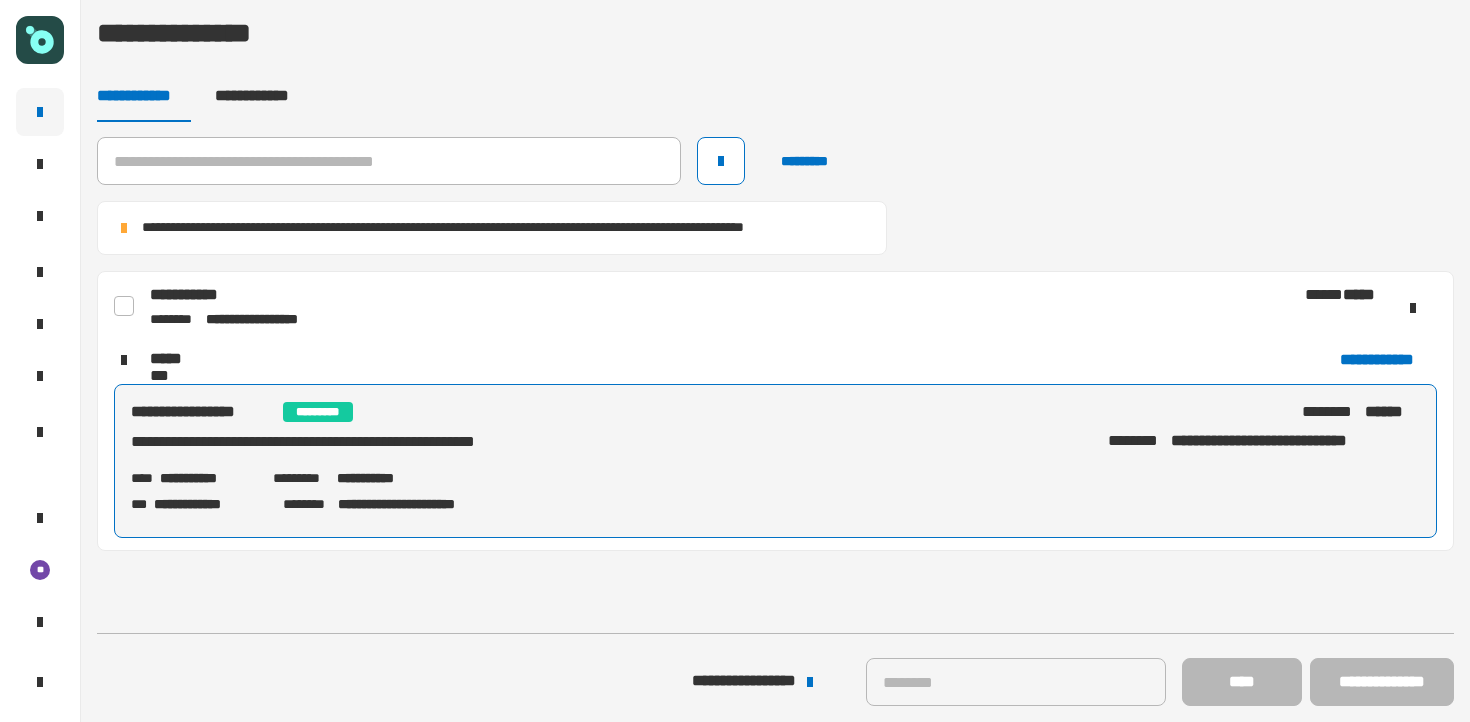 click 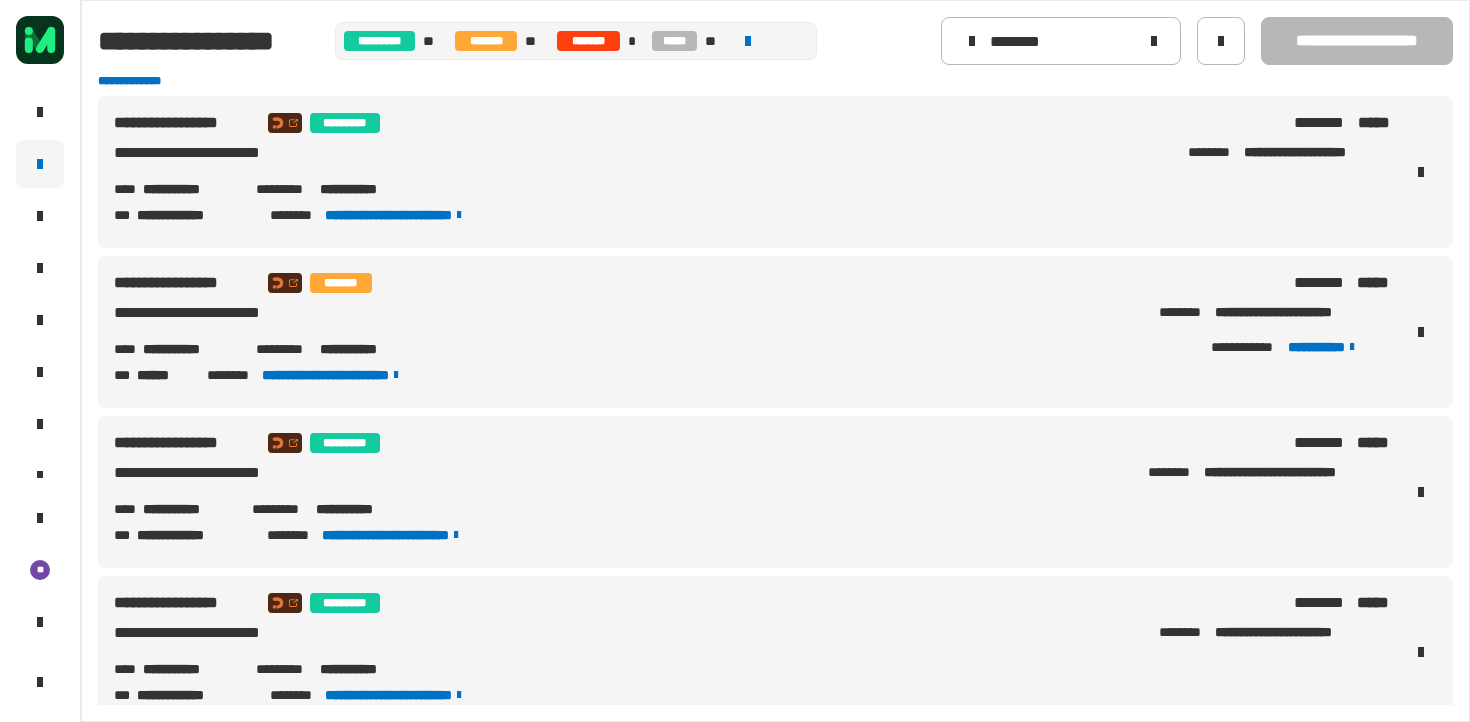 scroll, scrollTop: 0, scrollLeft: 0, axis: both 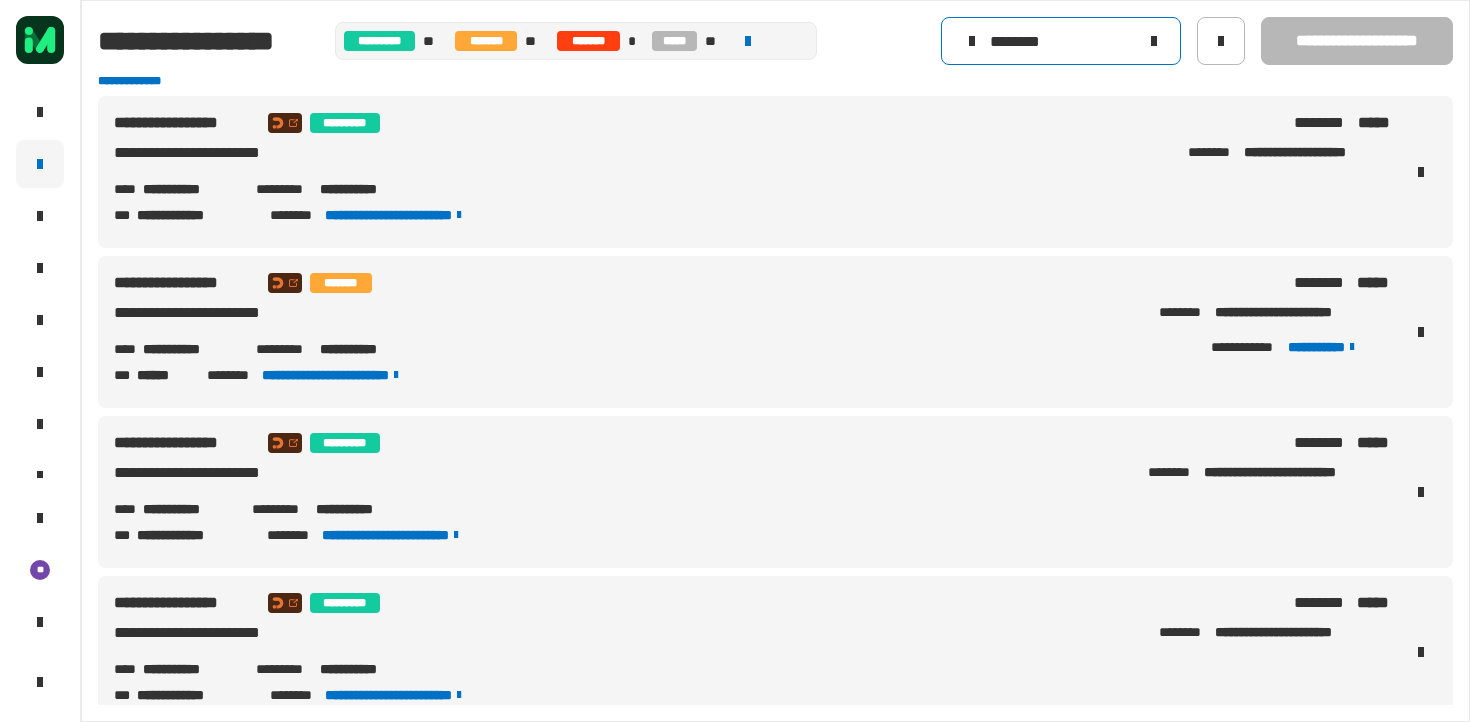 click 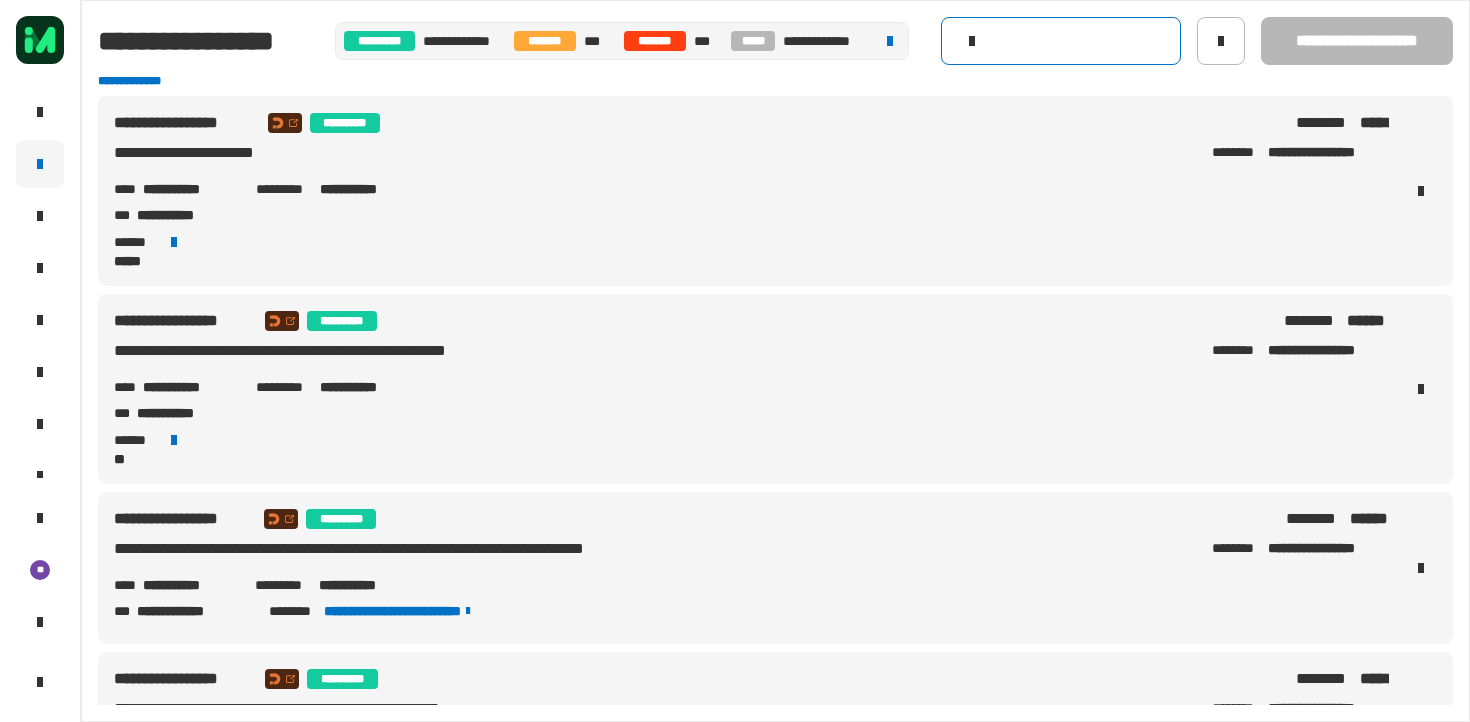 click 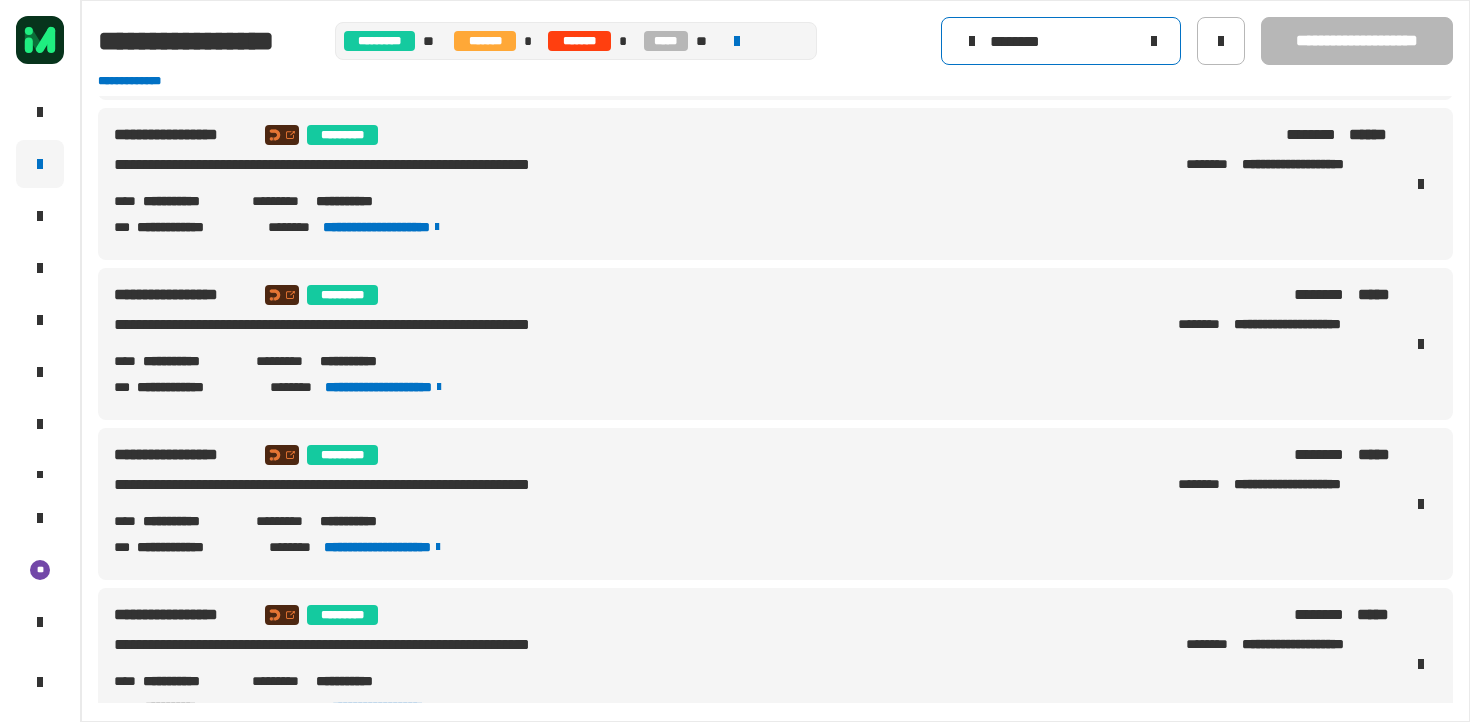 scroll, scrollTop: 791, scrollLeft: 0, axis: vertical 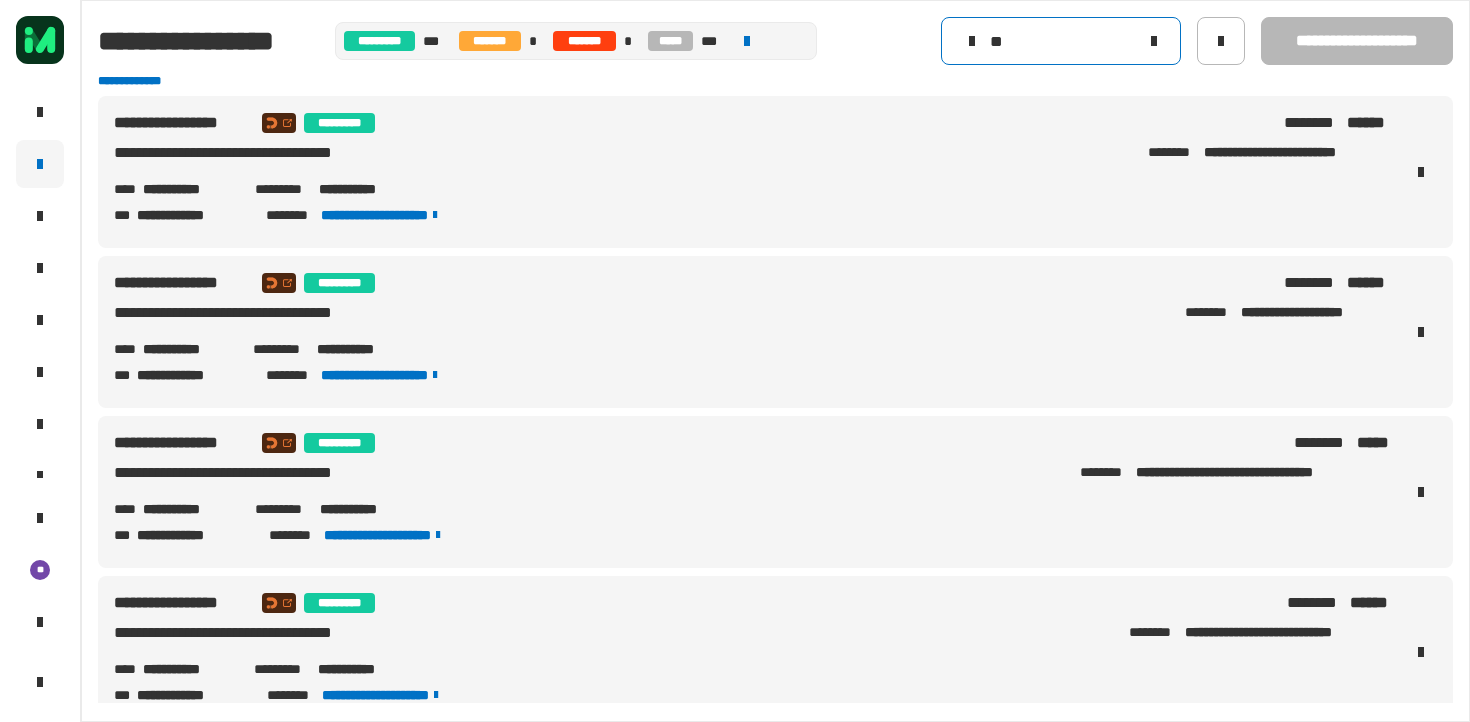 type on "*" 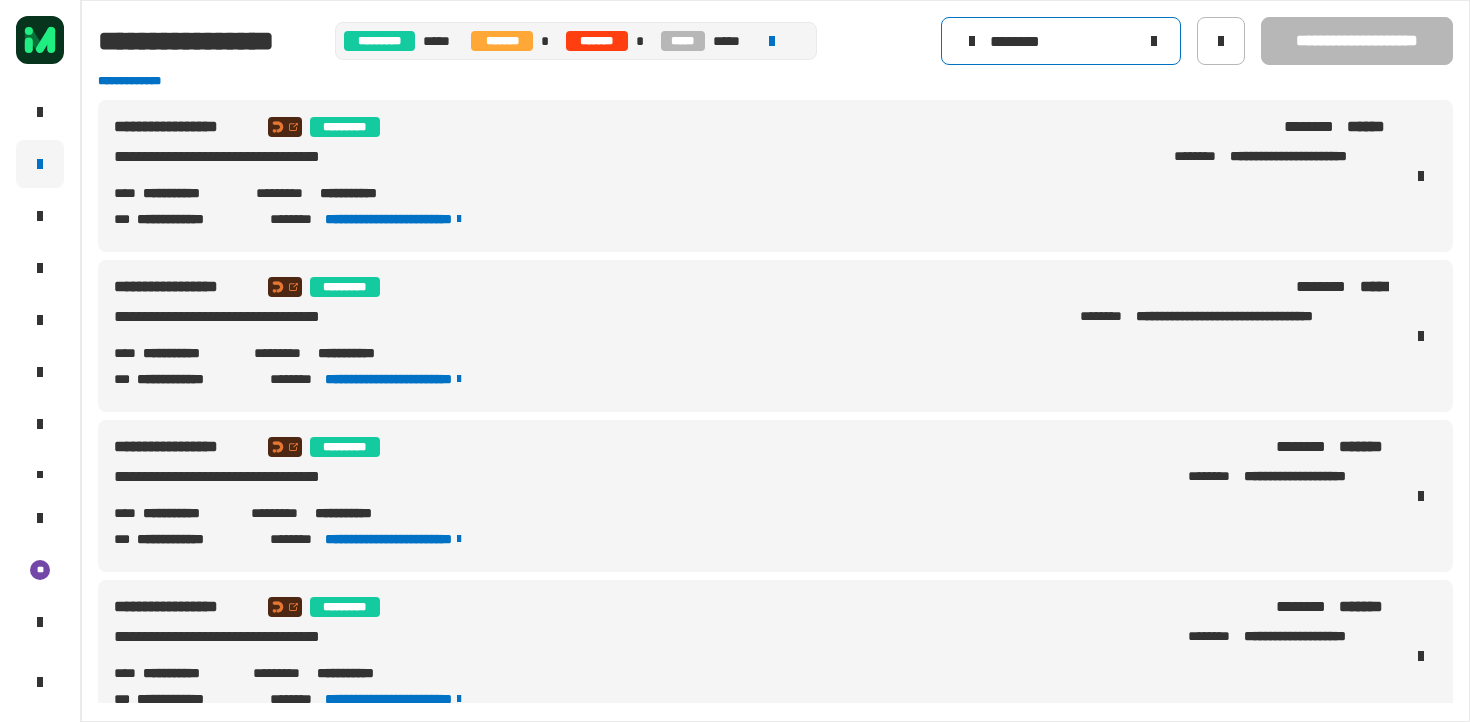 scroll, scrollTop: 162, scrollLeft: 0, axis: vertical 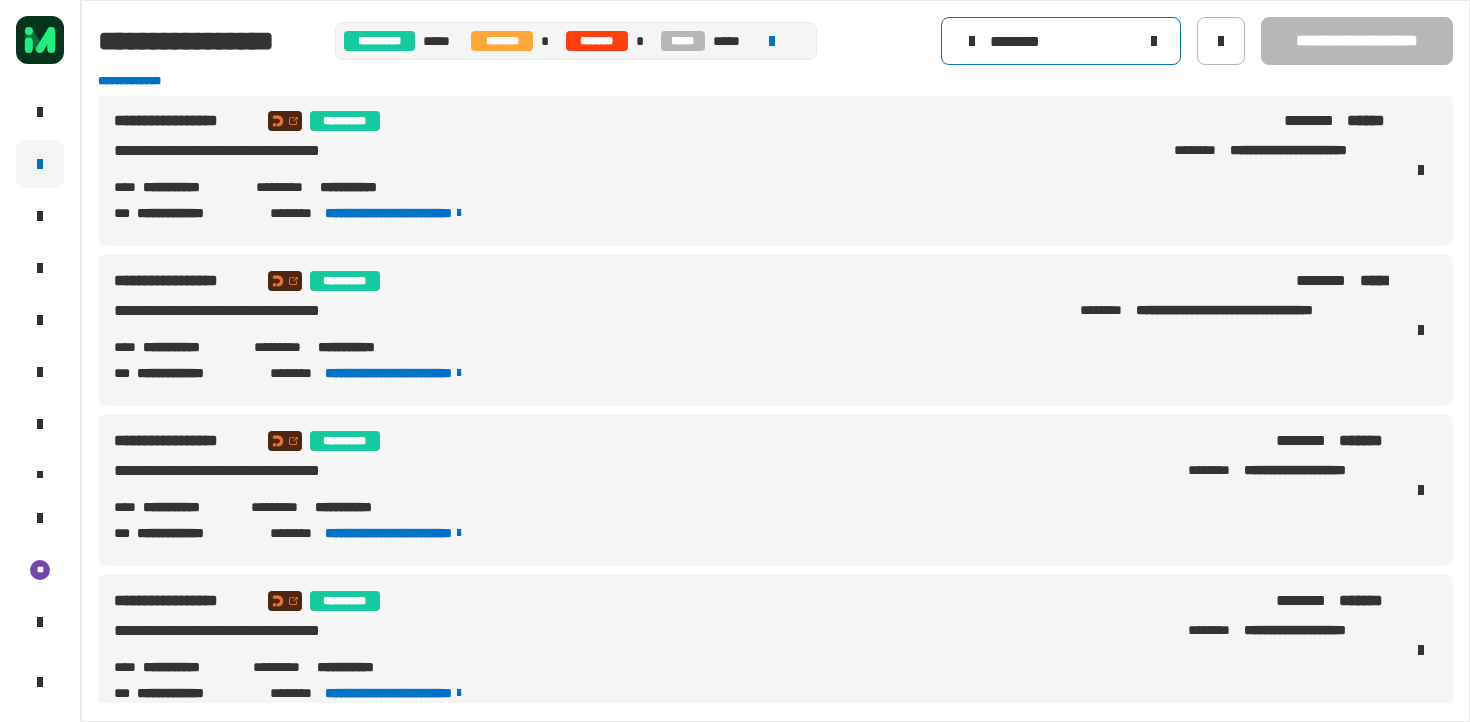 click on "********" 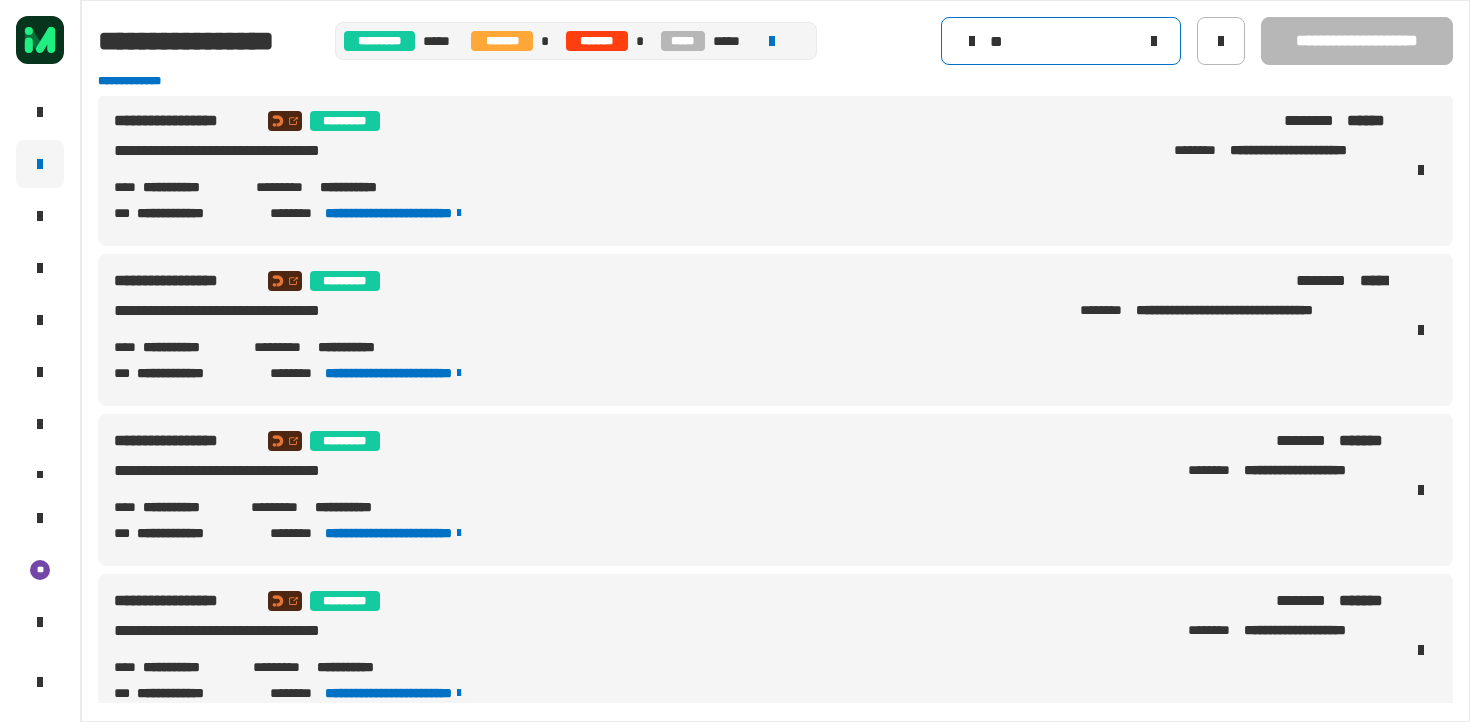 type on "*" 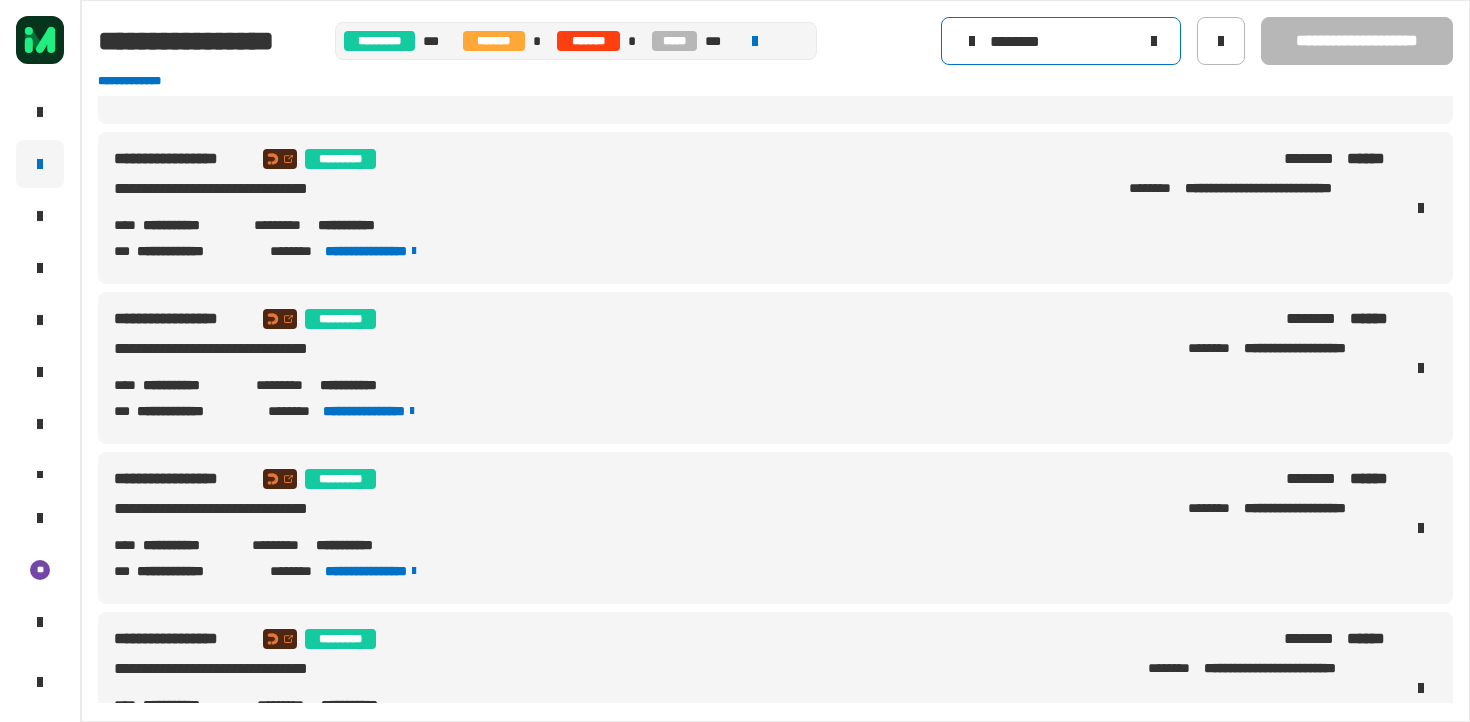 scroll, scrollTop: 127, scrollLeft: 0, axis: vertical 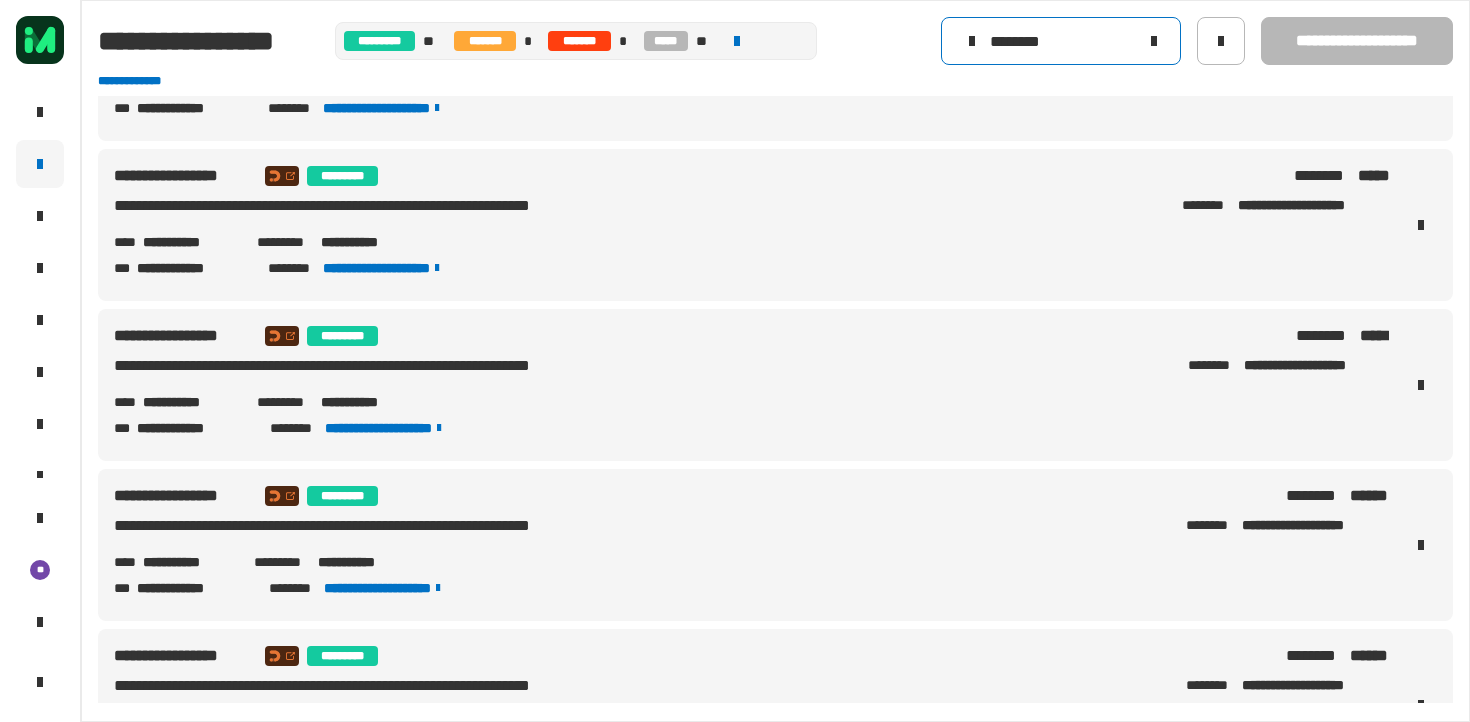 type on "********" 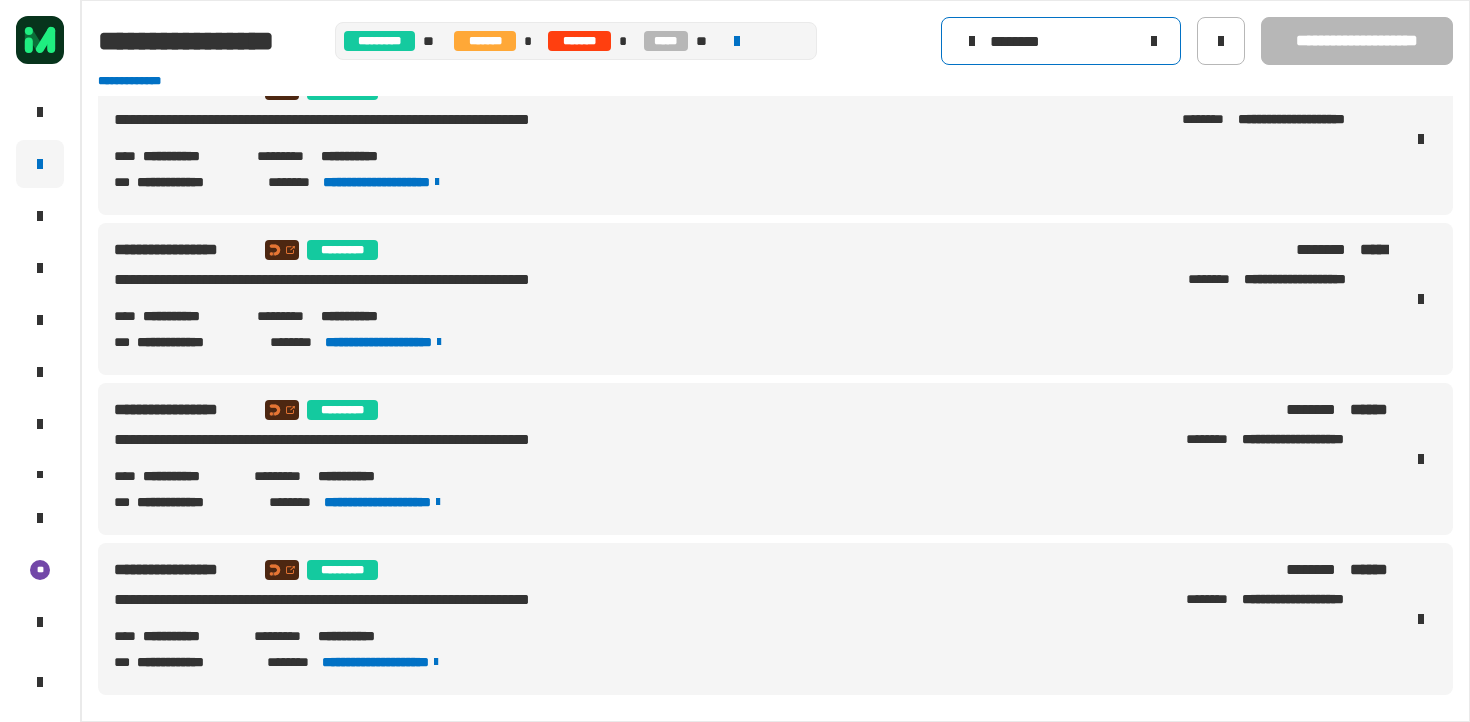 click 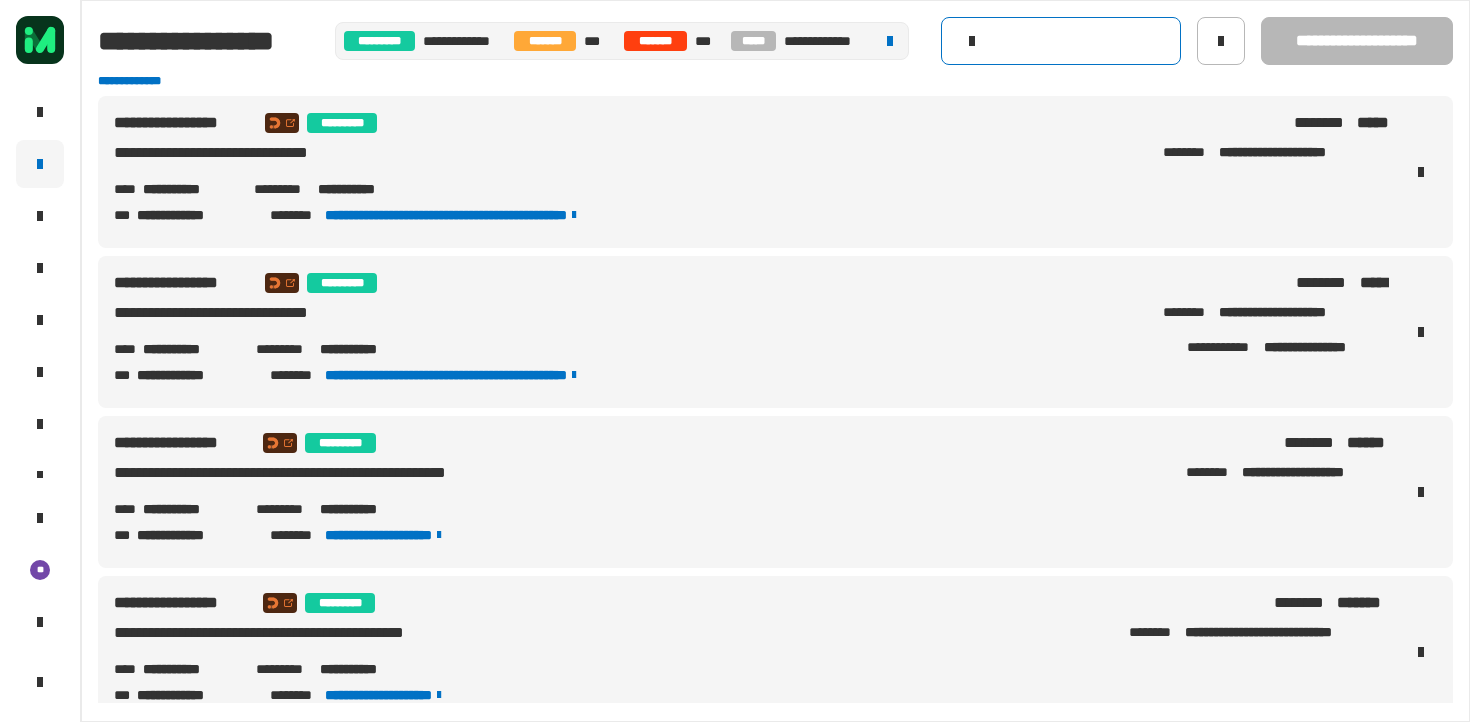 scroll, scrollTop: 0, scrollLeft: 0, axis: both 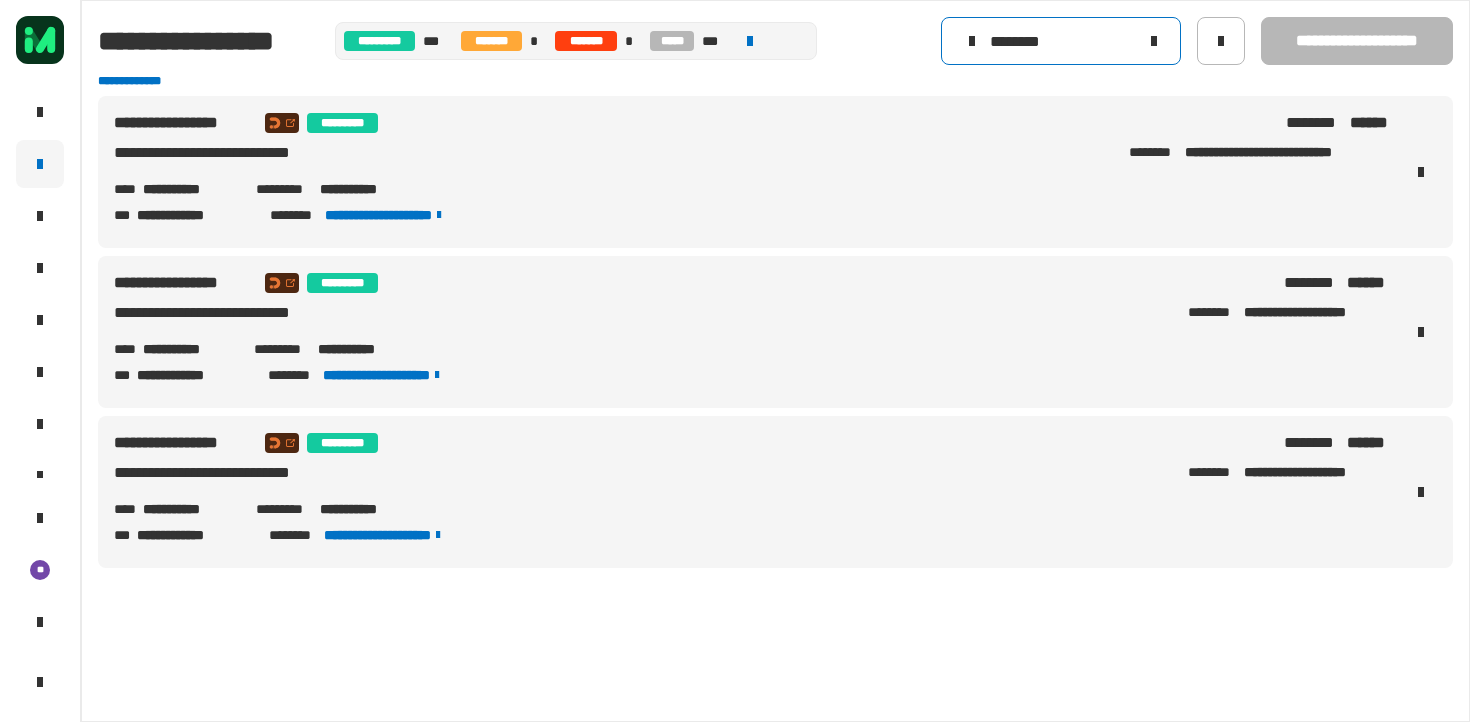 click on "********" 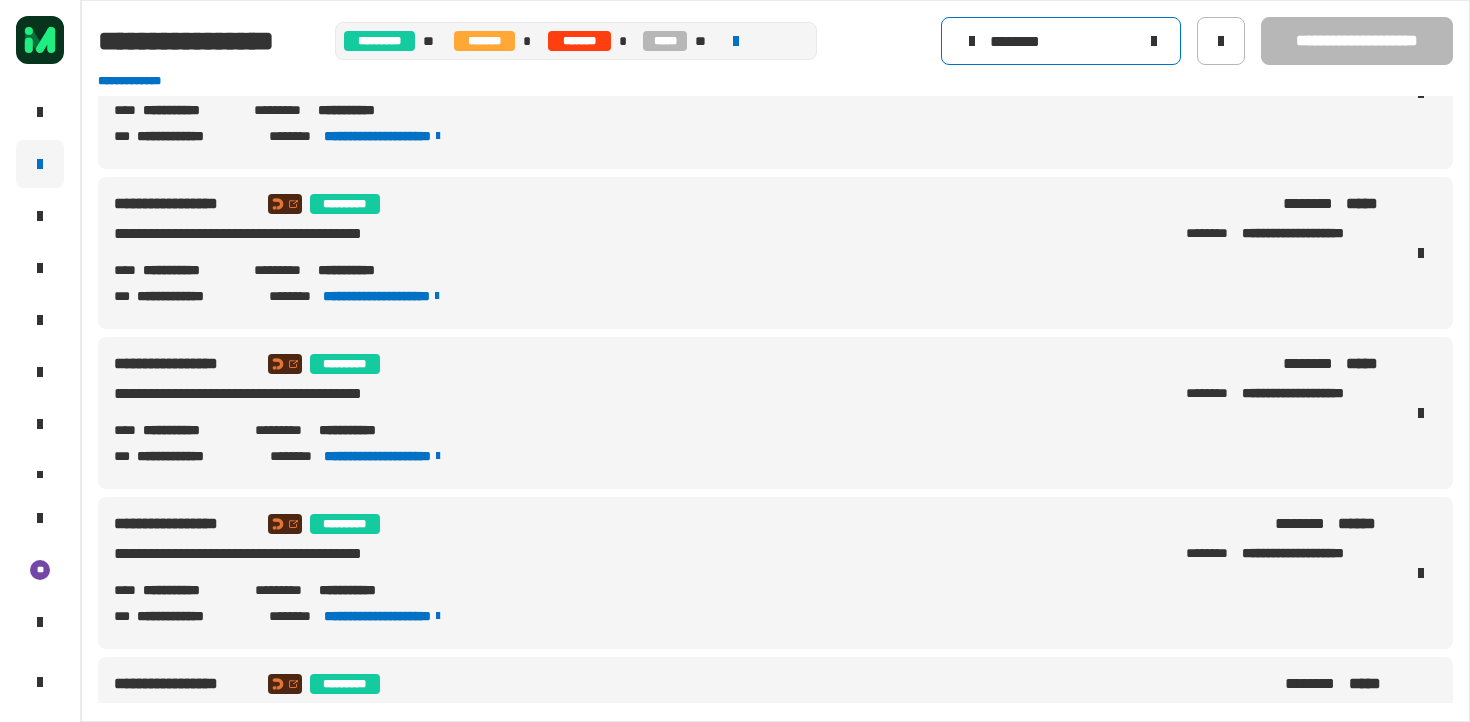 scroll, scrollTop: 80, scrollLeft: 0, axis: vertical 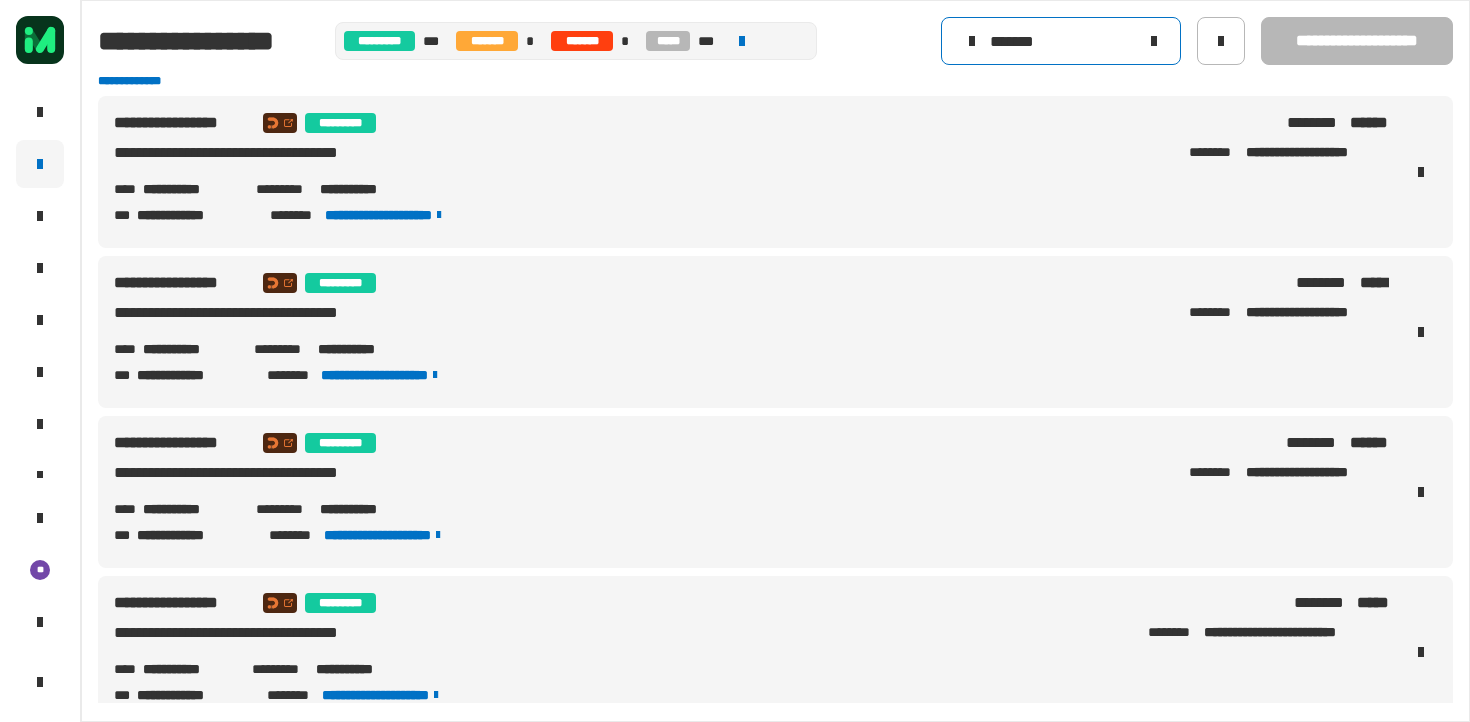 click on "*******" 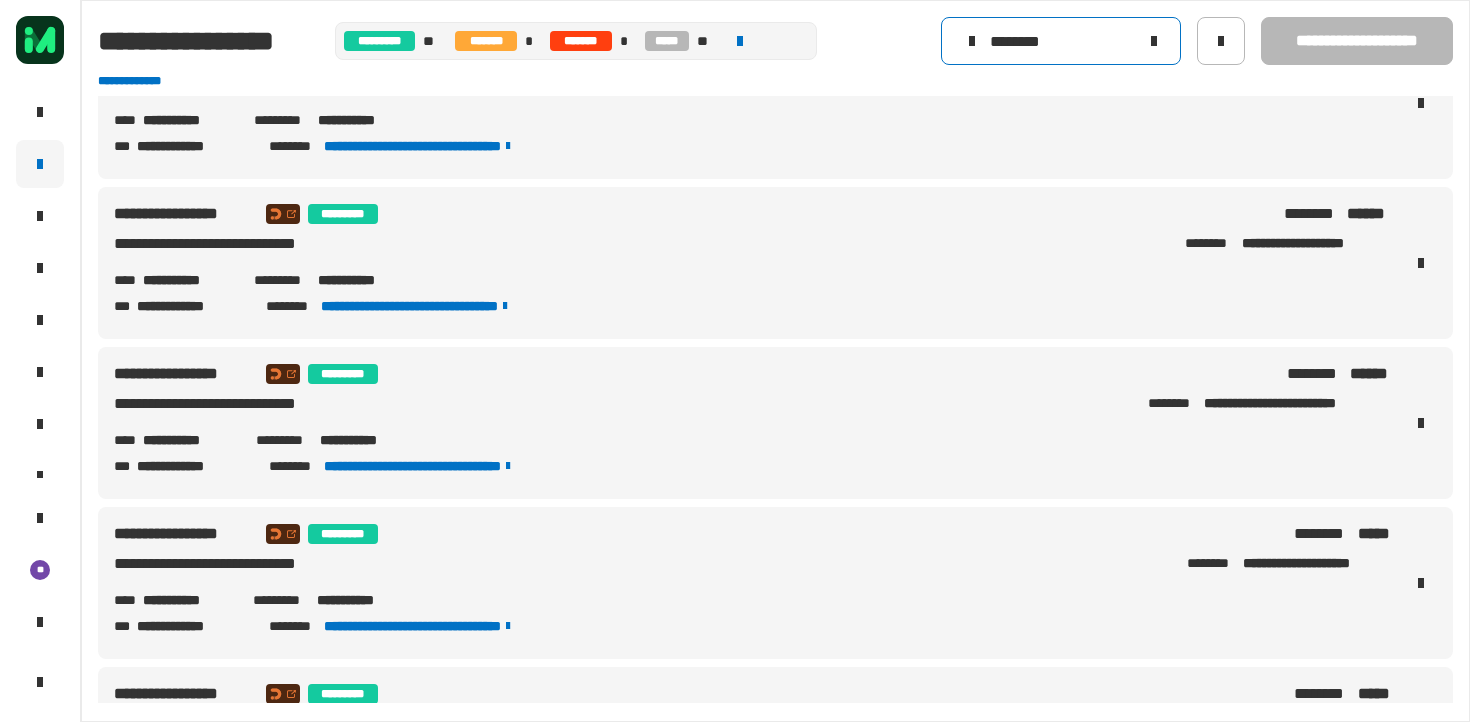 scroll, scrollTop: 231, scrollLeft: 0, axis: vertical 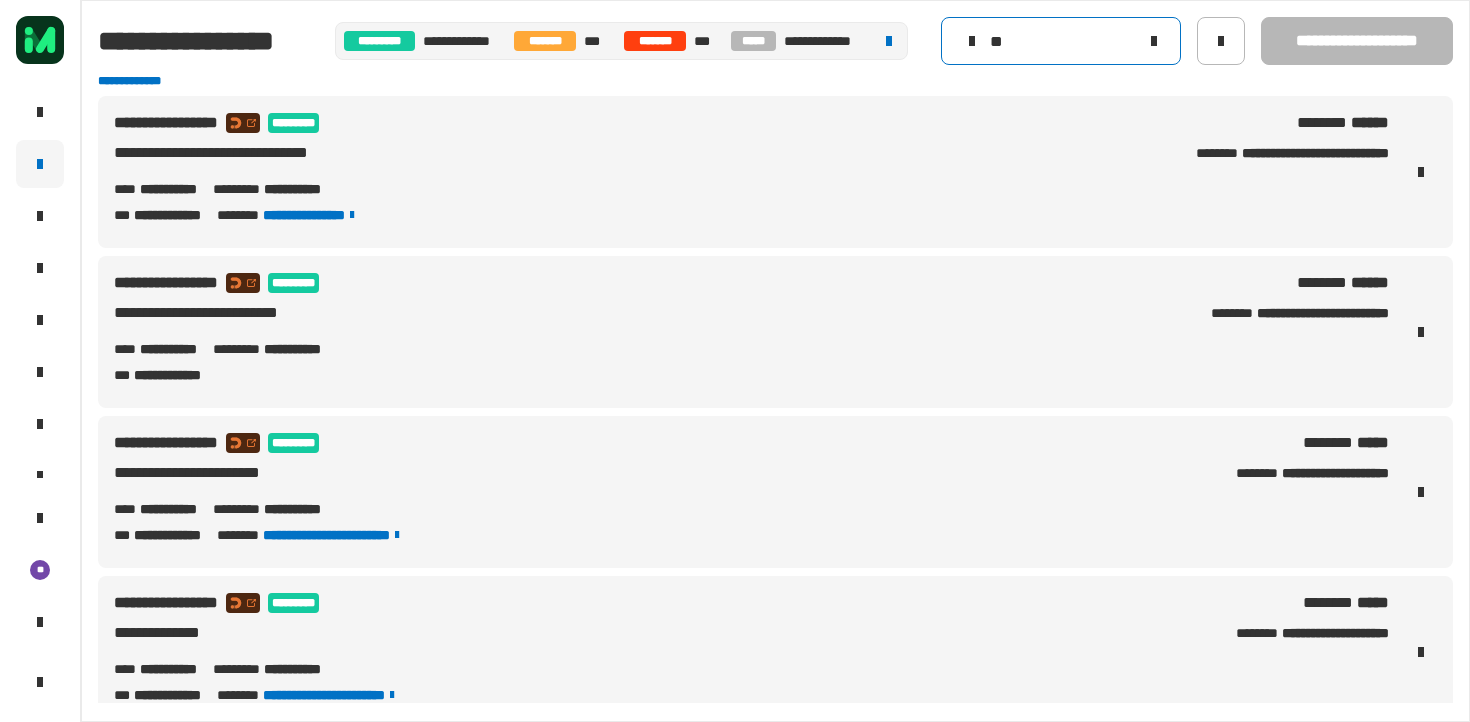 type on "*" 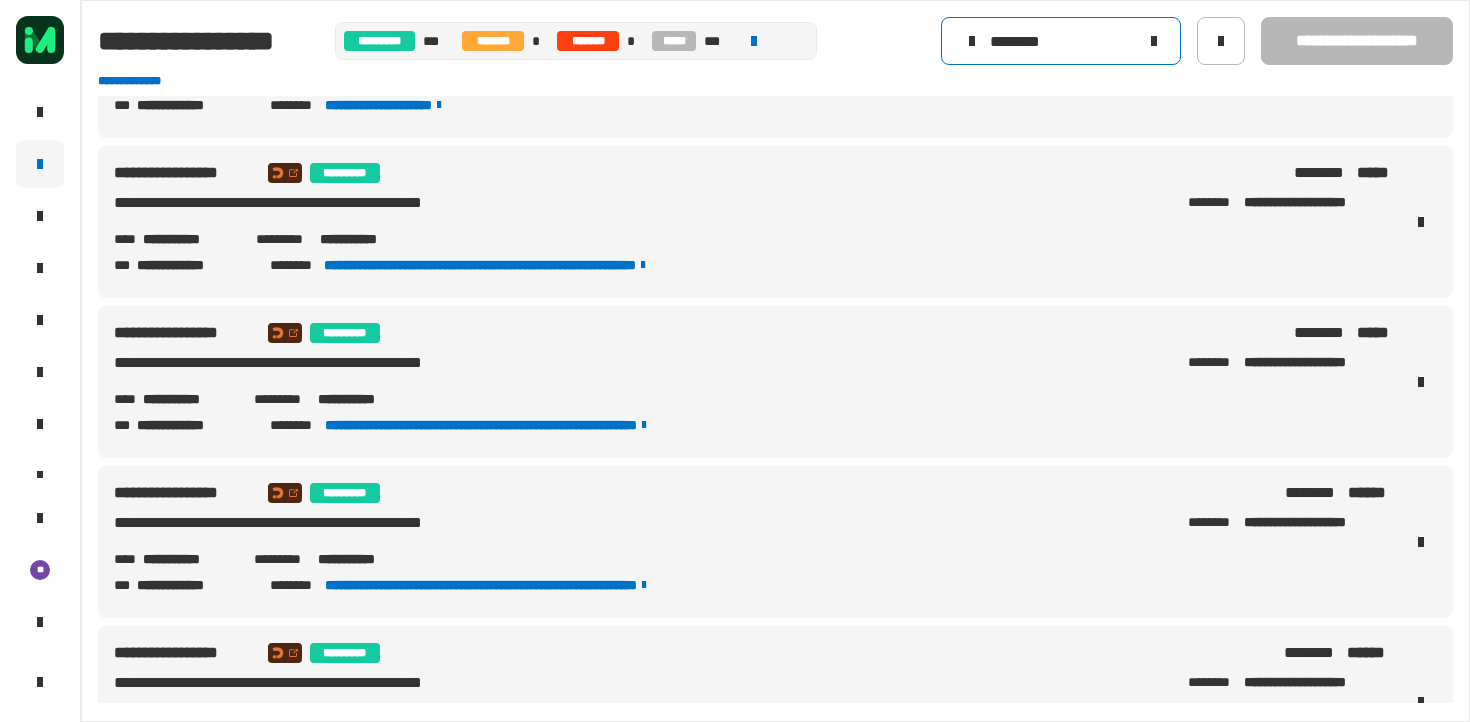scroll, scrollTop: 755, scrollLeft: 0, axis: vertical 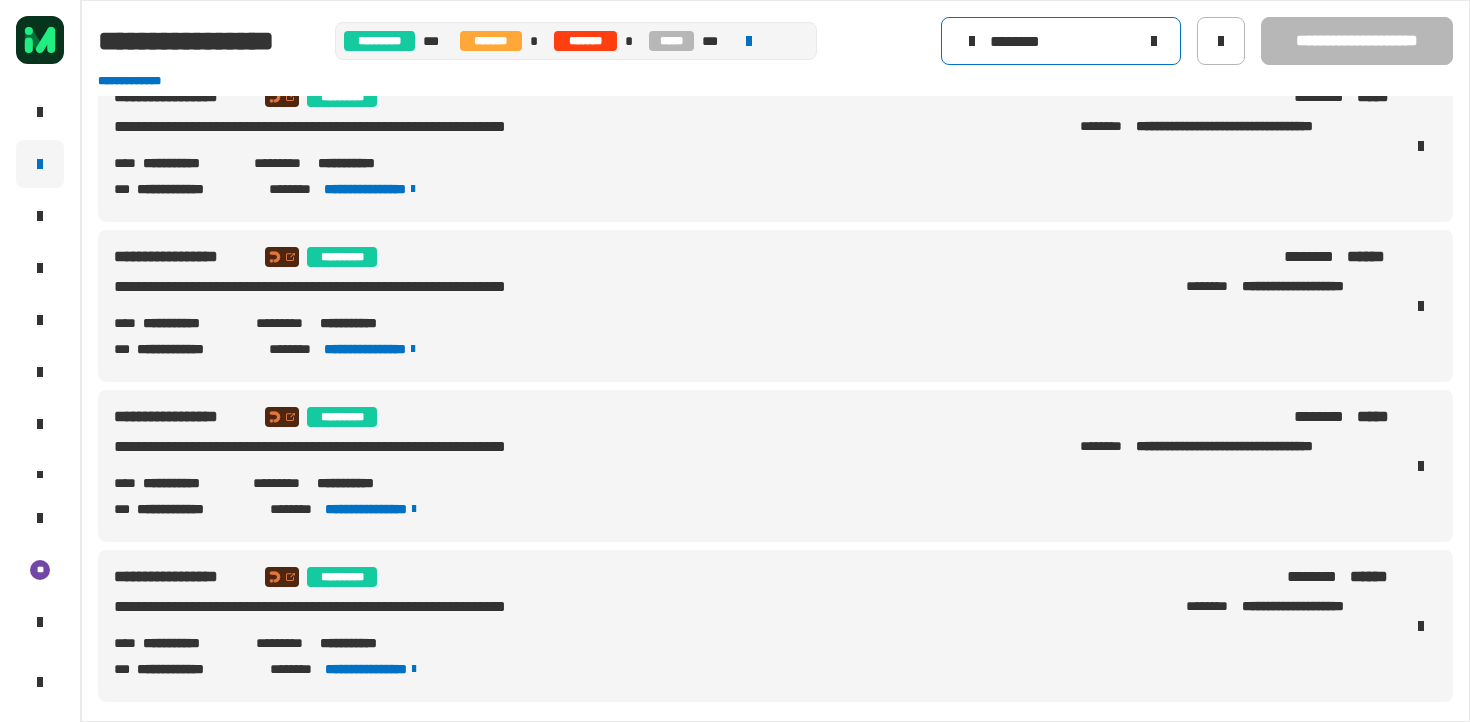 click on "********" 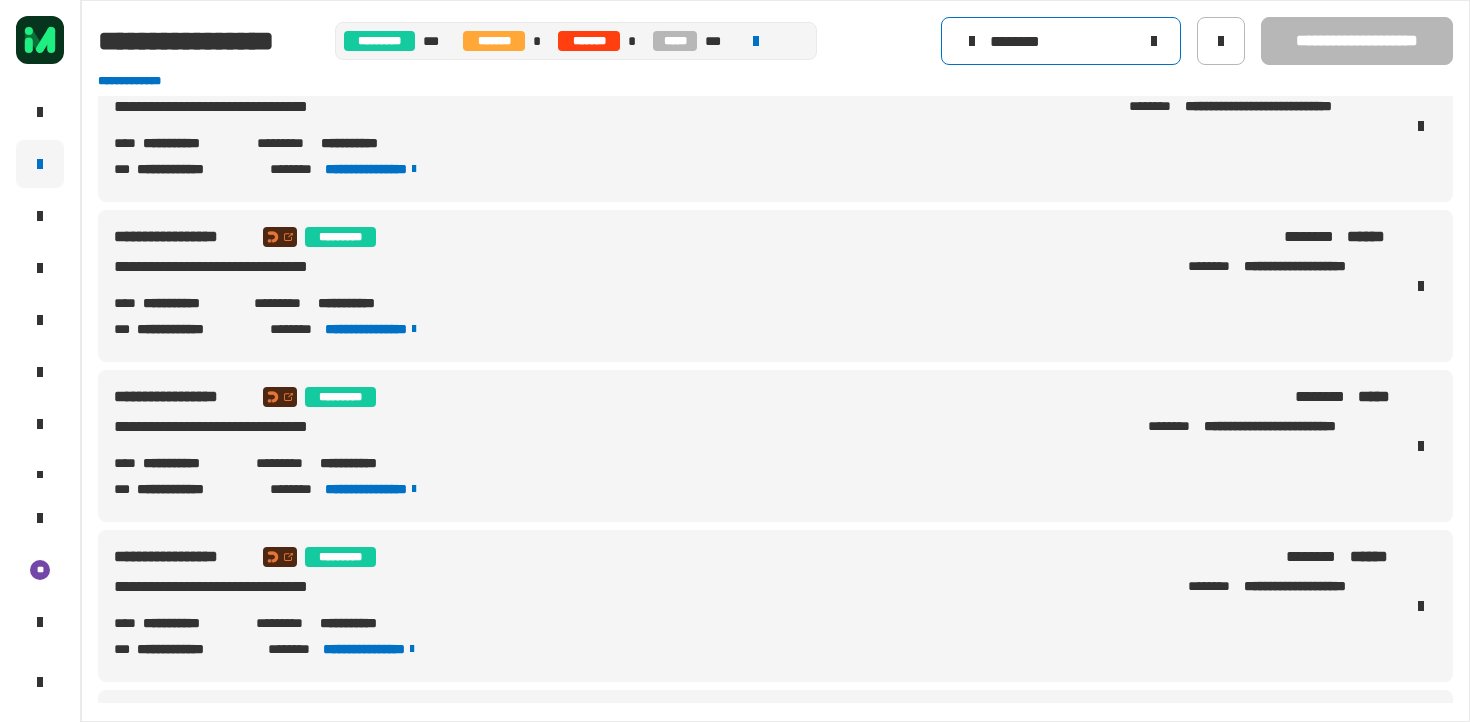 scroll, scrollTop: 207, scrollLeft: 0, axis: vertical 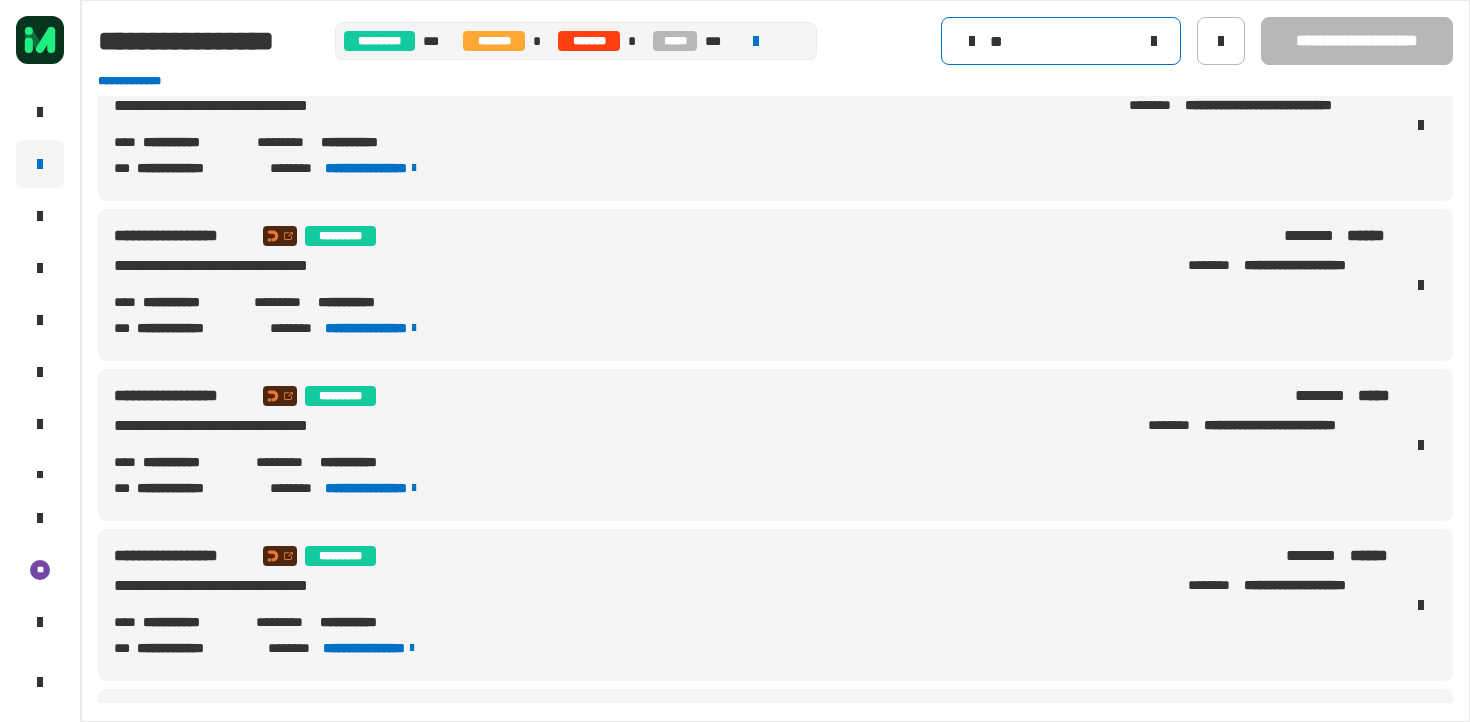 type on "*" 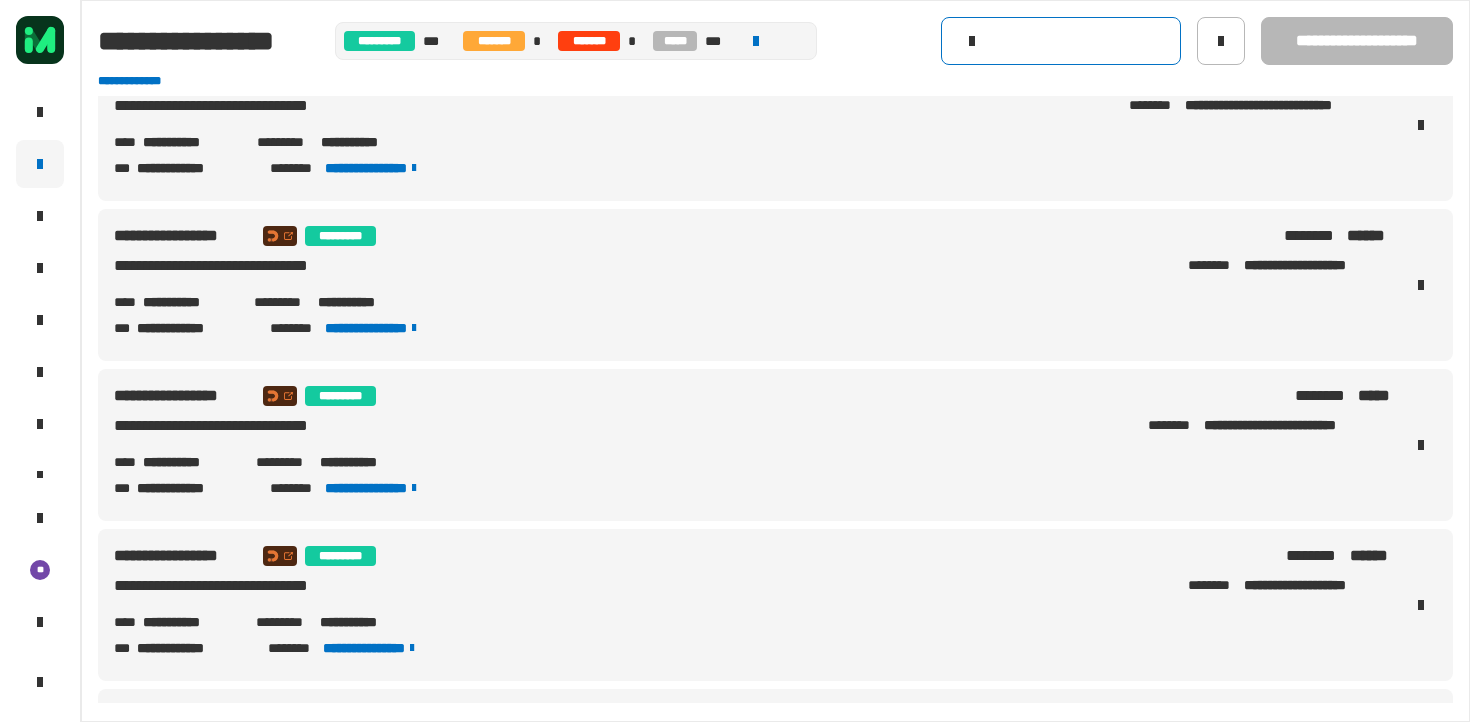 scroll, scrollTop: 0, scrollLeft: 0, axis: both 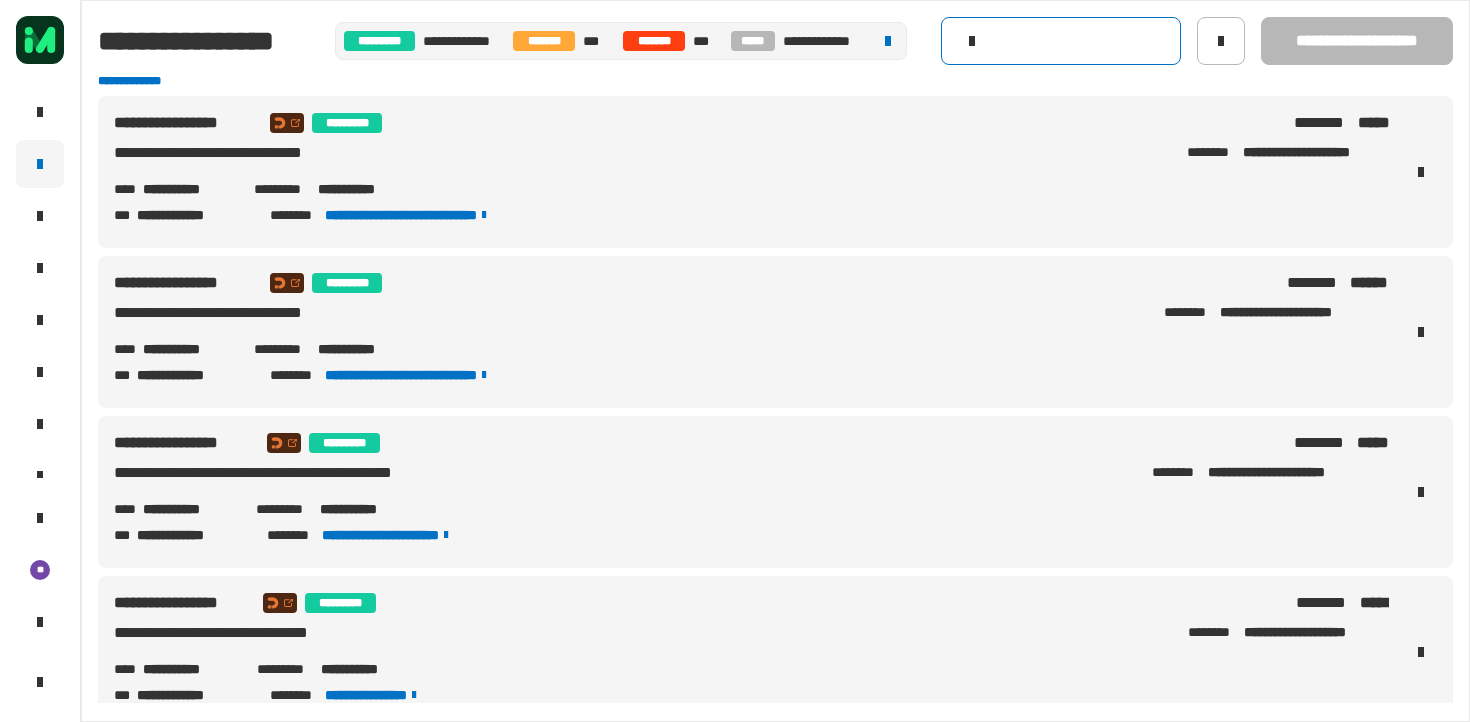 click 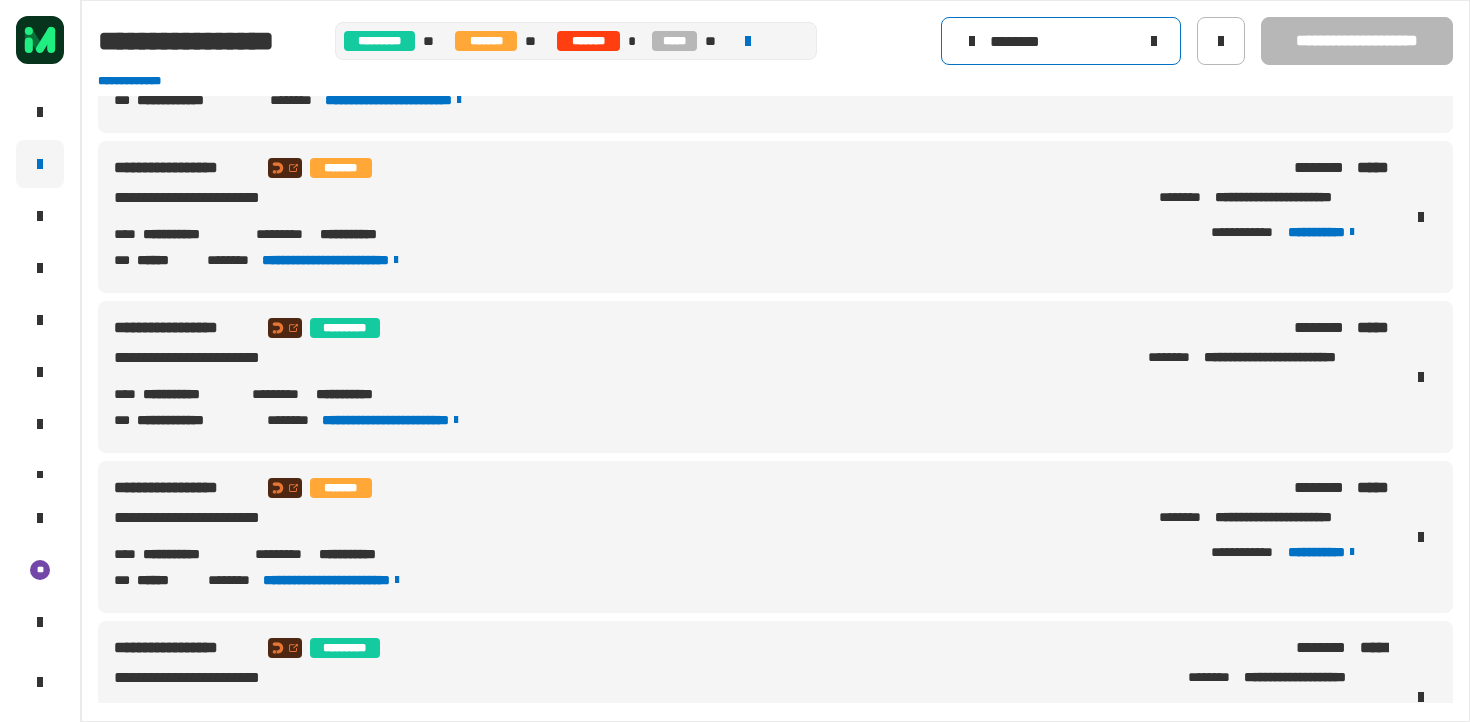 scroll, scrollTop: 592, scrollLeft: 0, axis: vertical 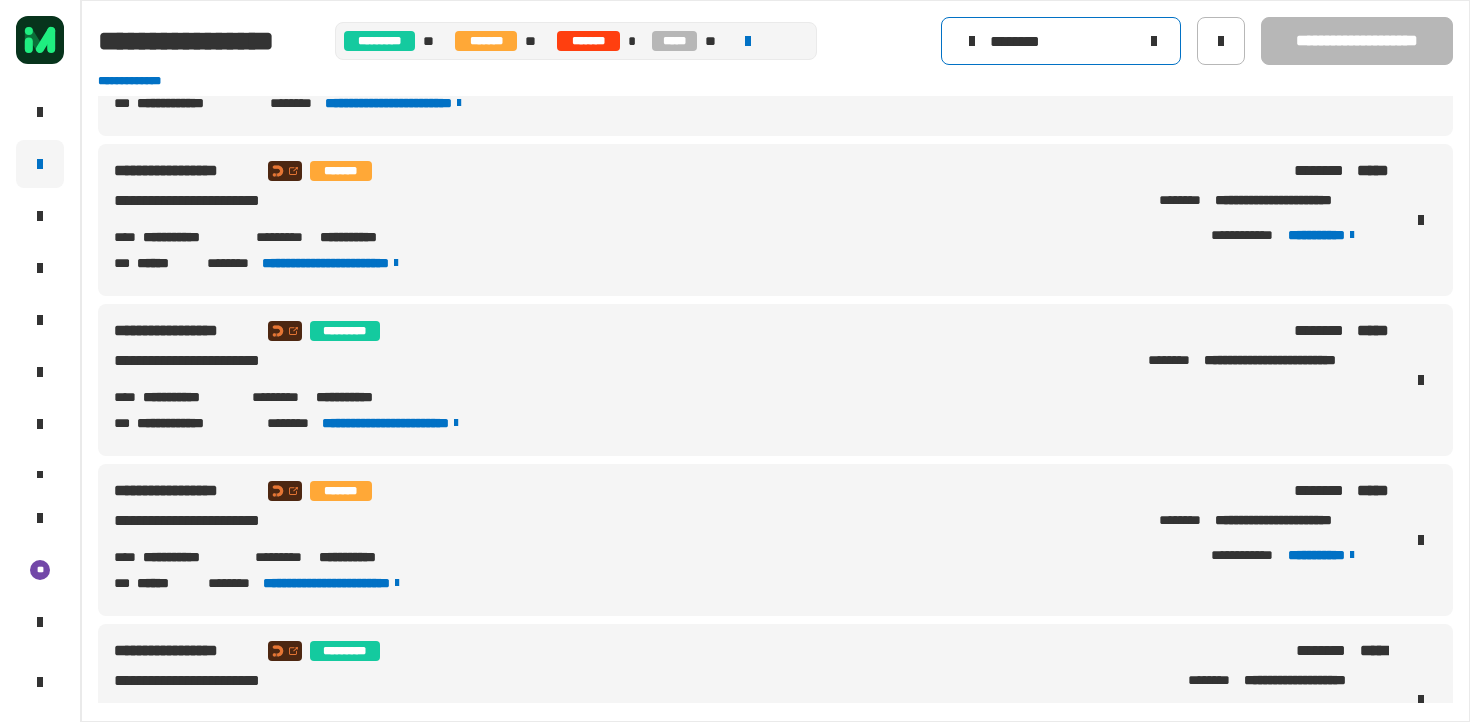 type on "********" 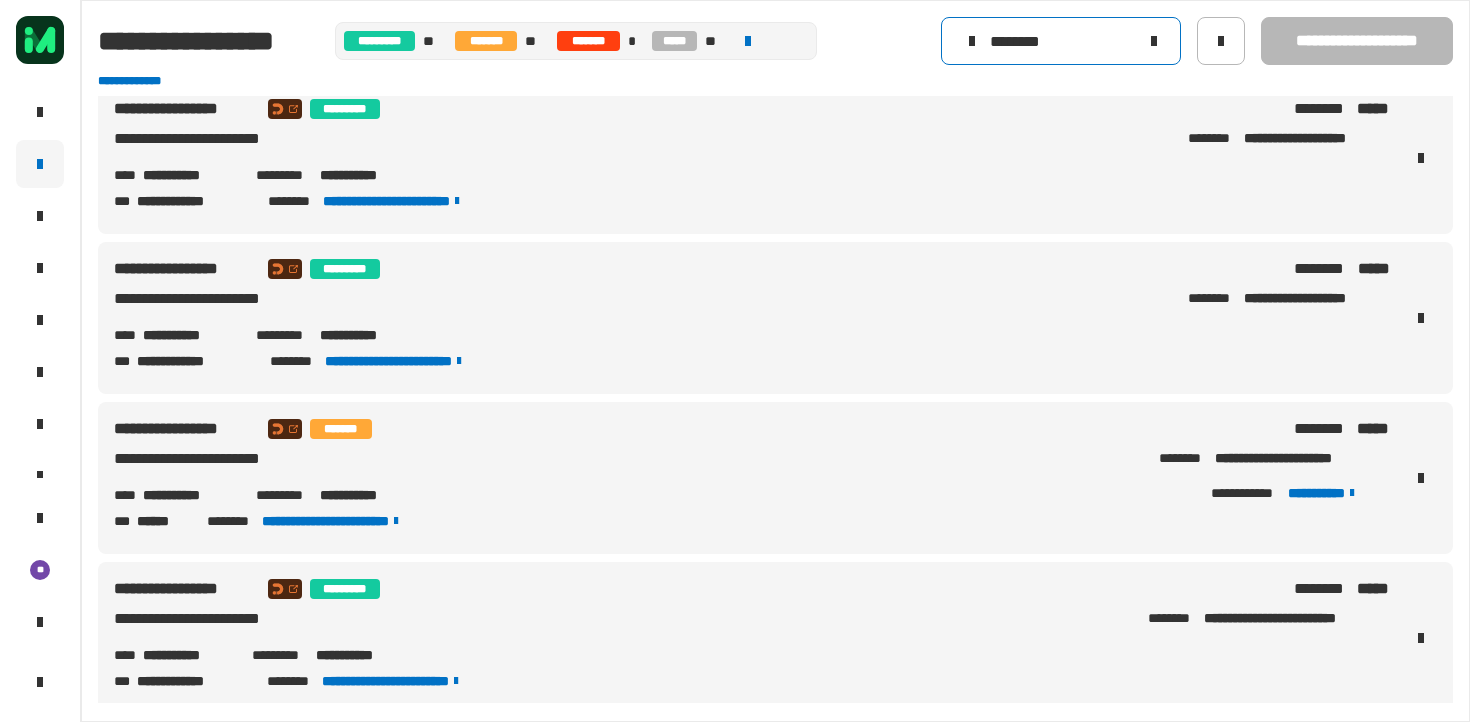 scroll, scrollTop: 0, scrollLeft: 0, axis: both 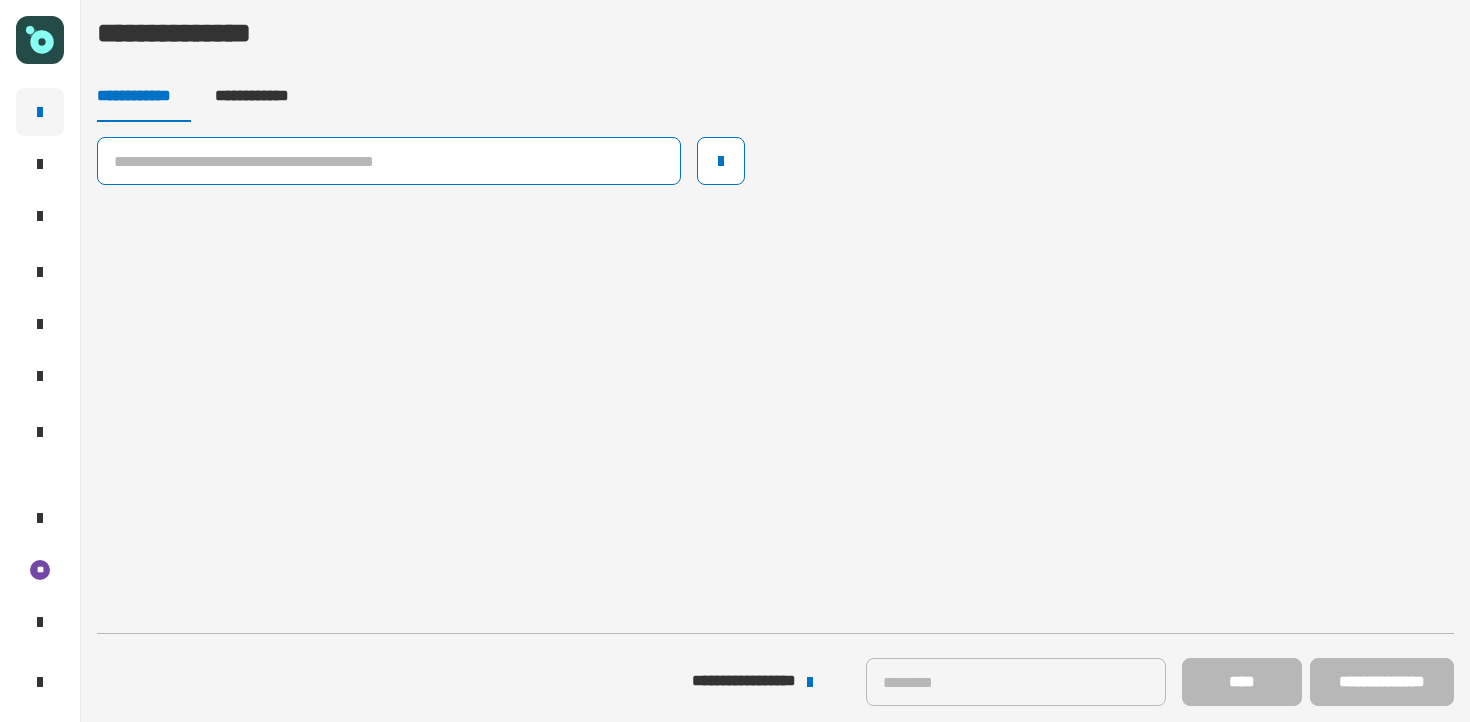 click 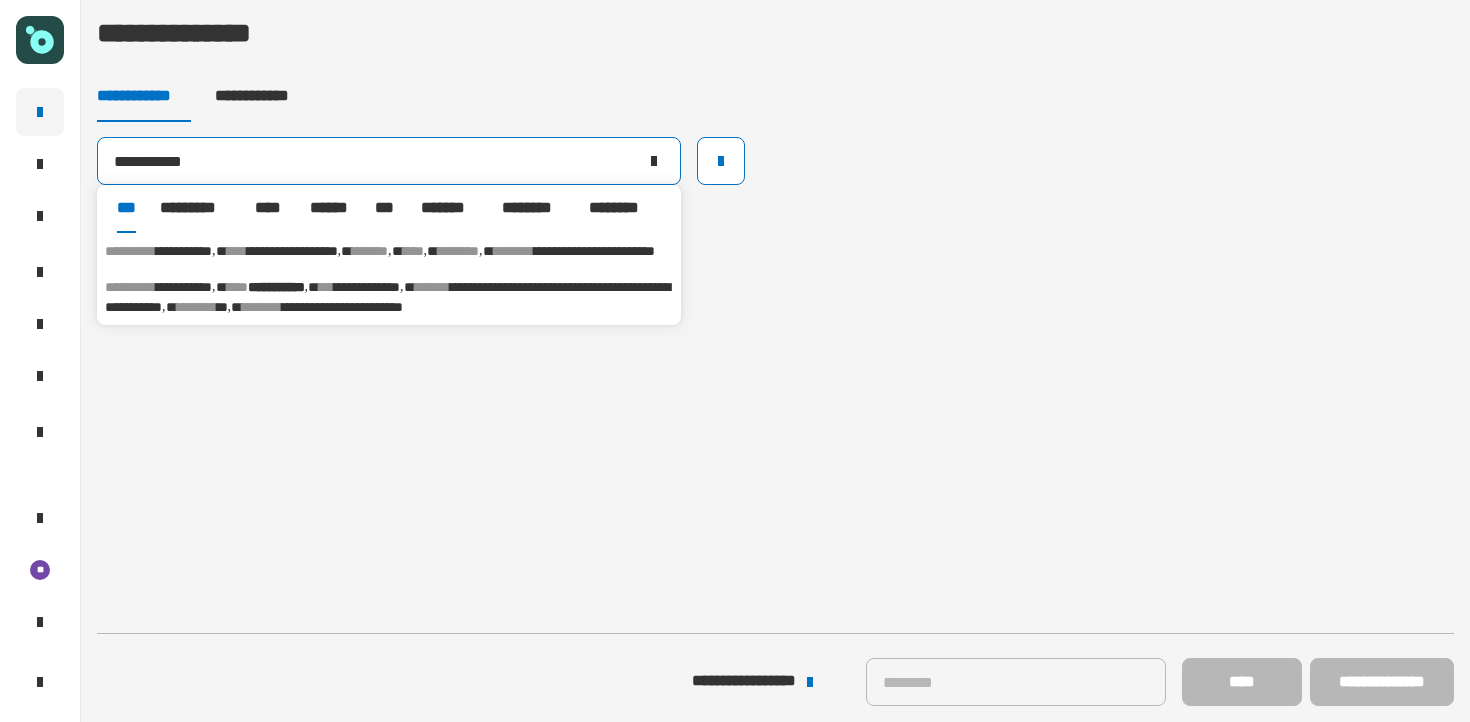 type on "**********" 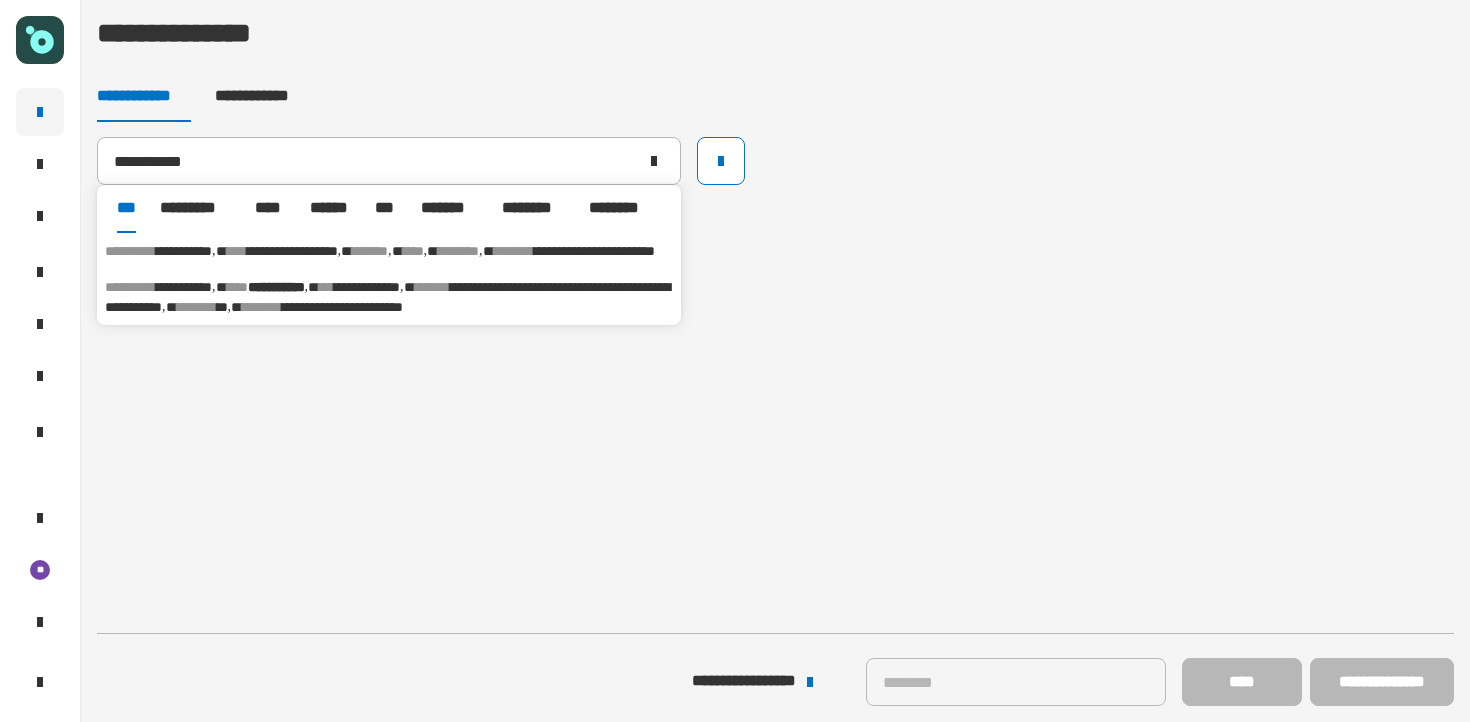 click on "***" at bounding box center [326, 287] 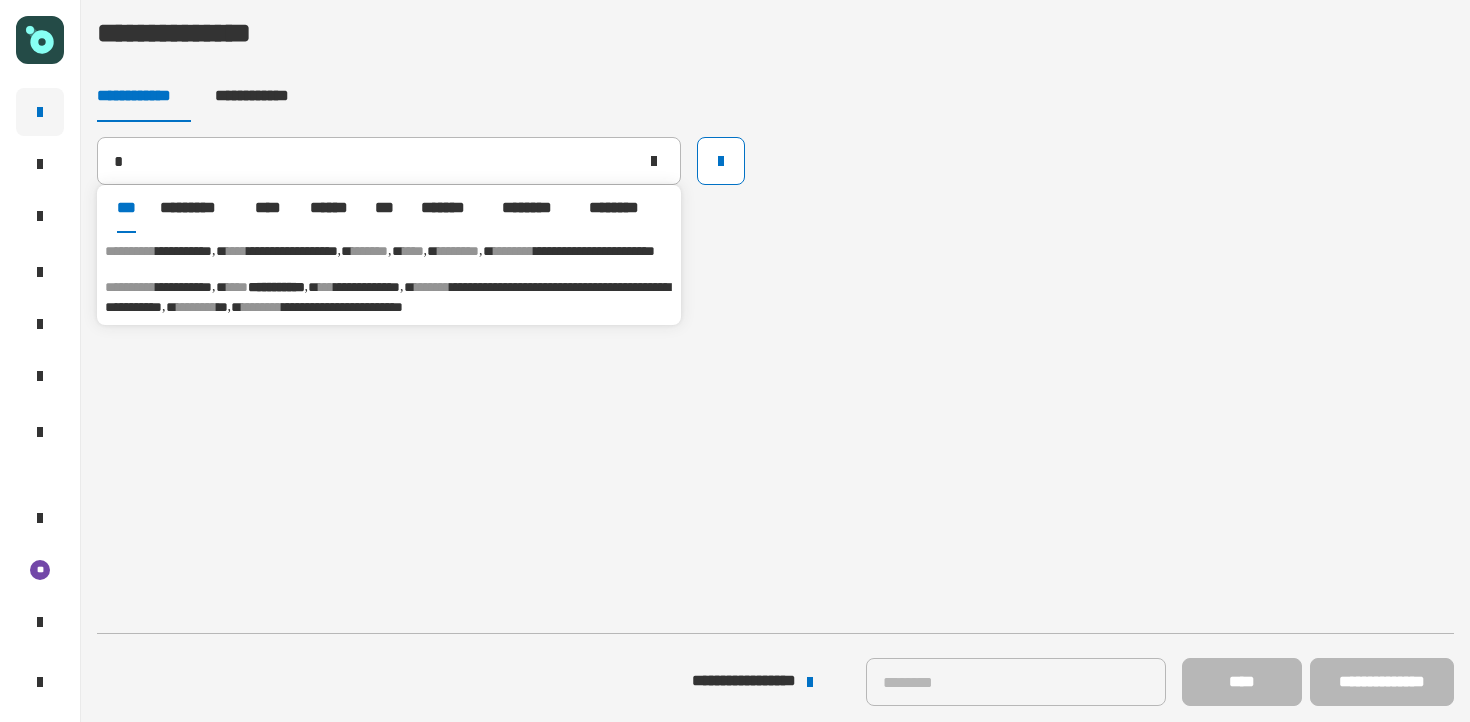 type on "**********" 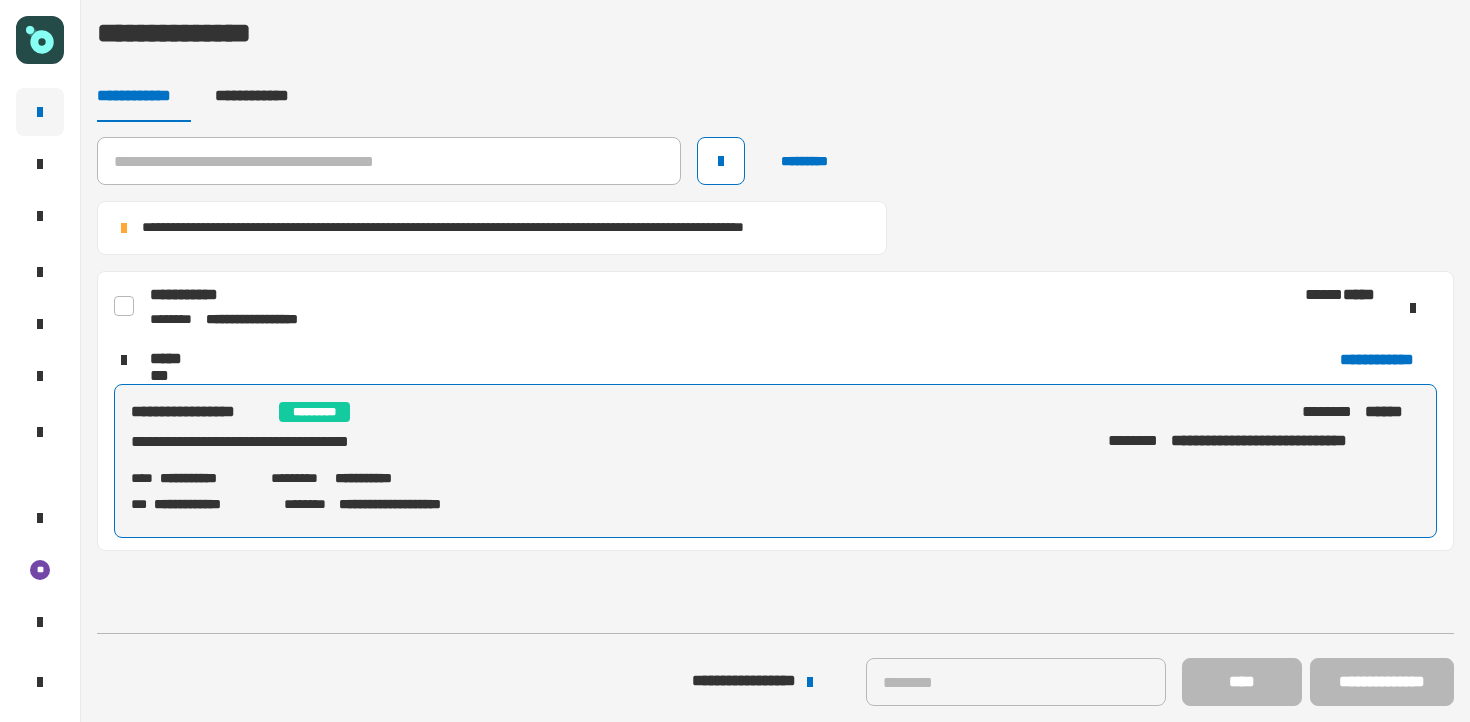 click 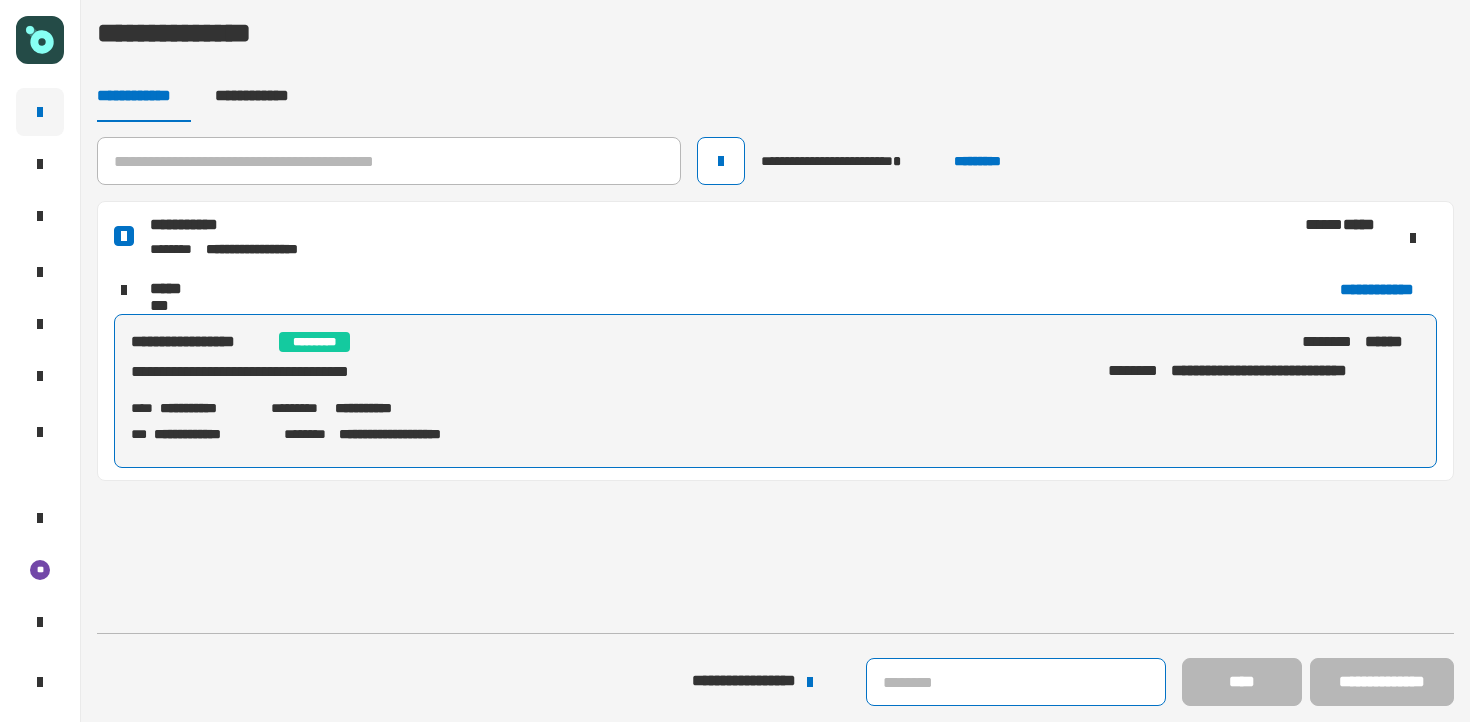 click 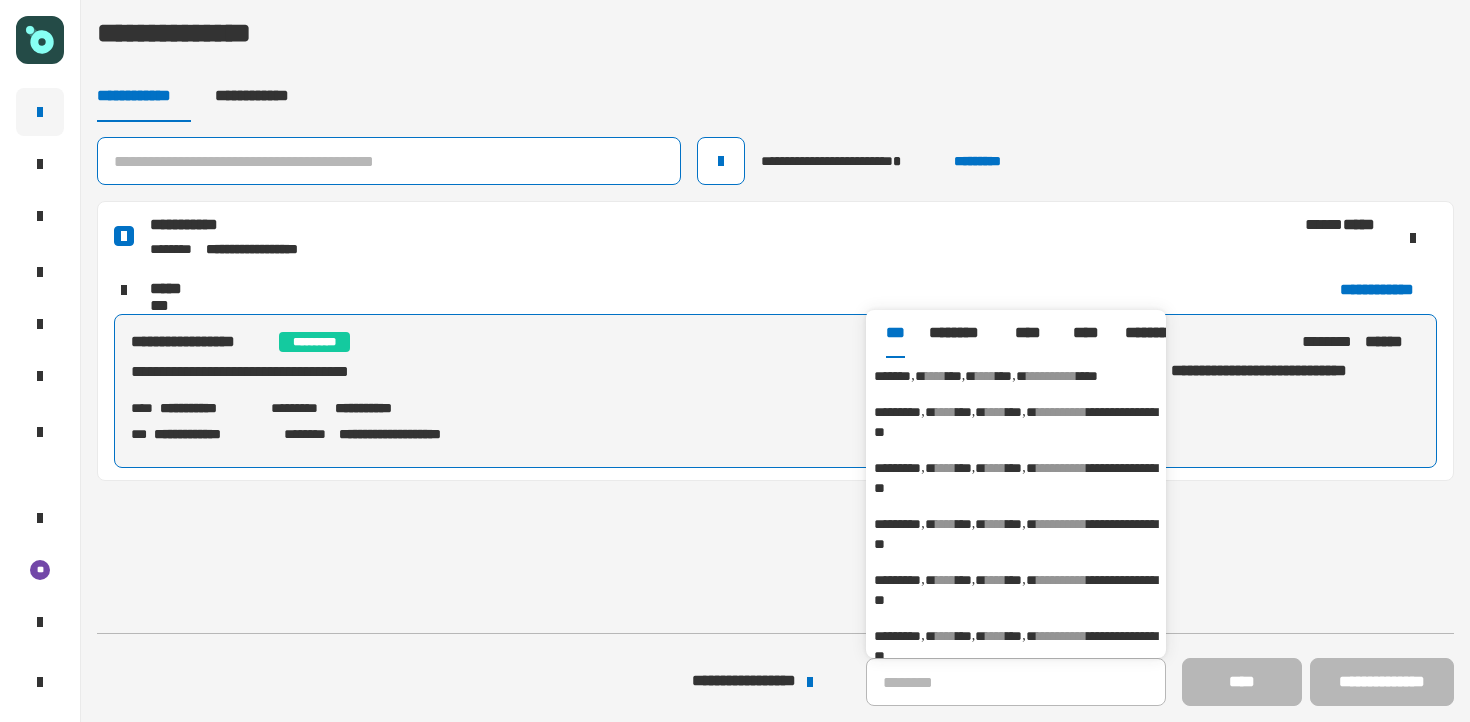 click 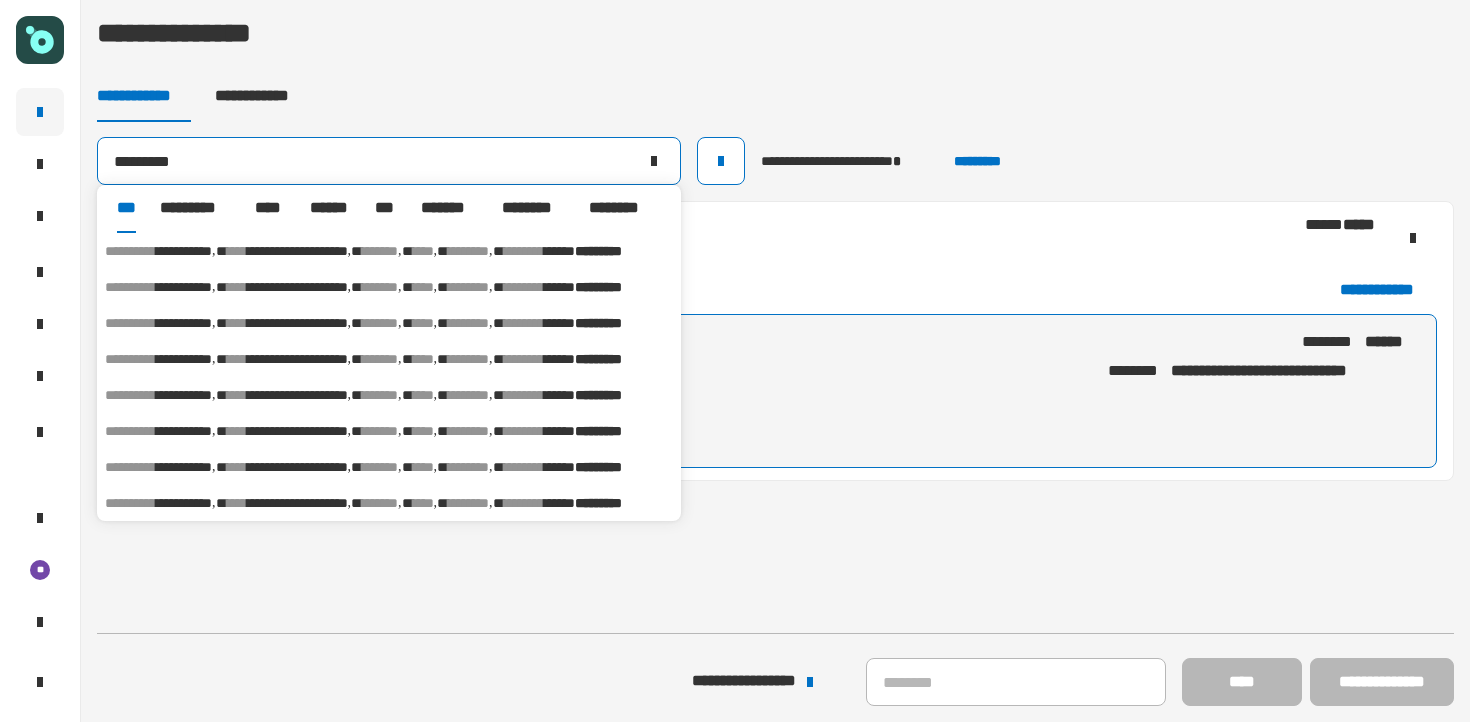 type on "*********" 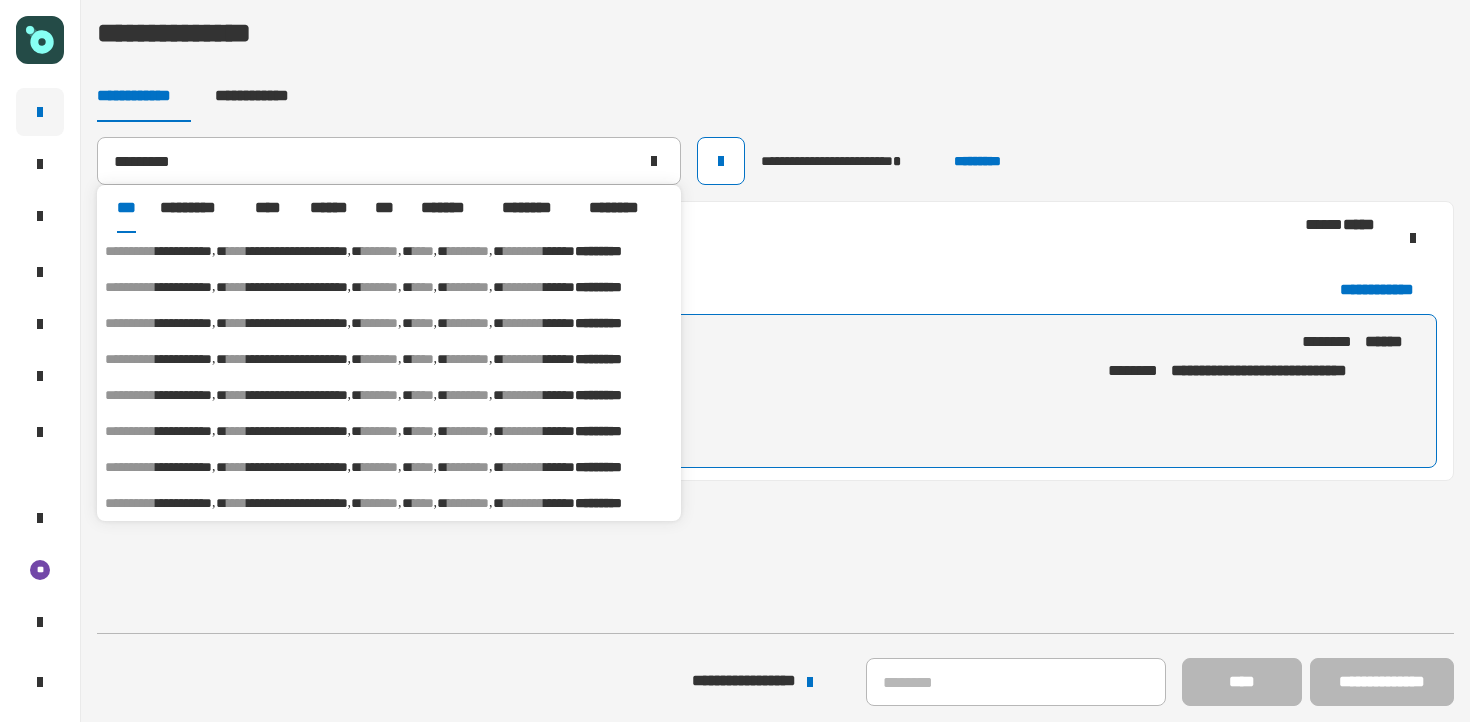click on "**********" at bounding box center (297, 251) 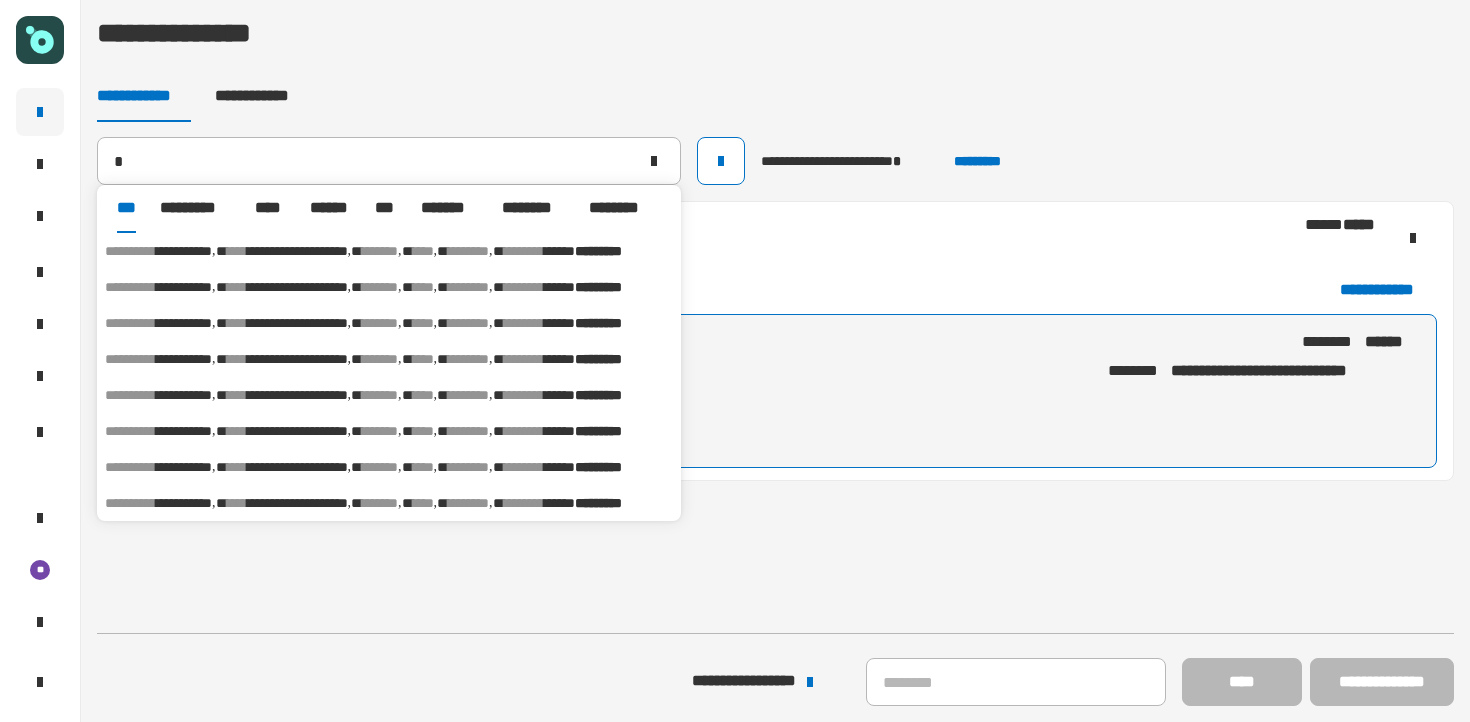 type on "**********" 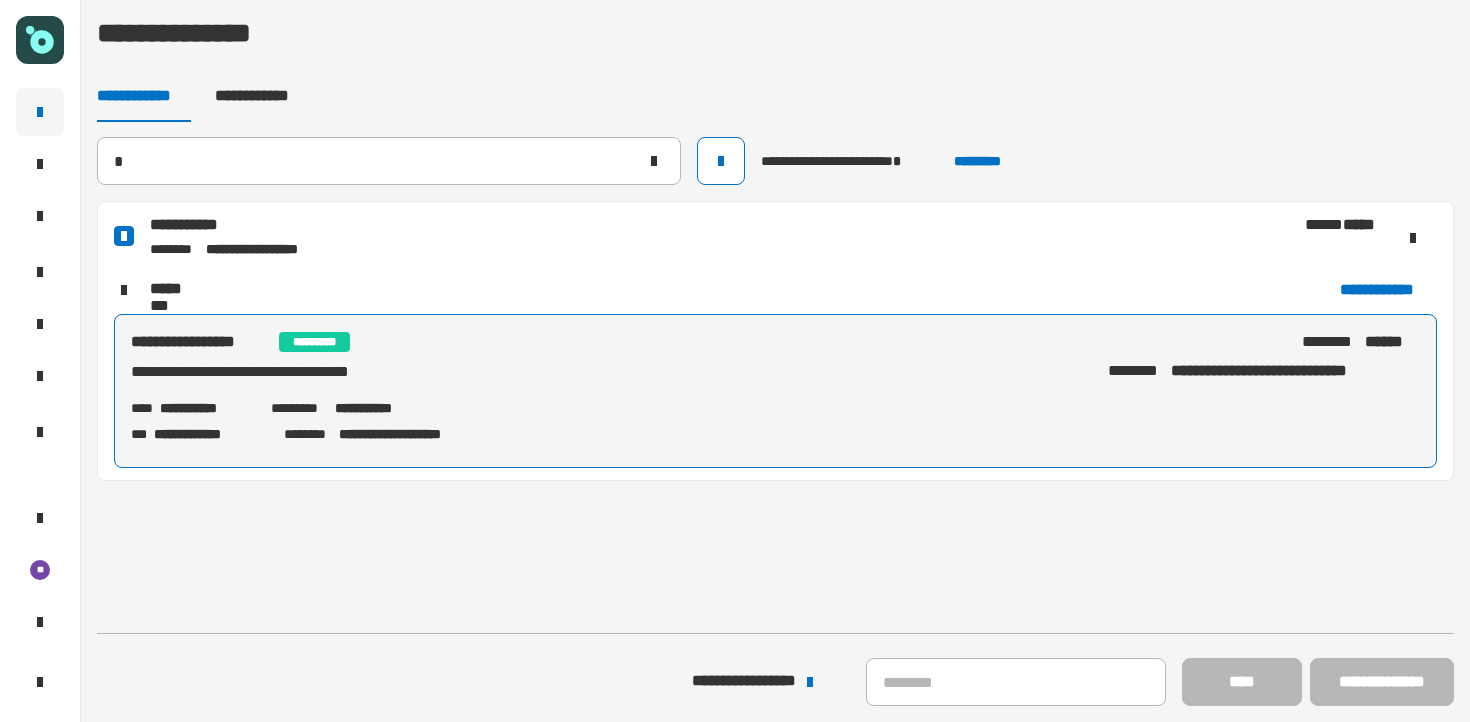 type 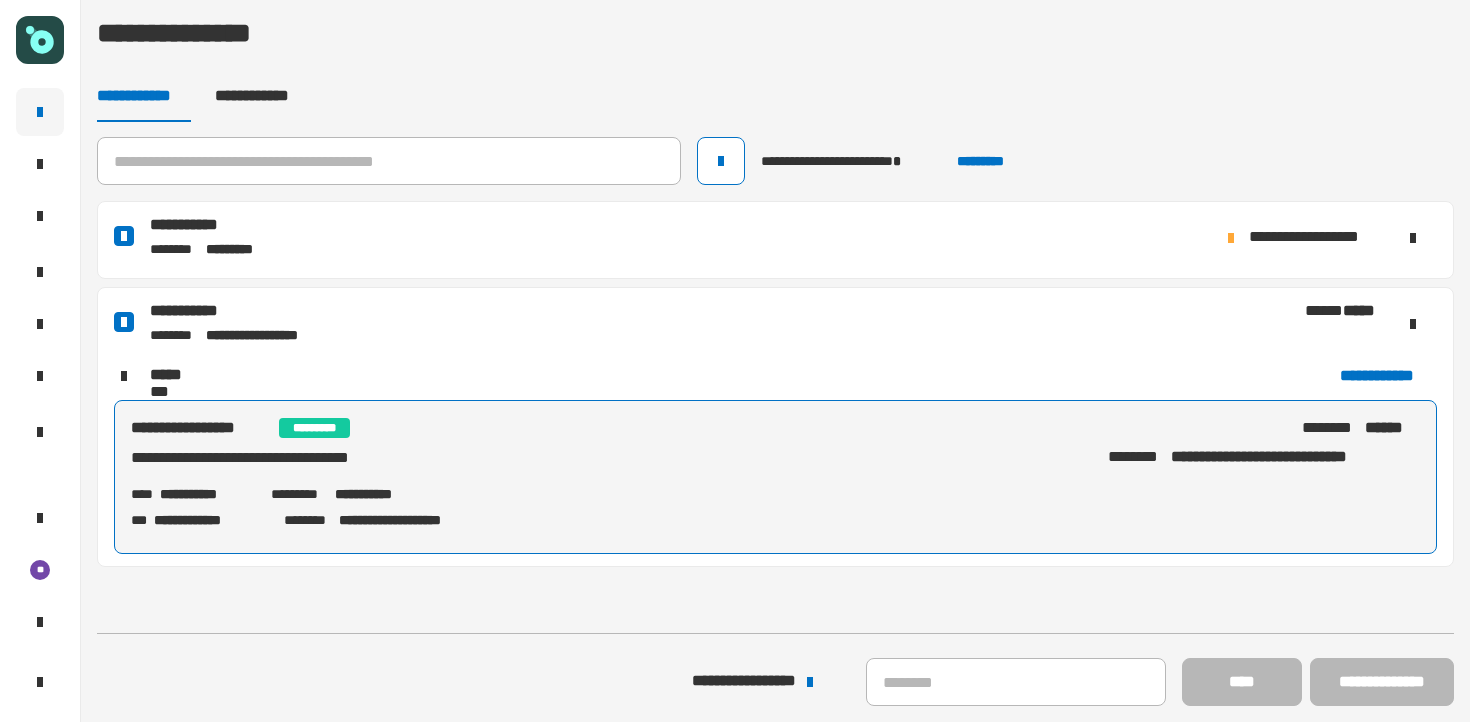 click 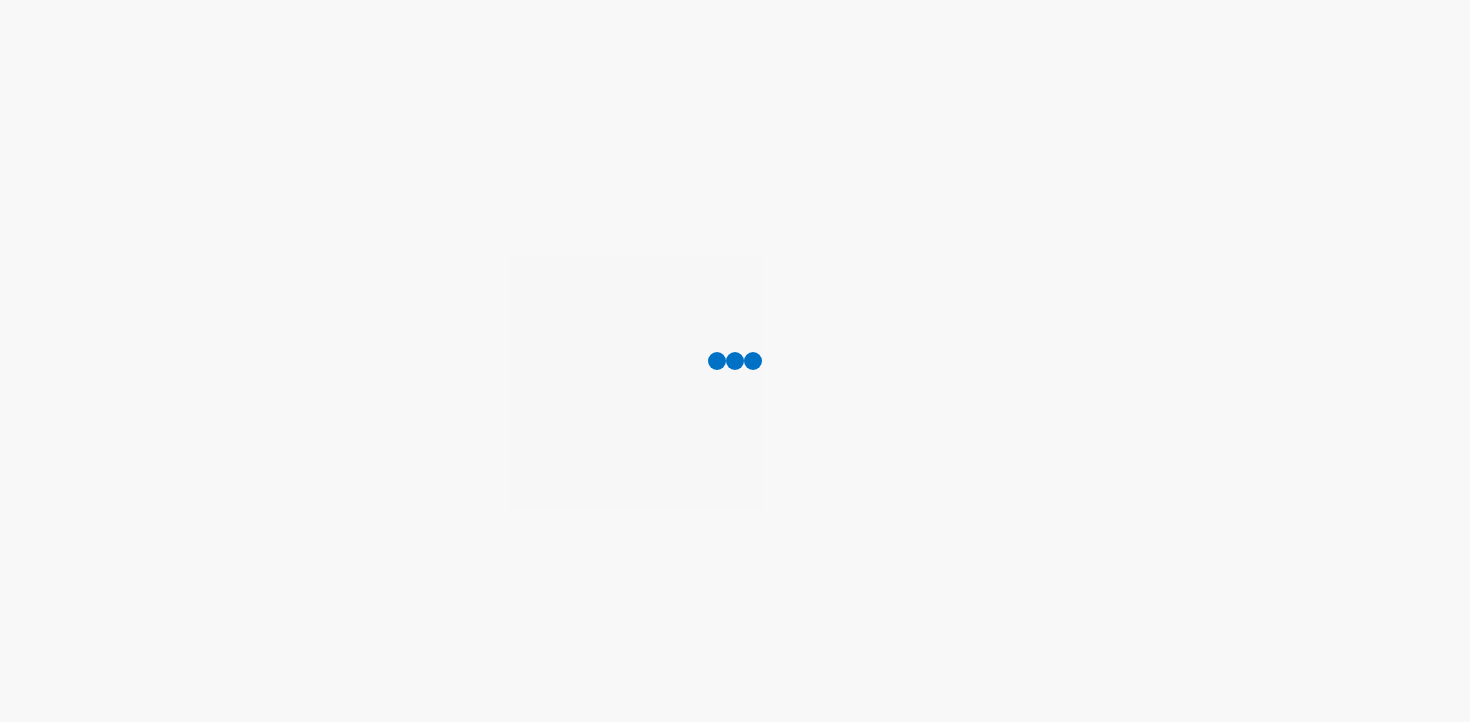 scroll, scrollTop: 0, scrollLeft: 0, axis: both 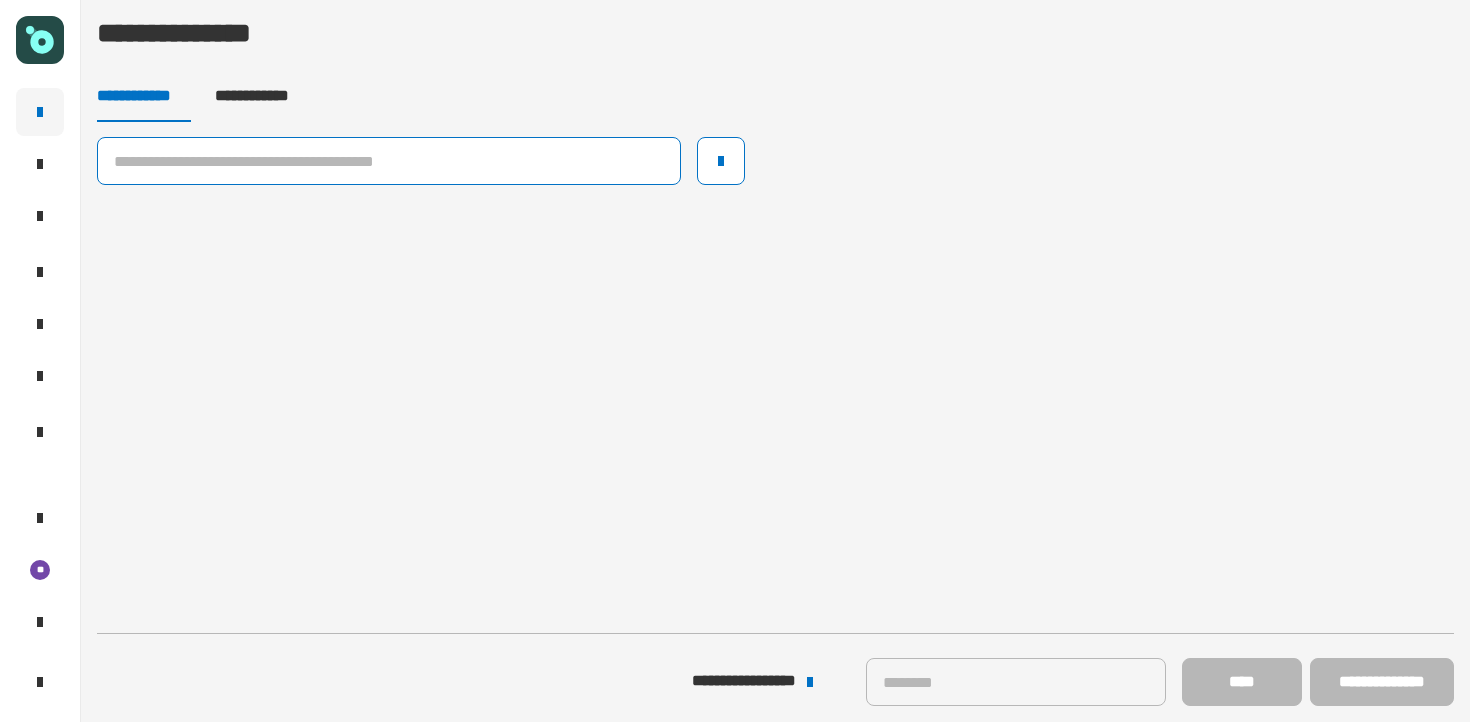 click 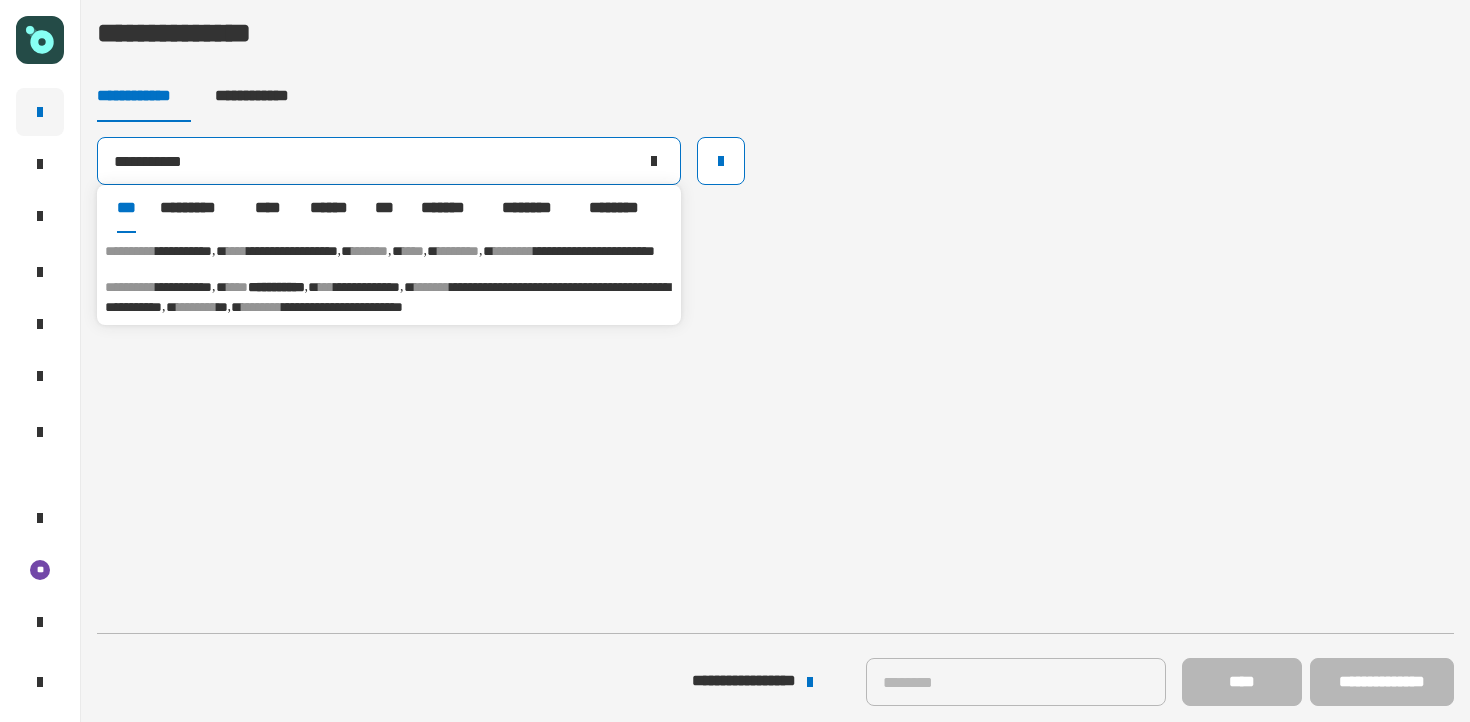 type on "**********" 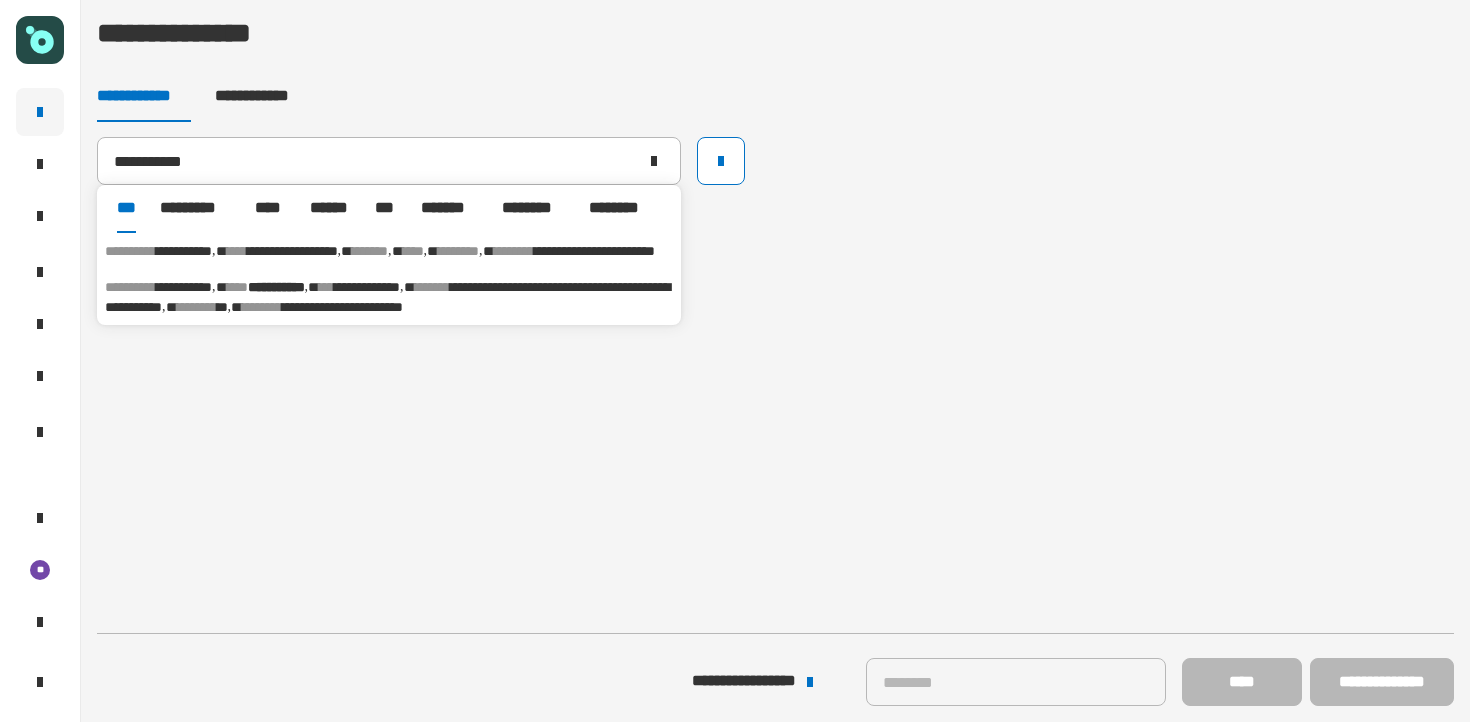 click on "**********" at bounding box center [387, 297] 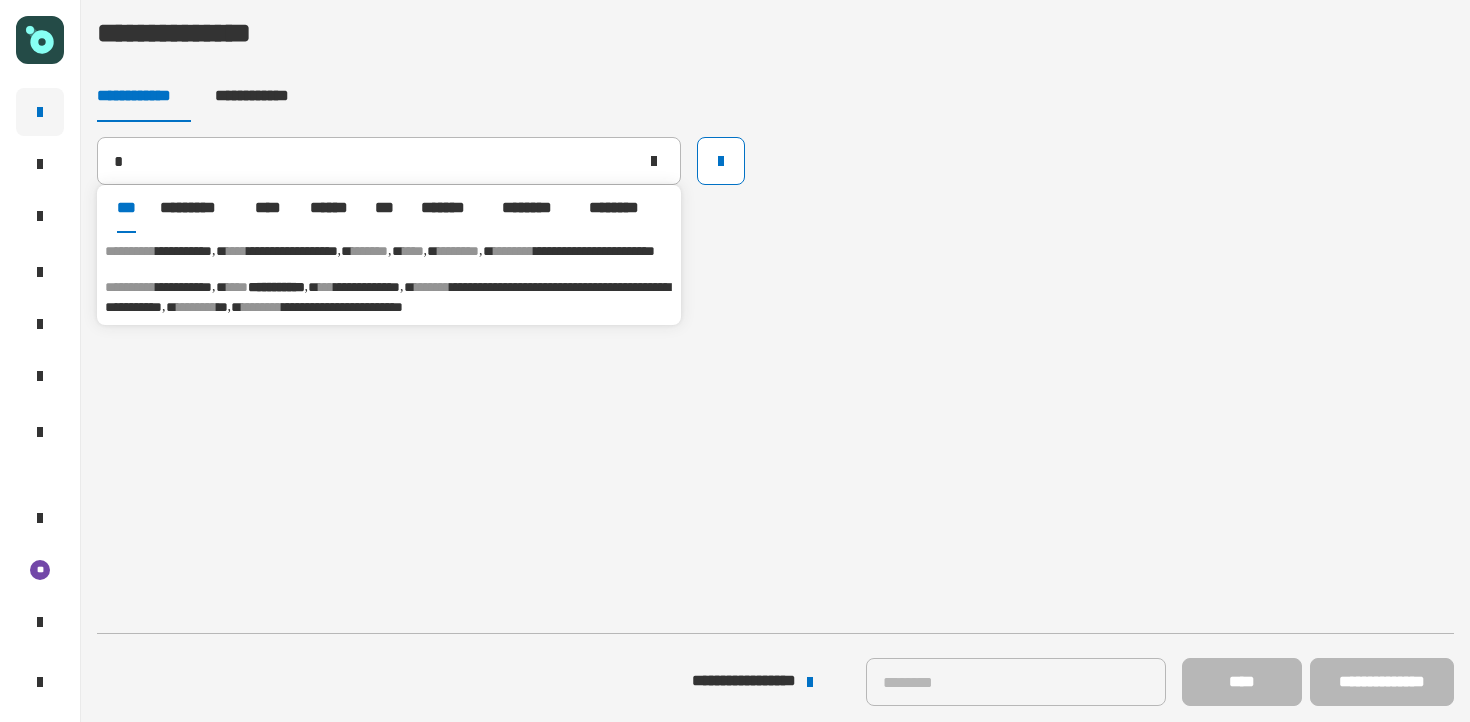 type on "**********" 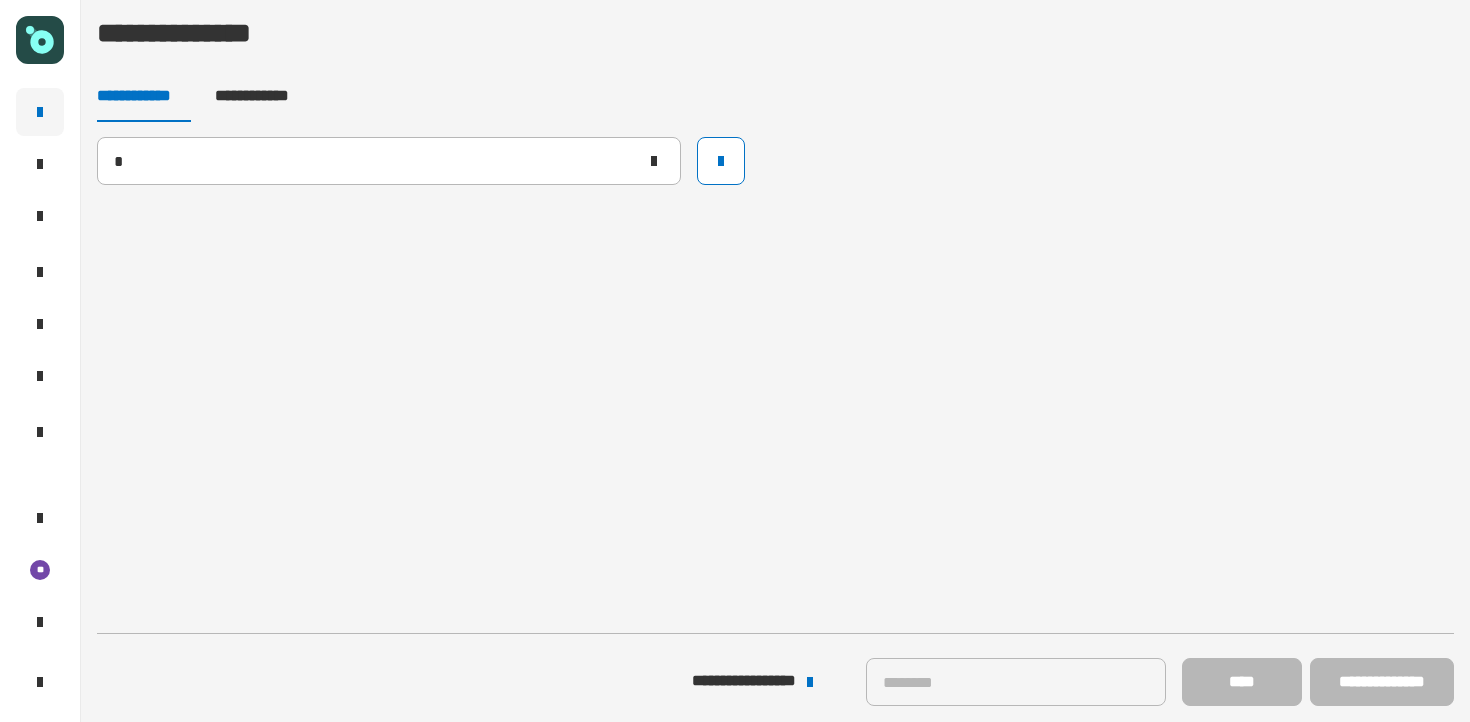 type 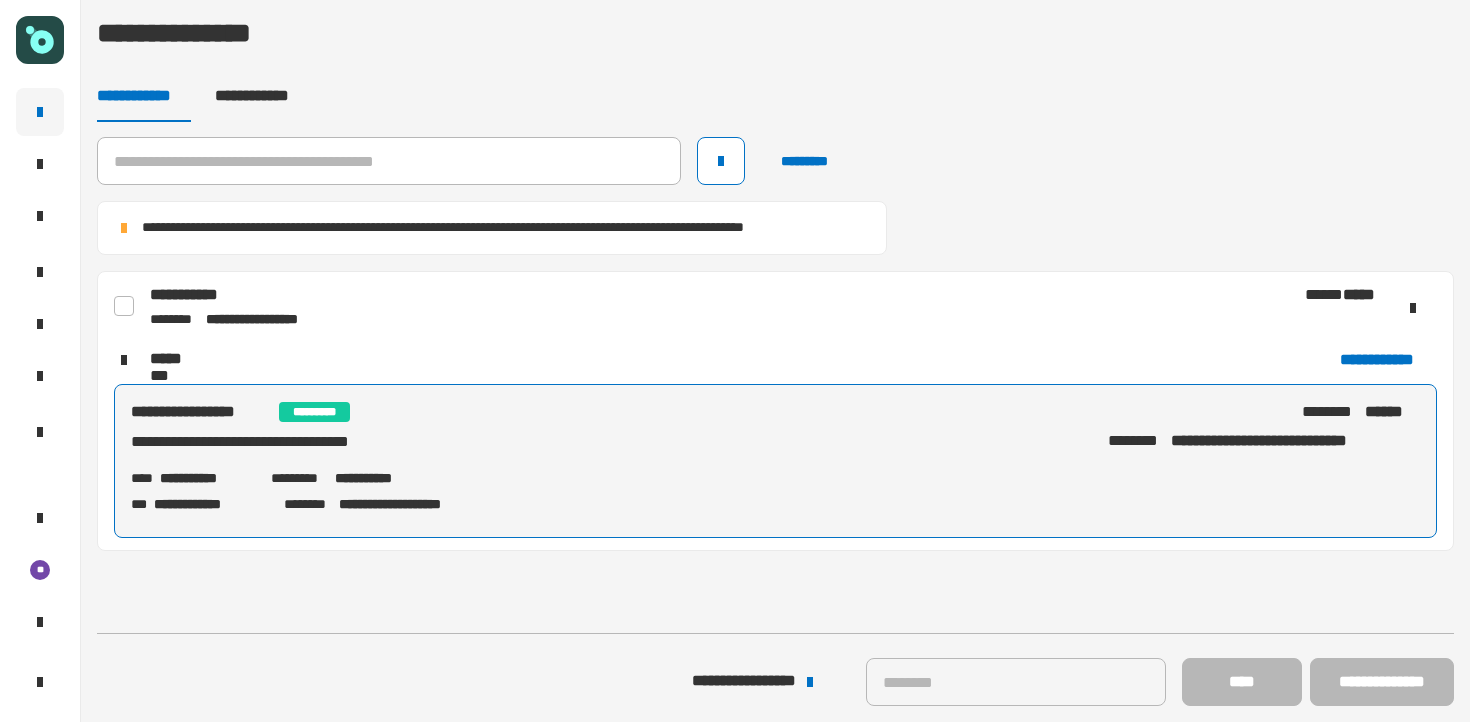click 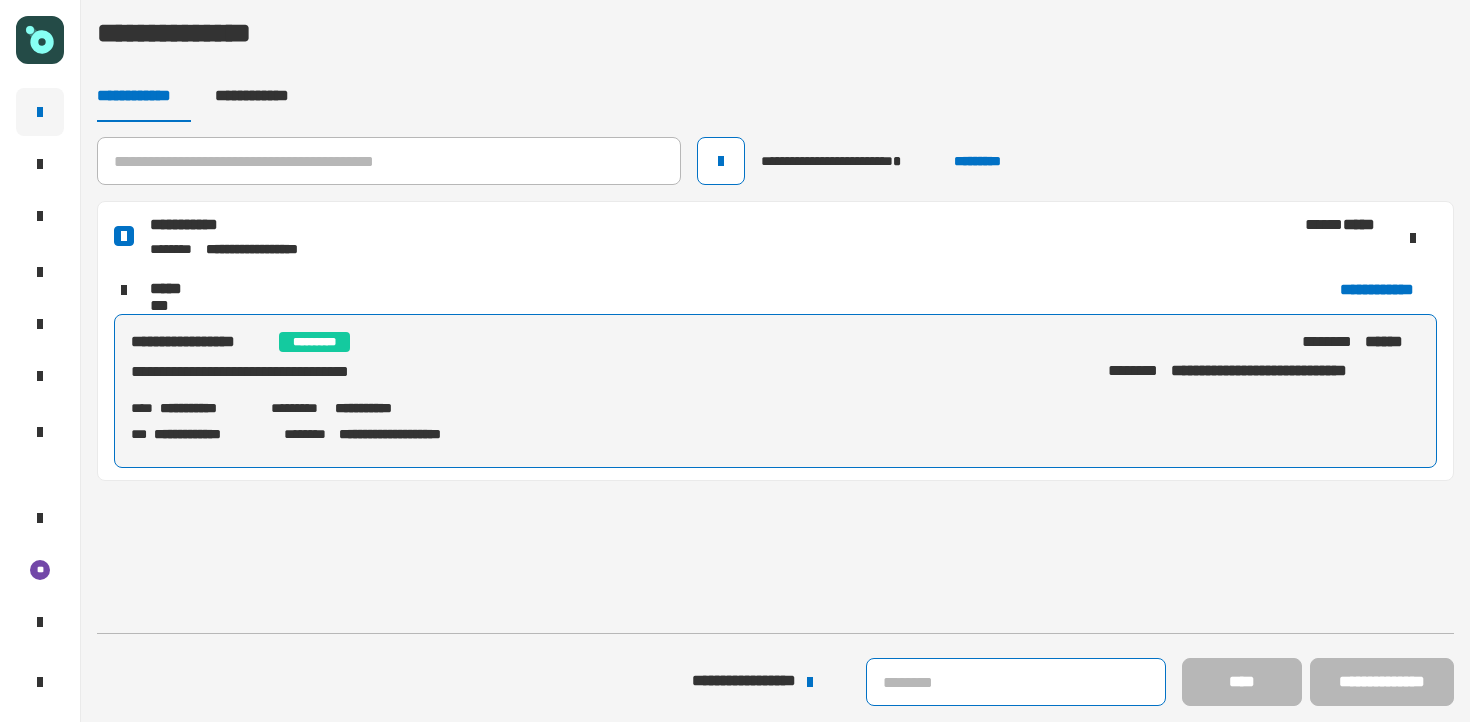 click 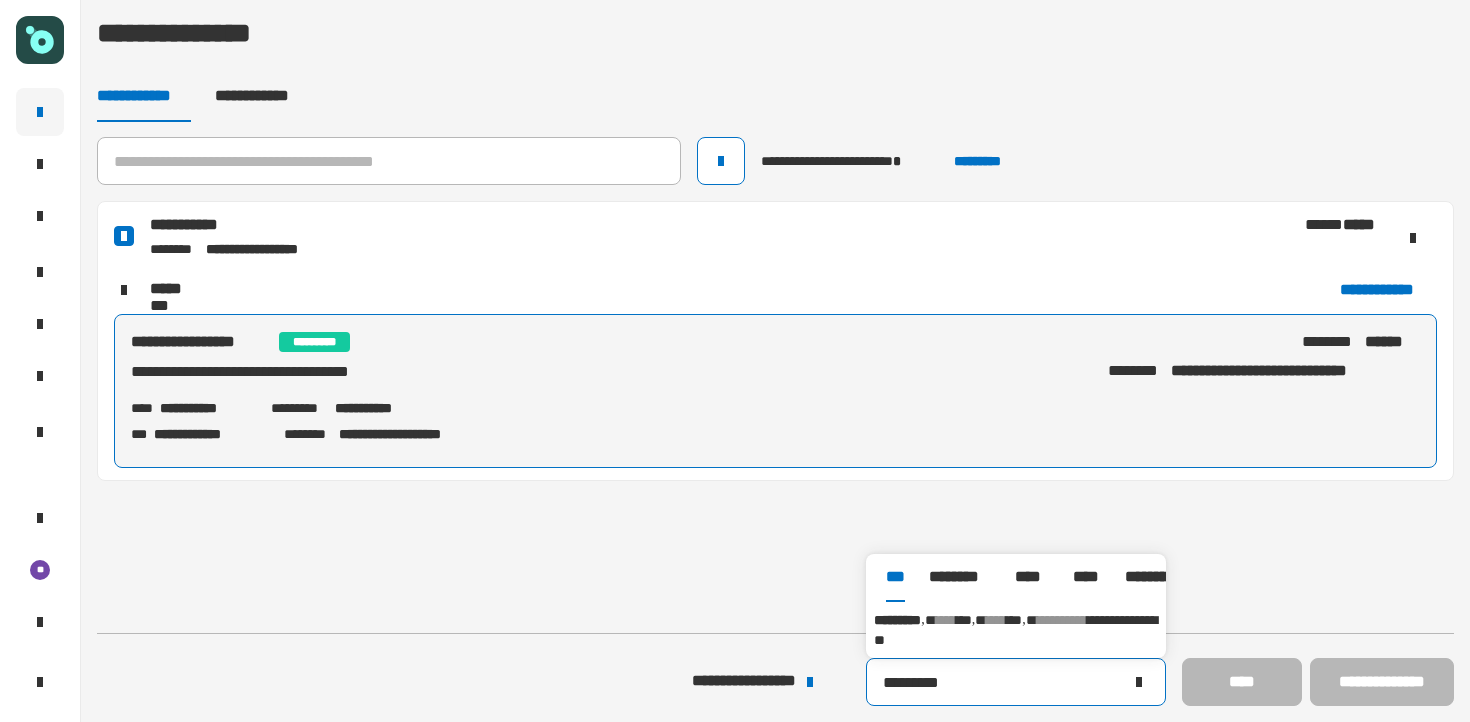 type on "*********" 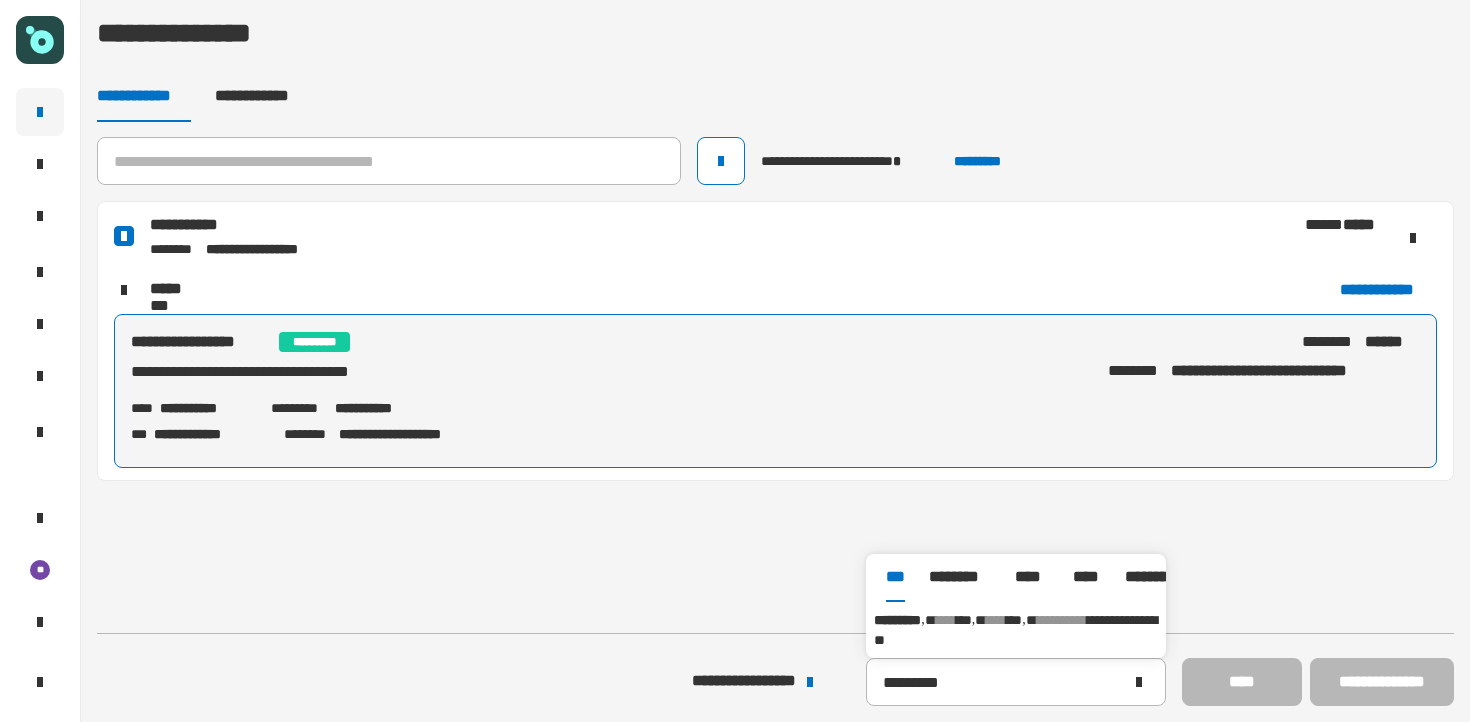 click on "**********" at bounding box center [1016, 630] 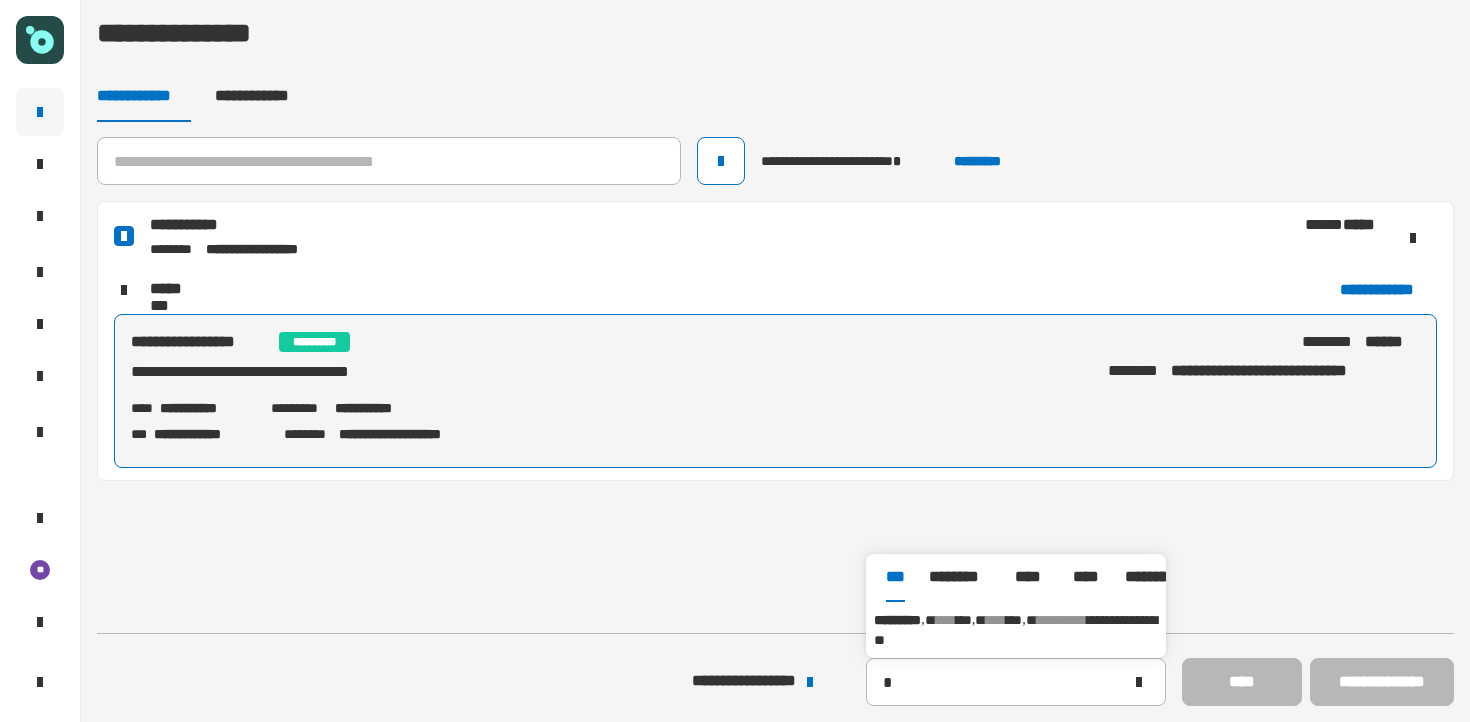 type on "*********" 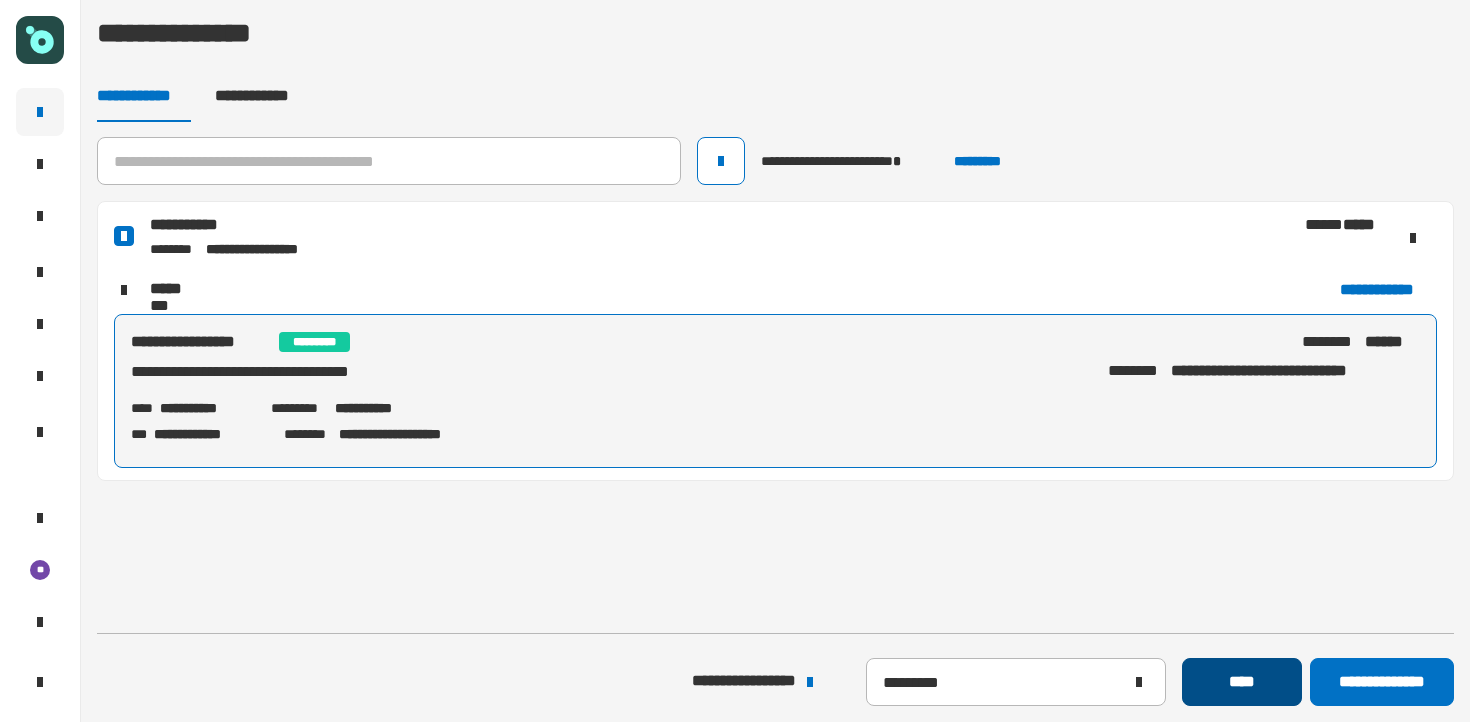 click on "****" 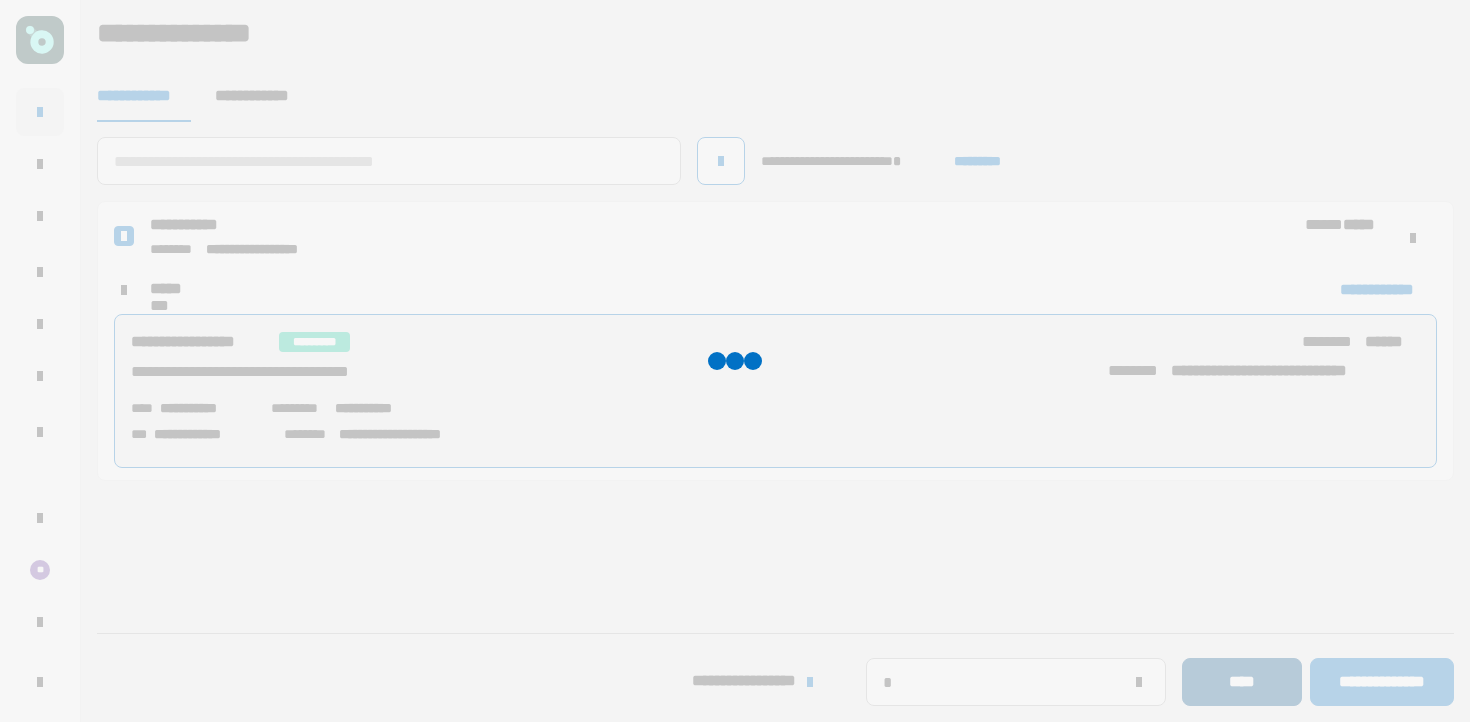 type 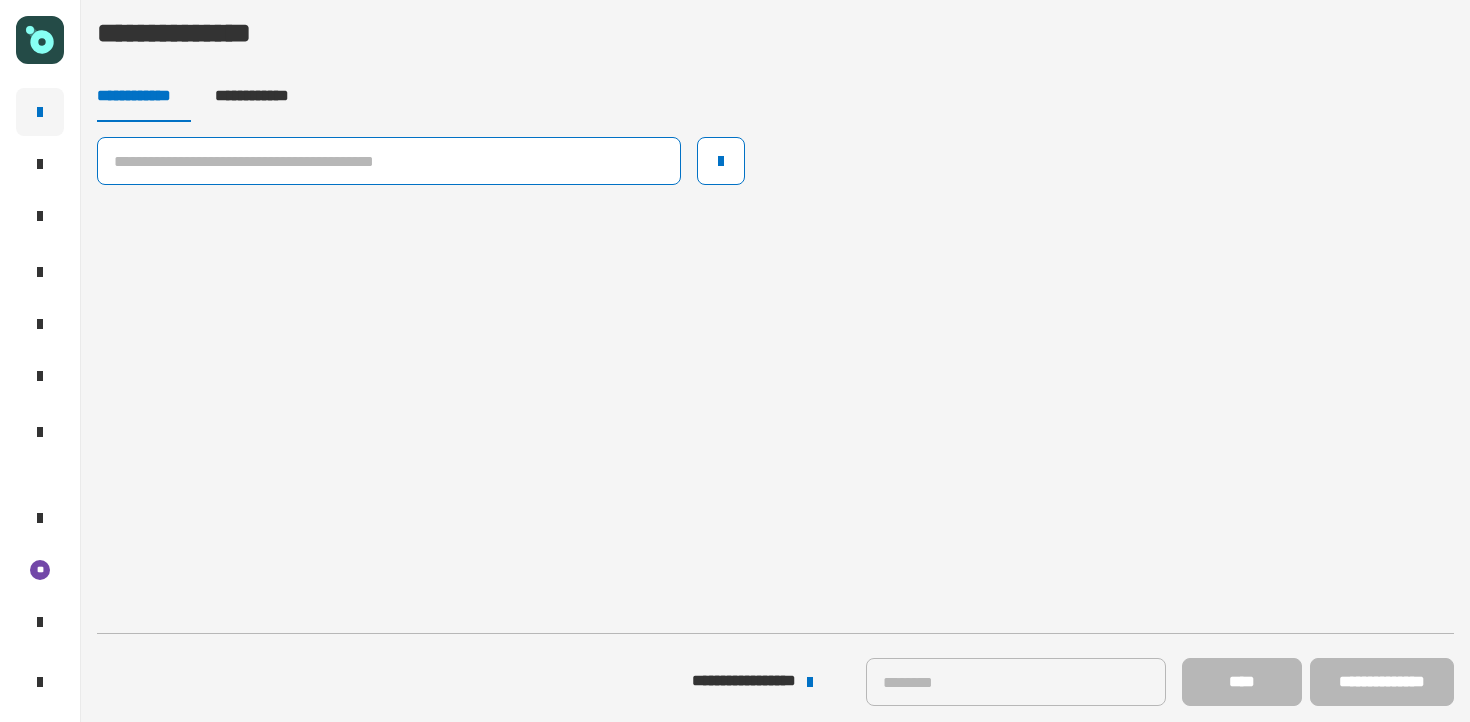click 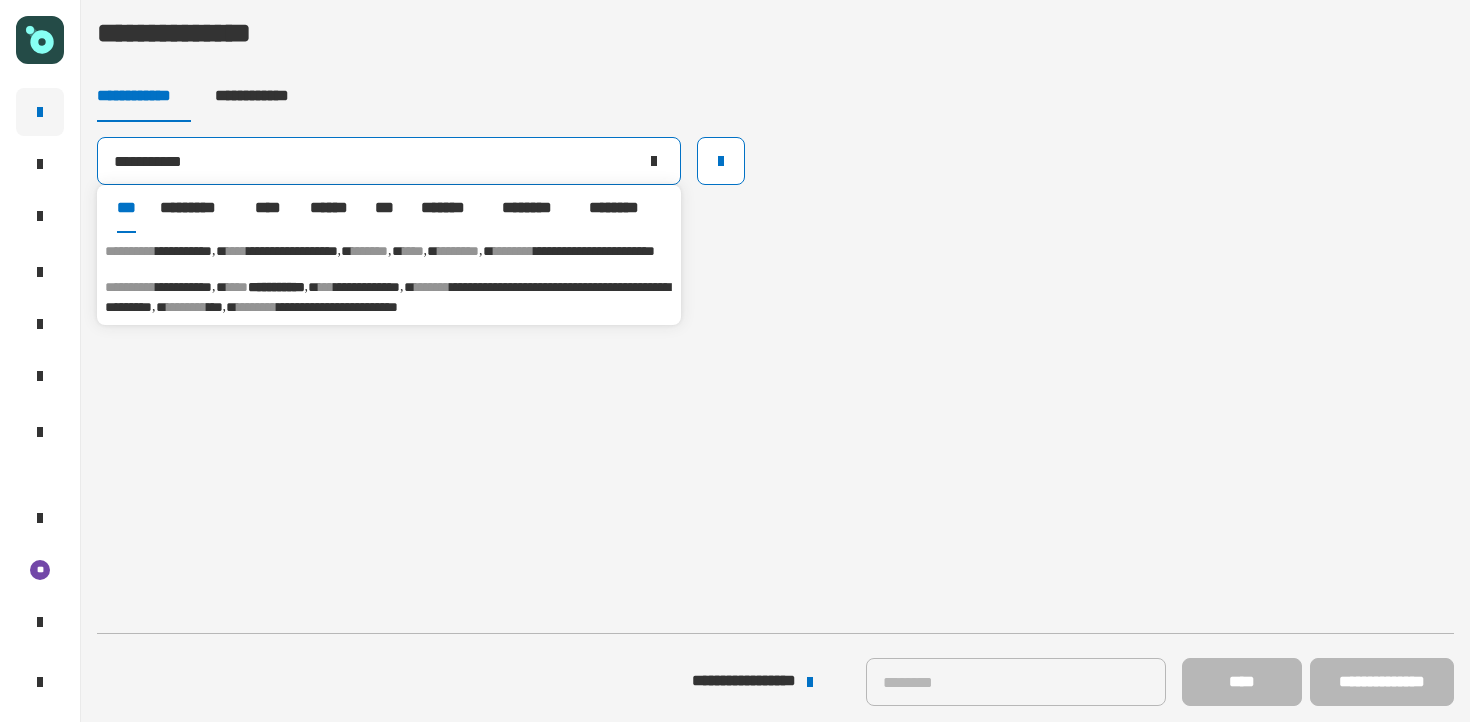 type on "**********" 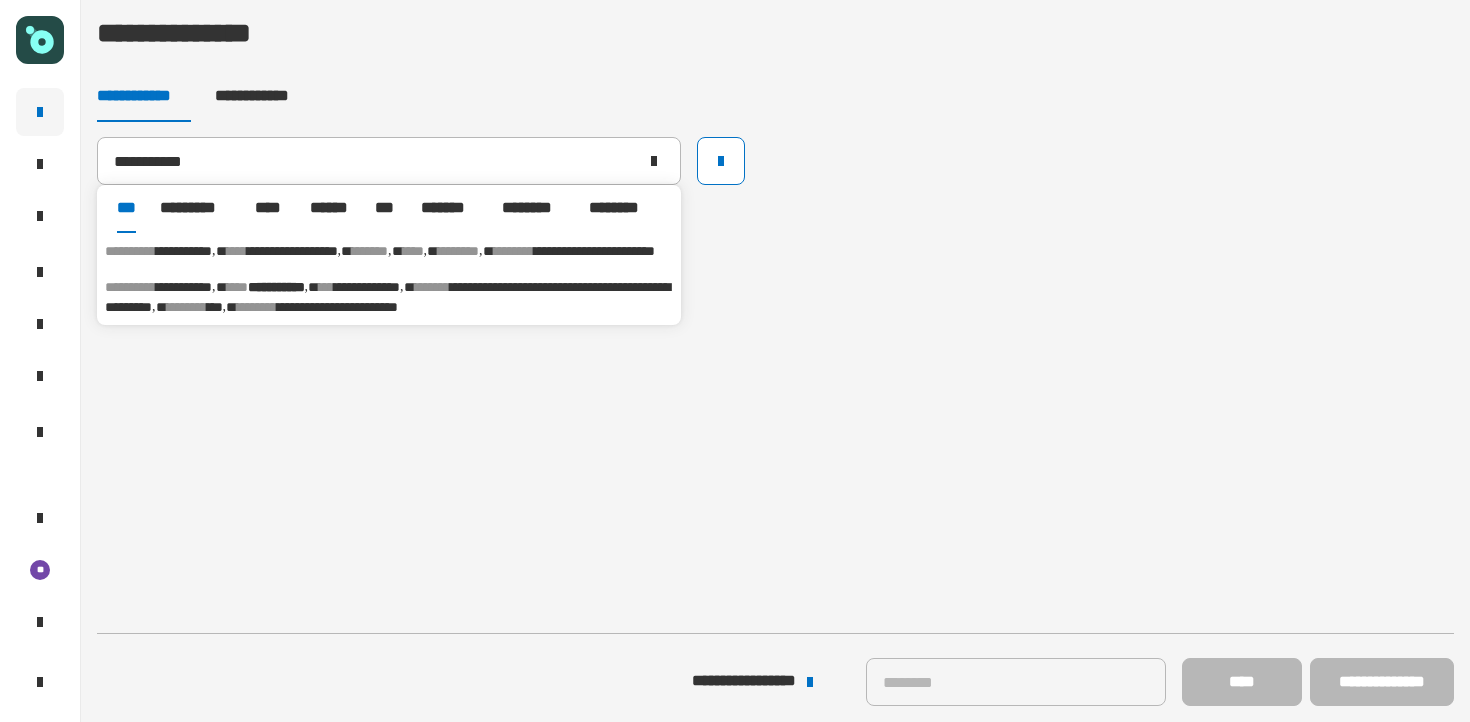 click on "***" at bounding box center [215, 307] 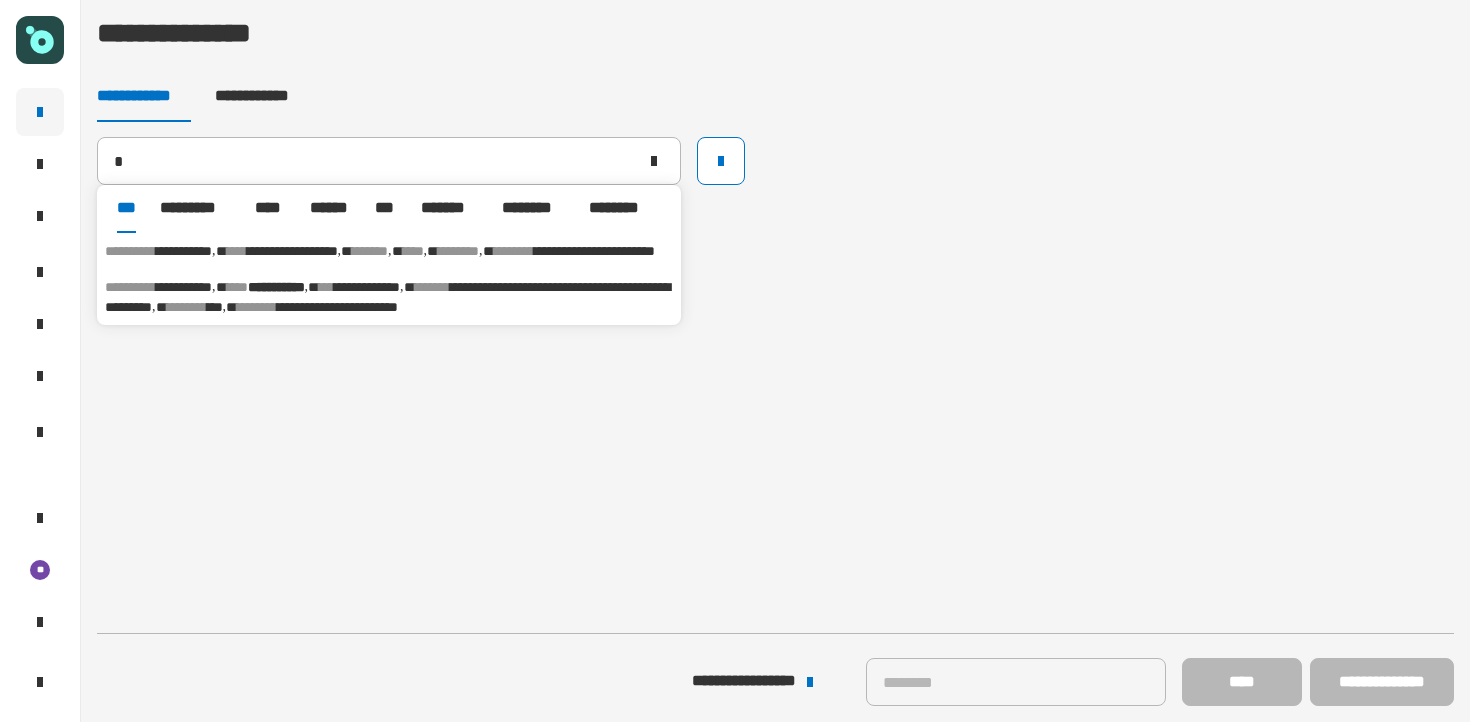 type on "**********" 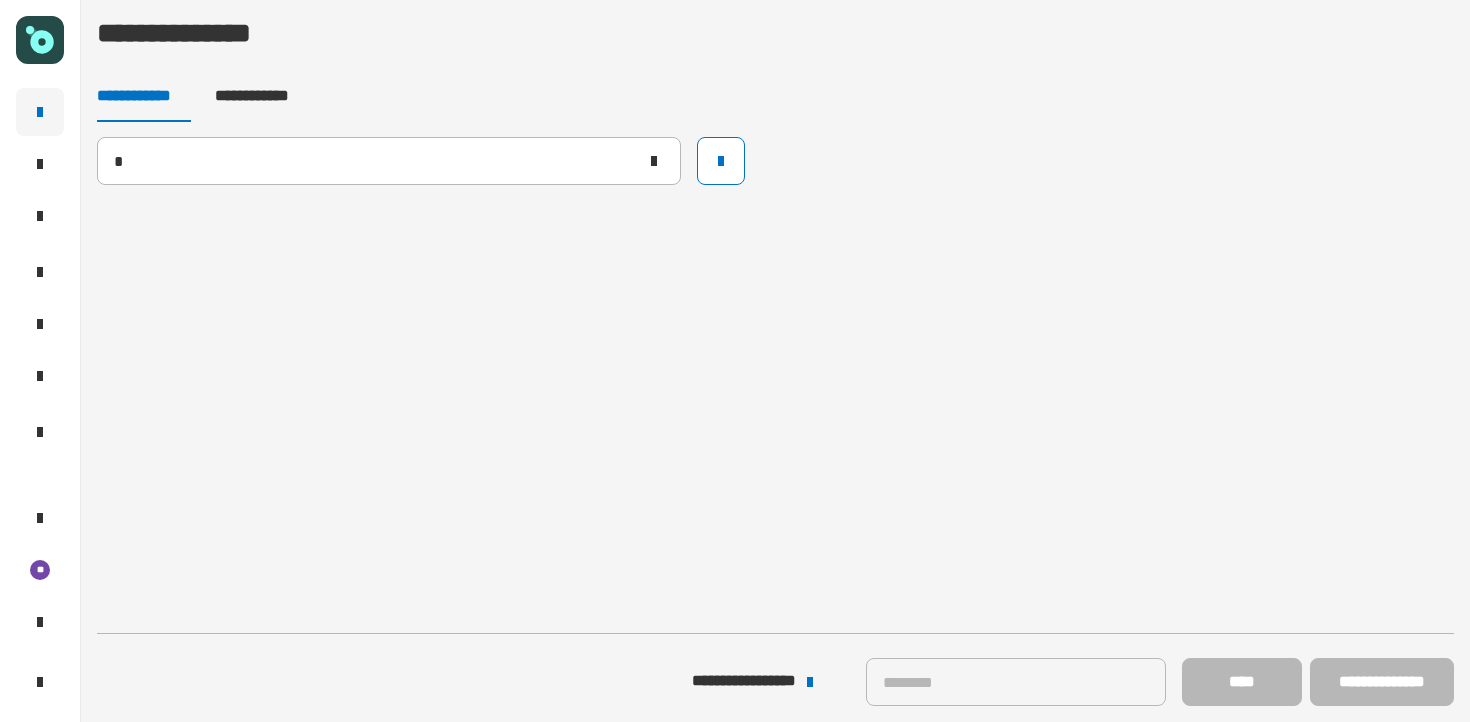 type 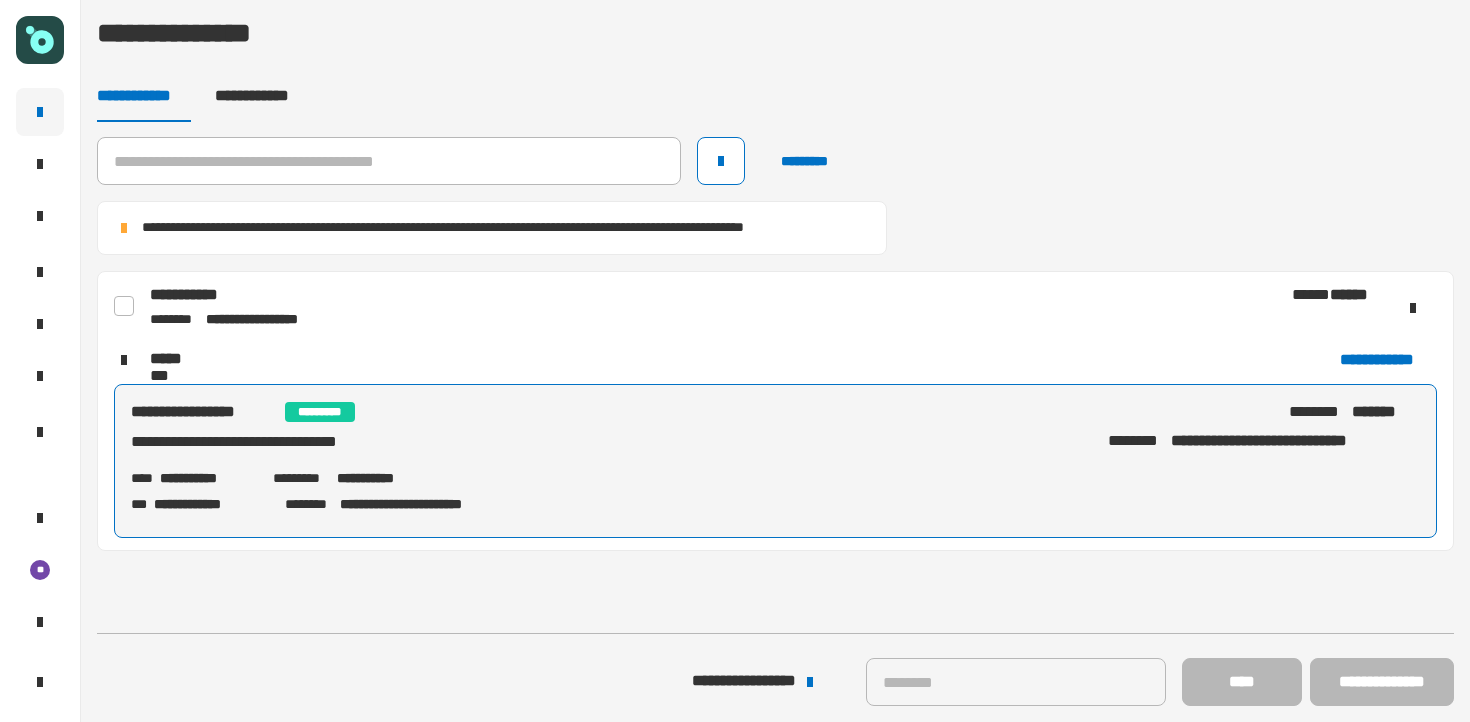click 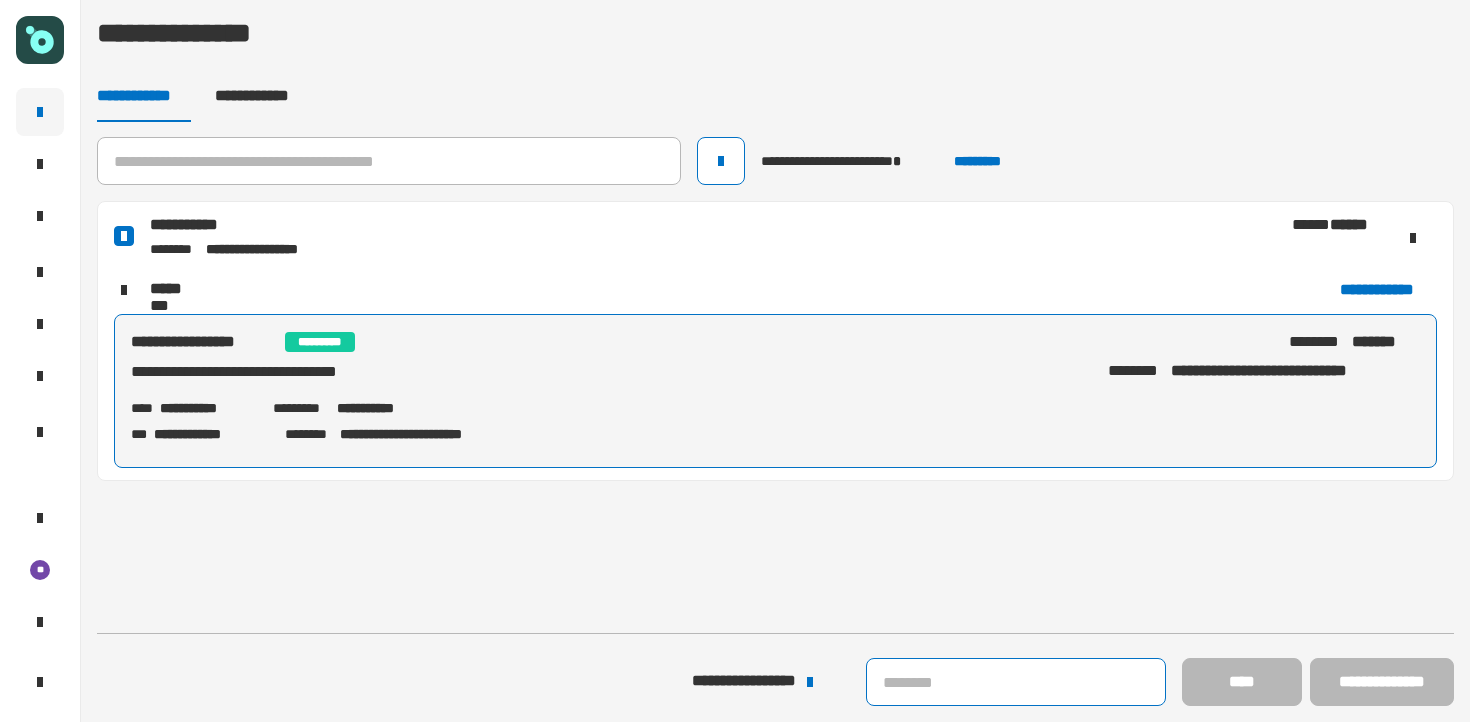 click 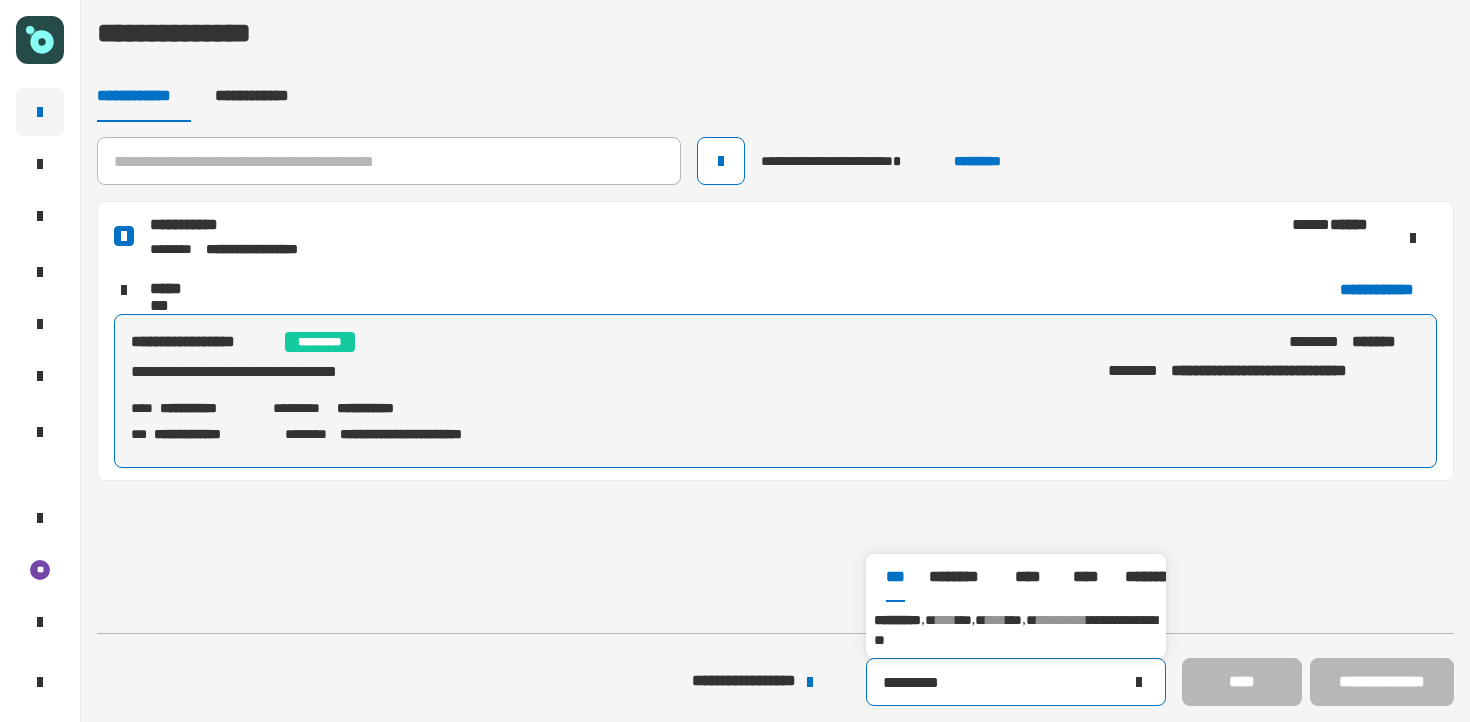 type on "*********" 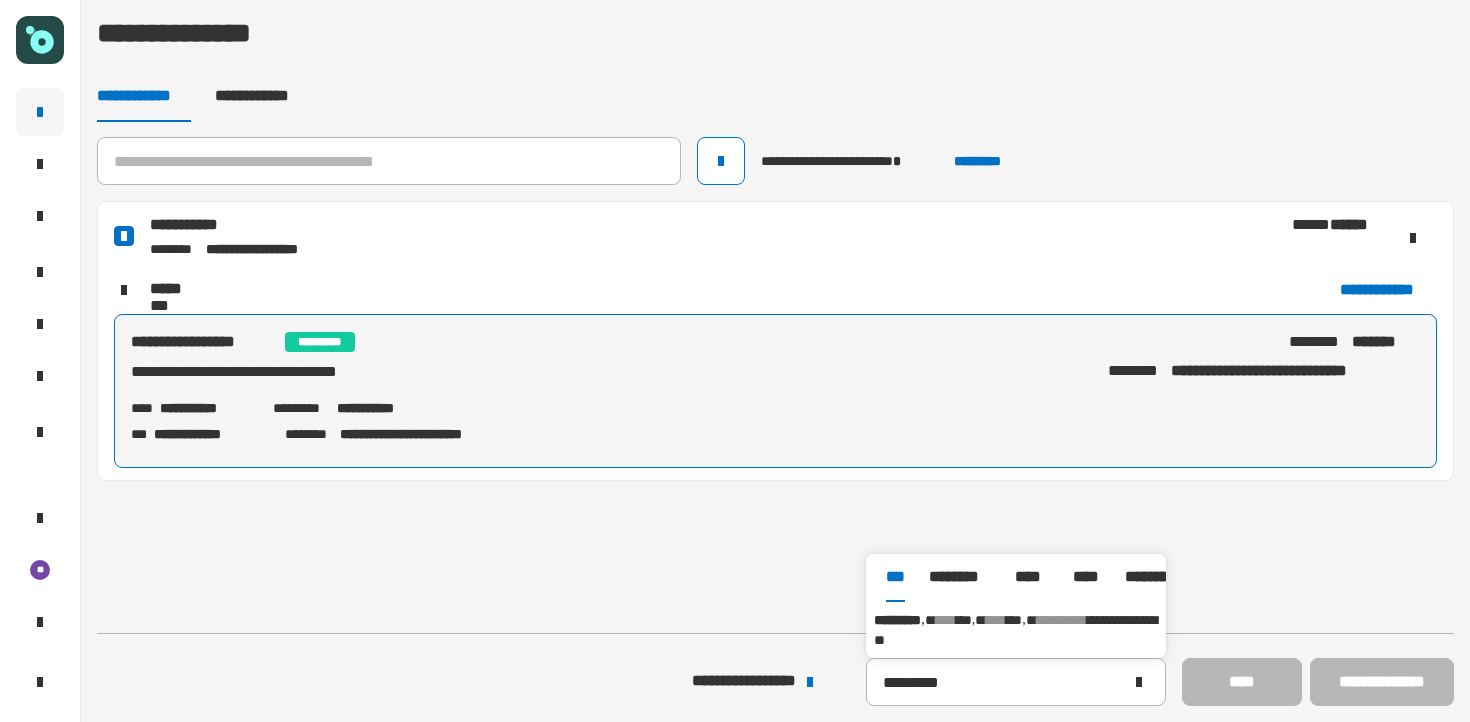 click on "**********" at bounding box center (1016, 630) 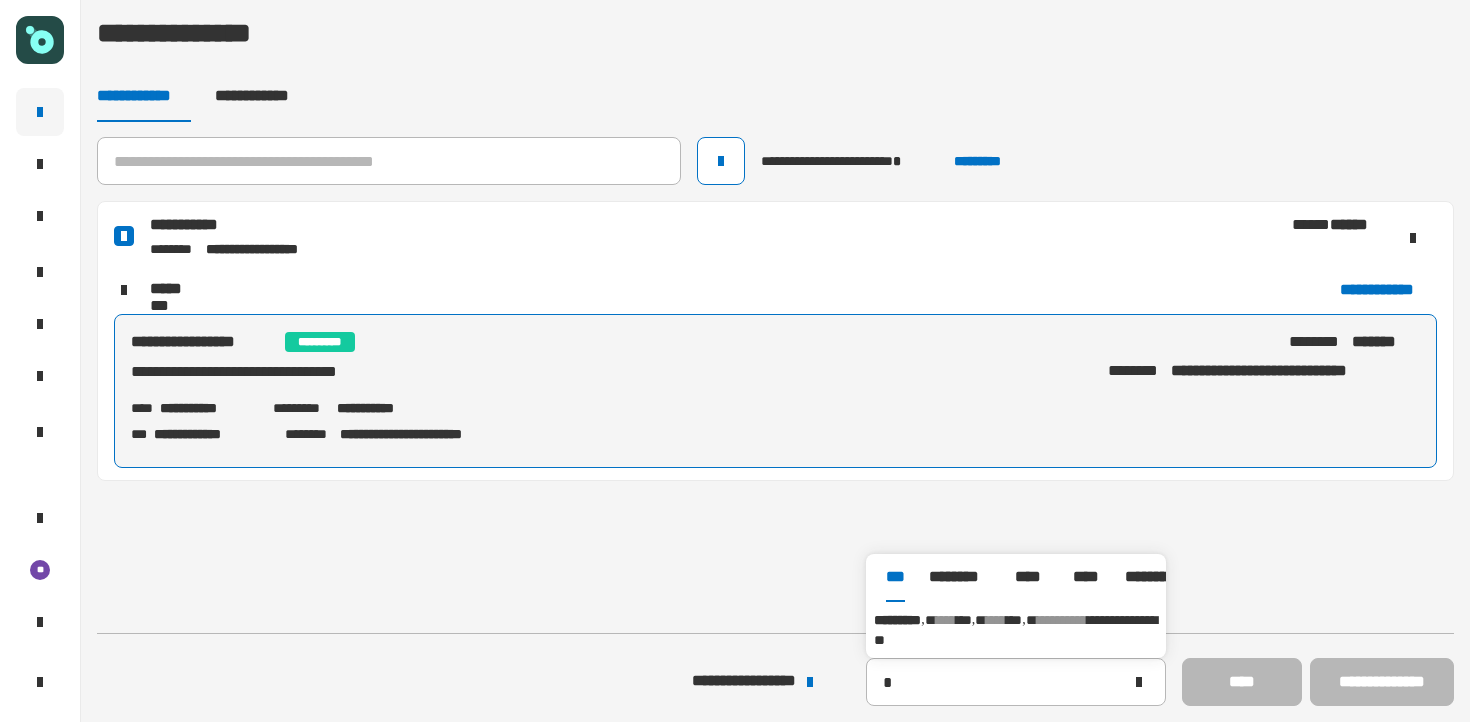 type on "*********" 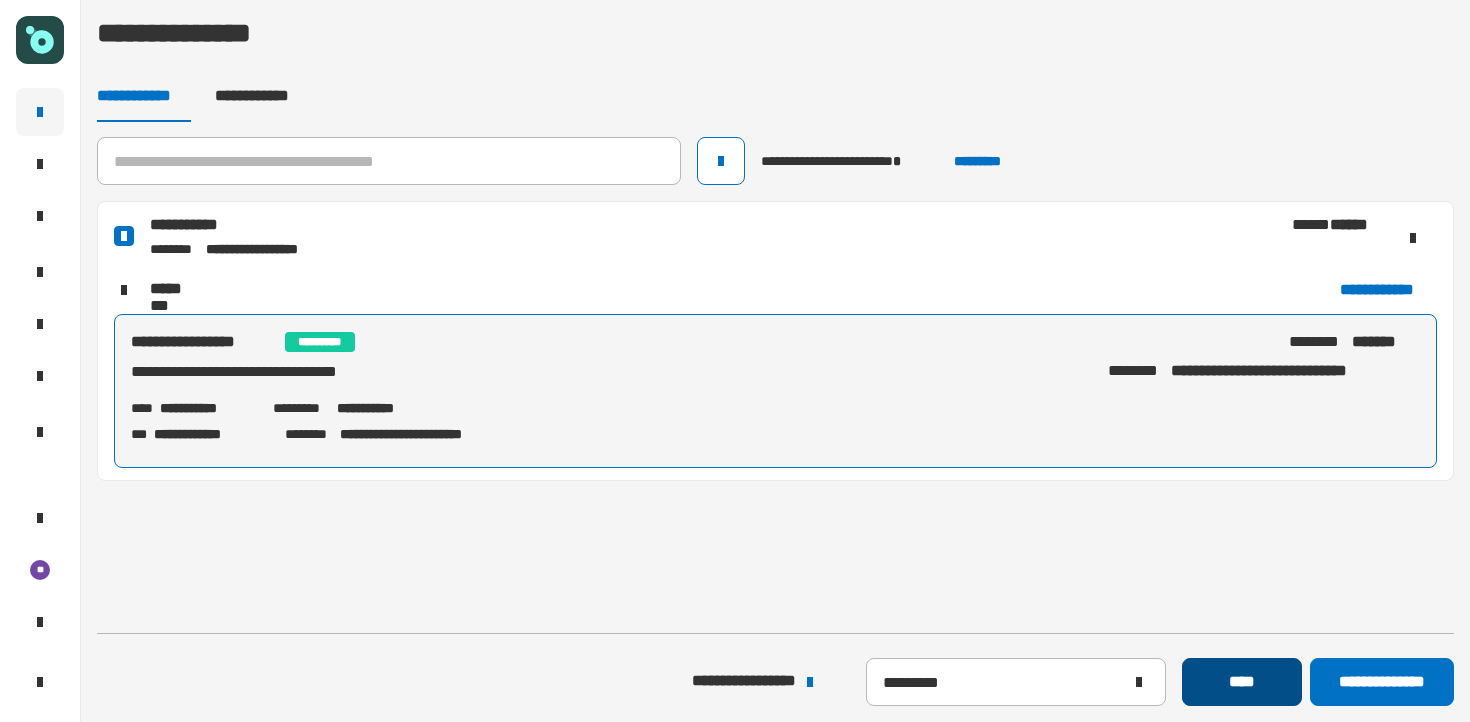 click on "****" 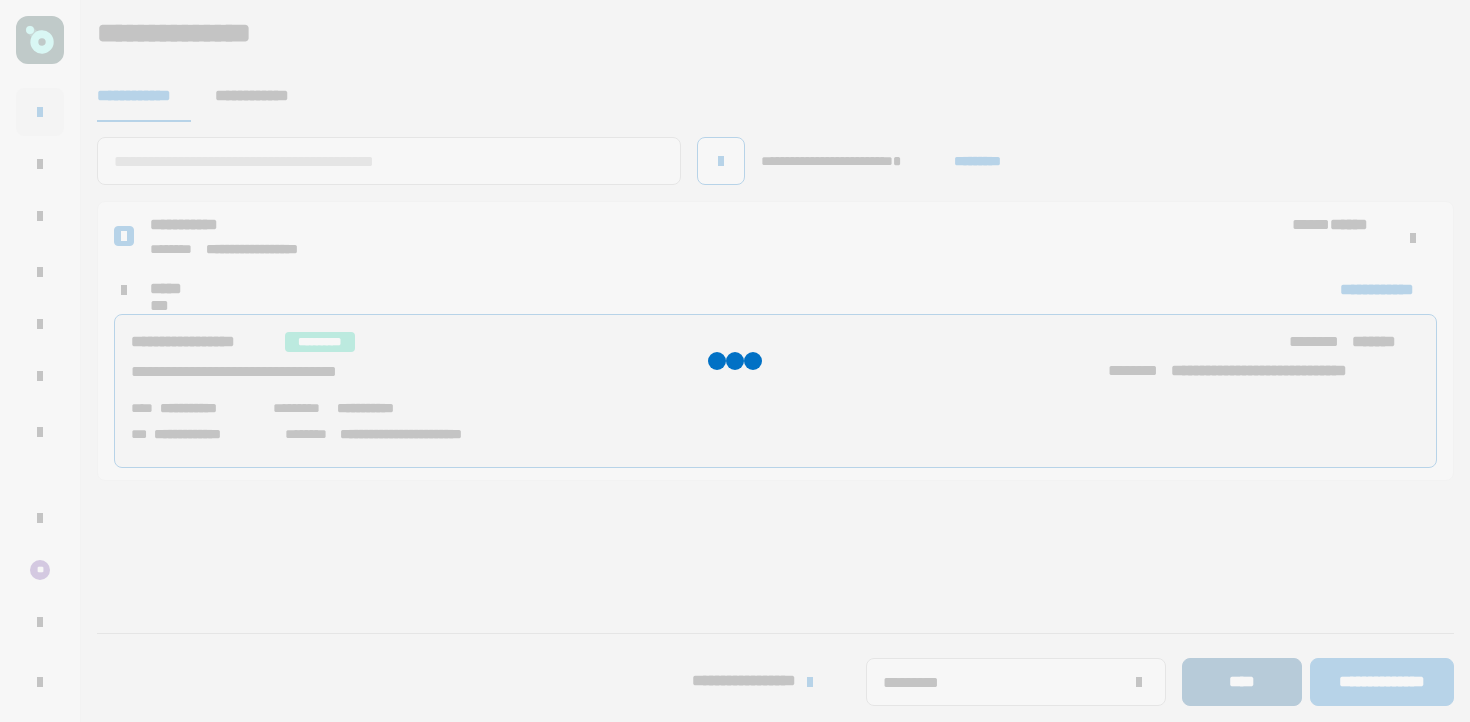 type 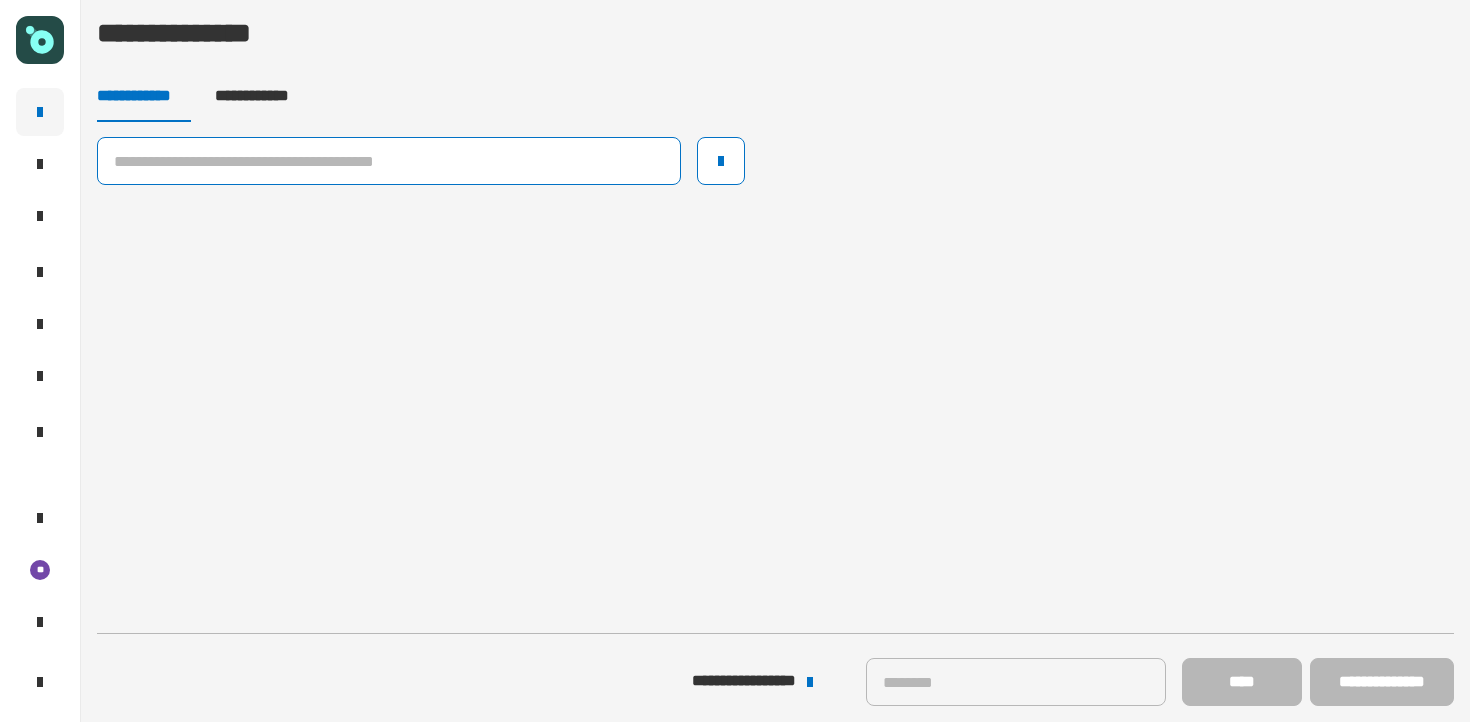 click 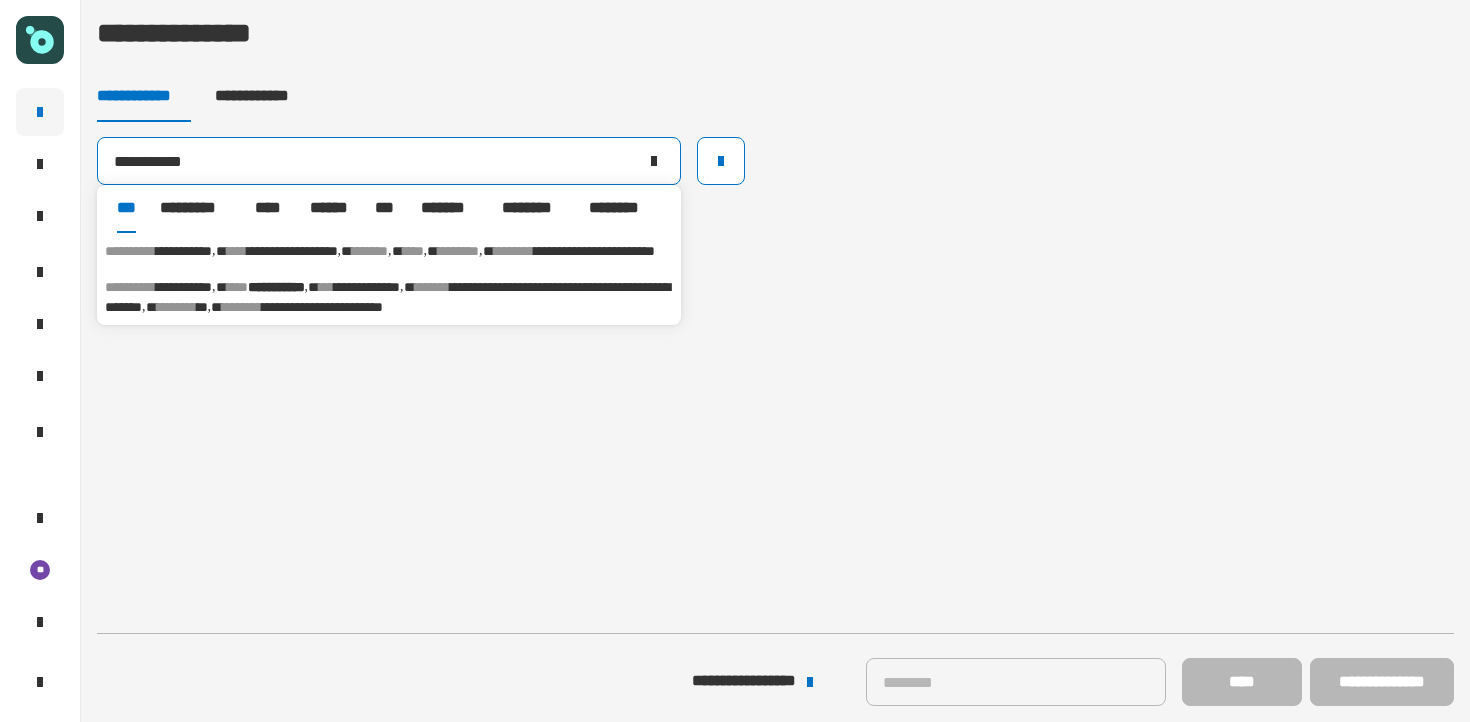 type on "**********" 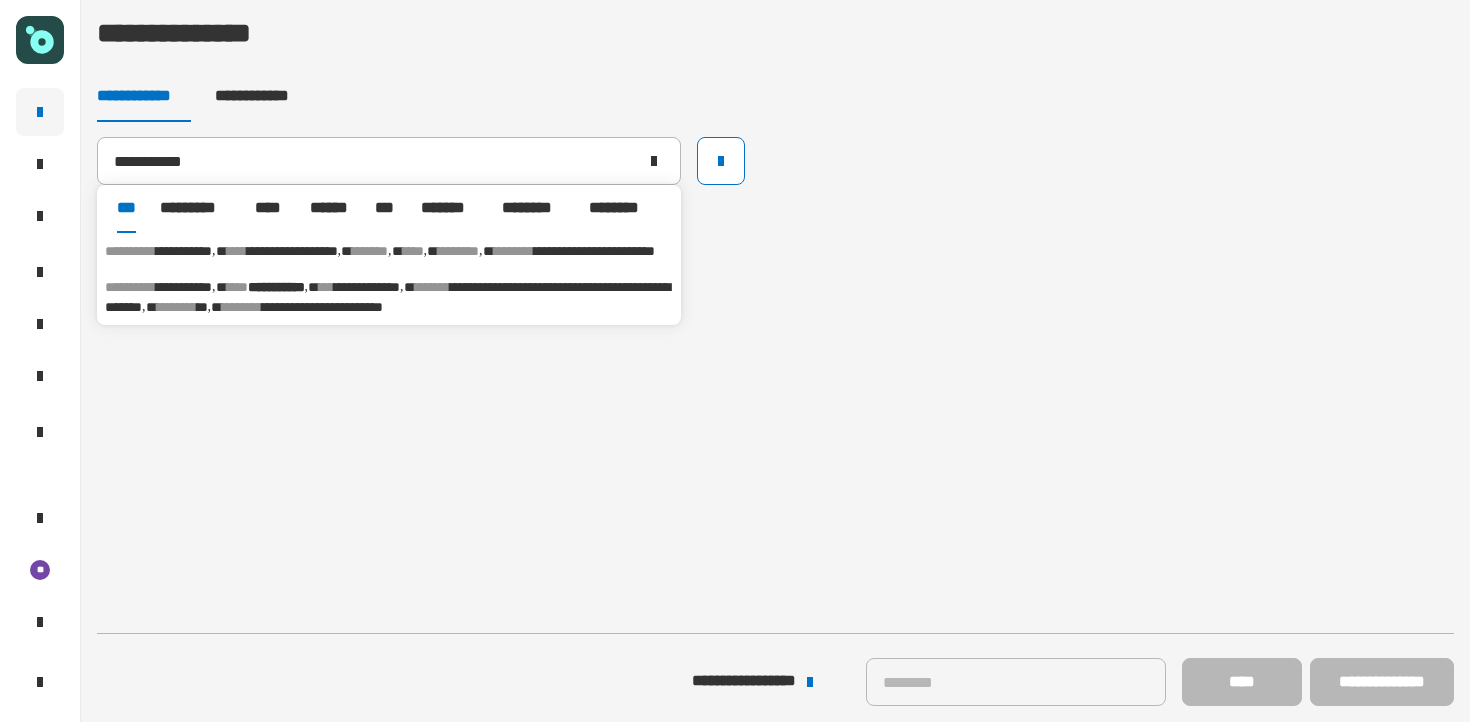 click on "**********" at bounding box center [367, 287] 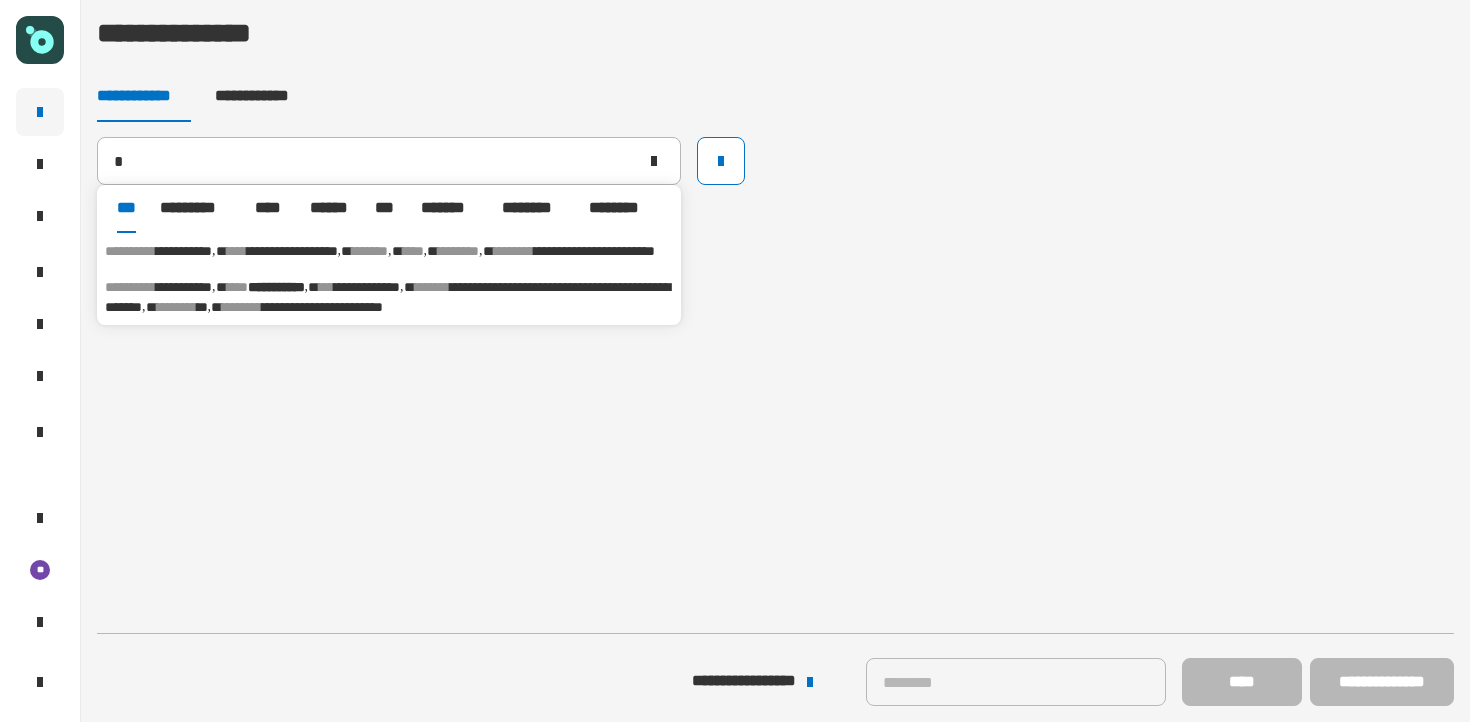 type on "**********" 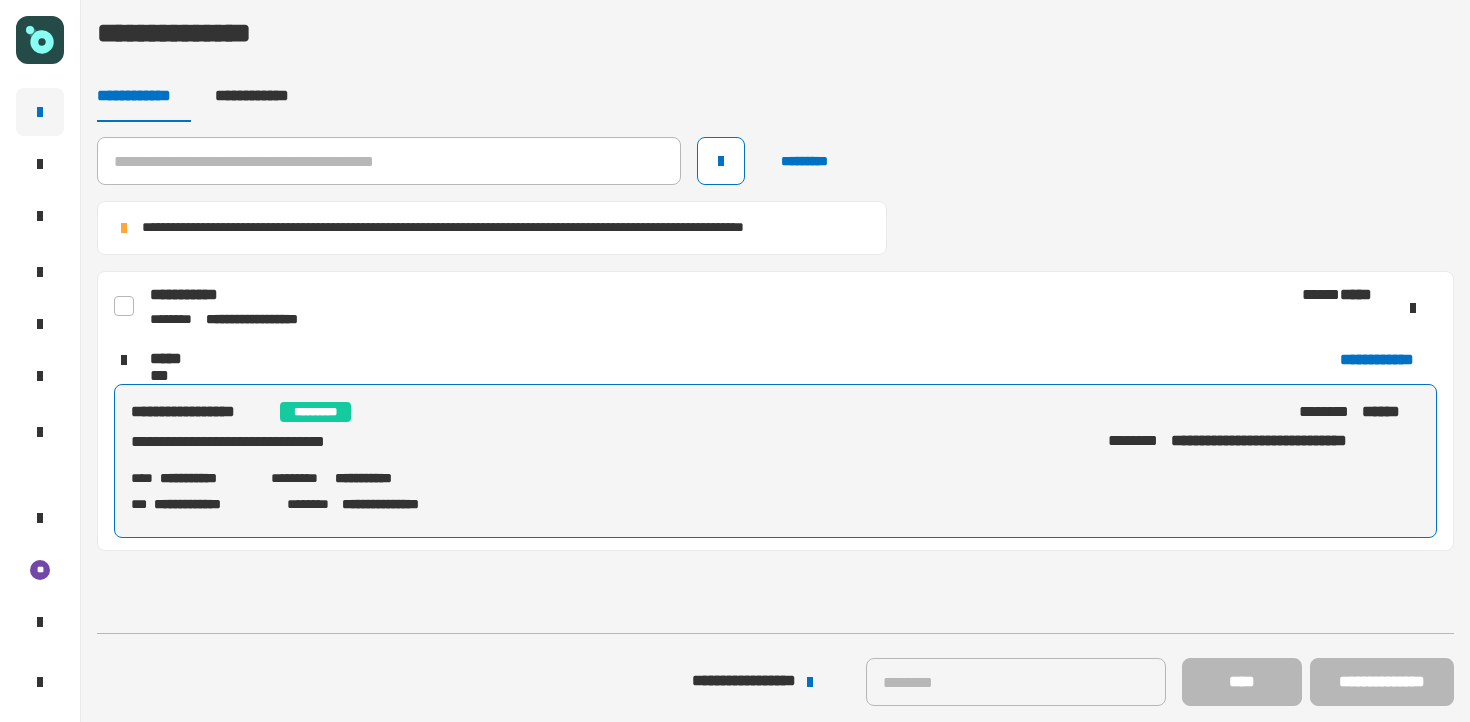 click 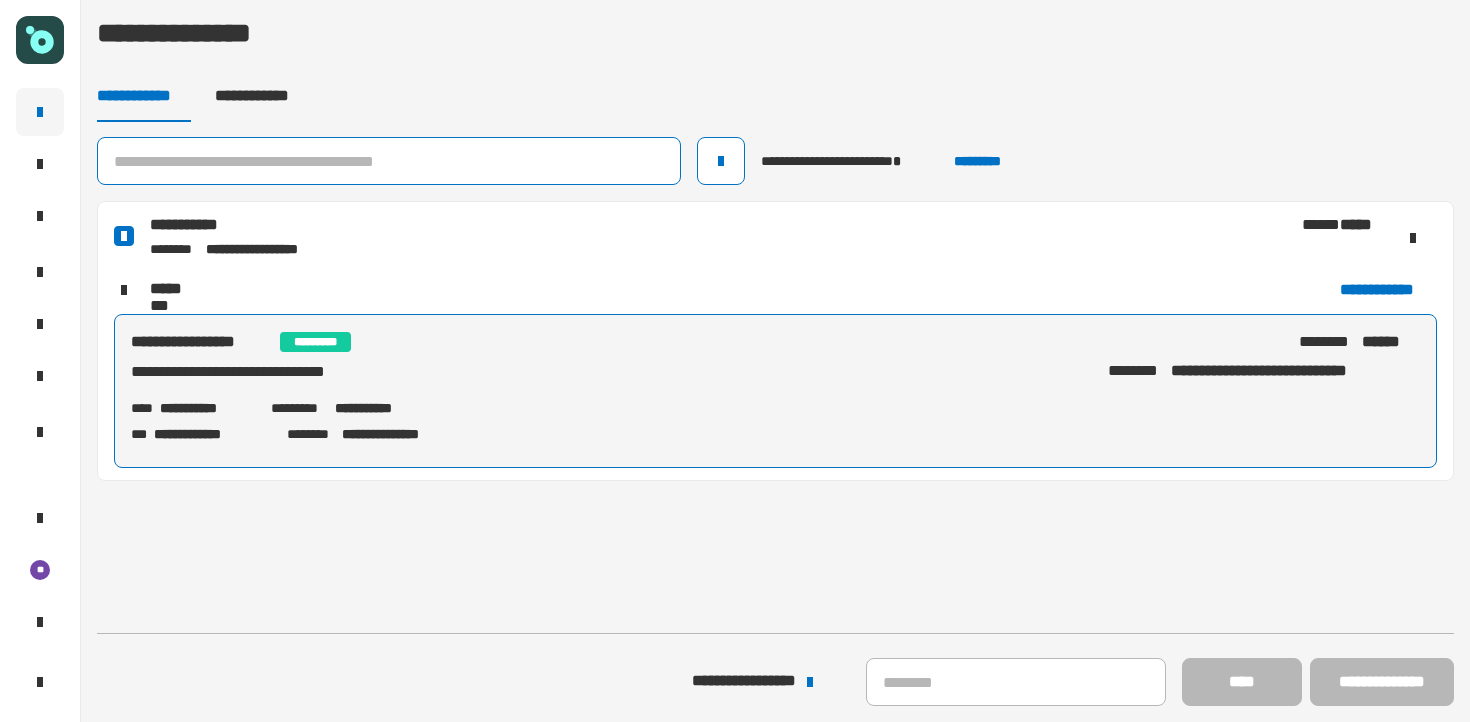 click 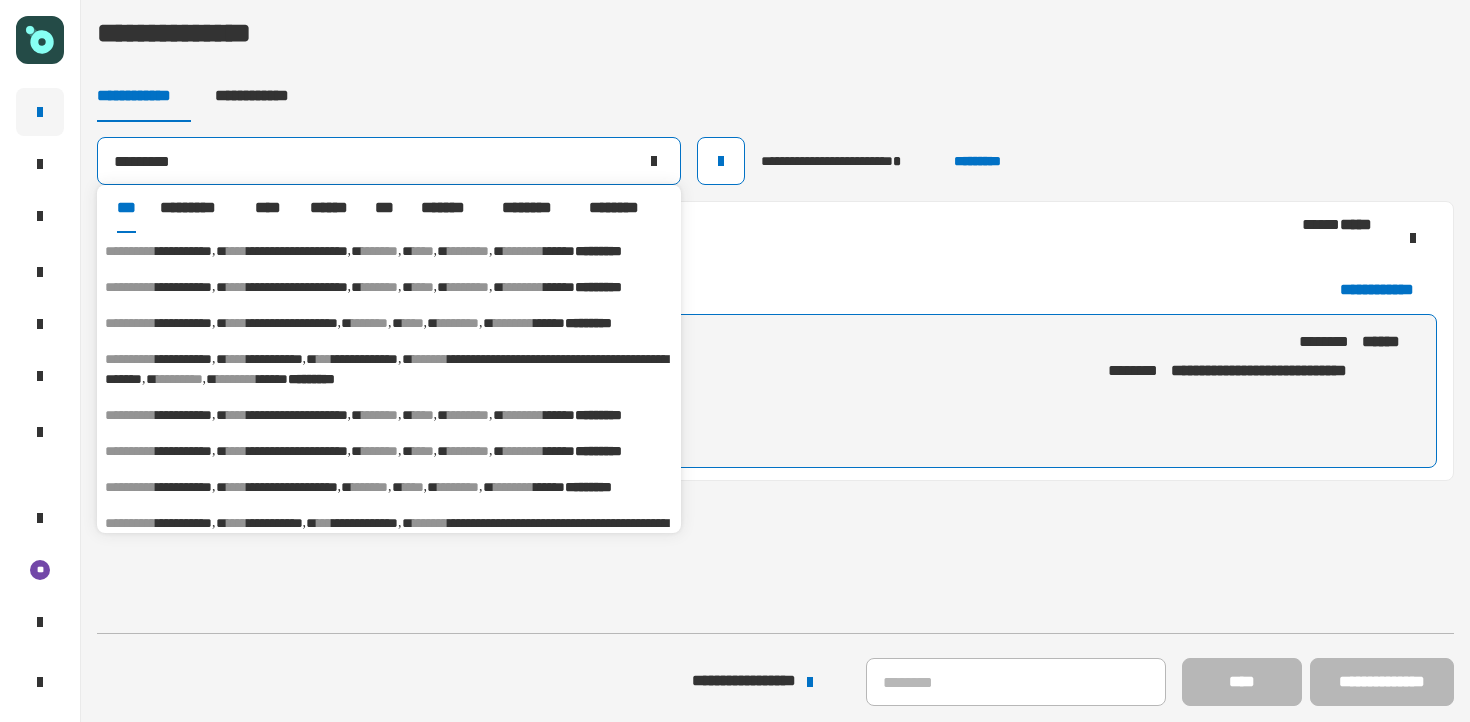 type on "*********" 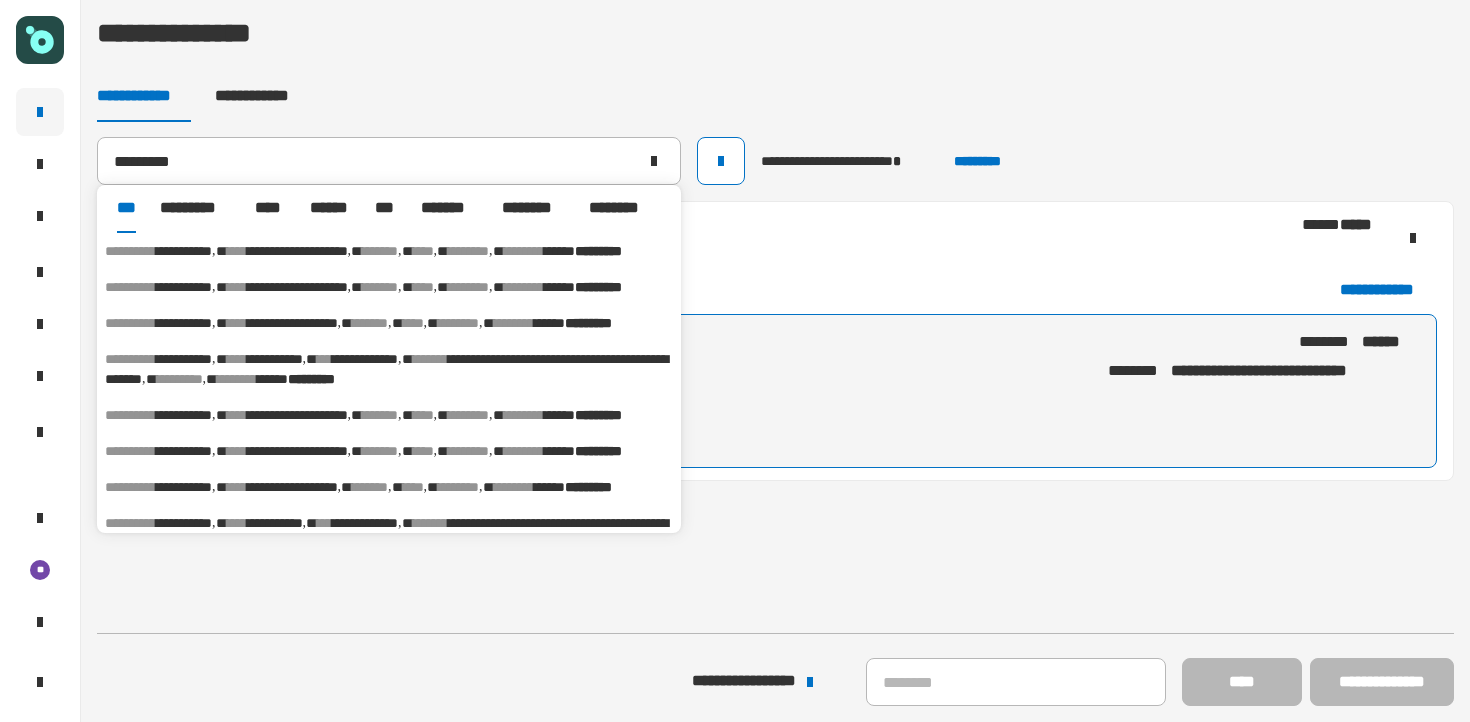 click on "****" at bounding box center (237, 251) 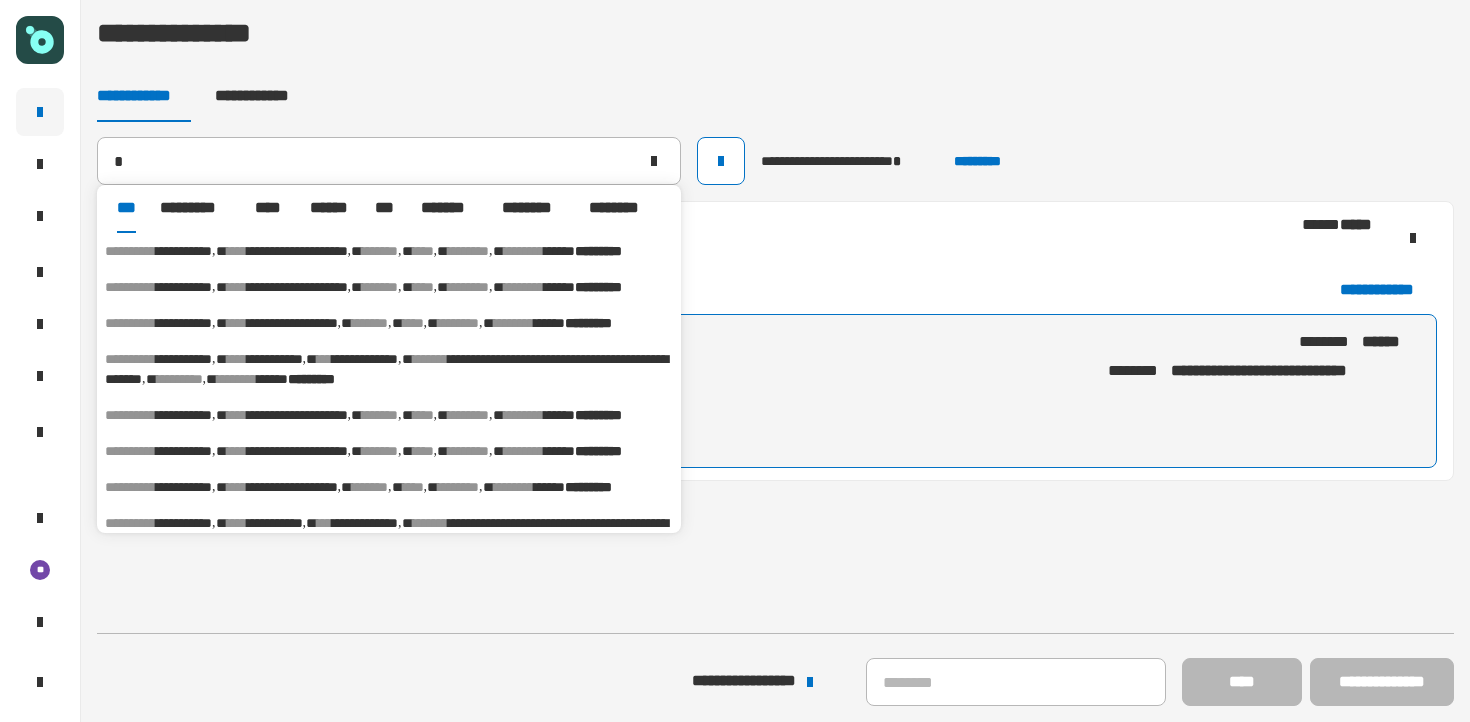 type 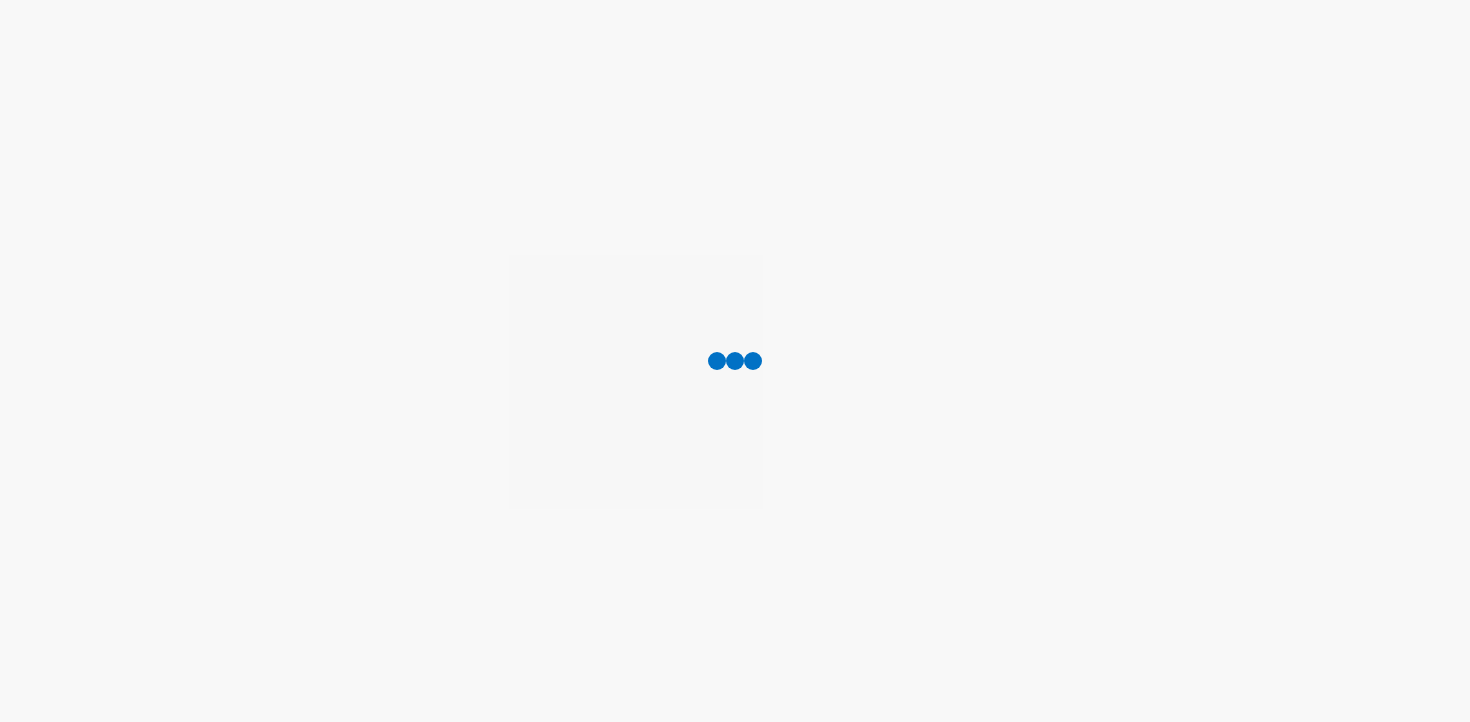 scroll, scrollTop: 0, scrollLeft: 0, axis: both 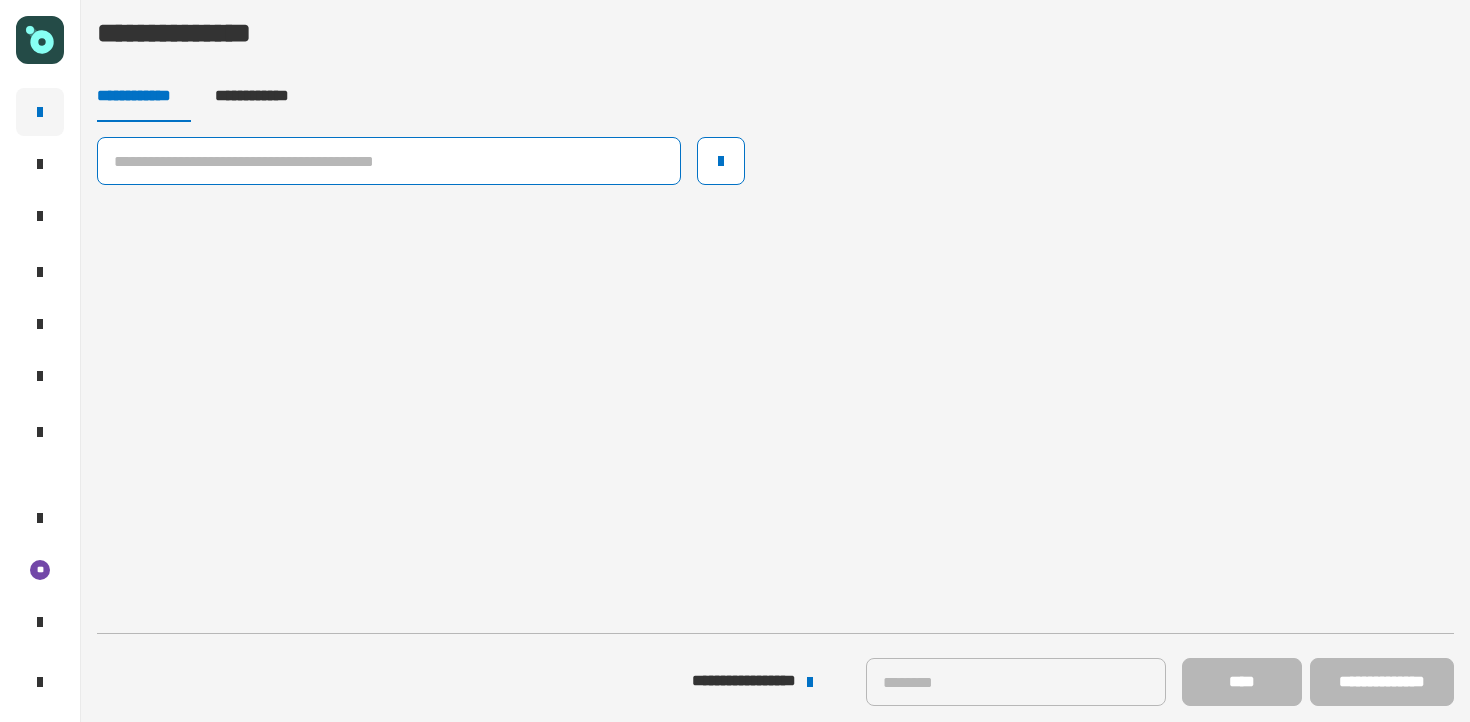 click 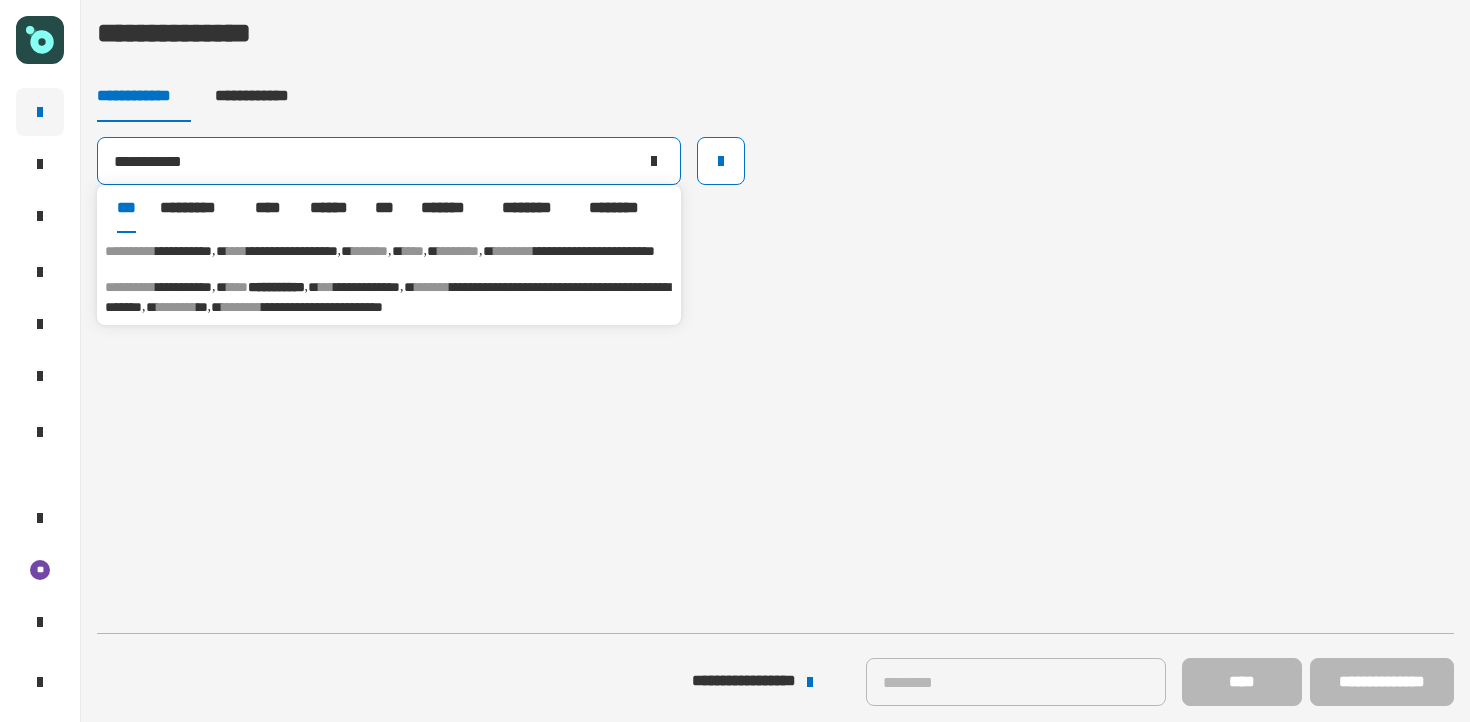 type on "**********" 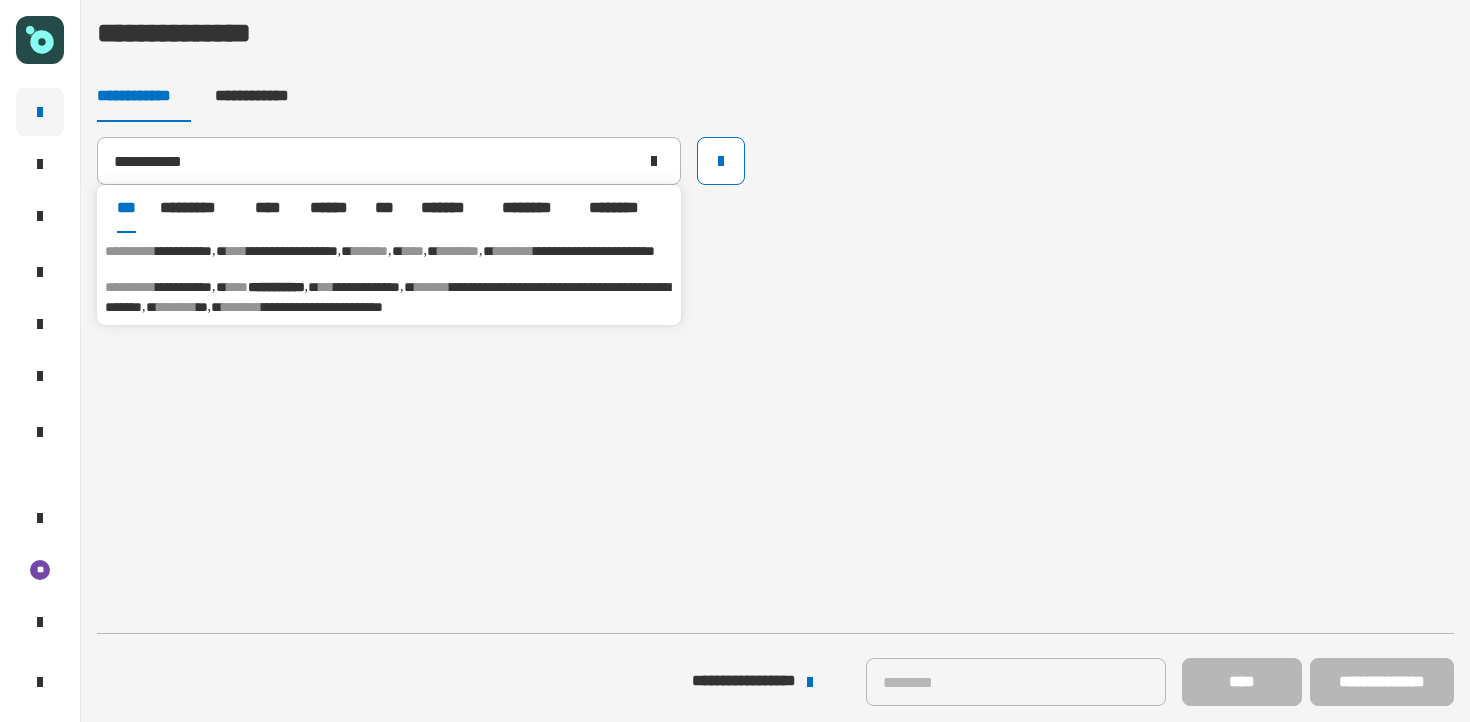 click on "**********" at bounding box center (276, 287) 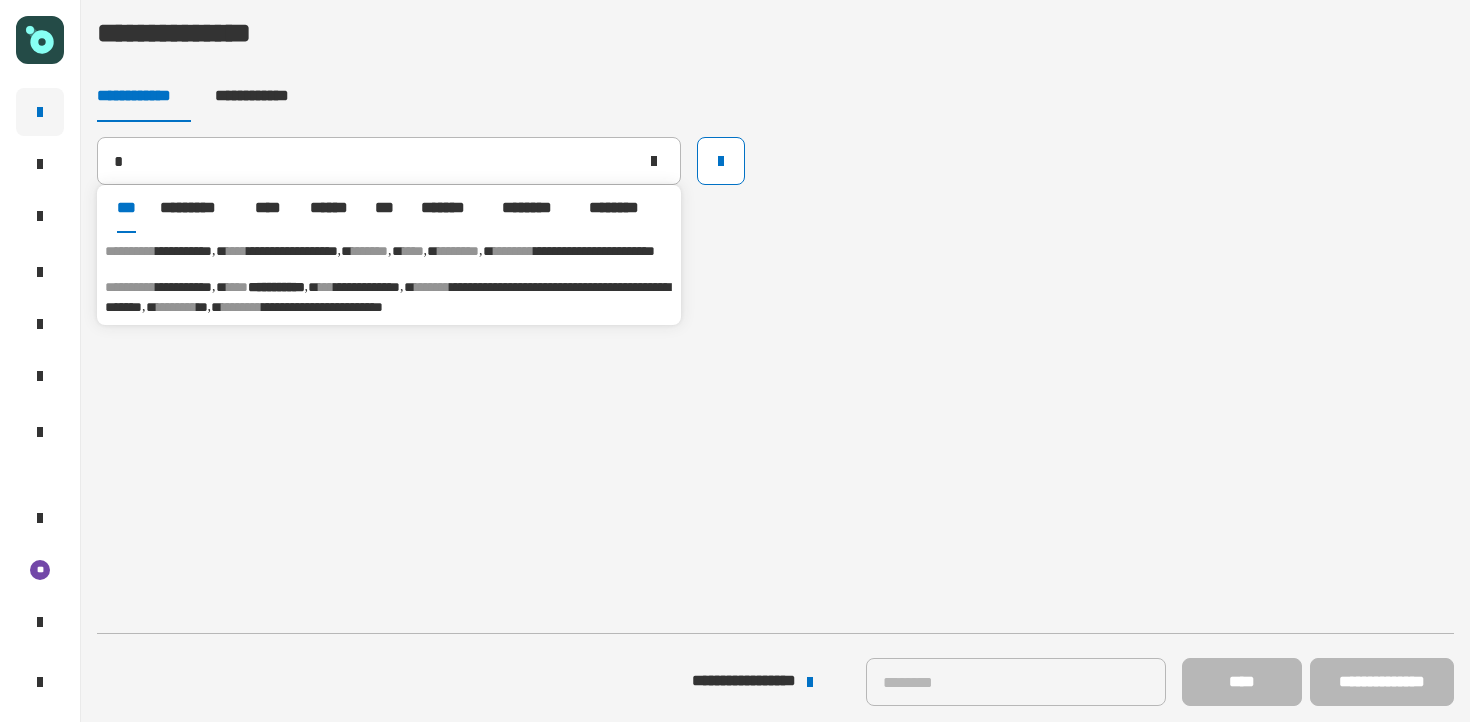 type on "**********" 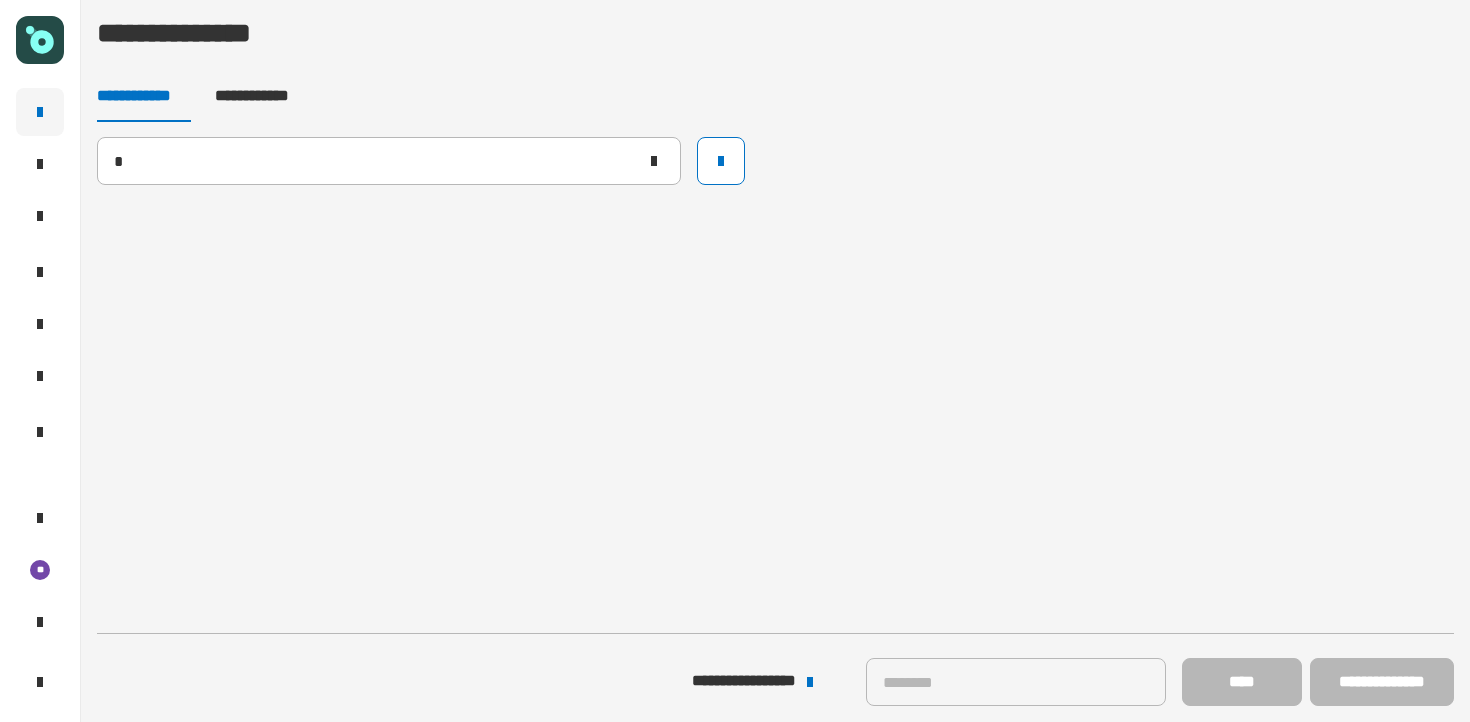 type 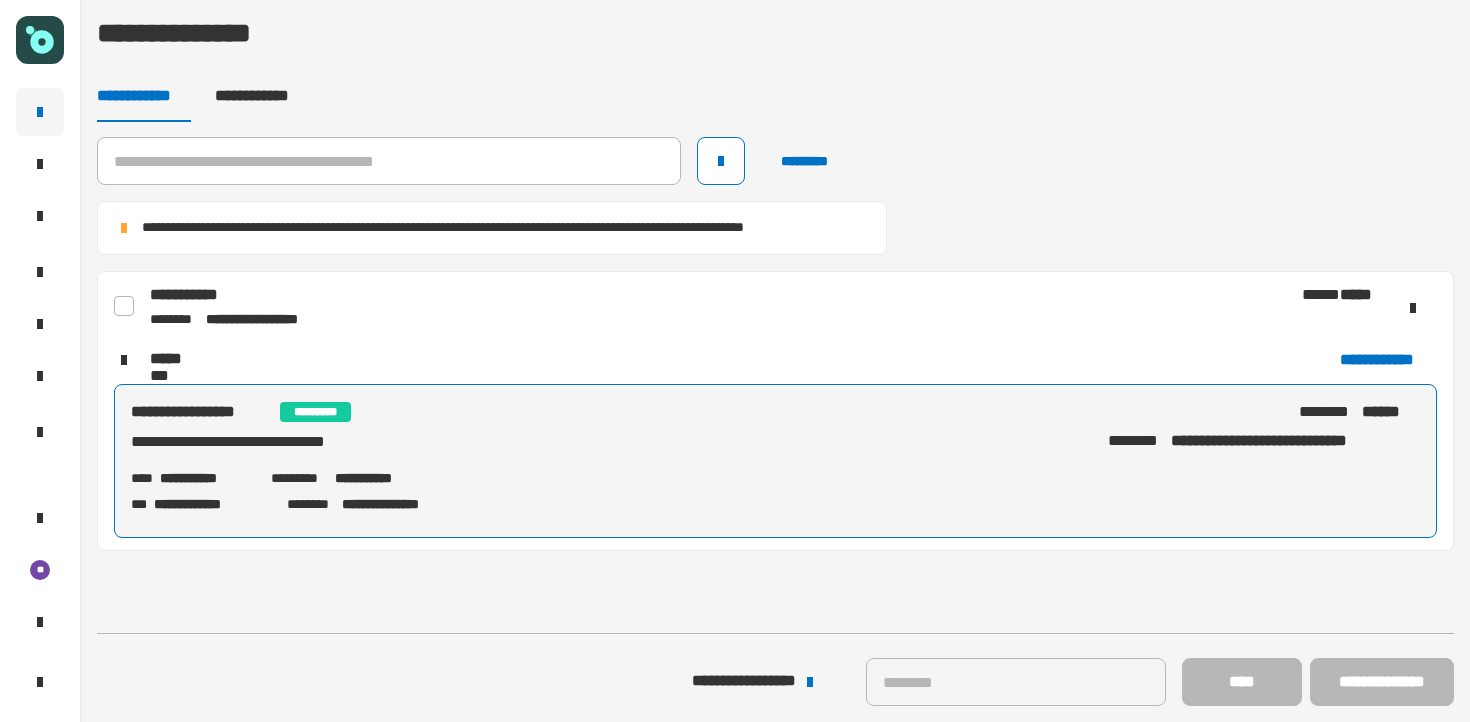 click 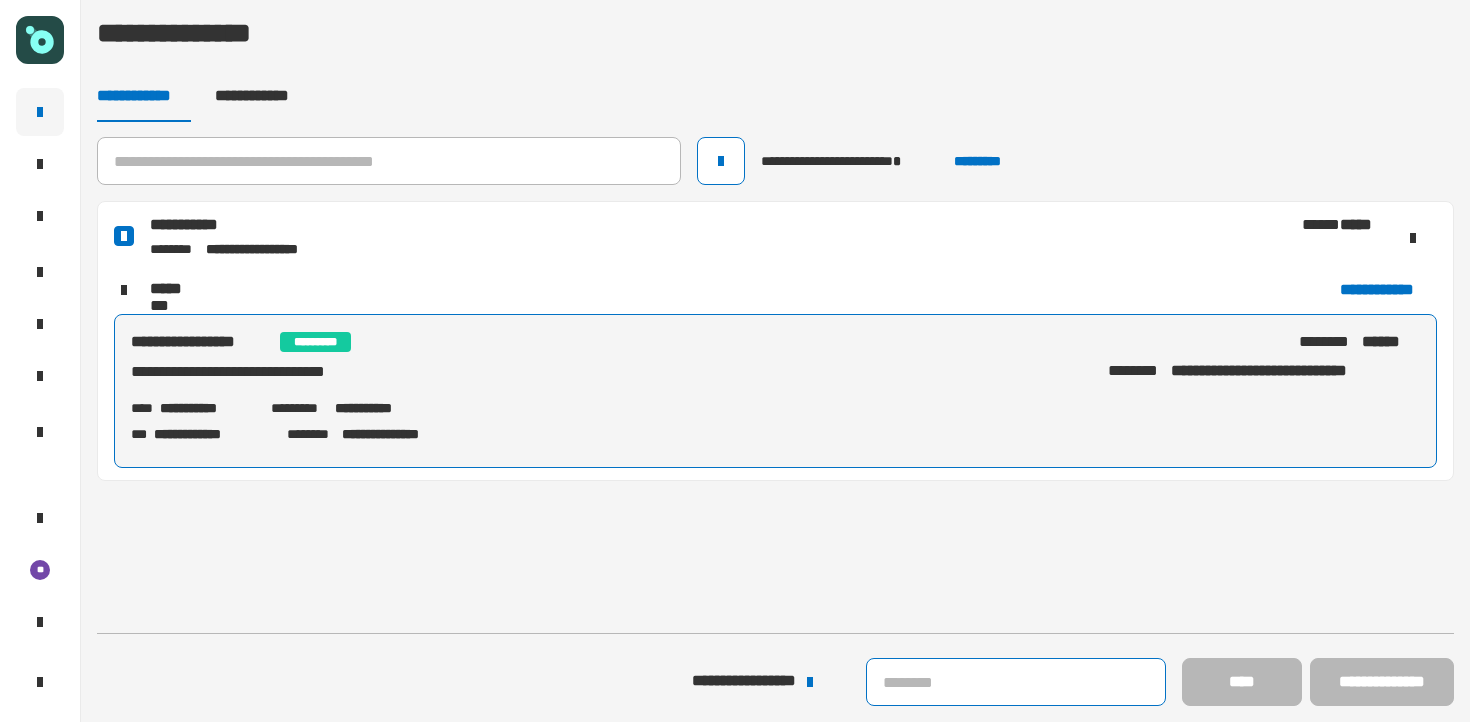 click 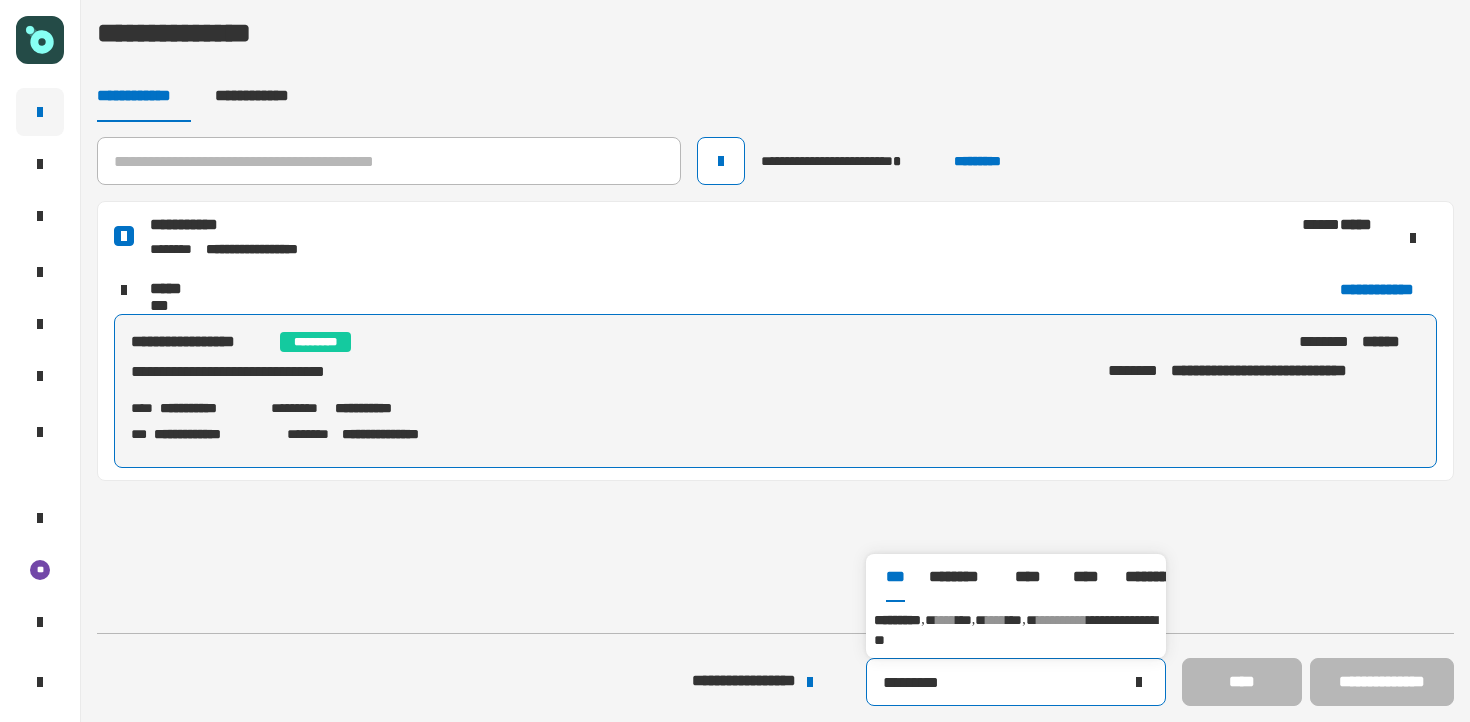 type on "*********" 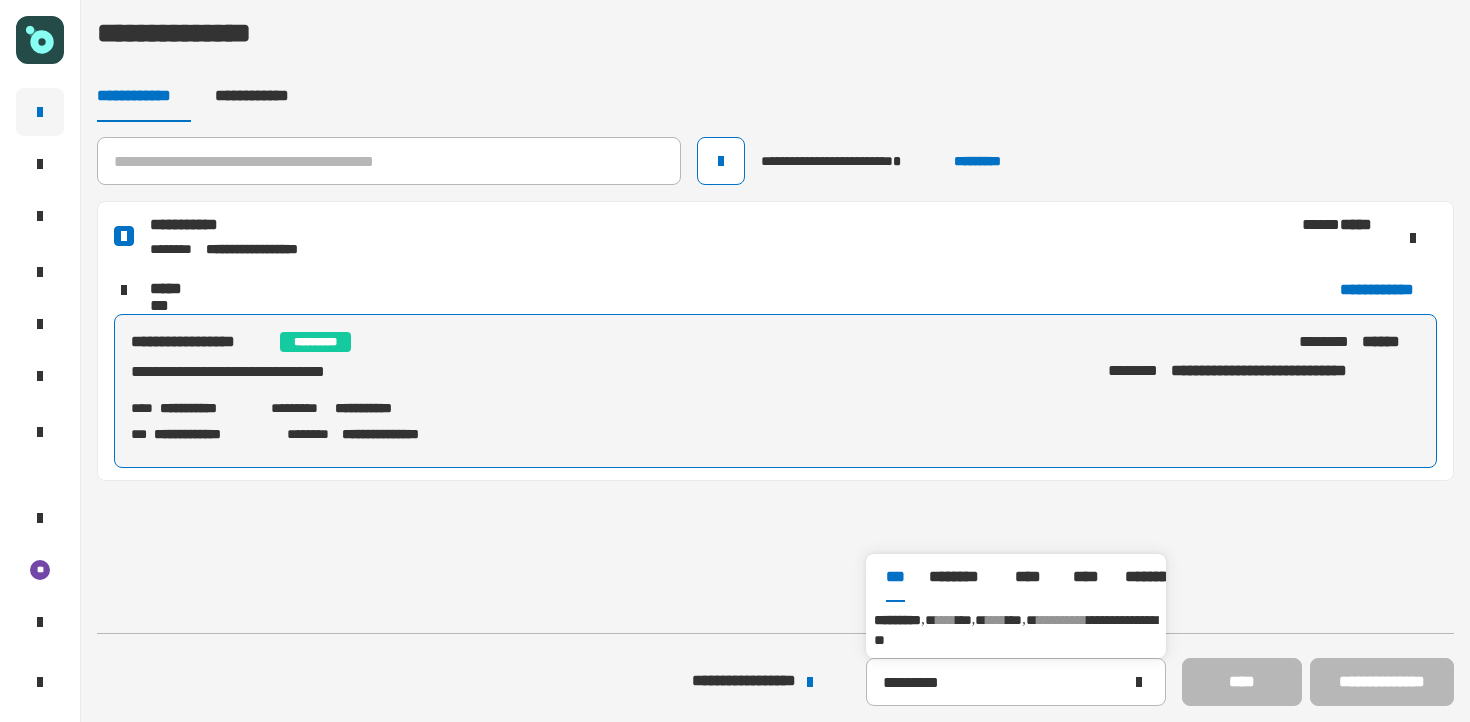 click on "*********" at bounding box center [897, 620] 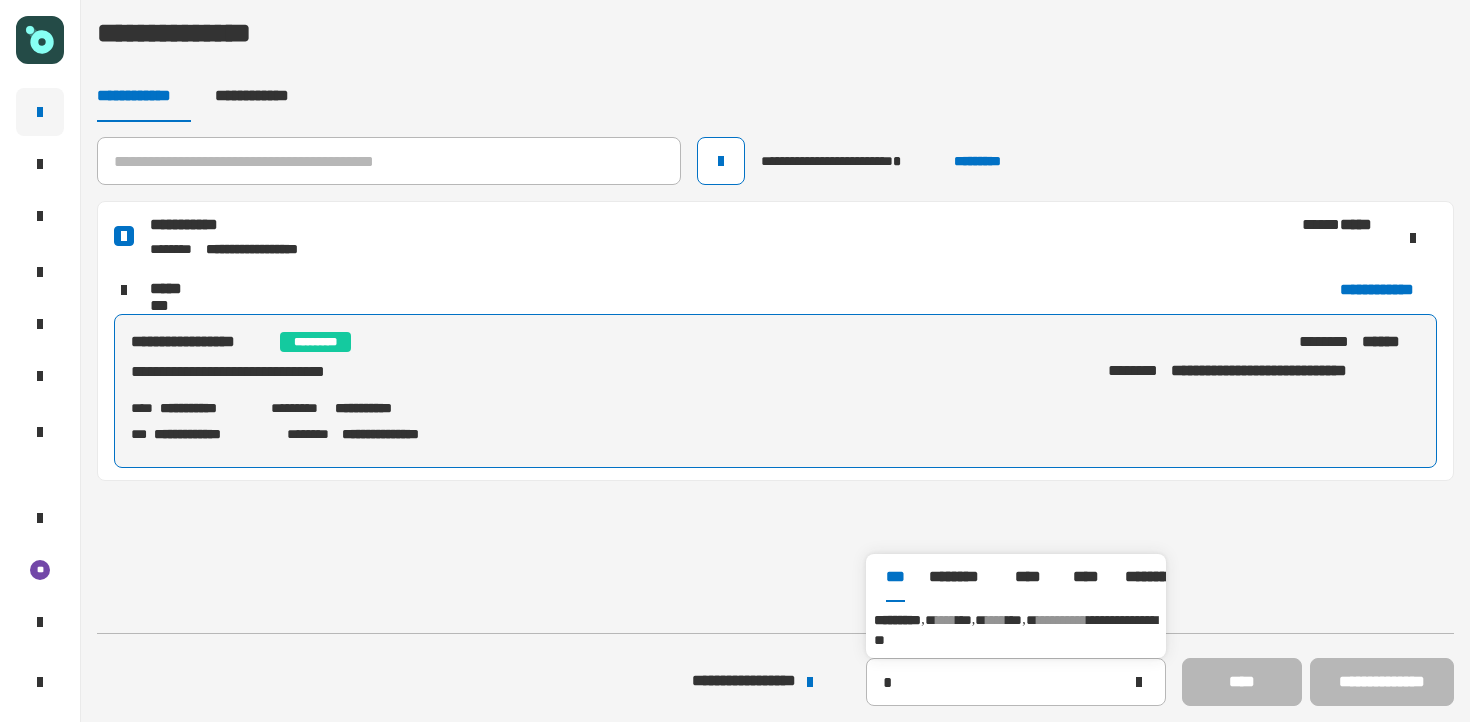 type on "*********" 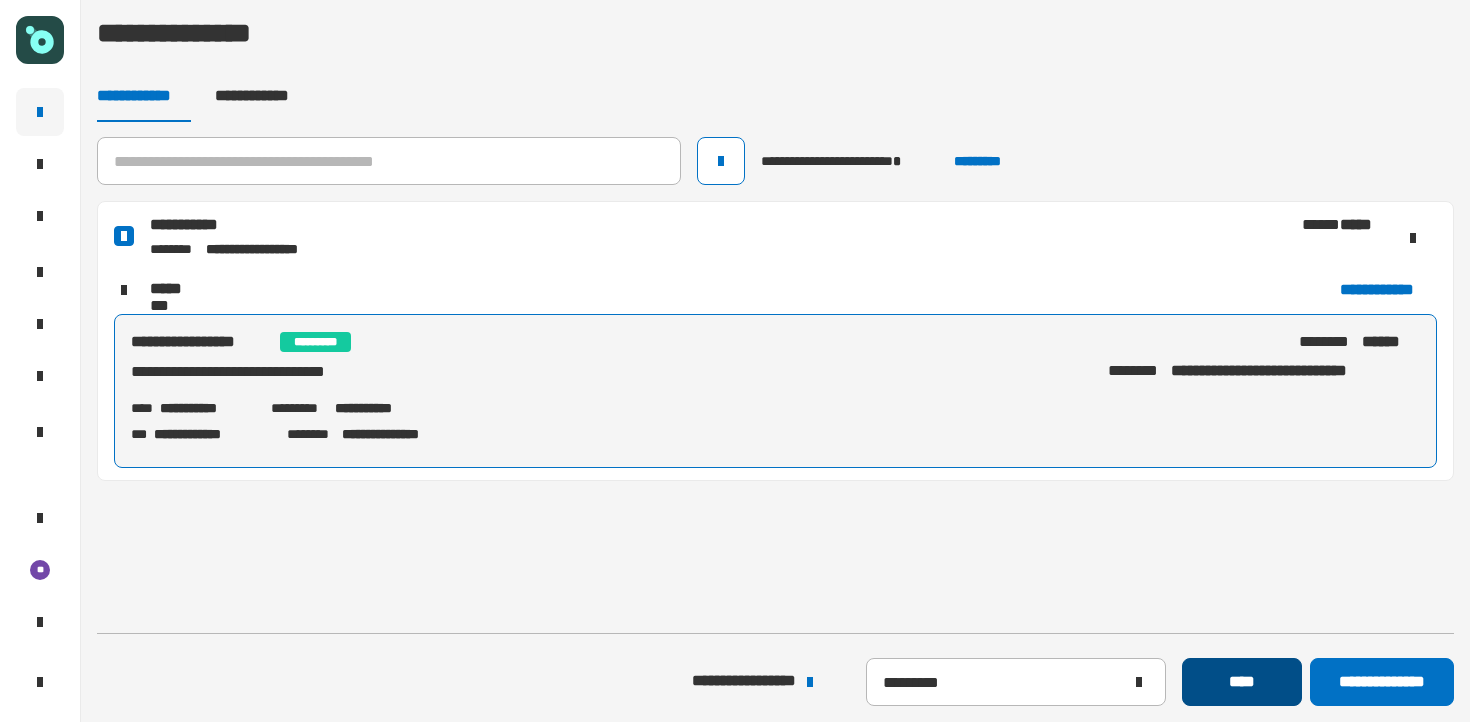 click on "****" 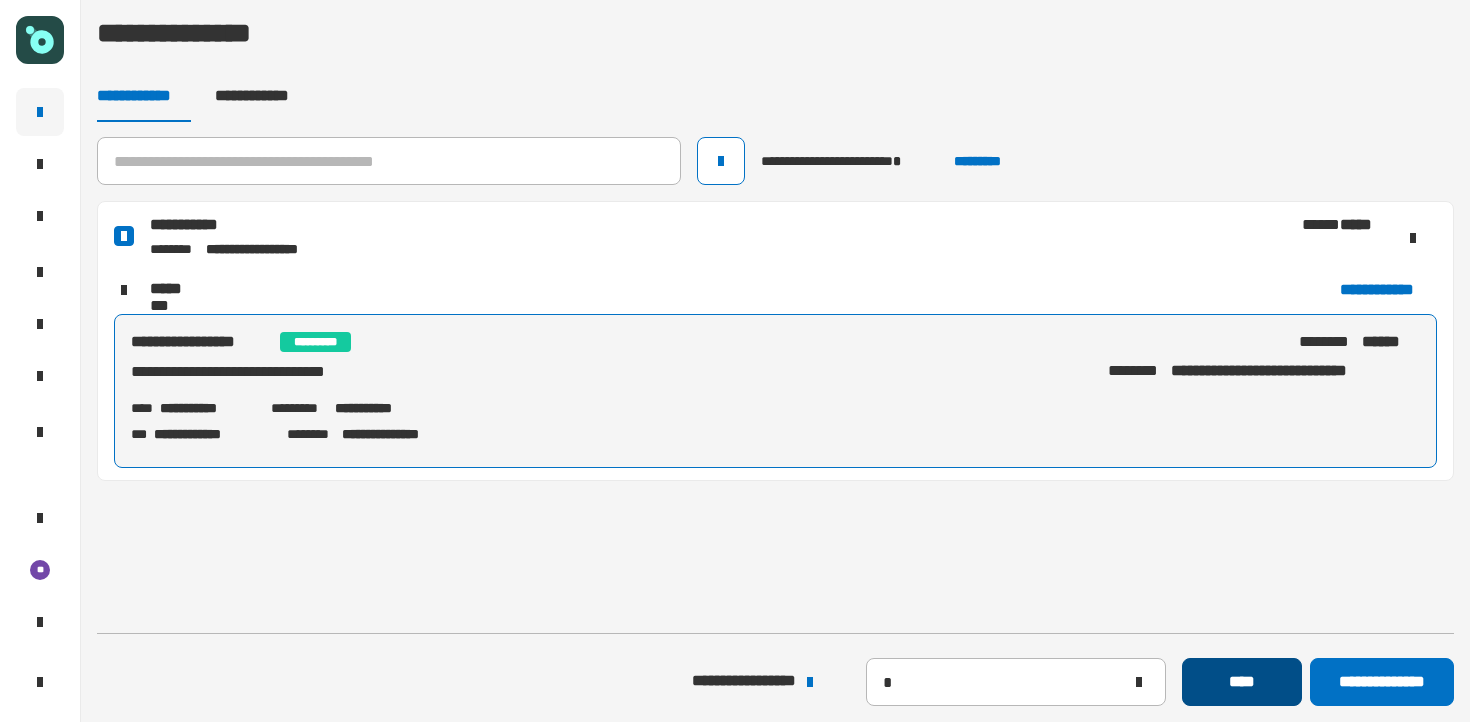 type 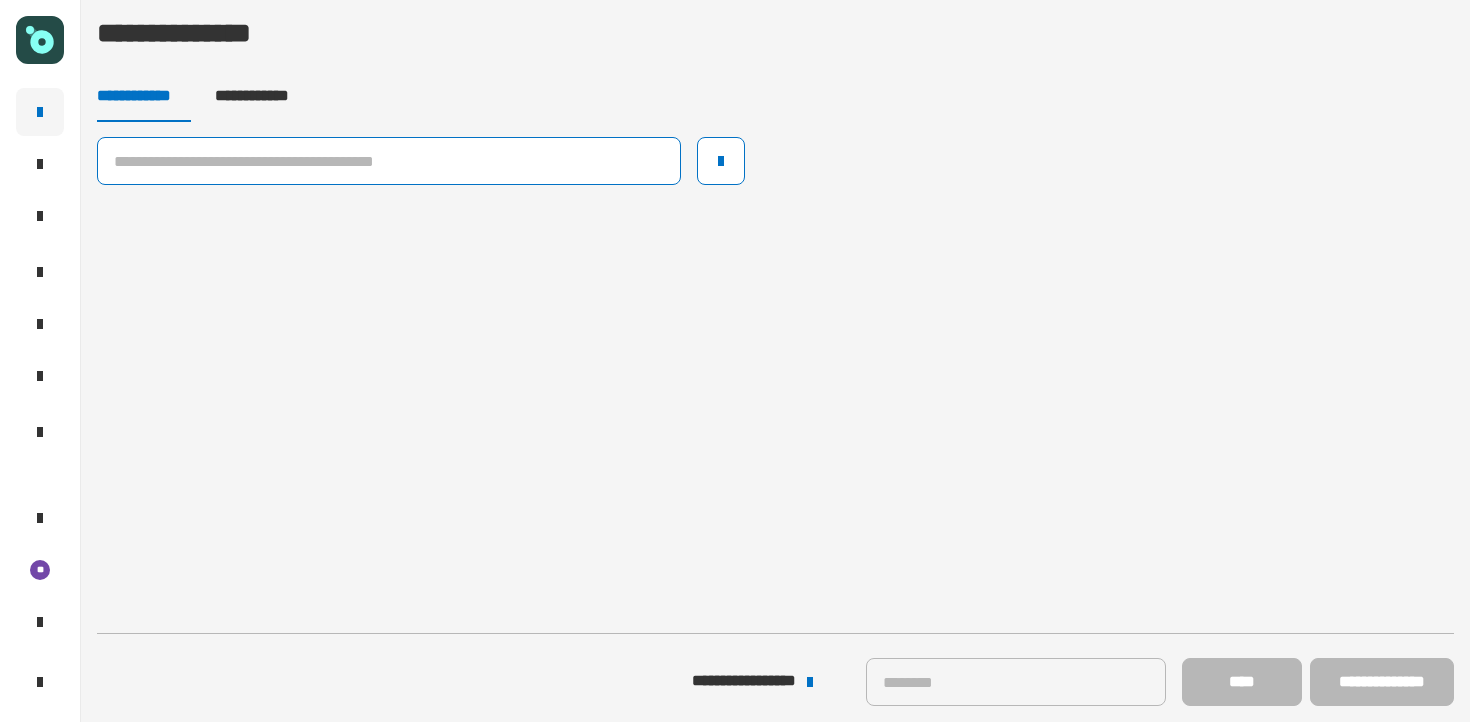 click 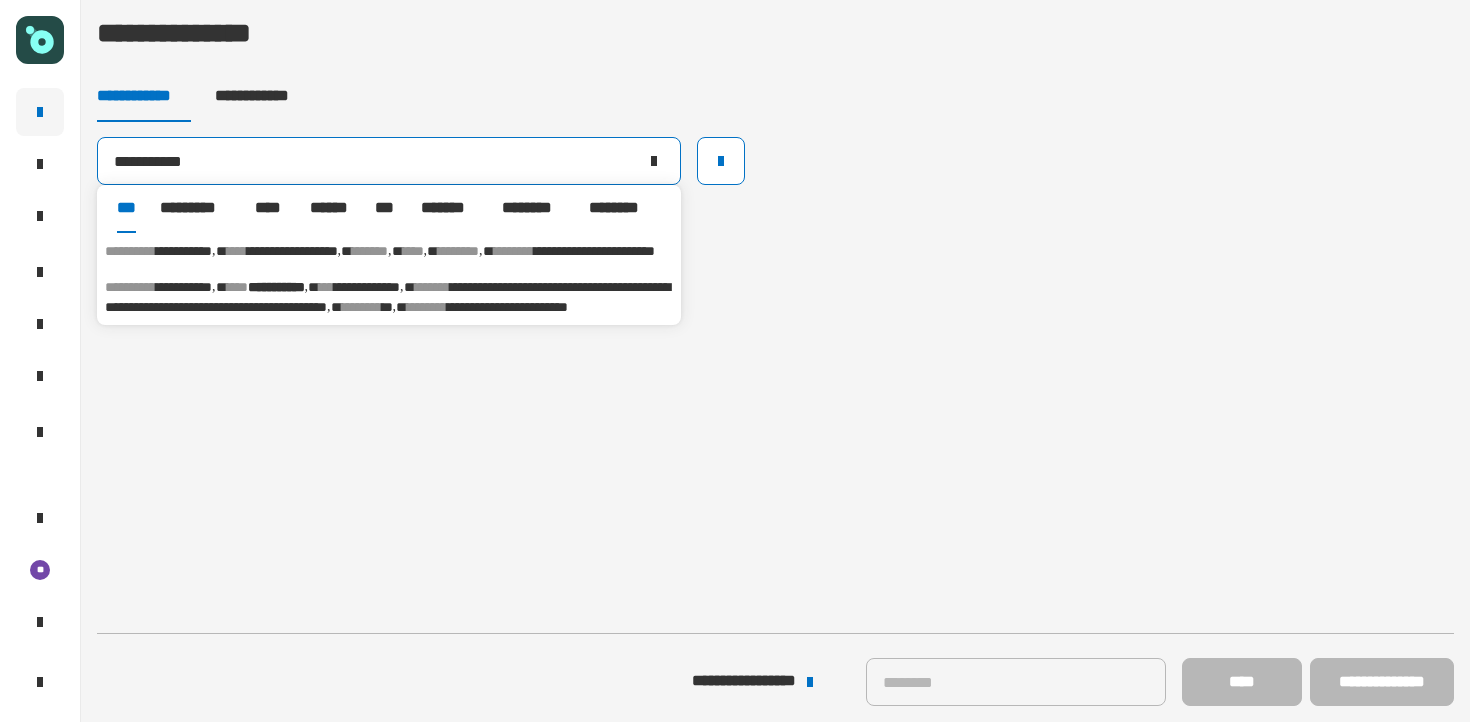 type on "**********" 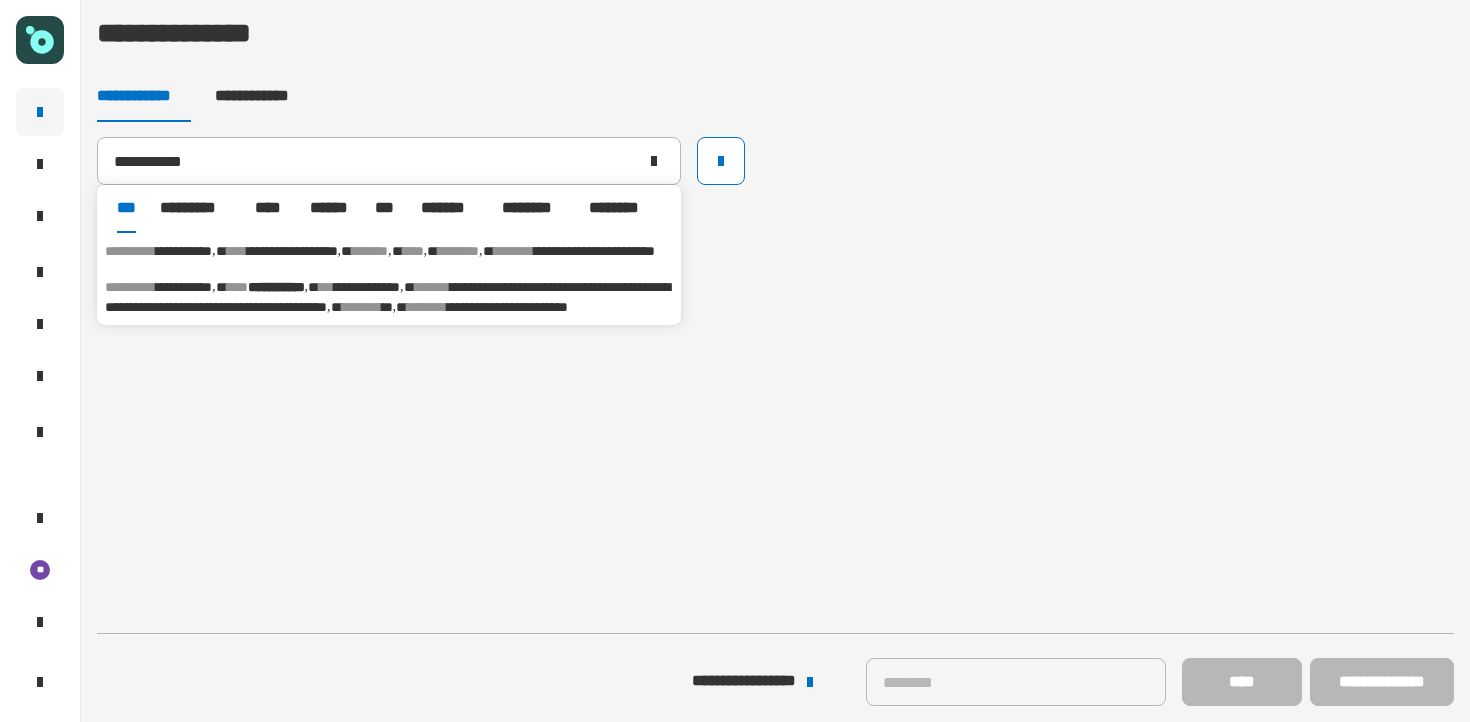 click on "**********" at bounding box center (387, 297) 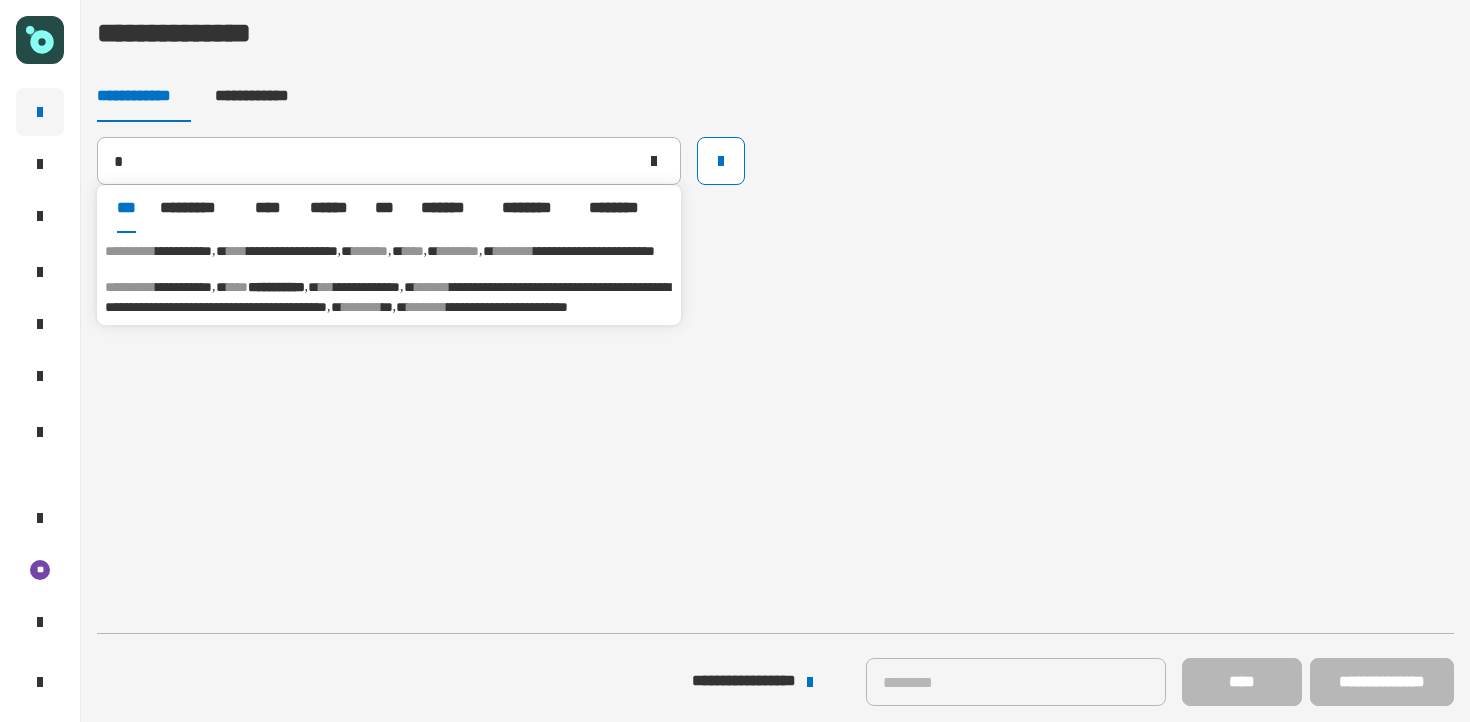 type on "**********" 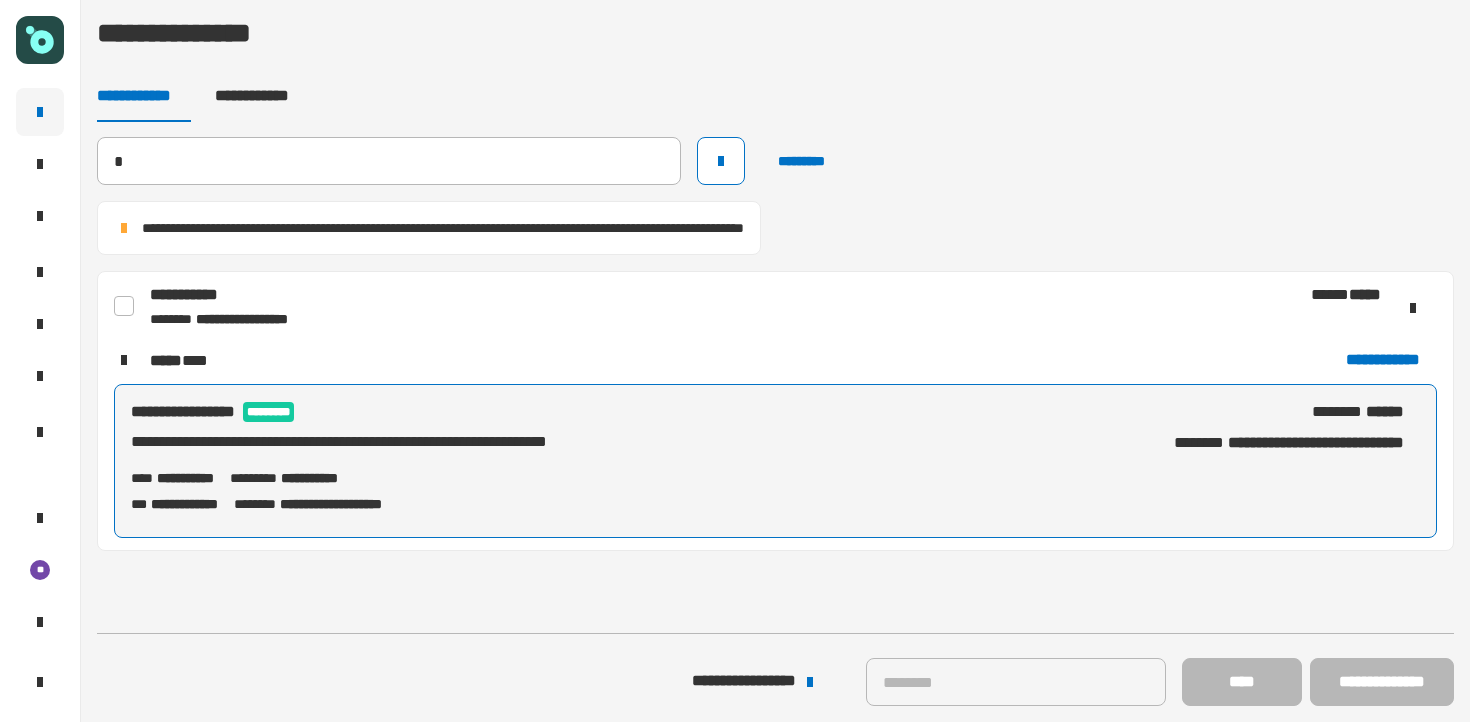 type 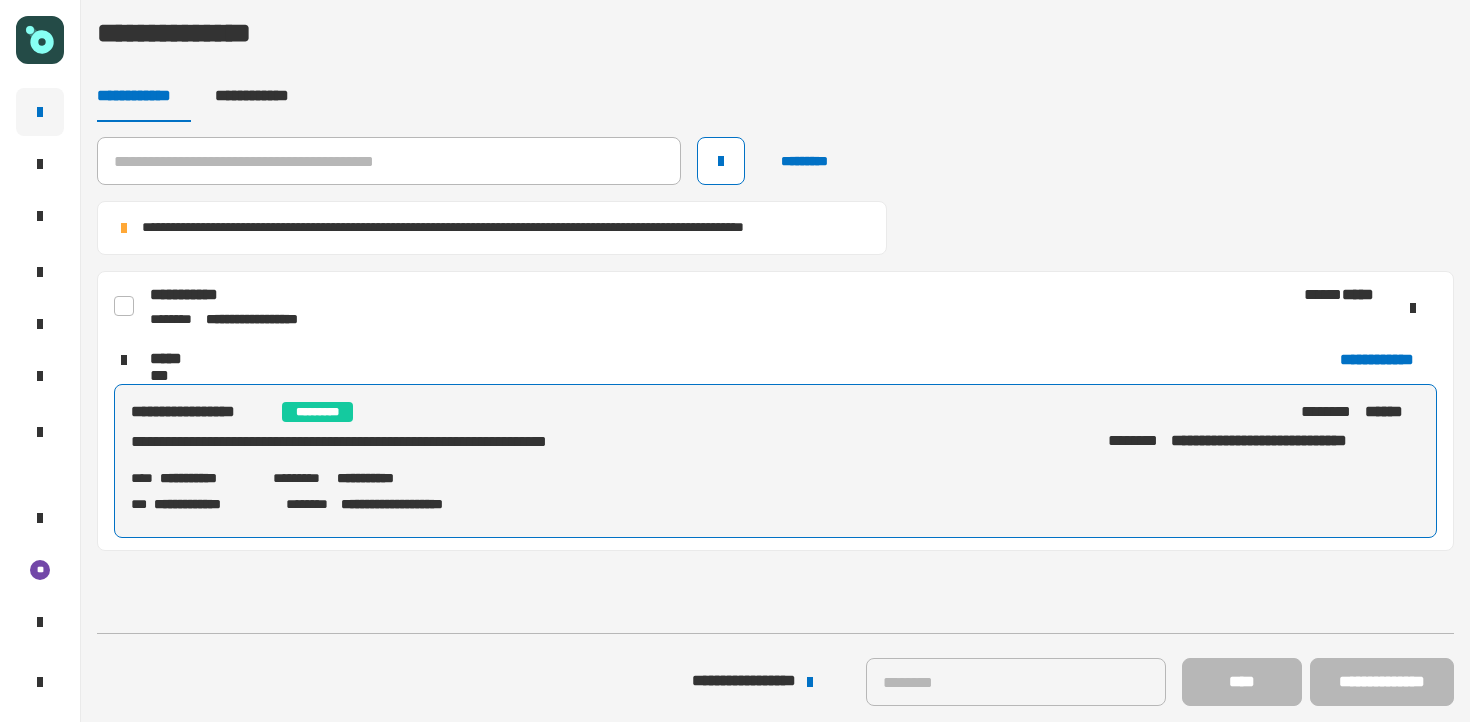 click 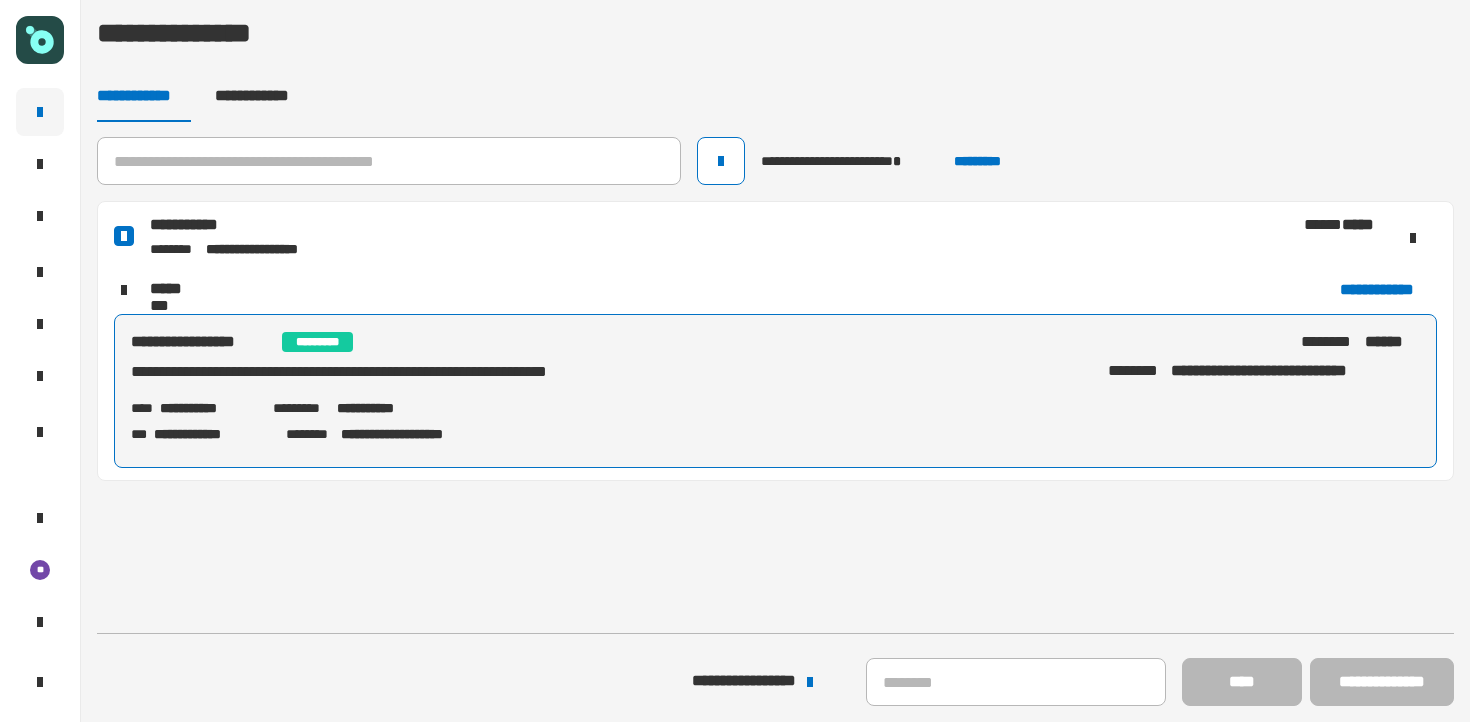 click on "**********" 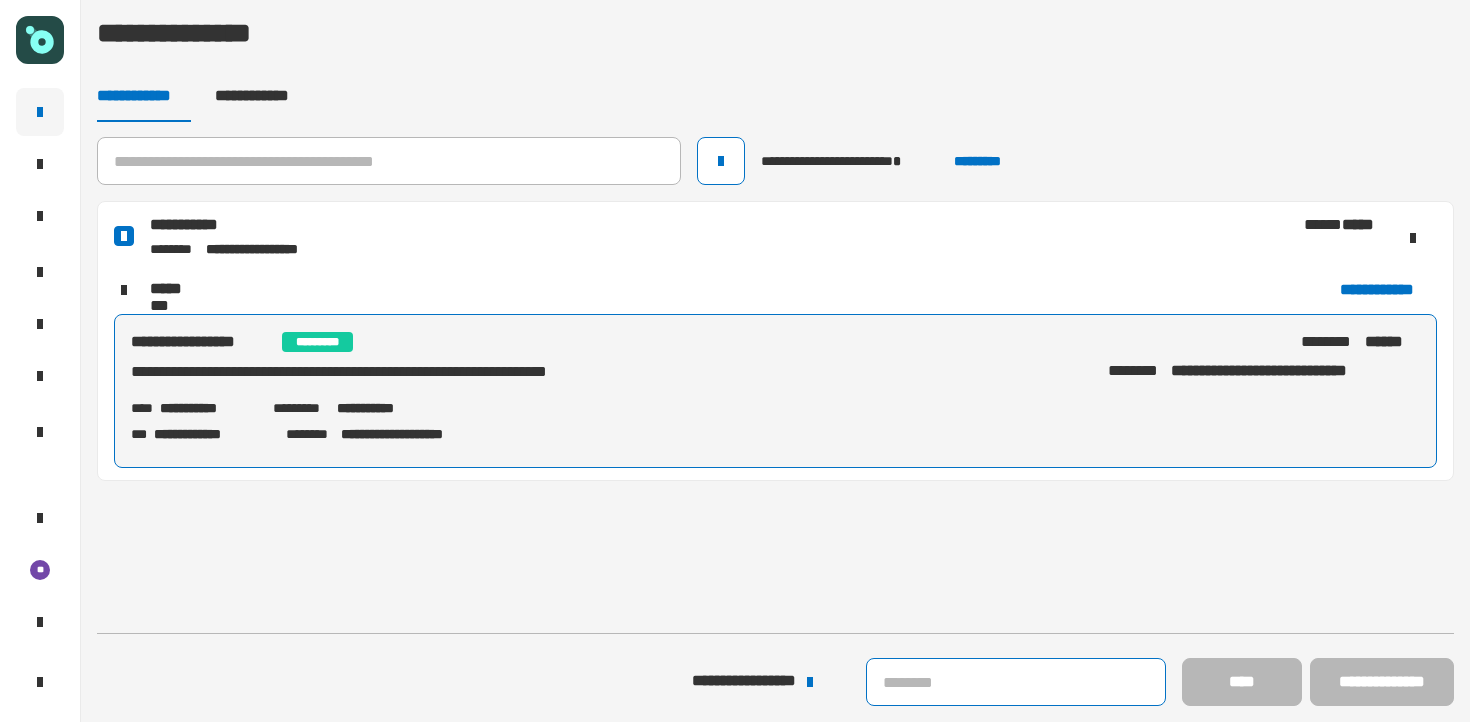 click 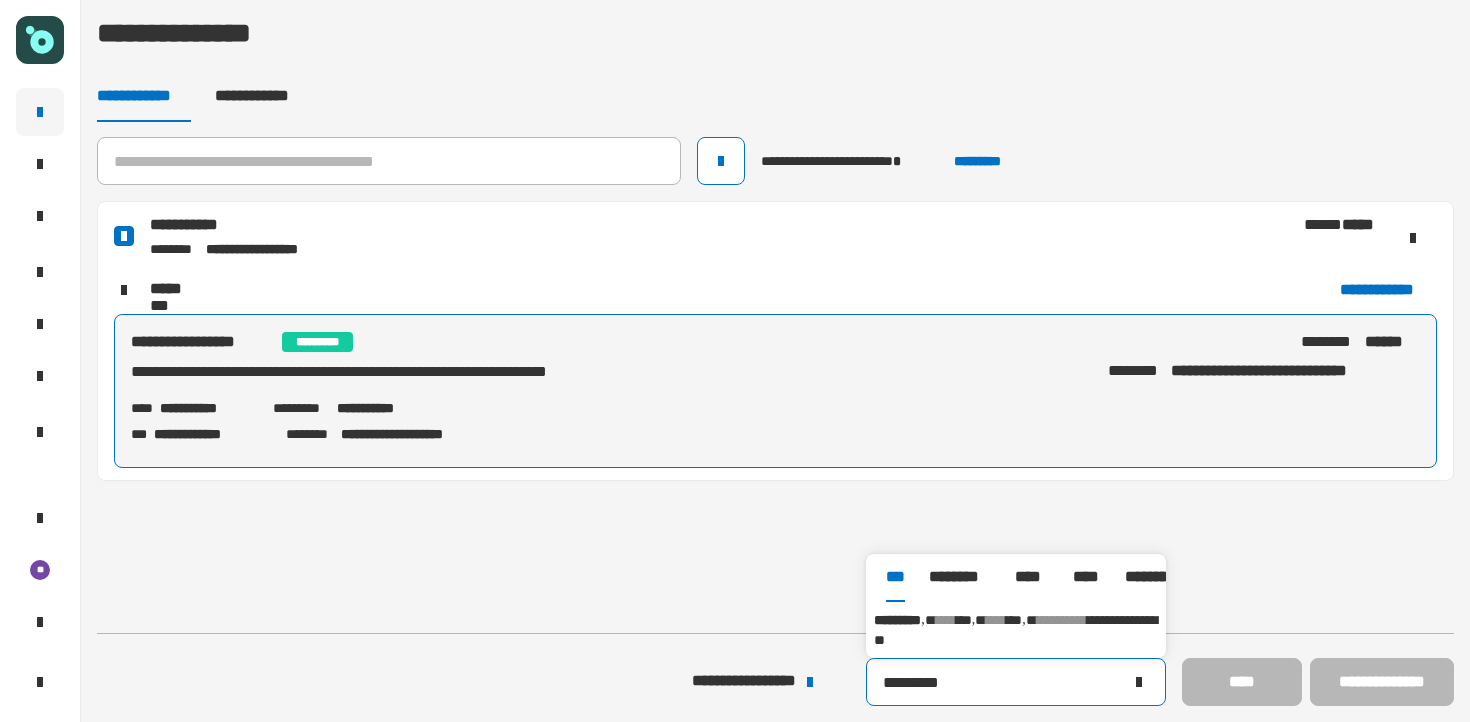 type on "*********" 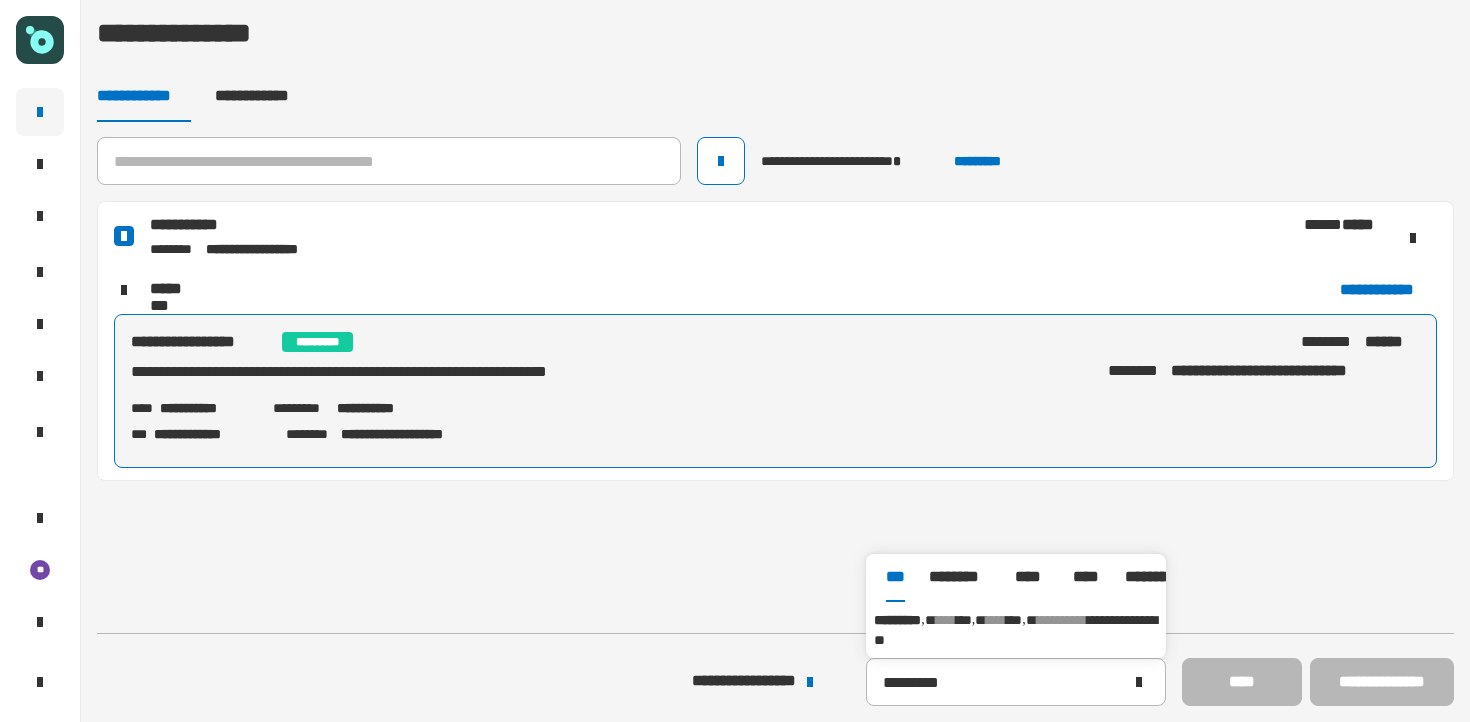 click on "**********" at bounding box center [1016, 630] 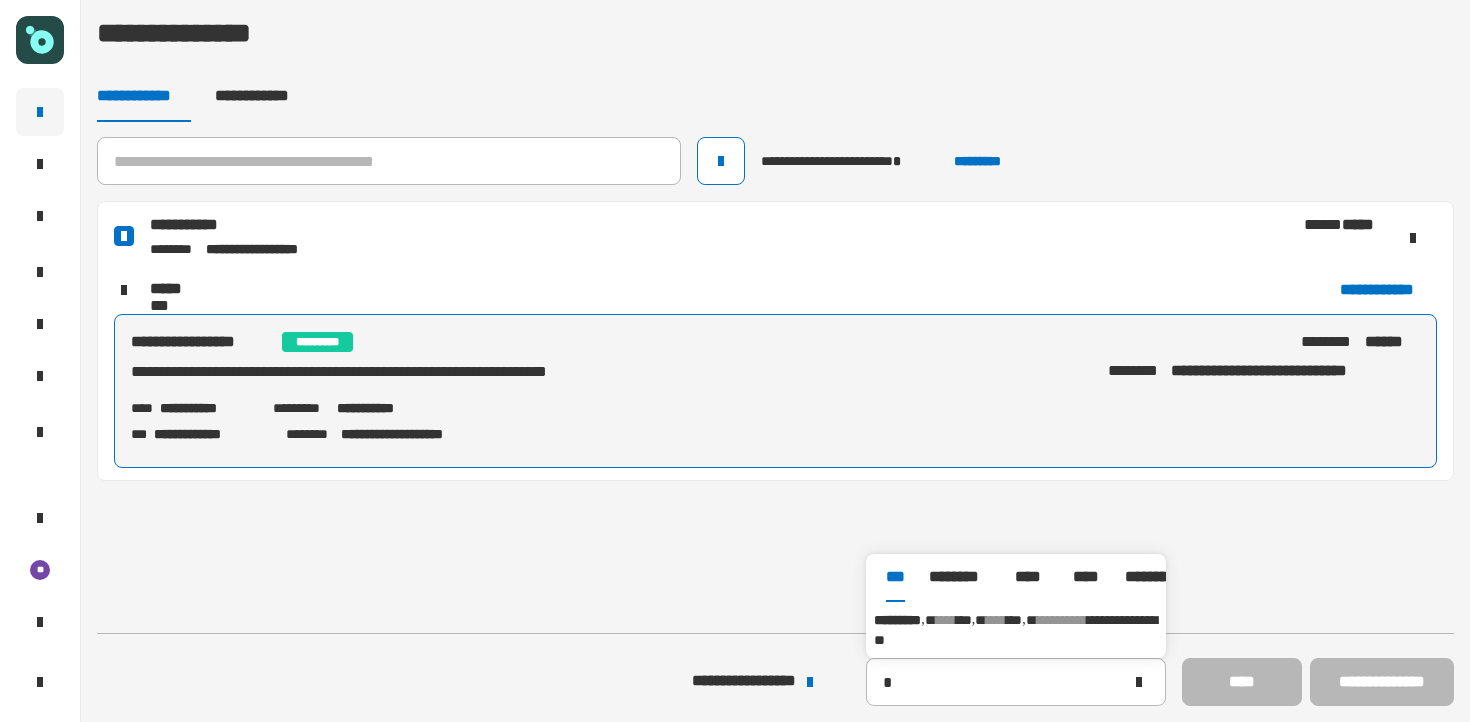 type on "*********" 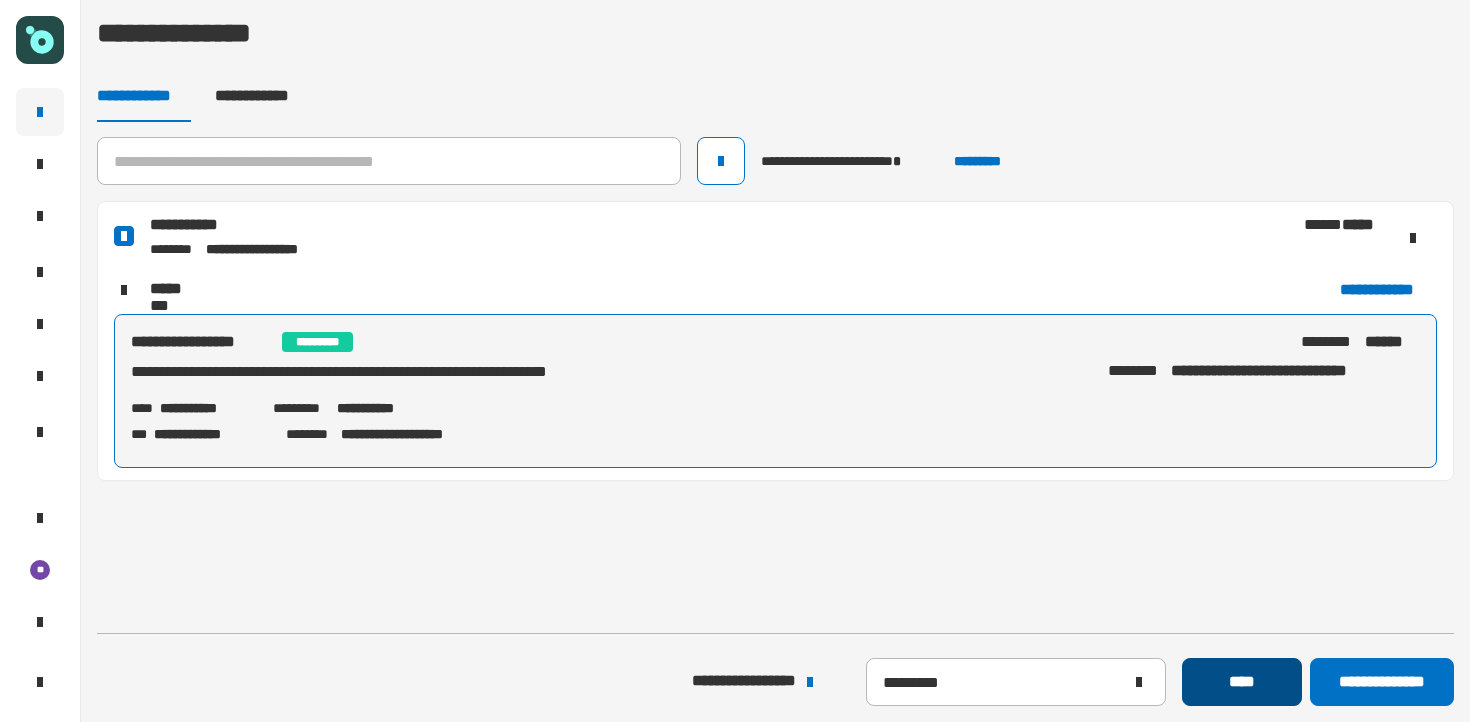 click on "****" 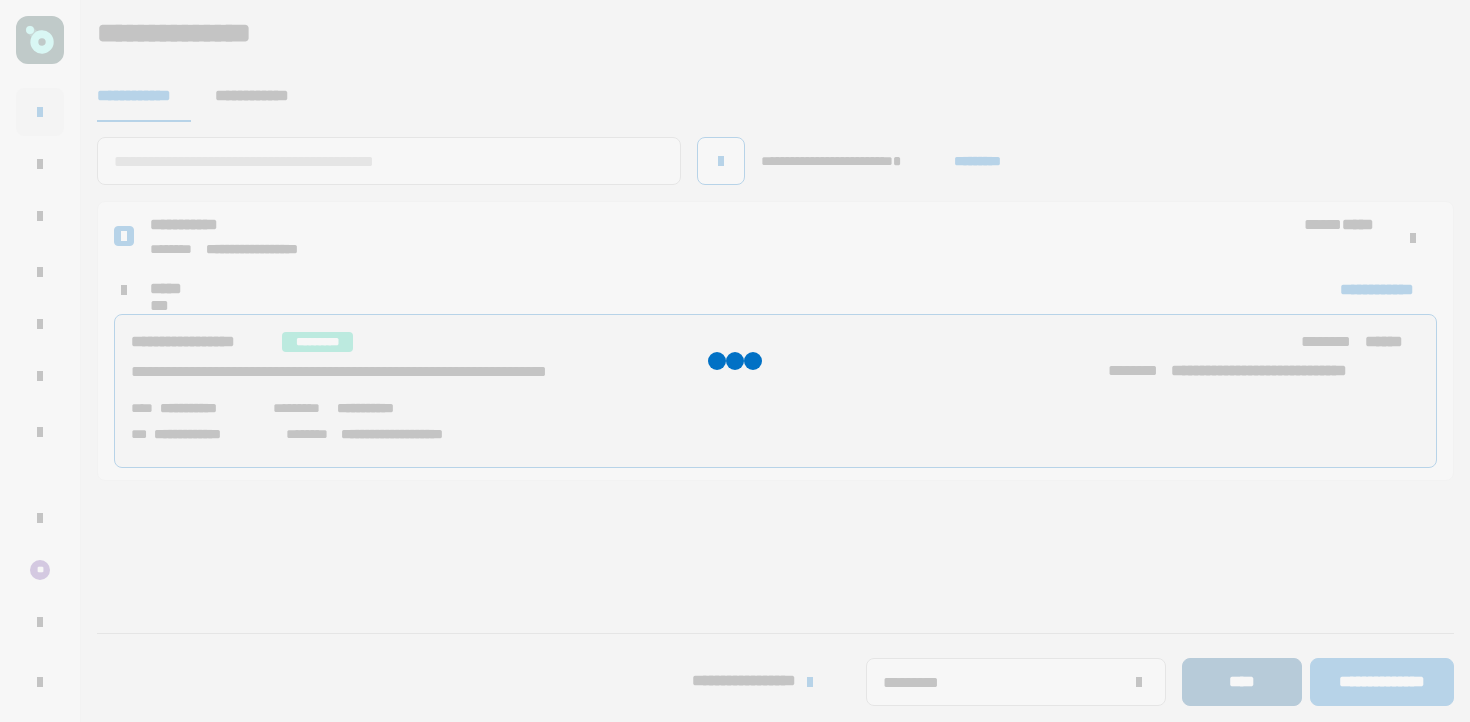 type 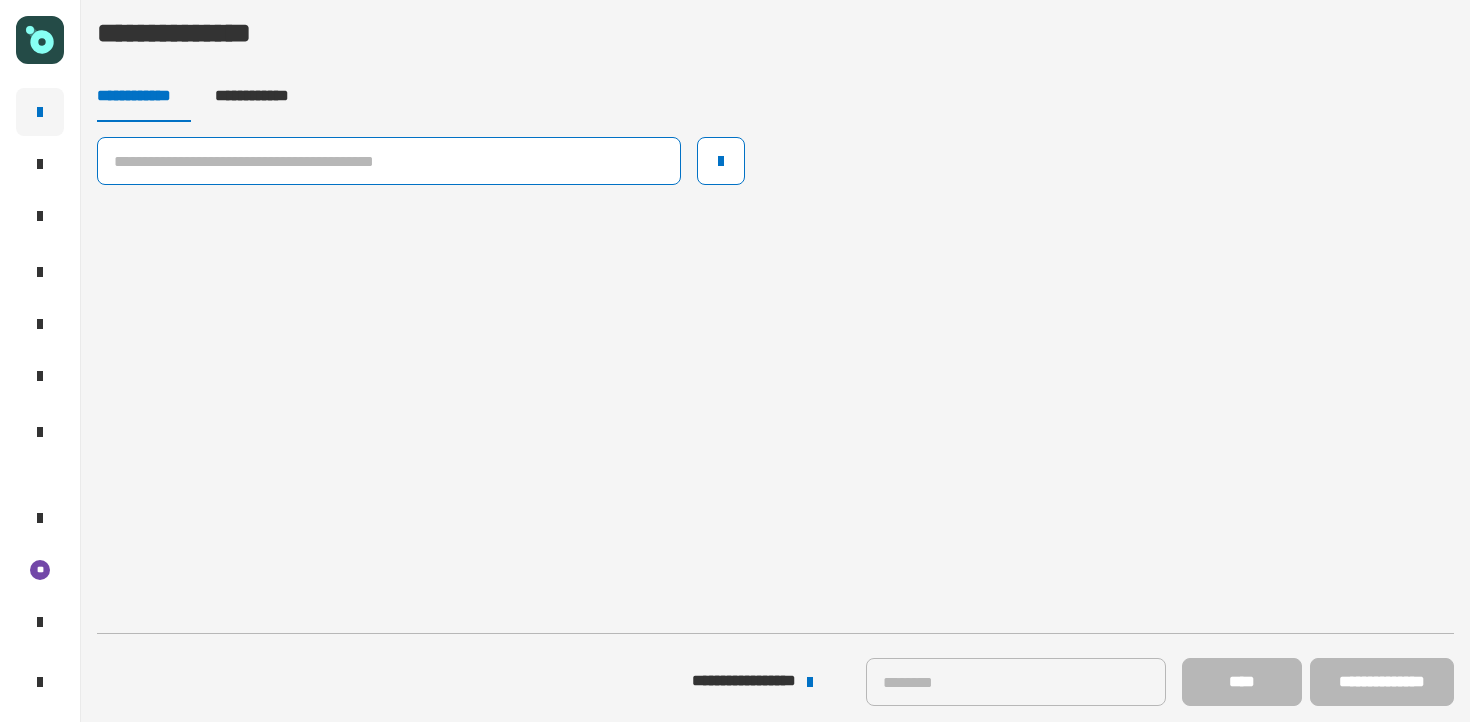 click 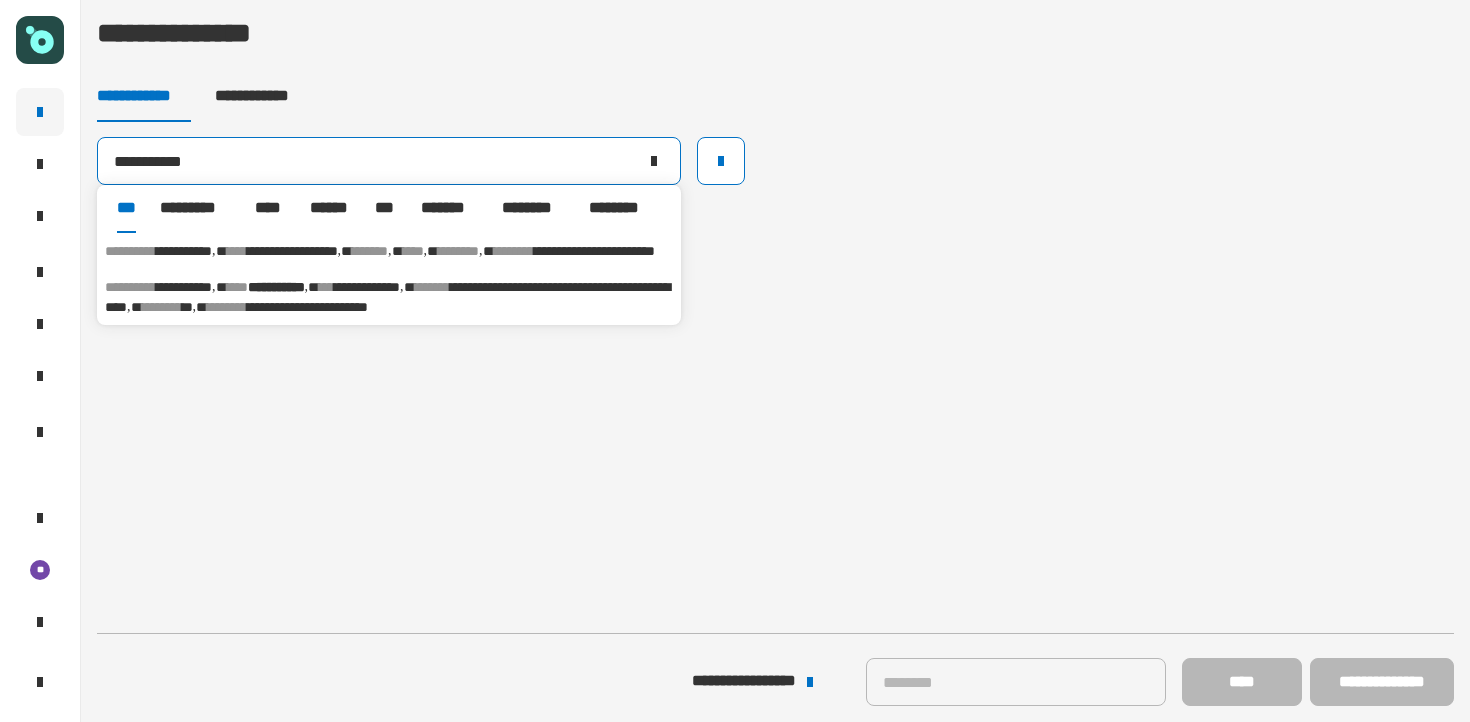 type on "**********" 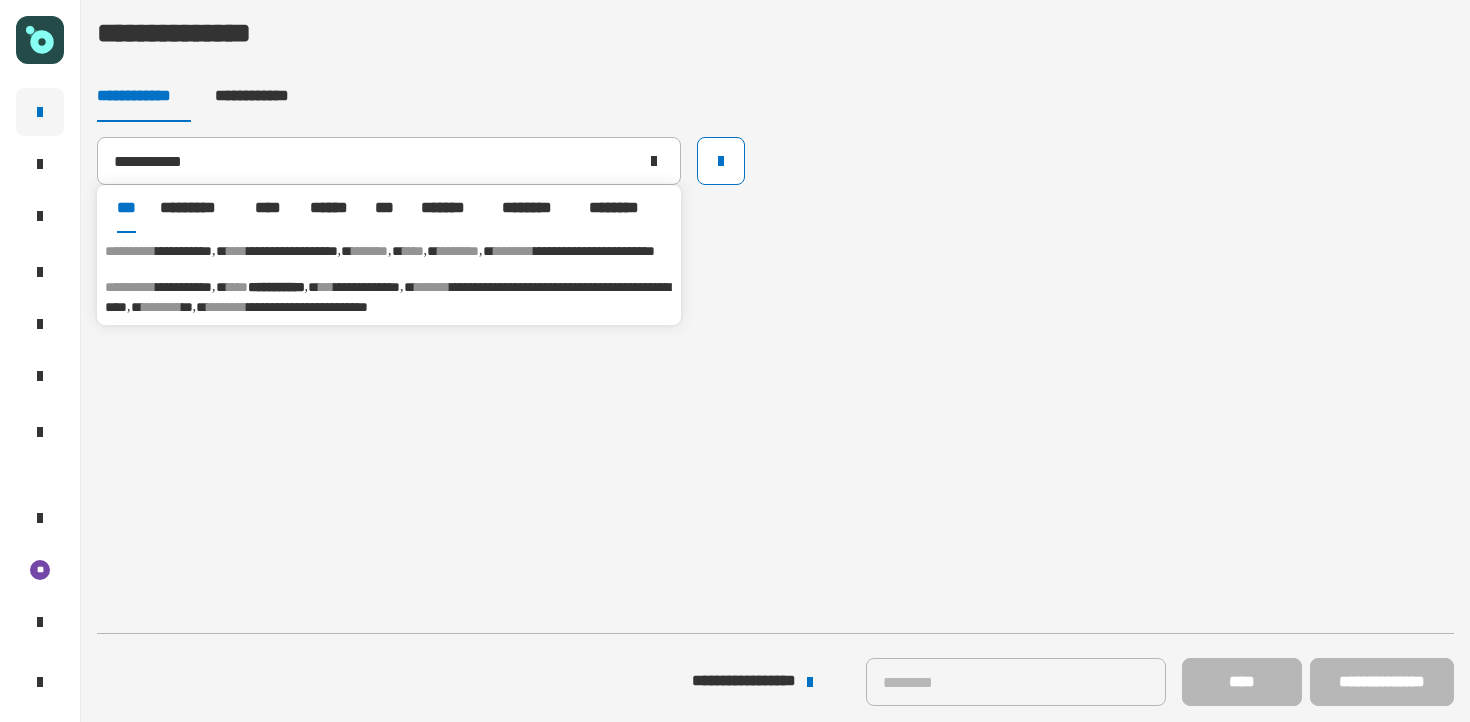 click on "**********" at bounding box center [387, 297] 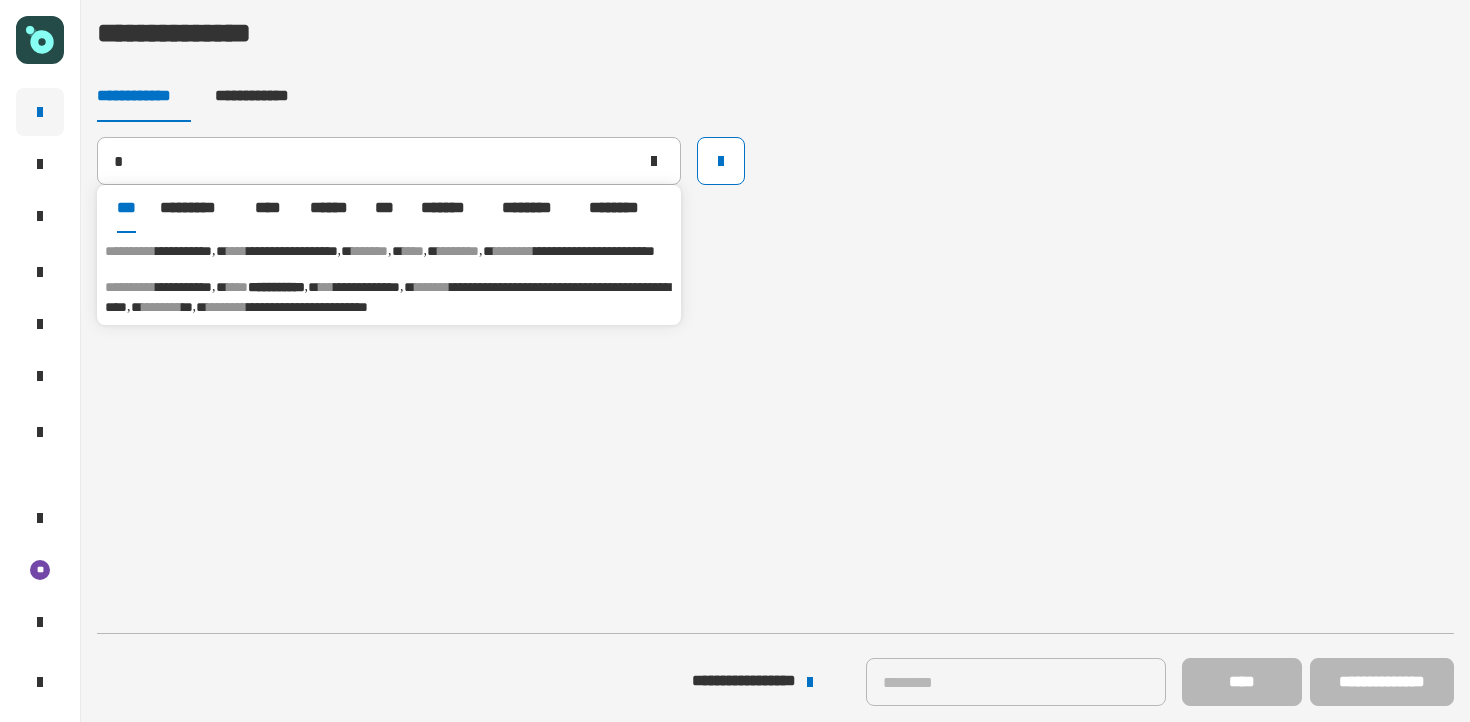 type 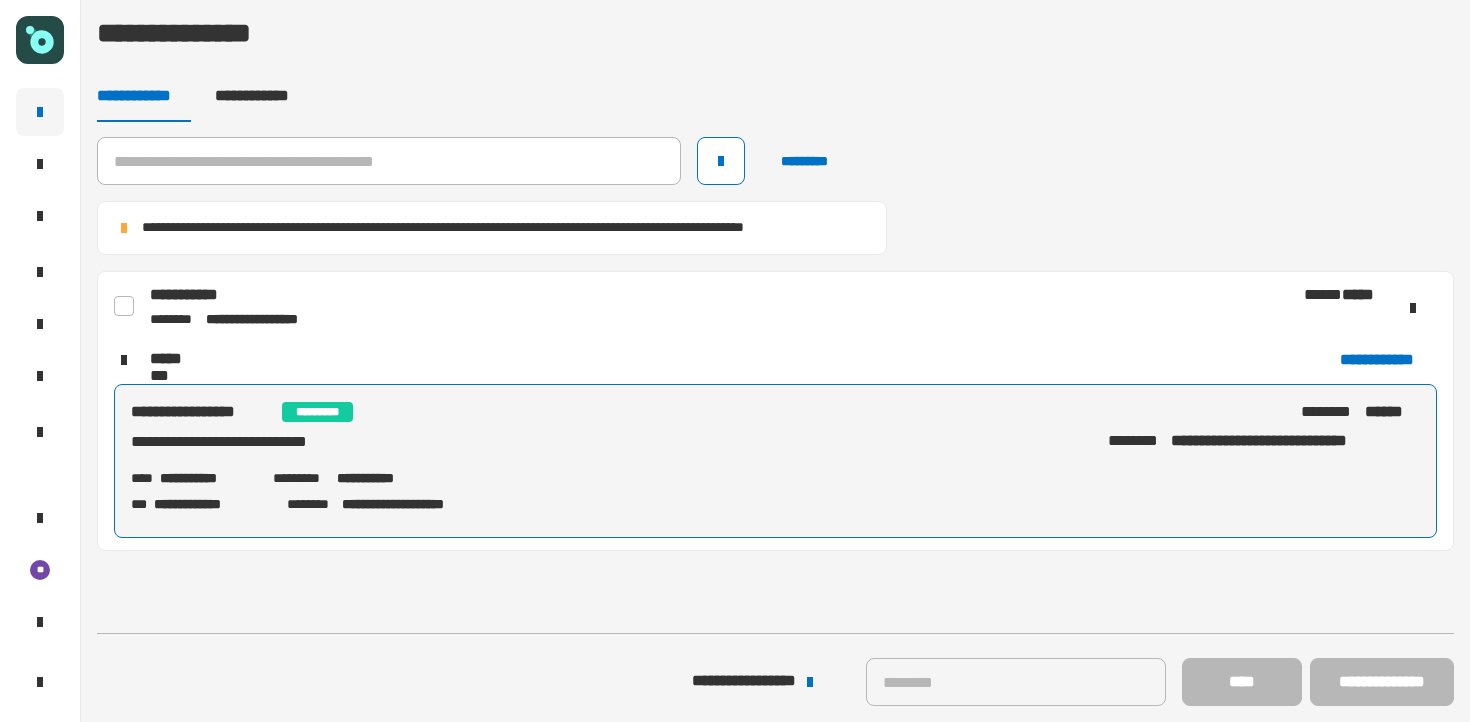 click 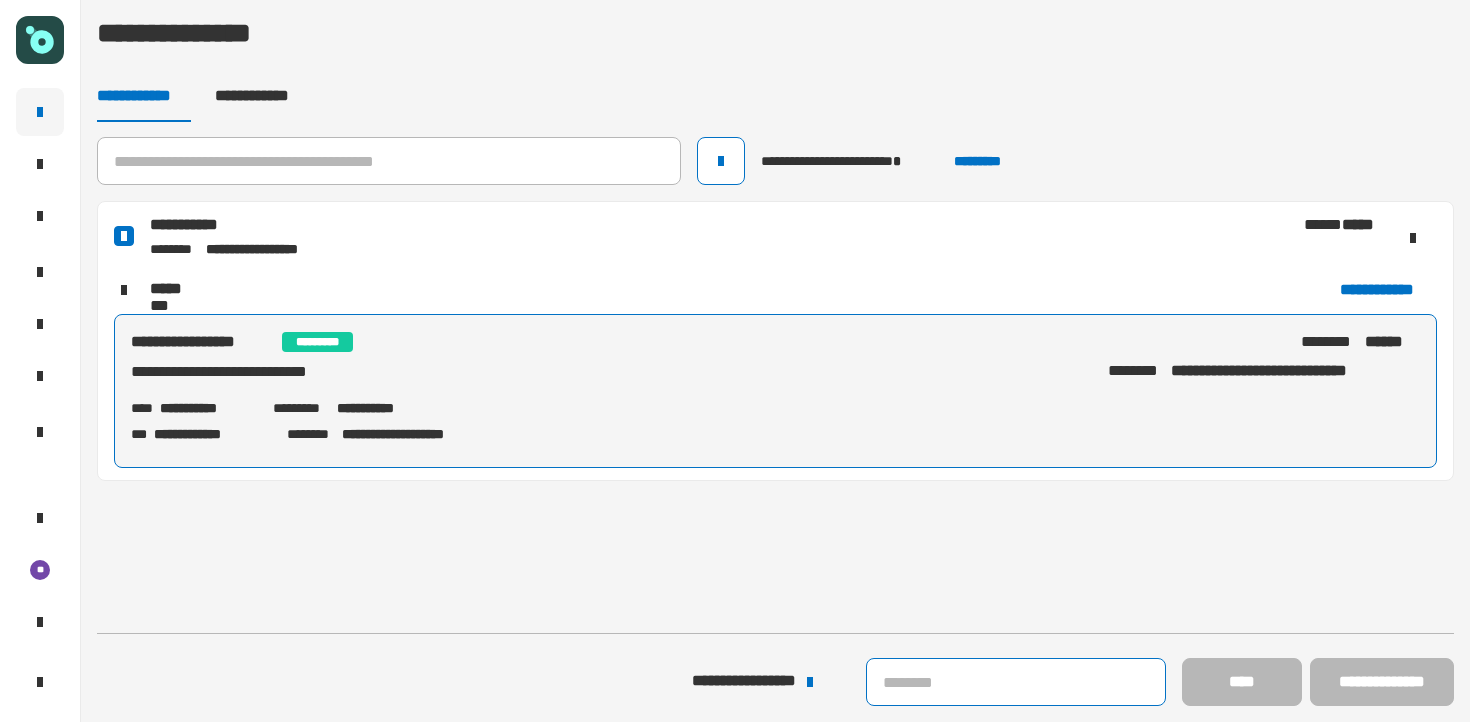 click 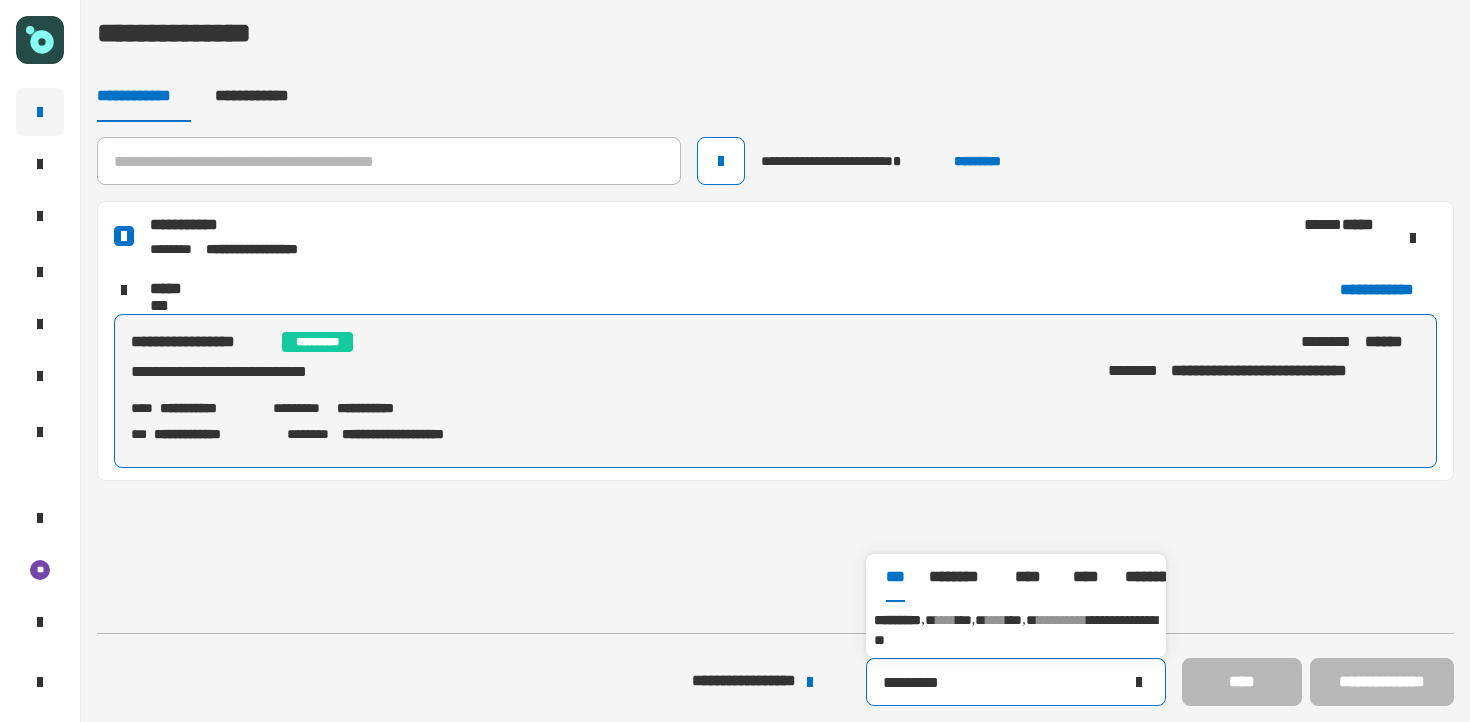 type on "*********" 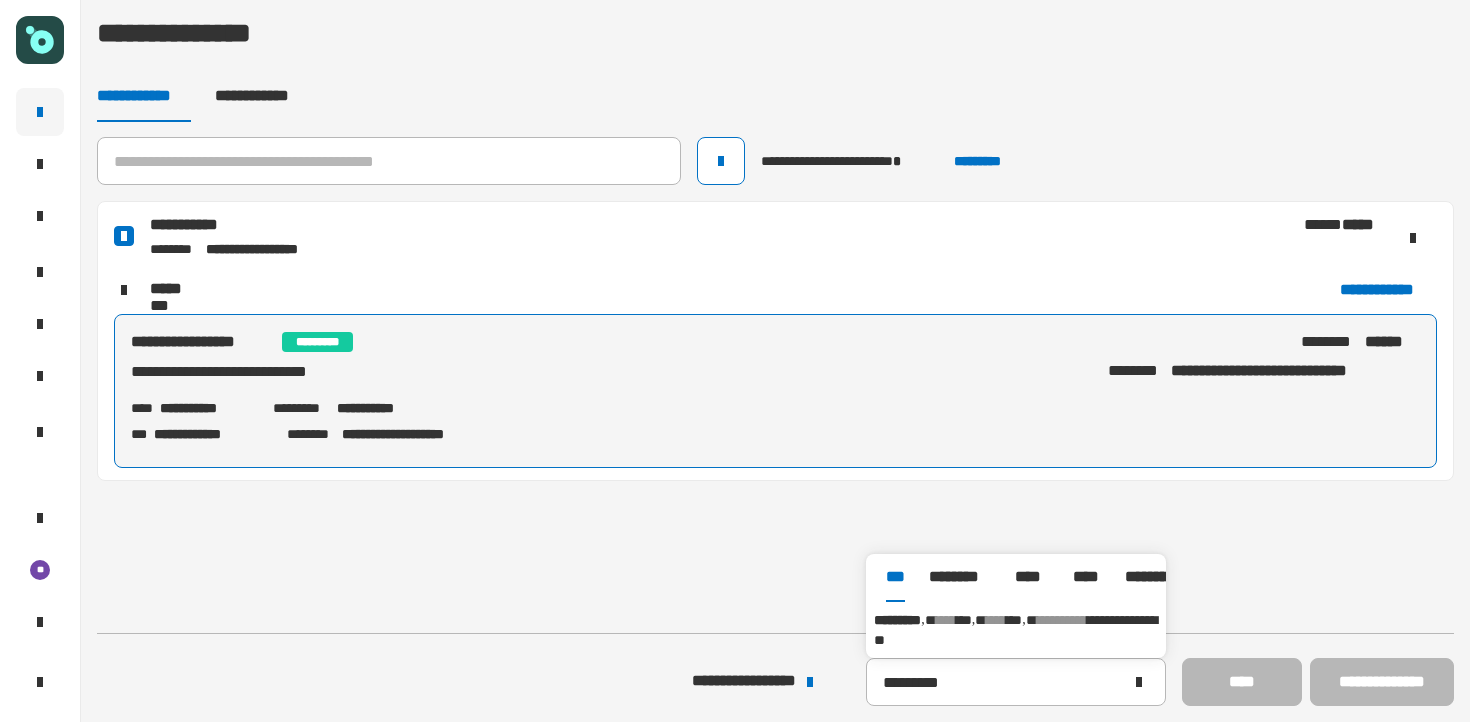 click on "****" at bounding box center [946, 620] 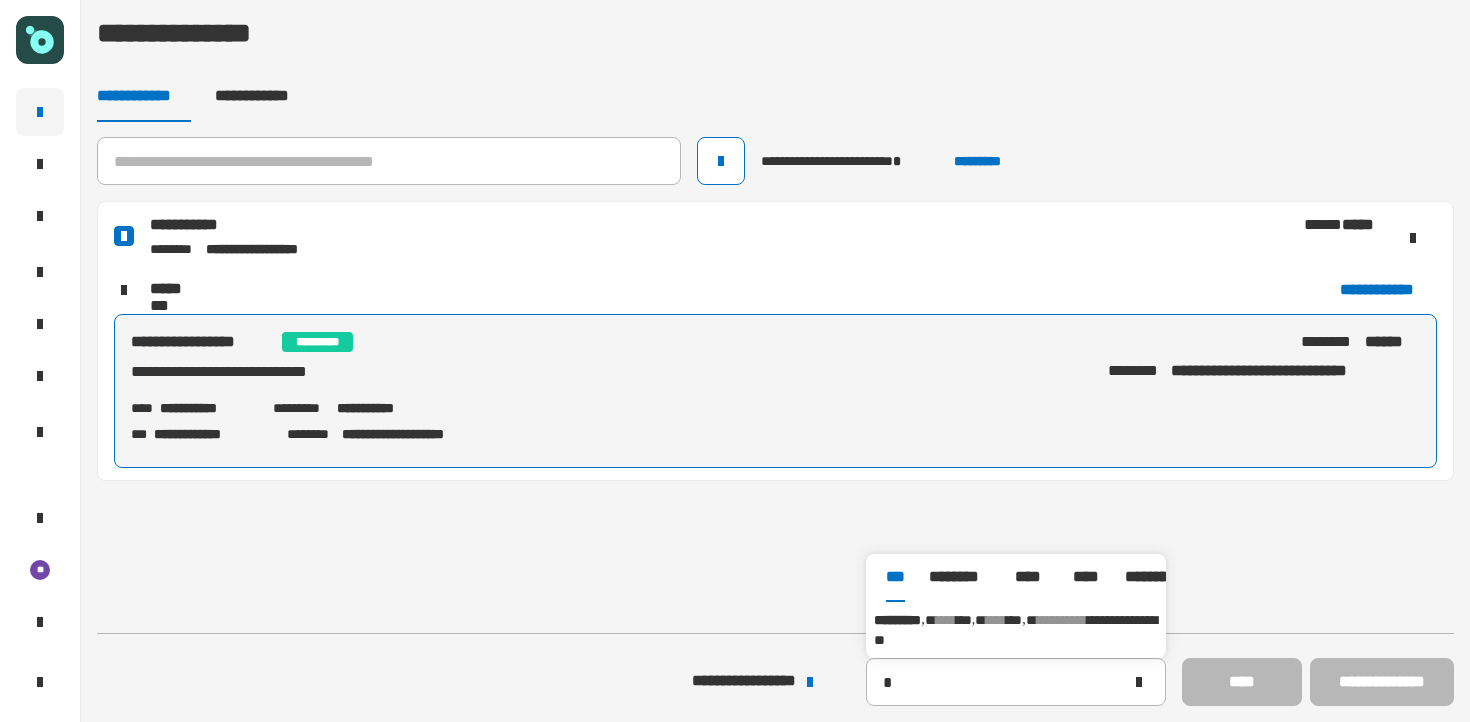 type on "*********" 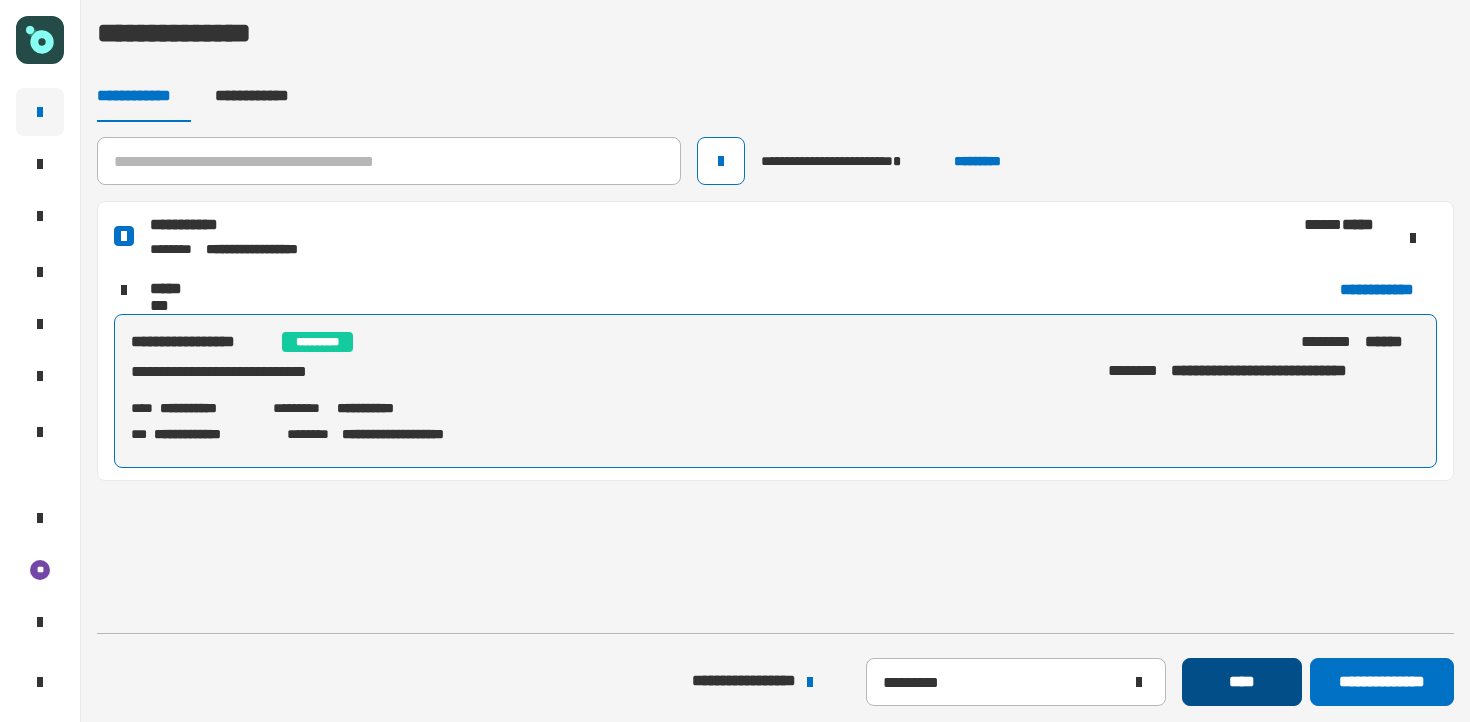 click on "****" 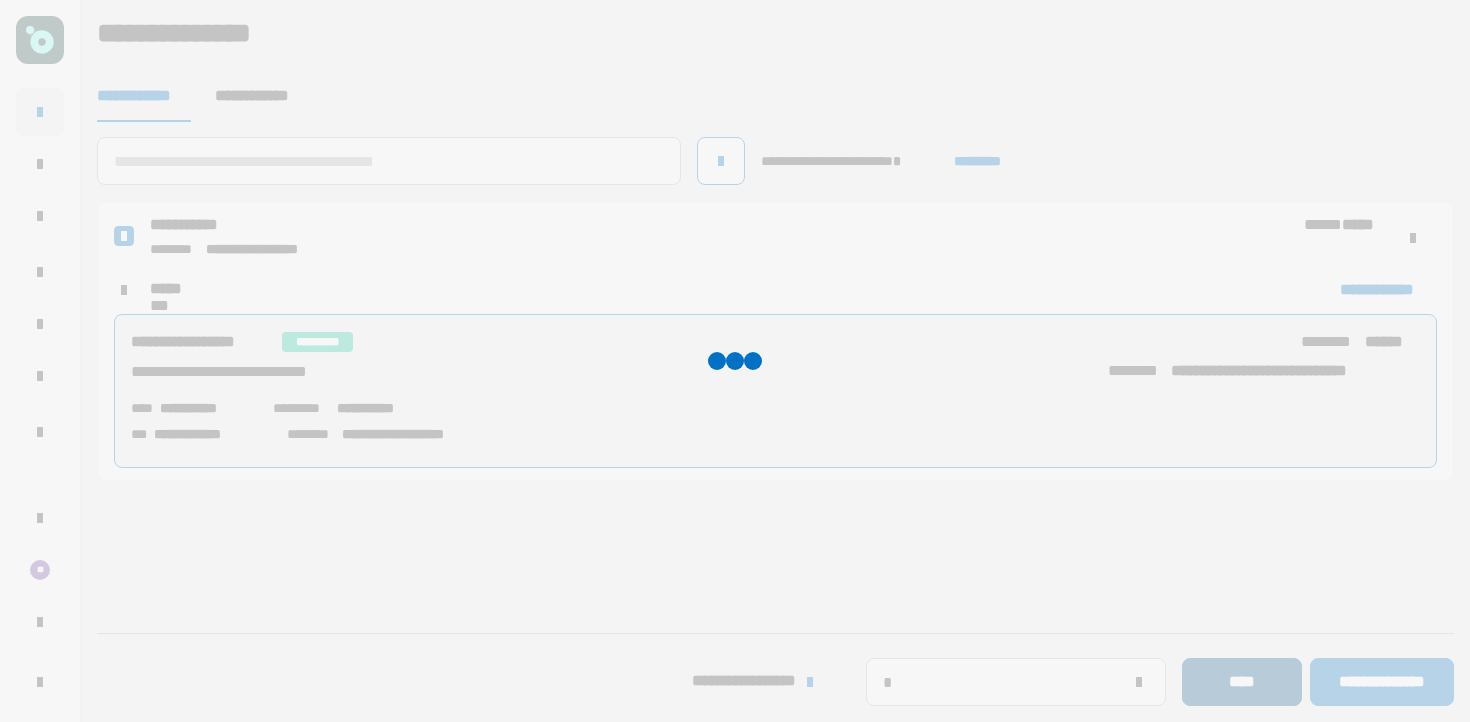type 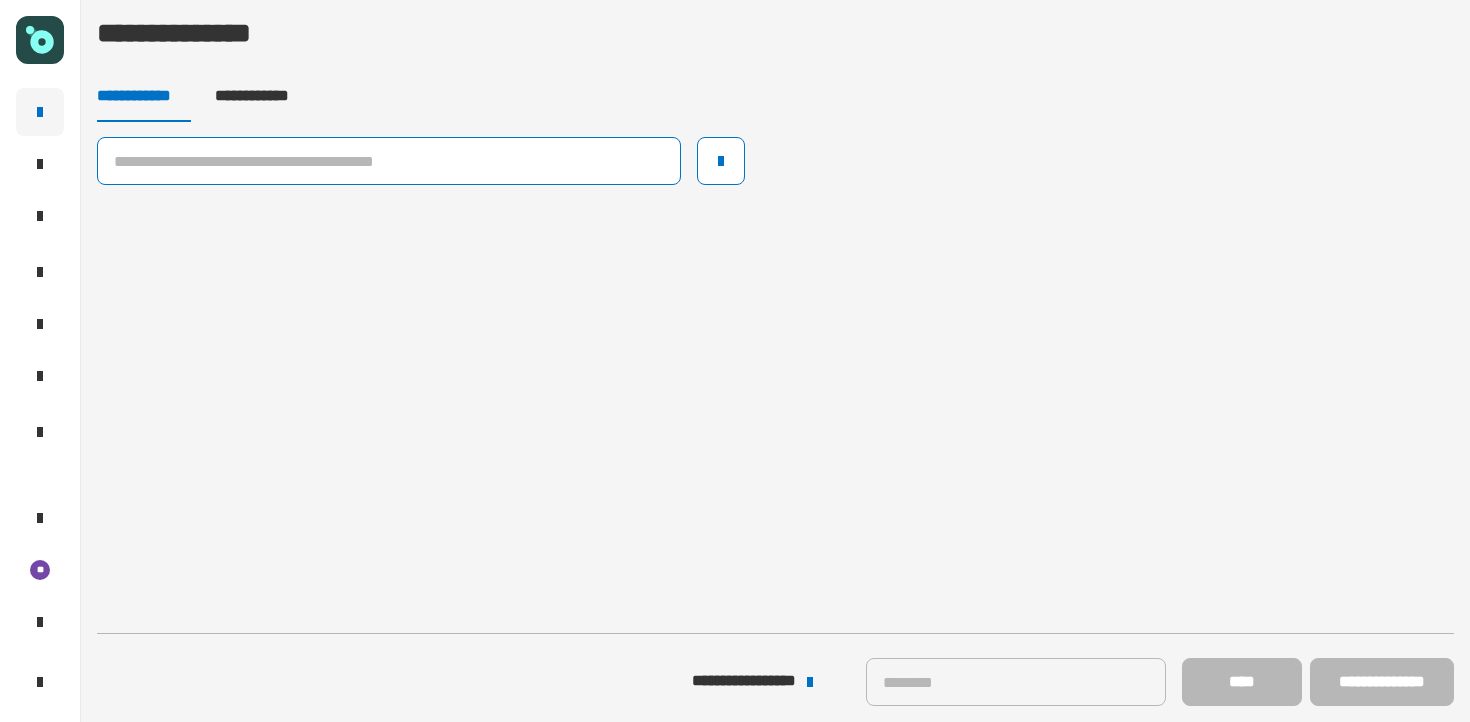 click 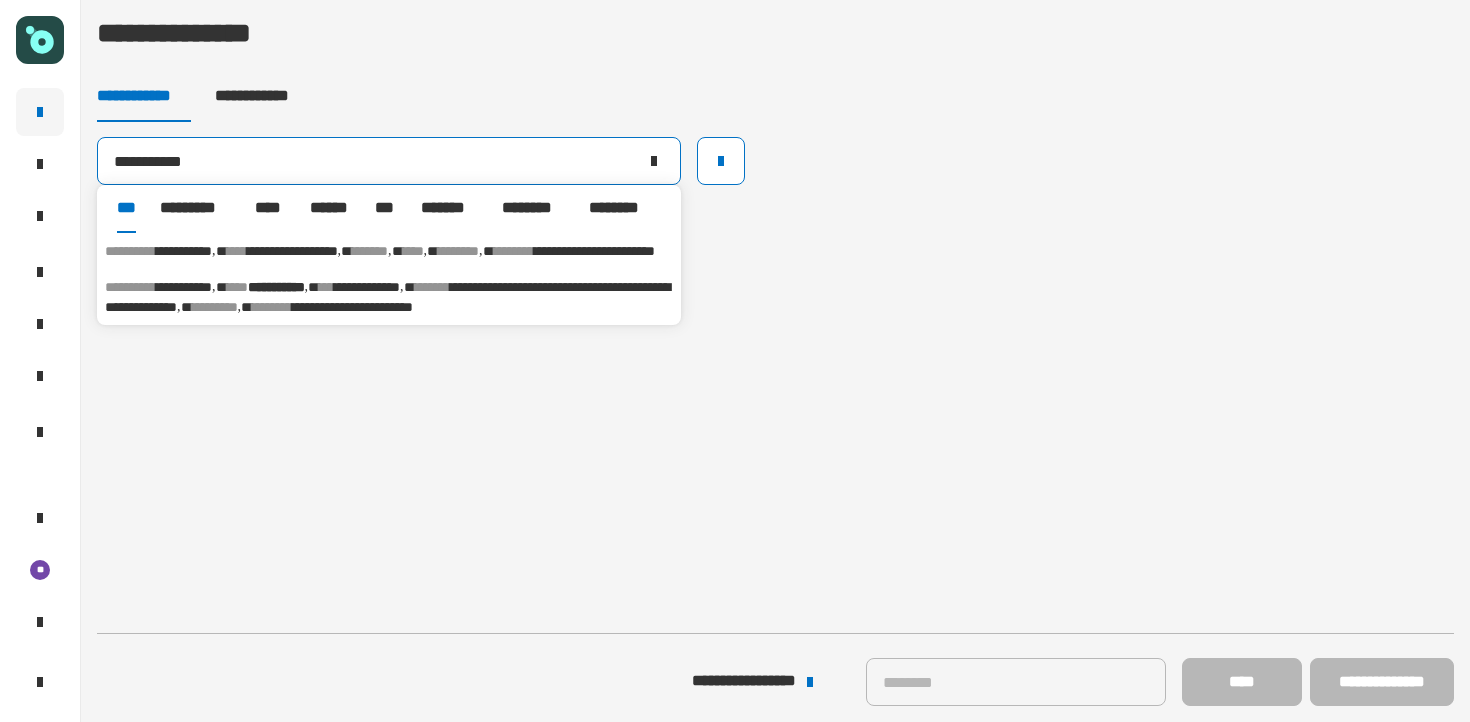 type on "**********" 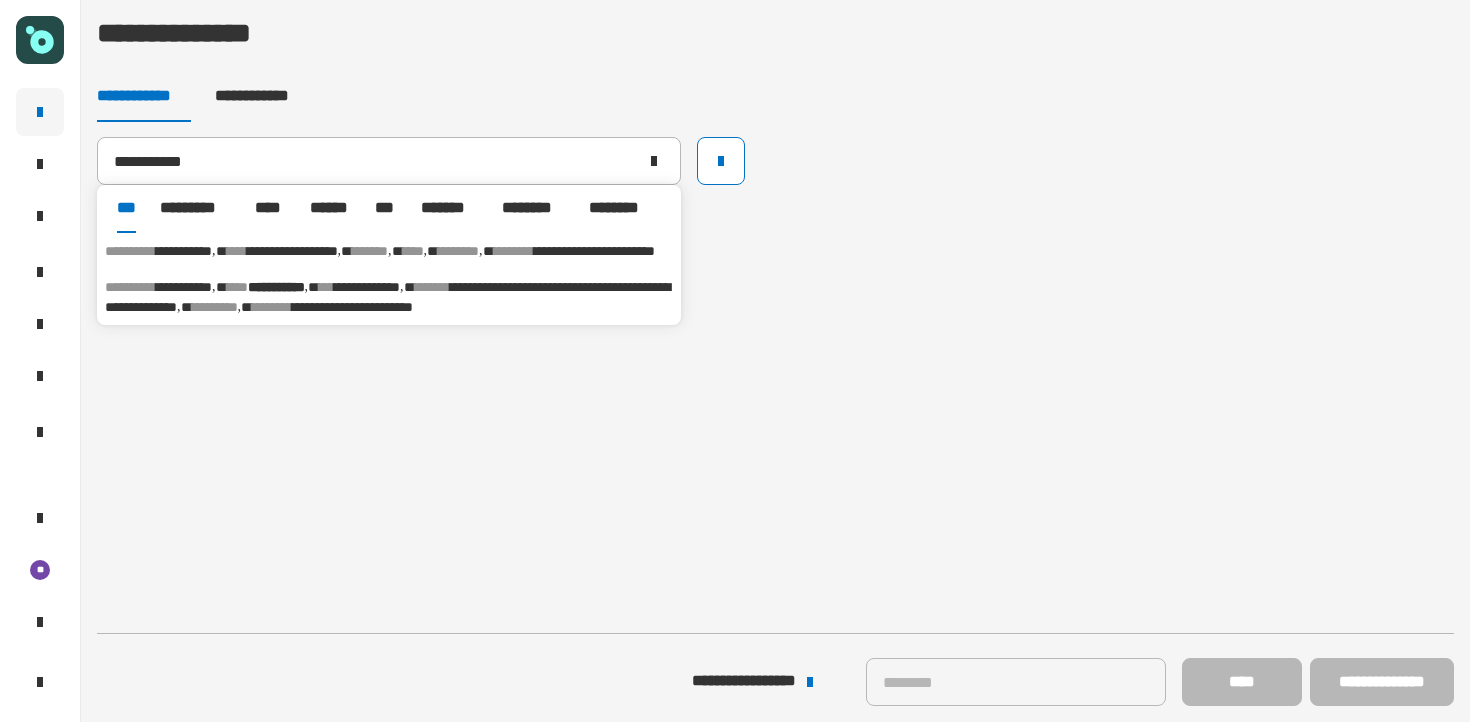 click on "**********" at bounding box center [387, 297] 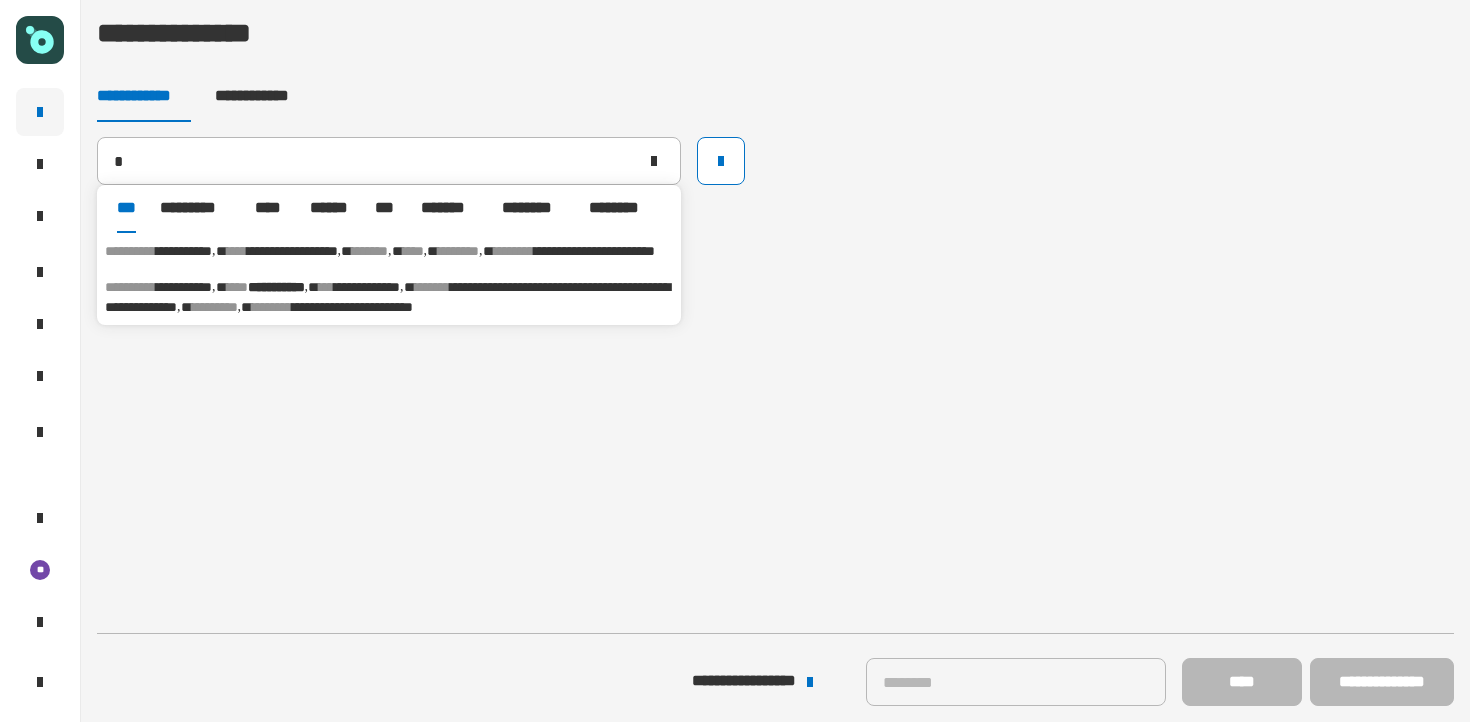 type on "**********" 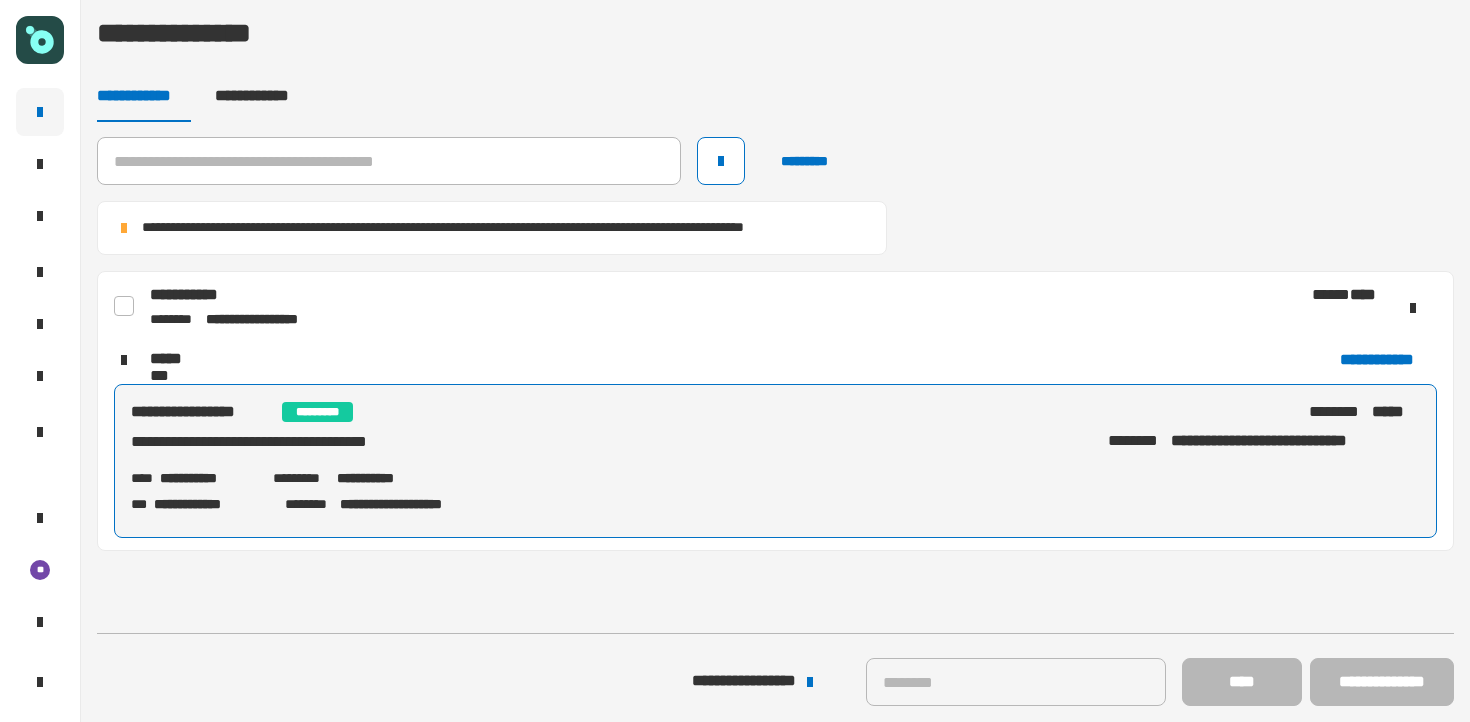 click 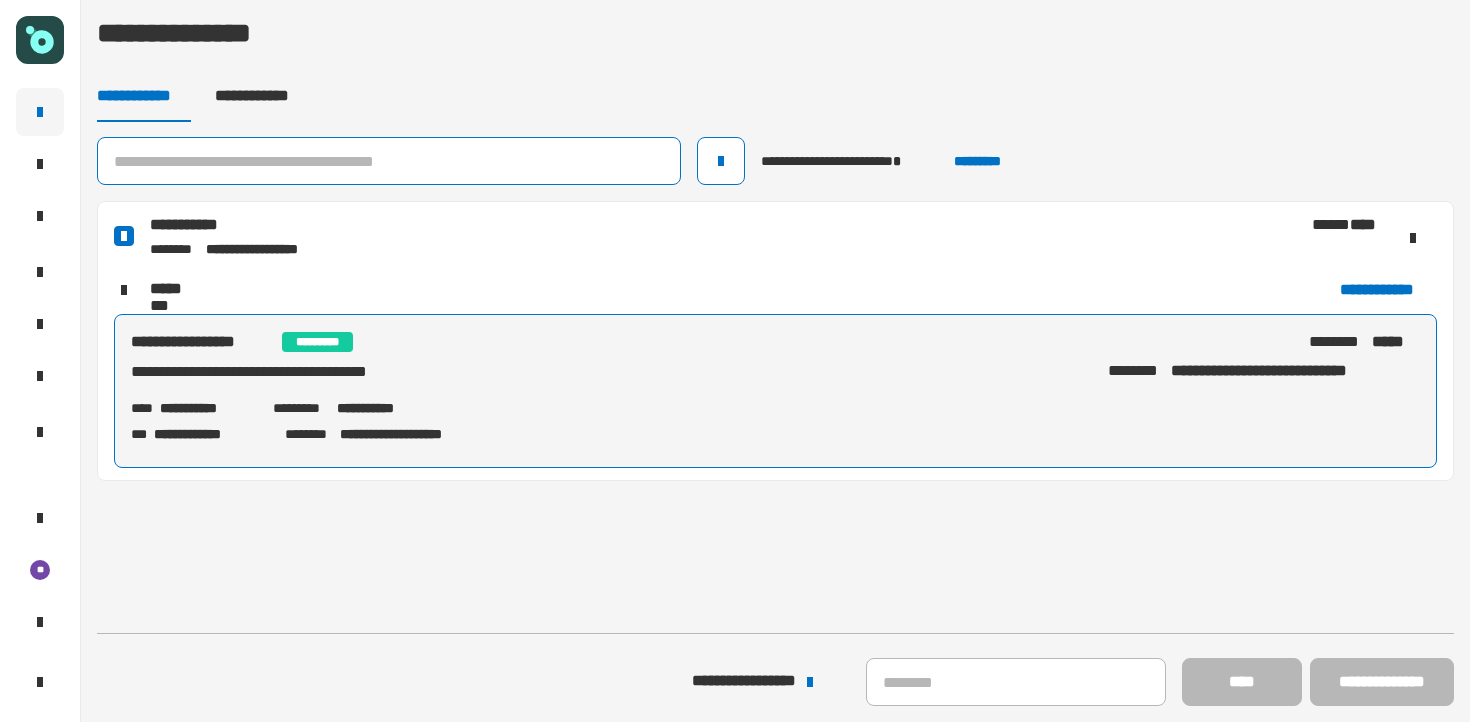 click 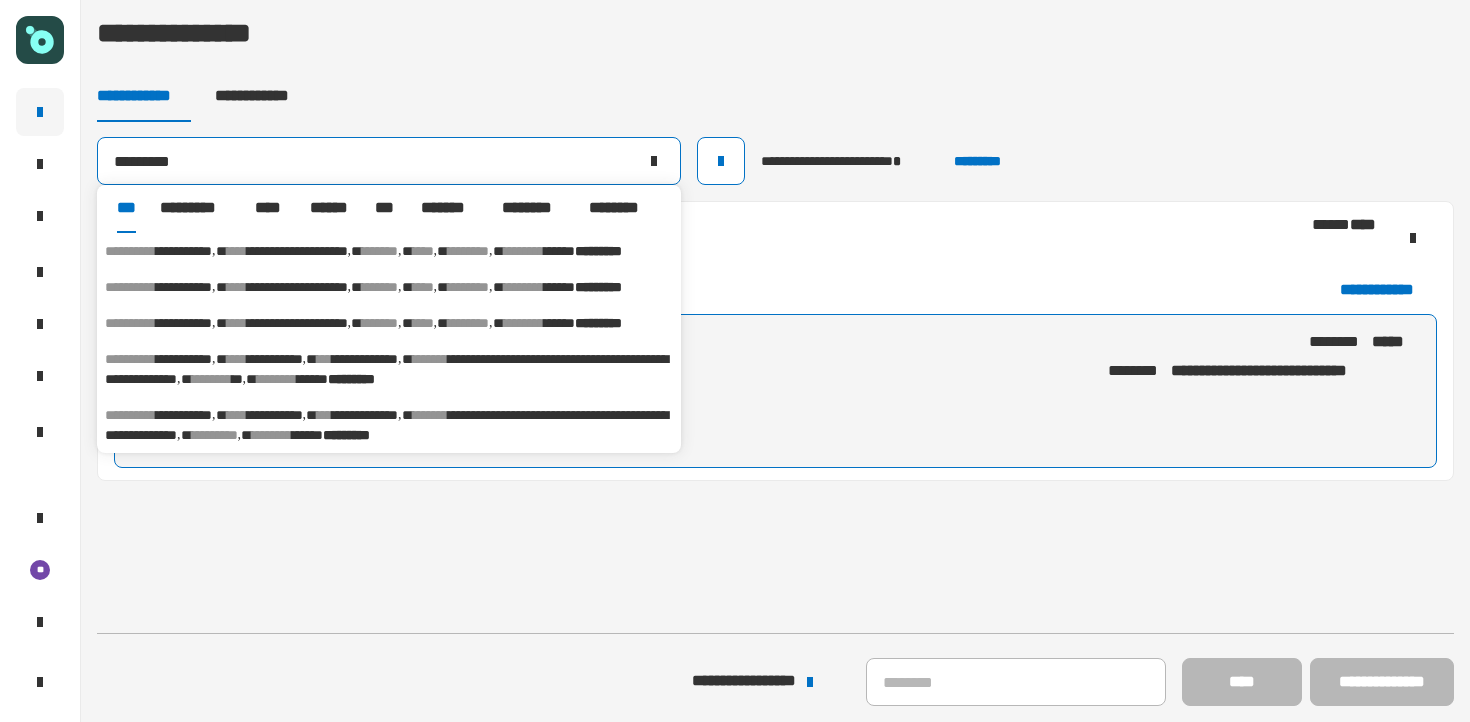 type on "*********" 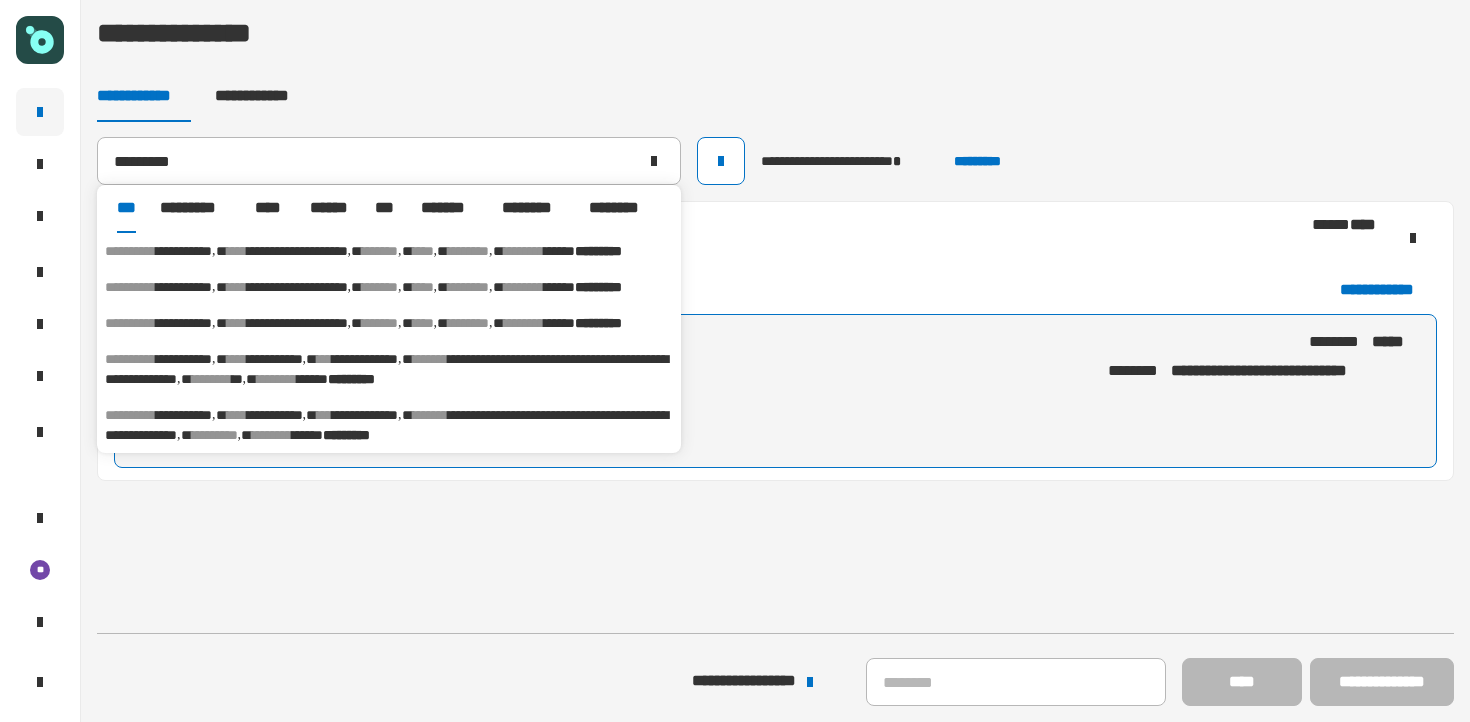 click on "**********" at bounding box center [297, 251] 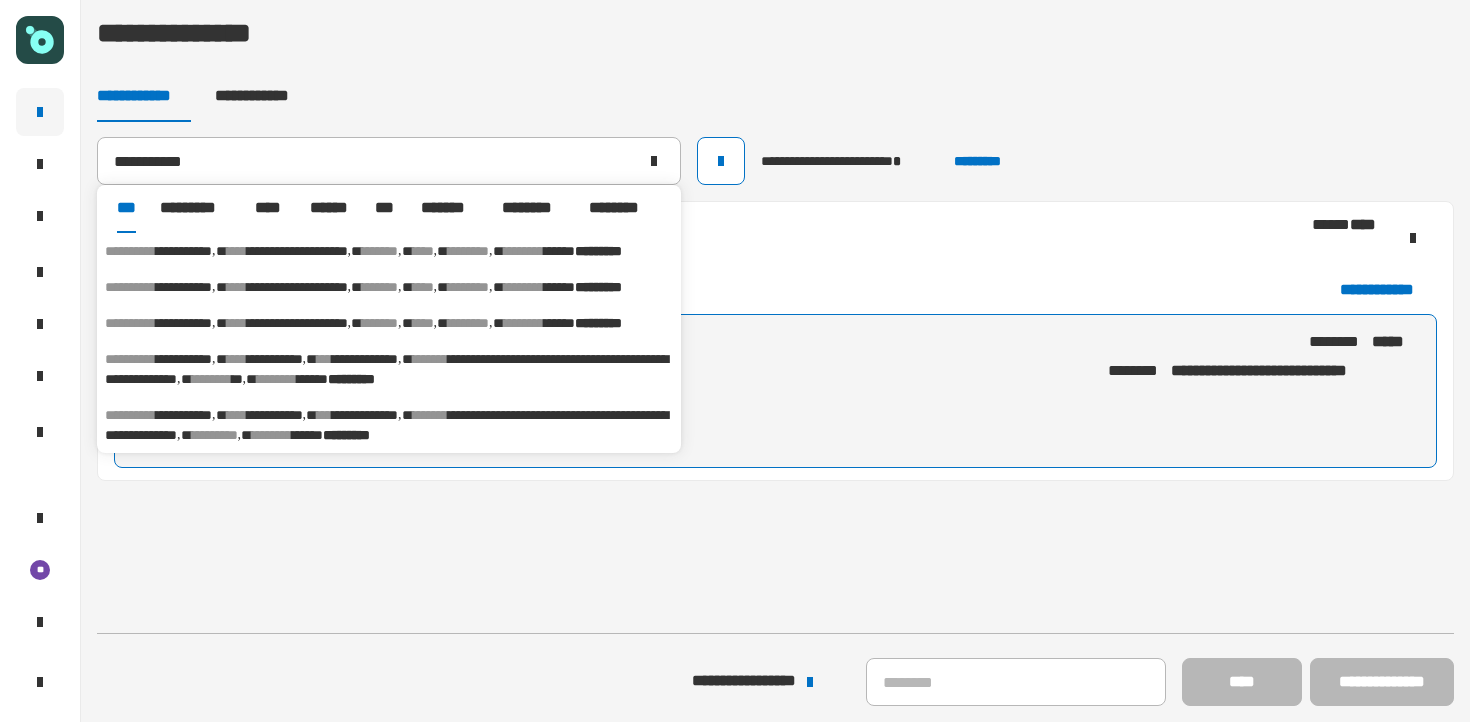 type 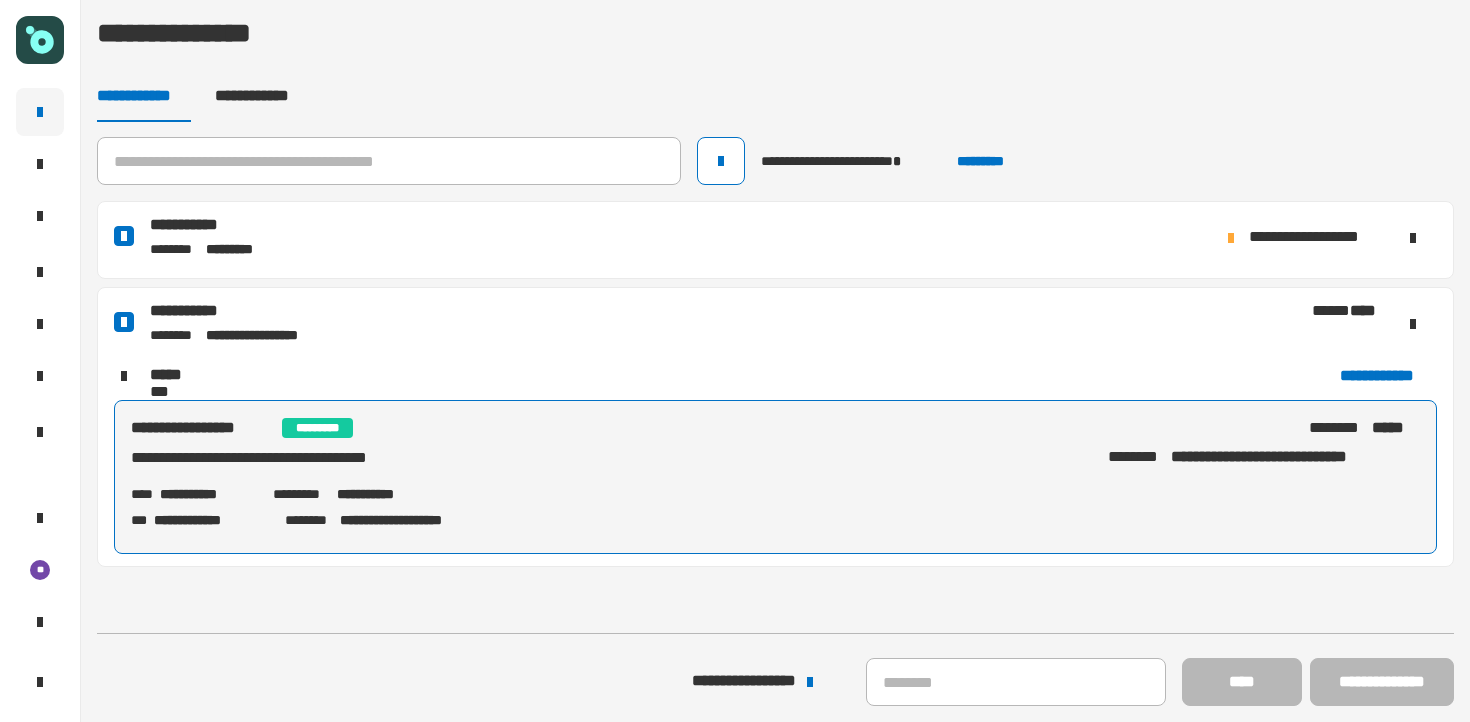 click 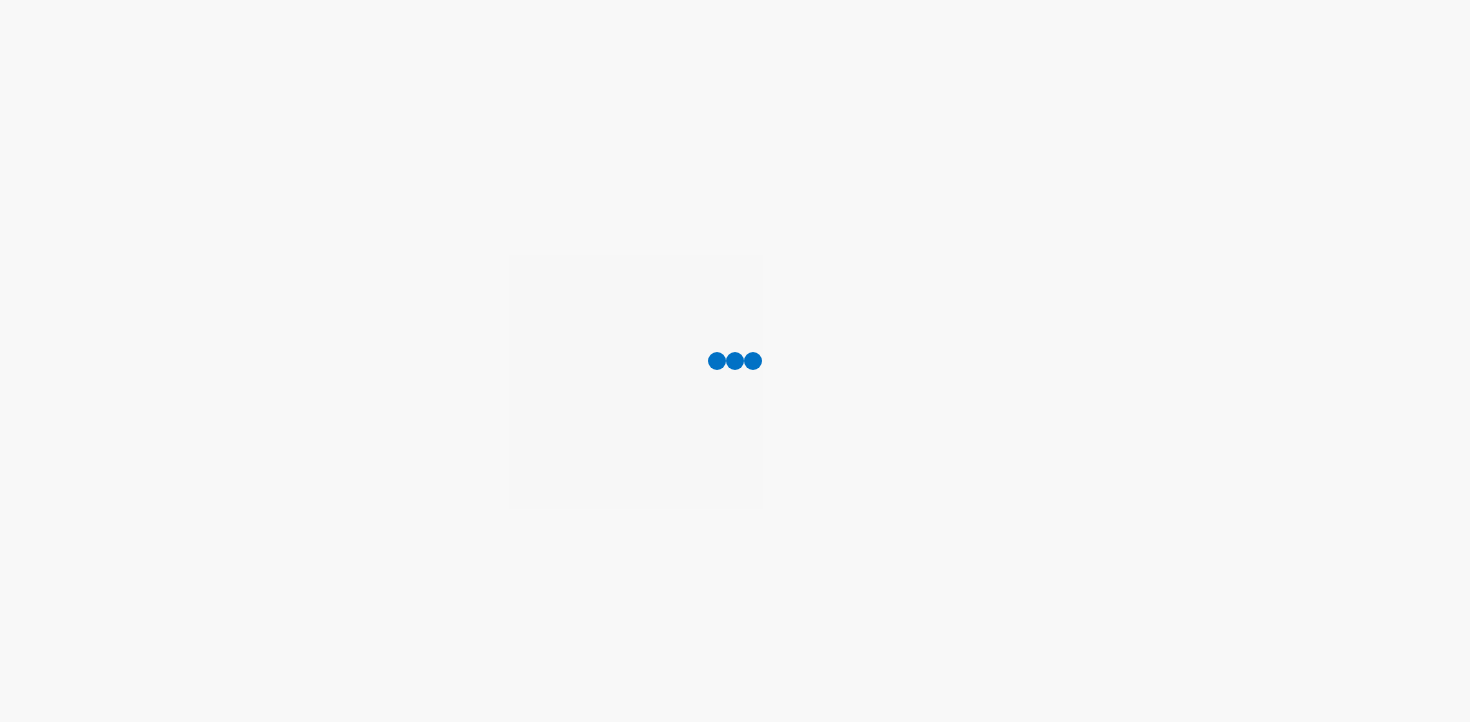 scroll, scrollTop: 0, scrollLeft: 0, axis: both 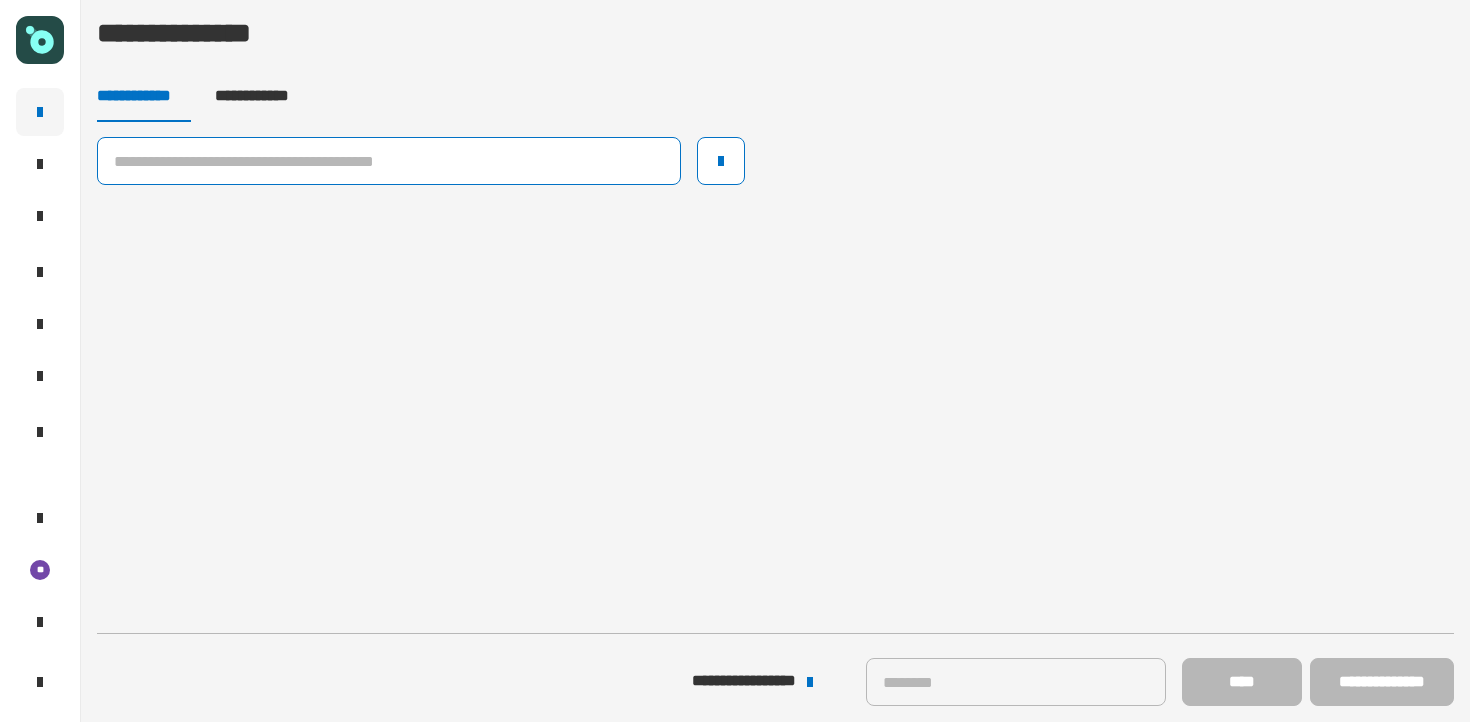 click 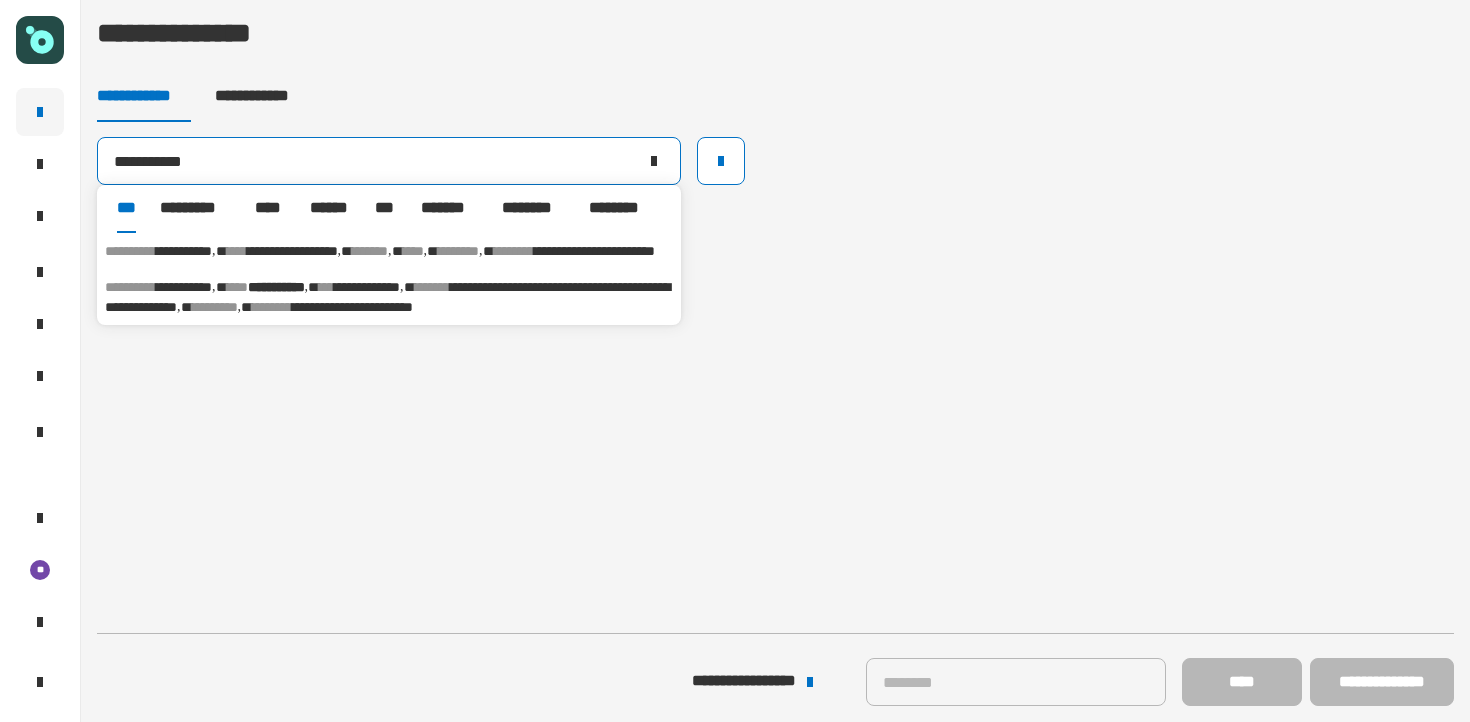 type on "**********" 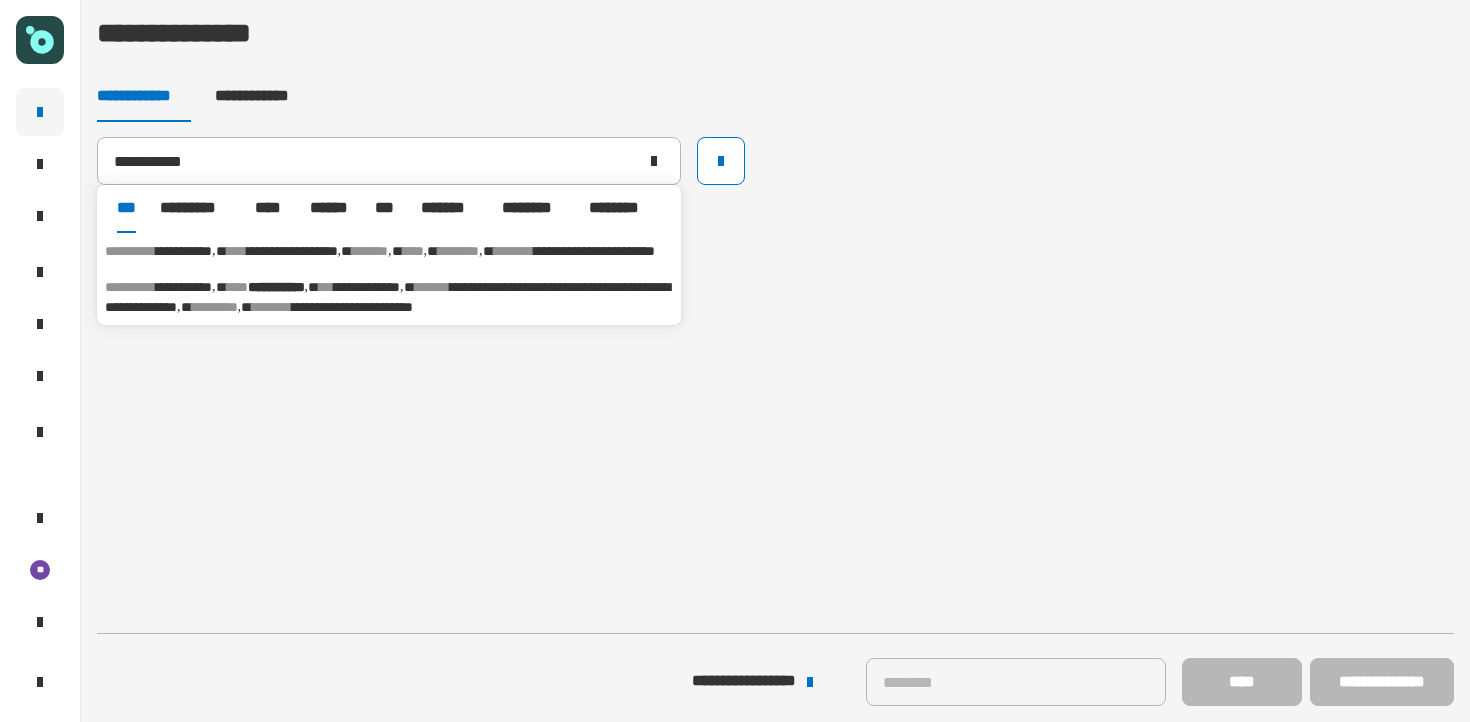 click on "**********" at bounding box center (166, 287) 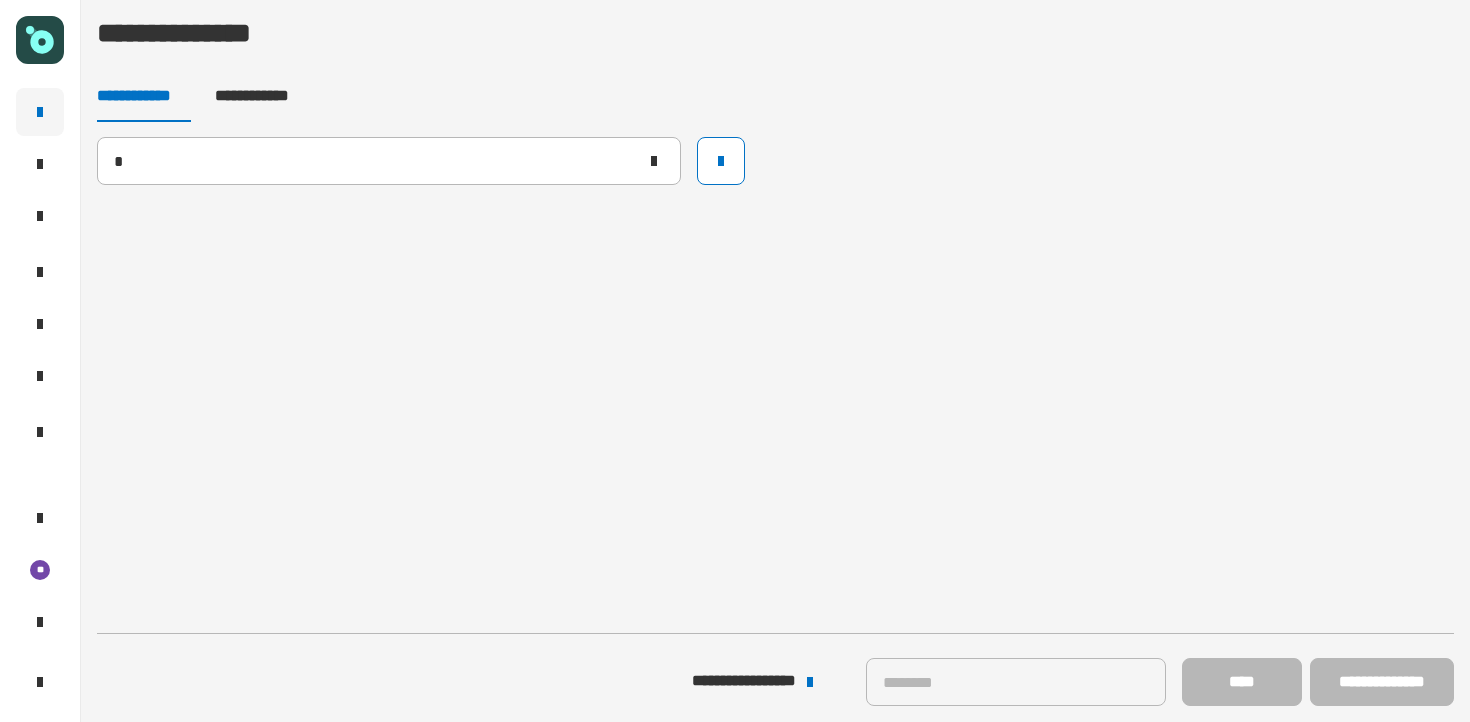 type 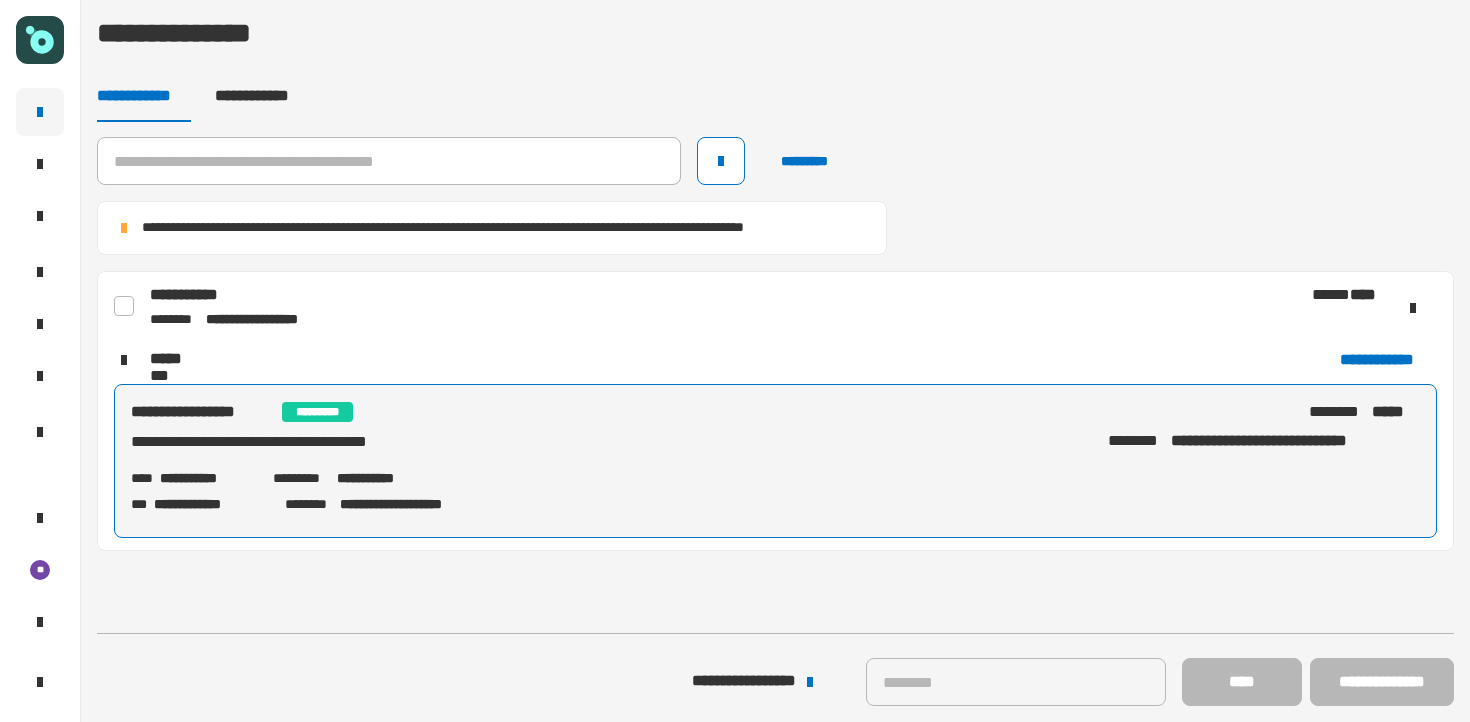 click 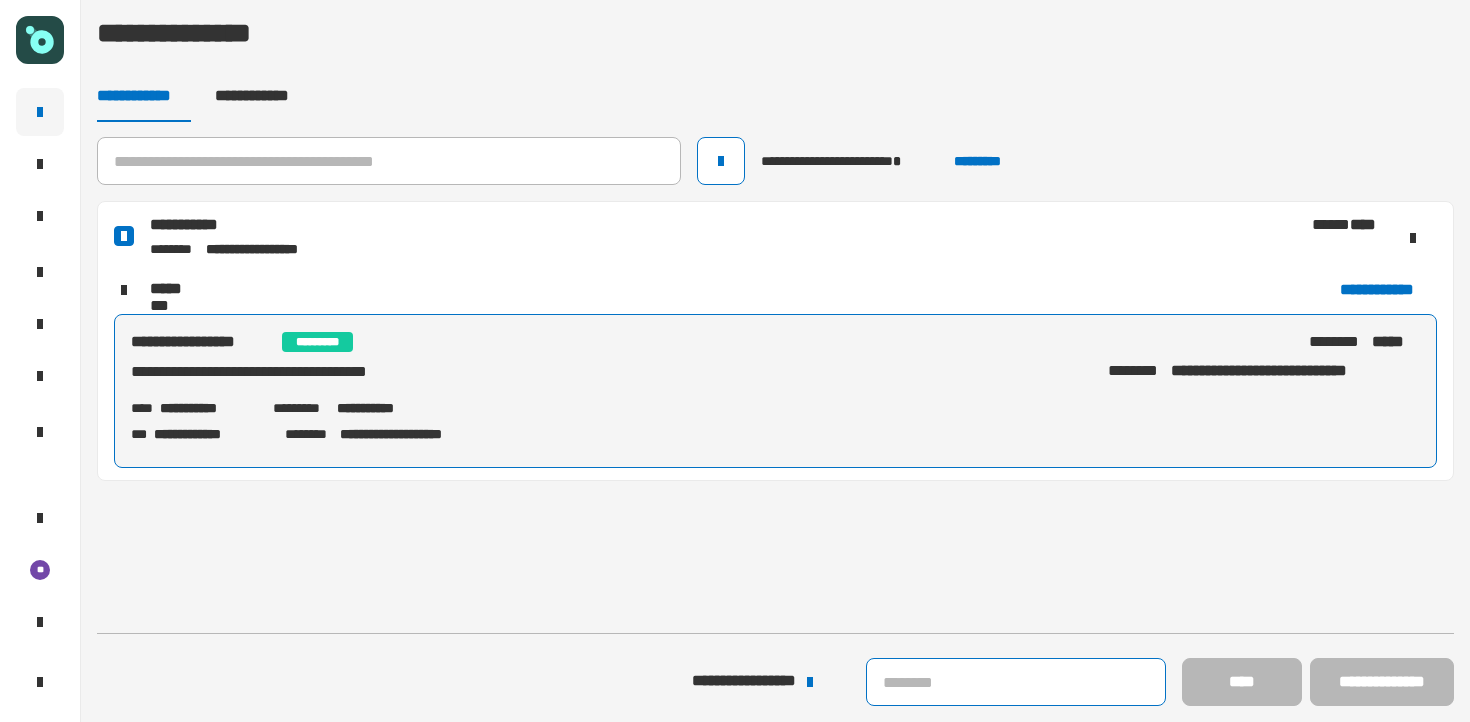 click 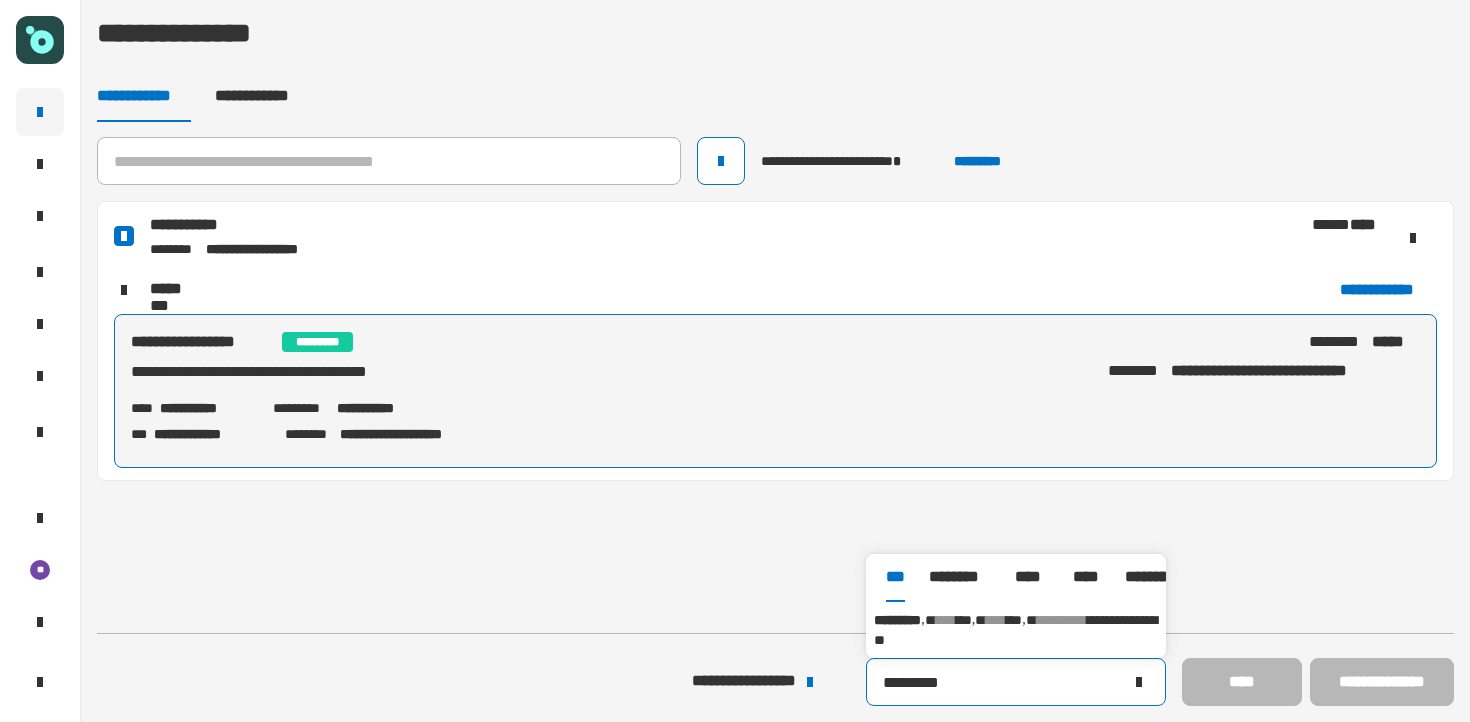 type on "*********" 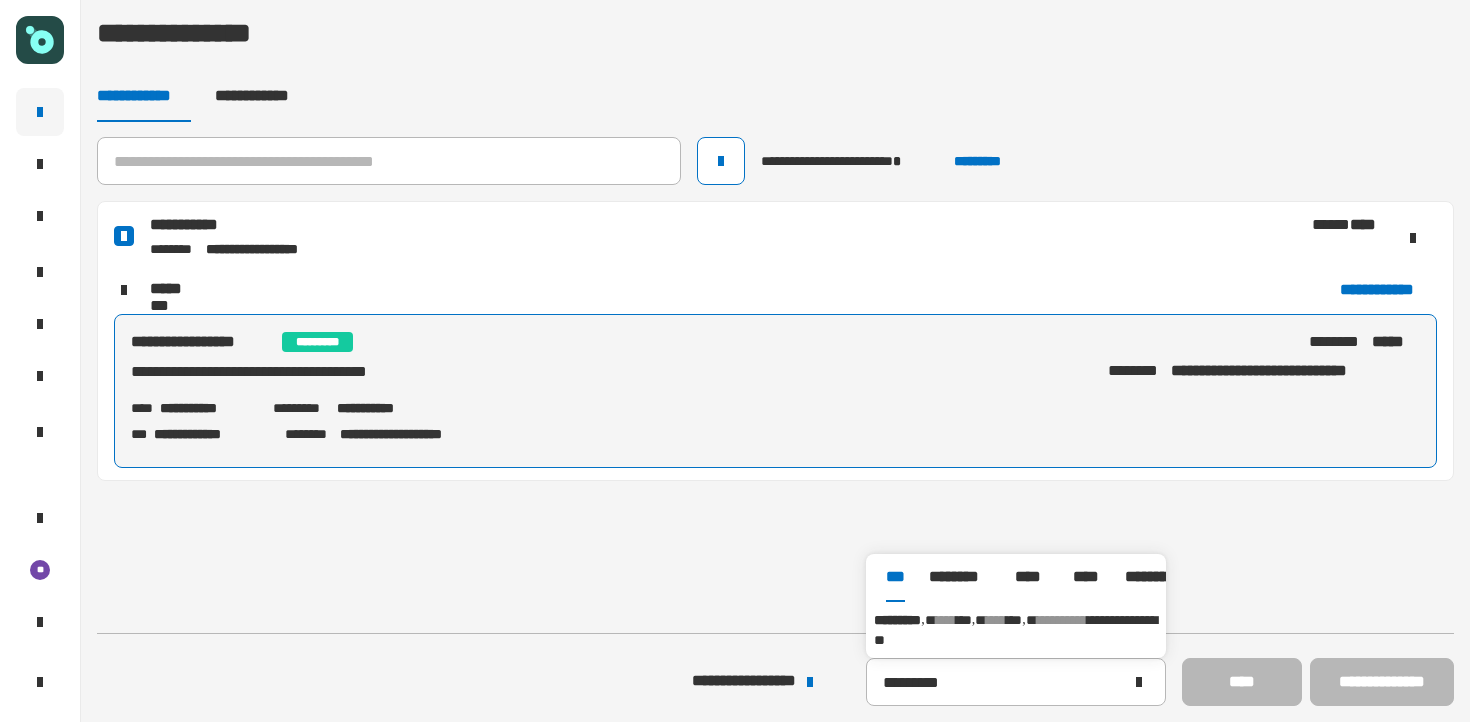 click on "**********" at bounding box center (1015, 630) 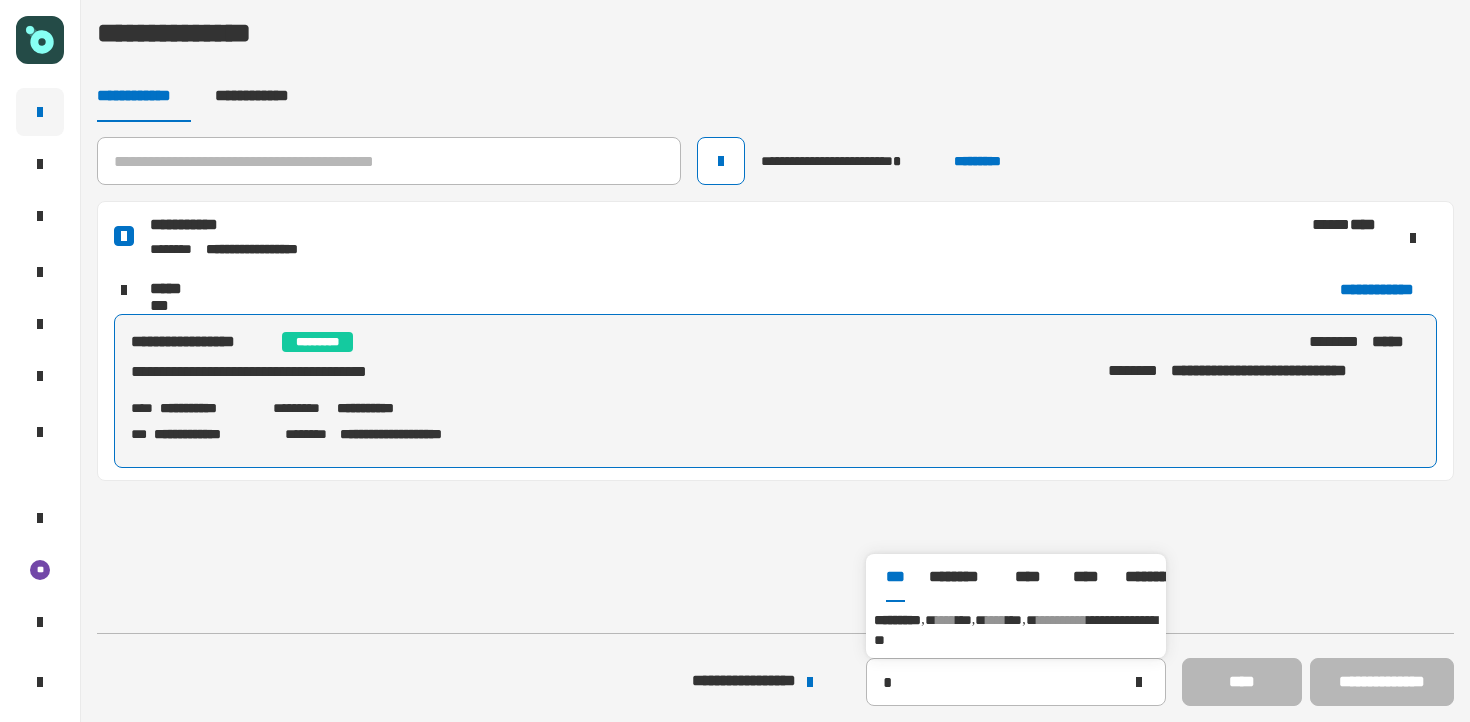 type on "*********" 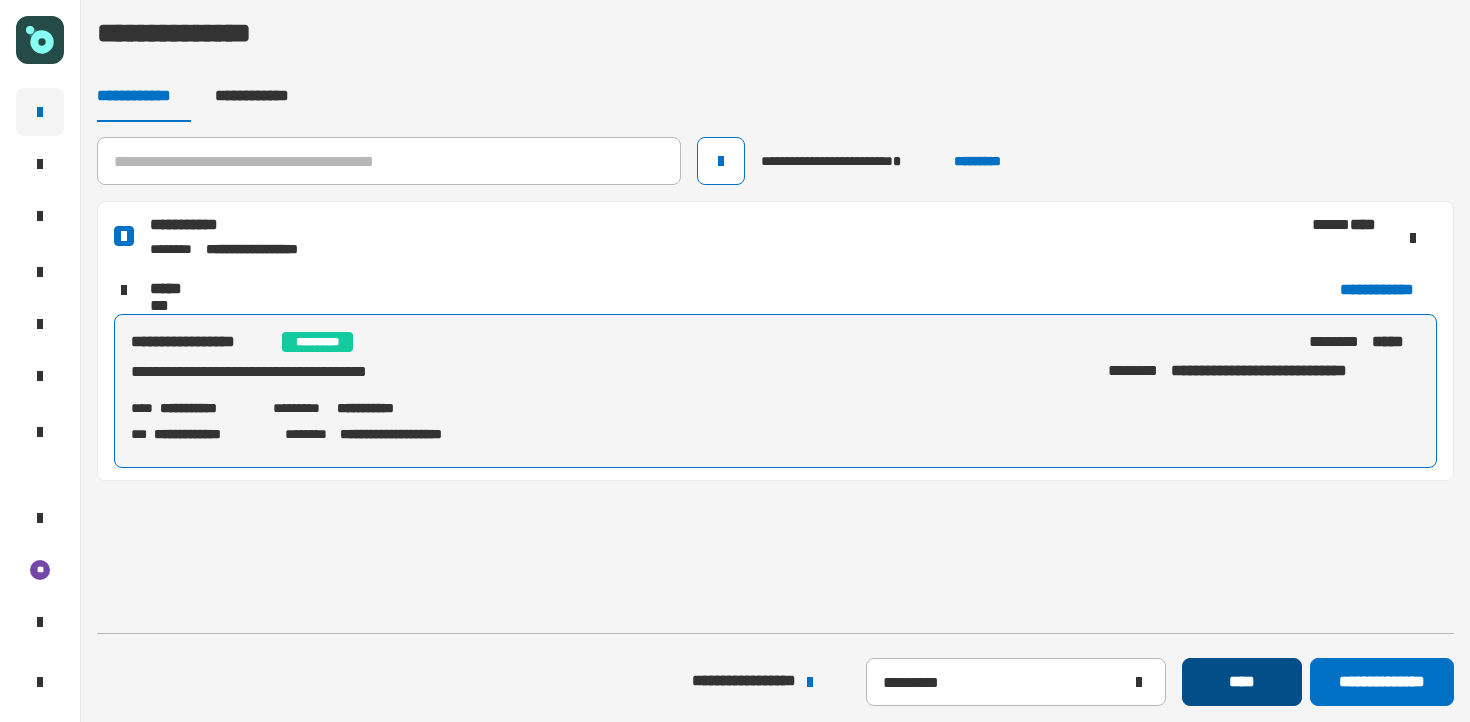 click on "****" 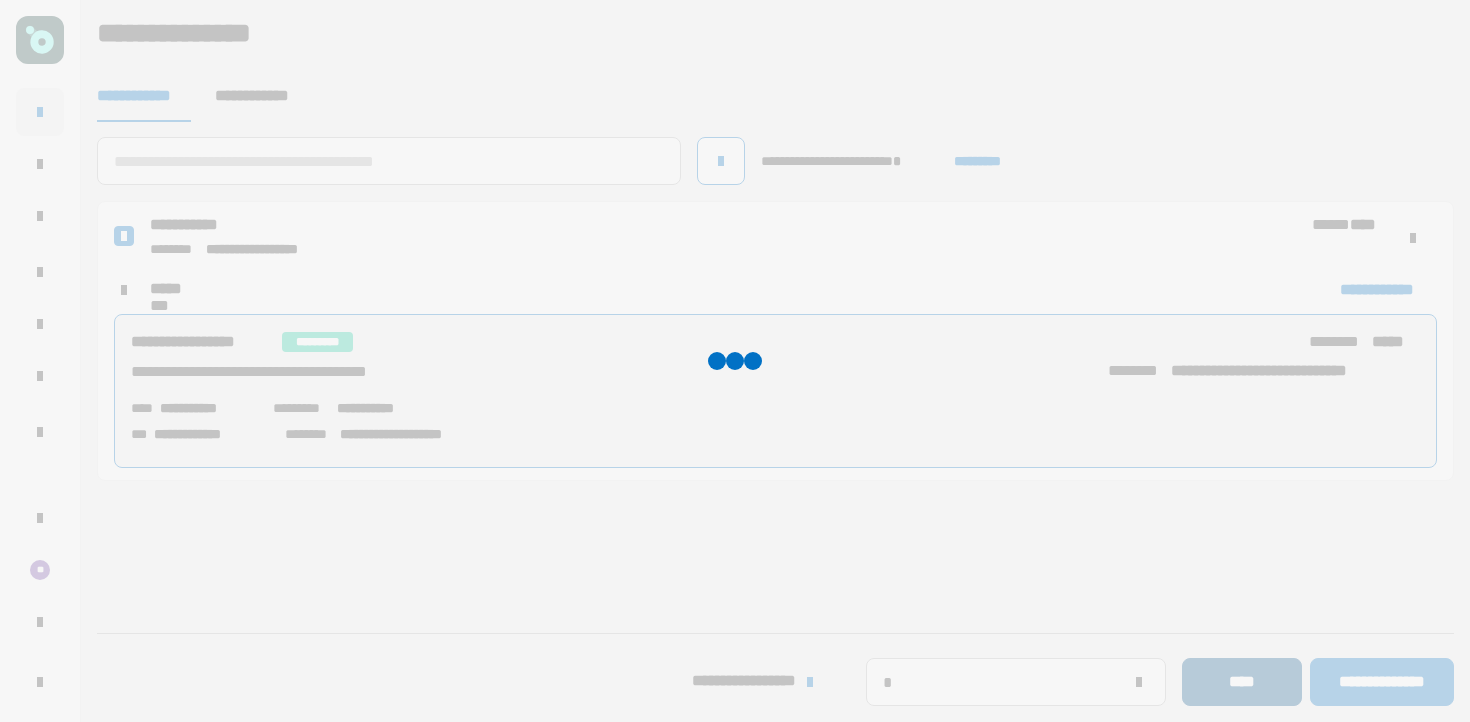 type 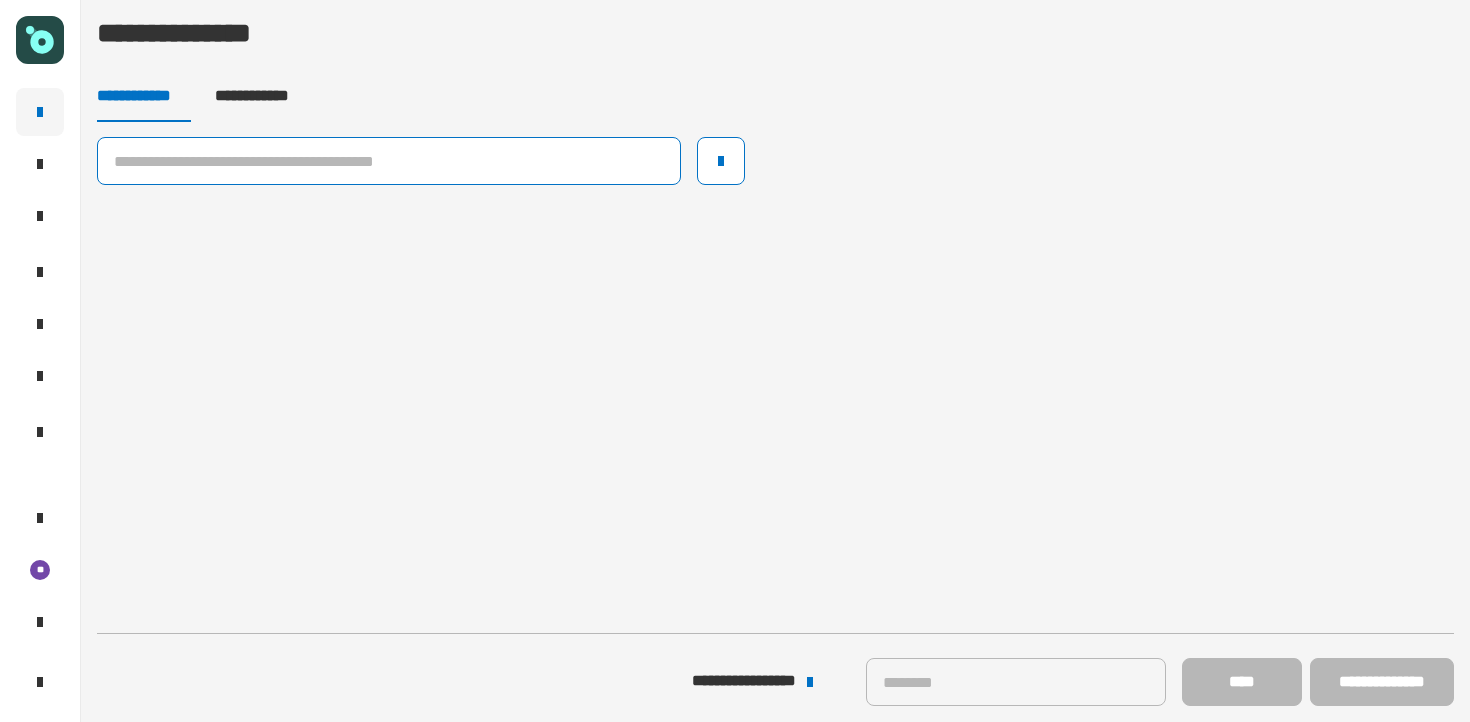 click 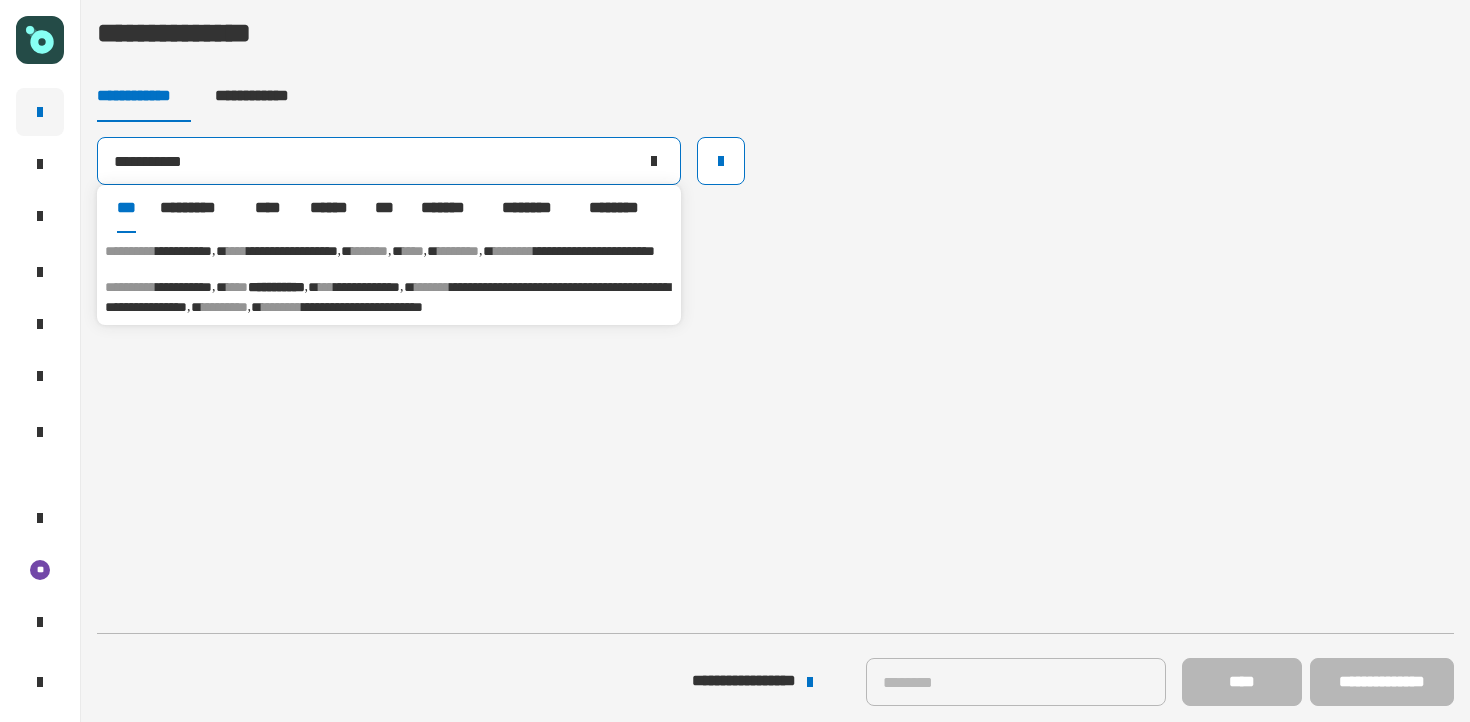 type on "**********" 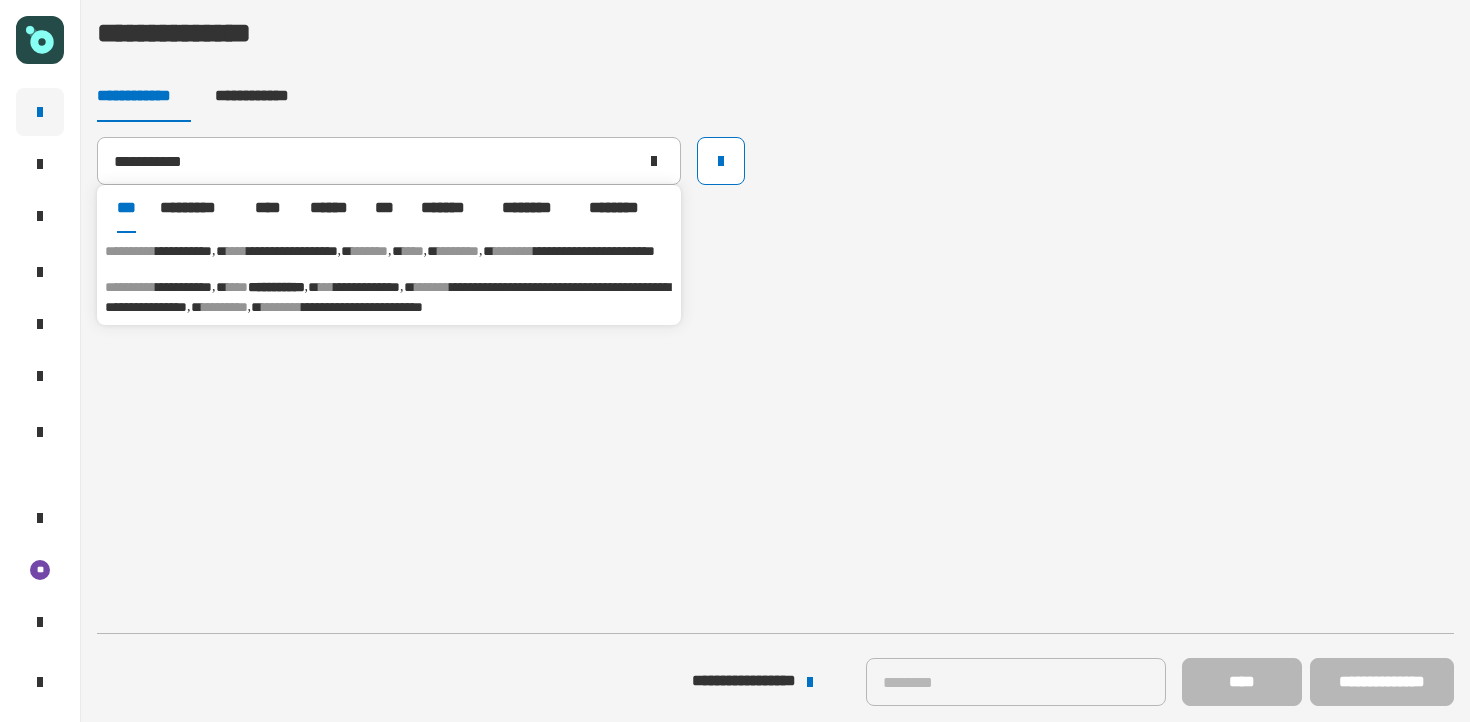 click on "**********" at bounding box center [276, 287] 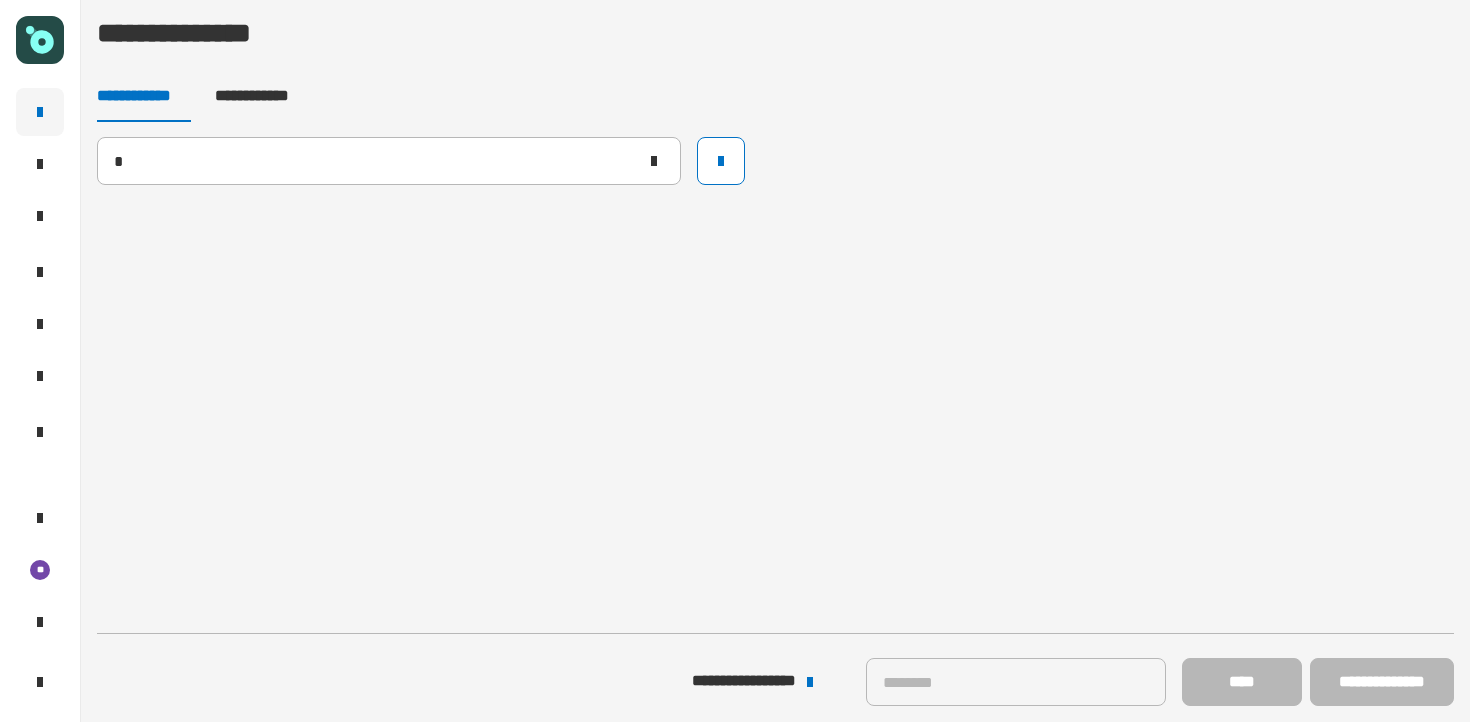 type 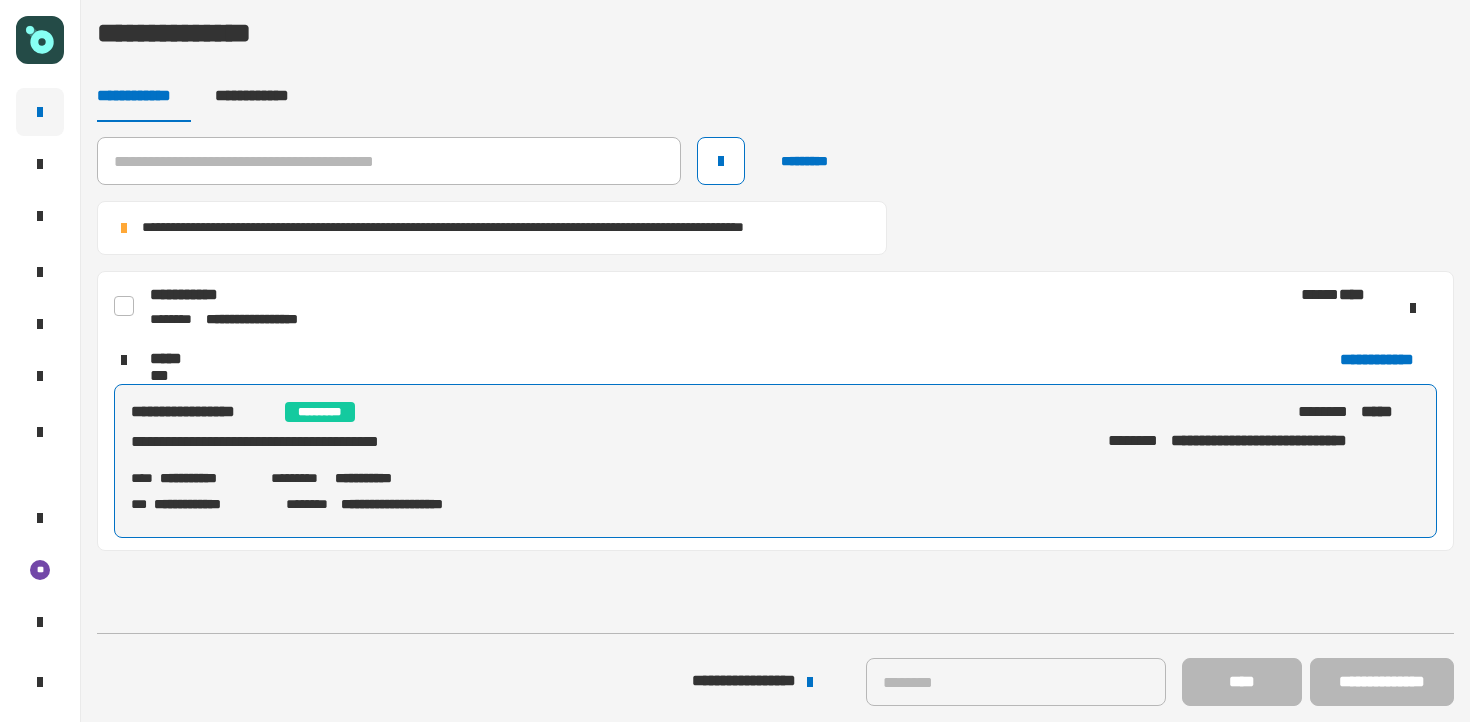 click 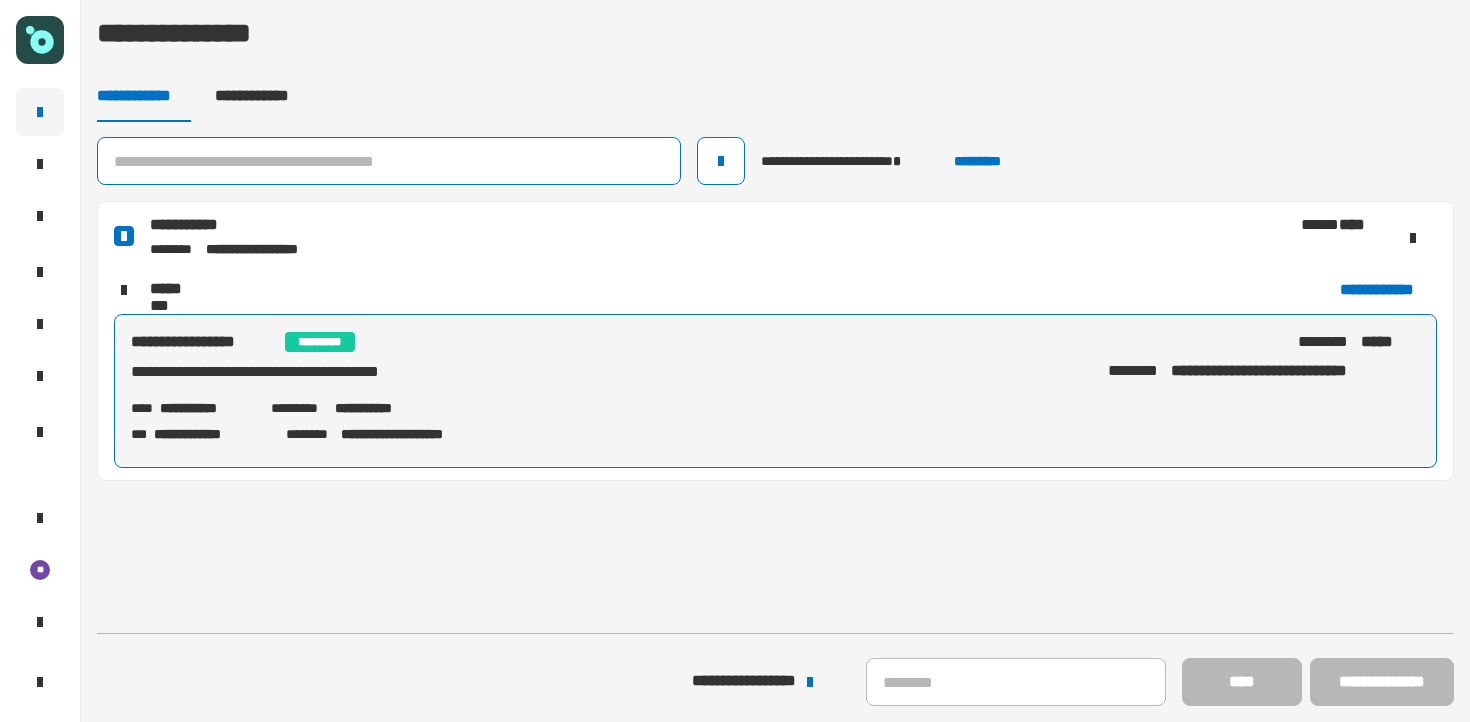 click 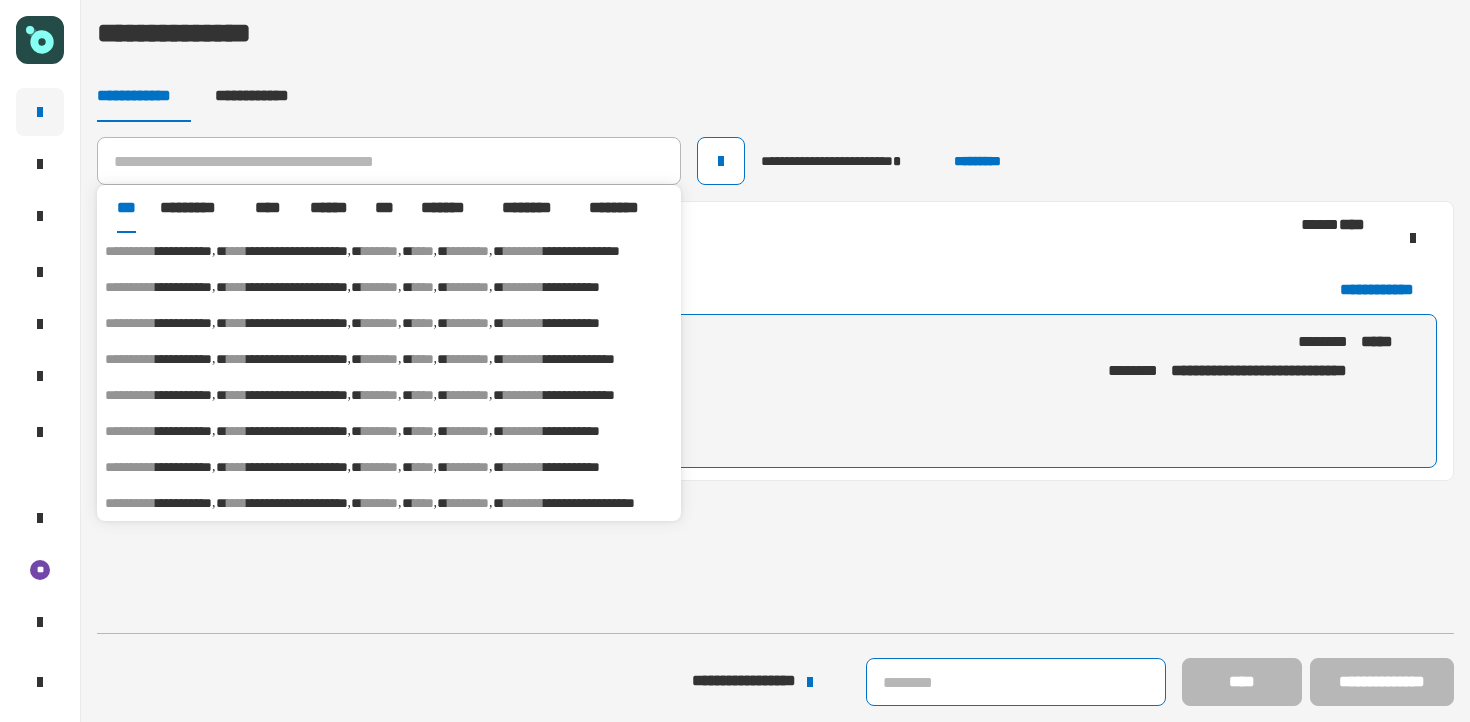 click 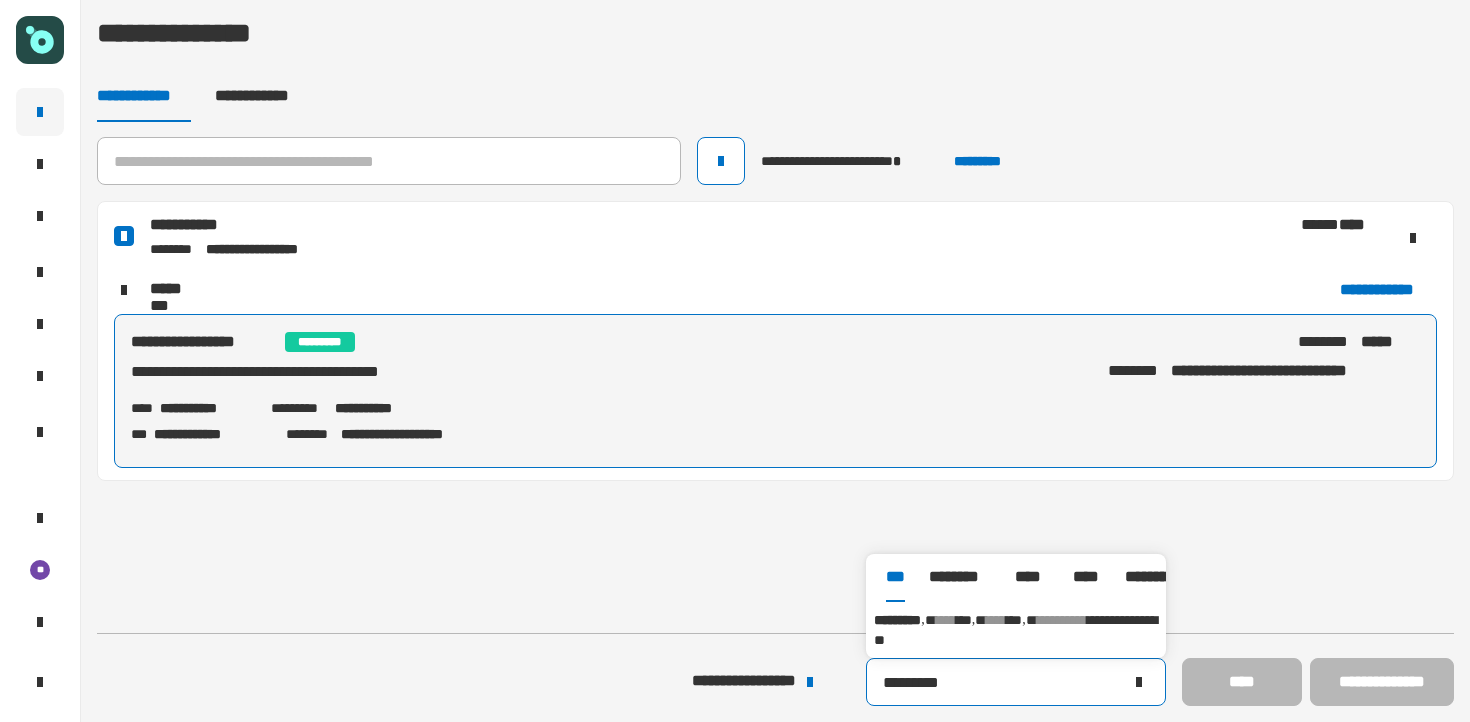type on "*********" 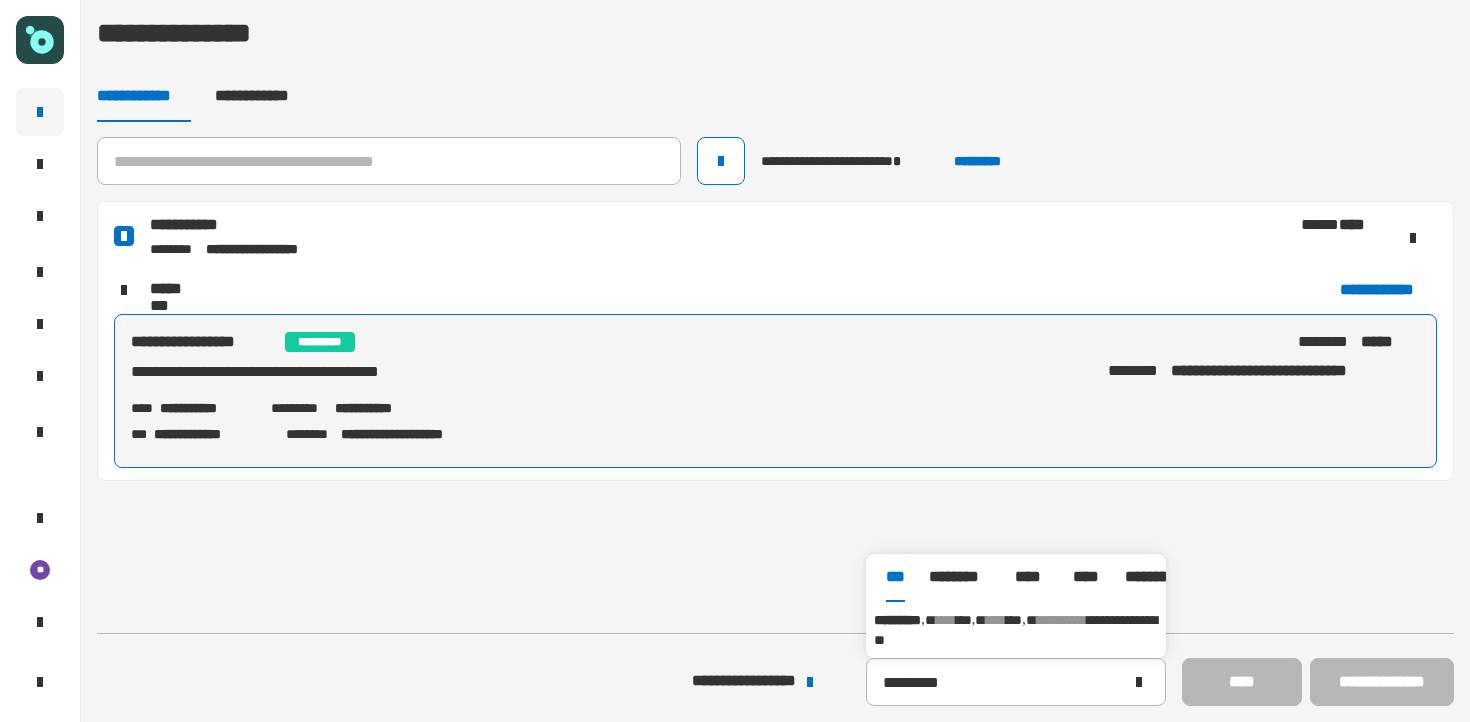 click on "***" at bounding box center [964, 620] 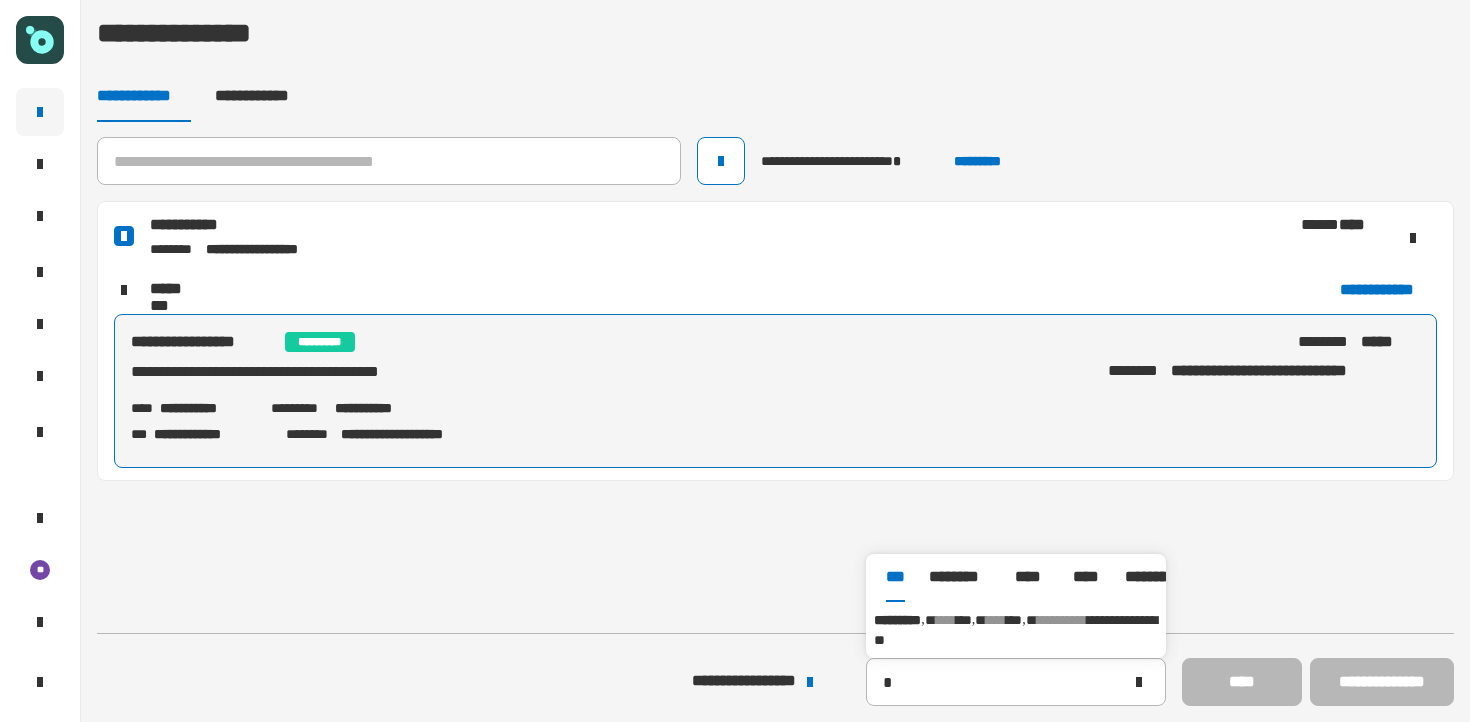 type on "*********" 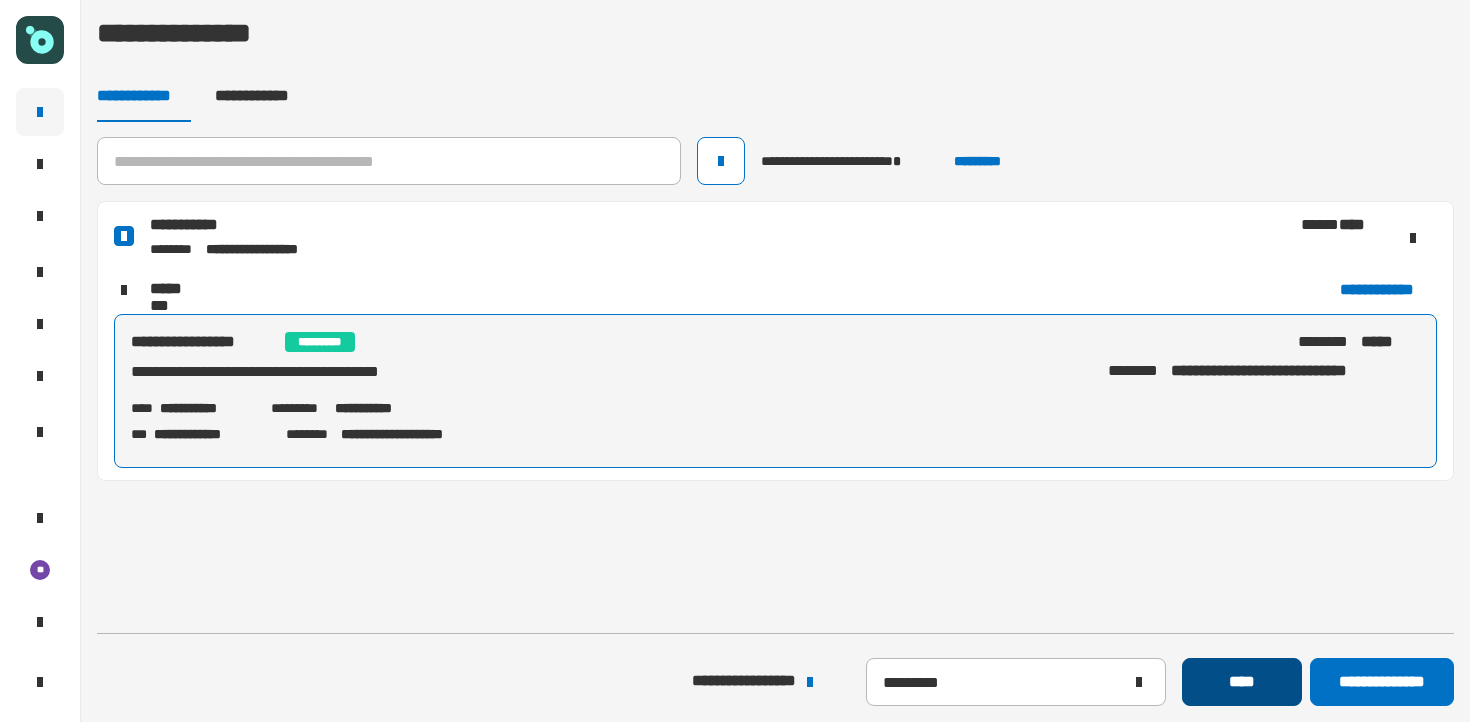 click on "****" 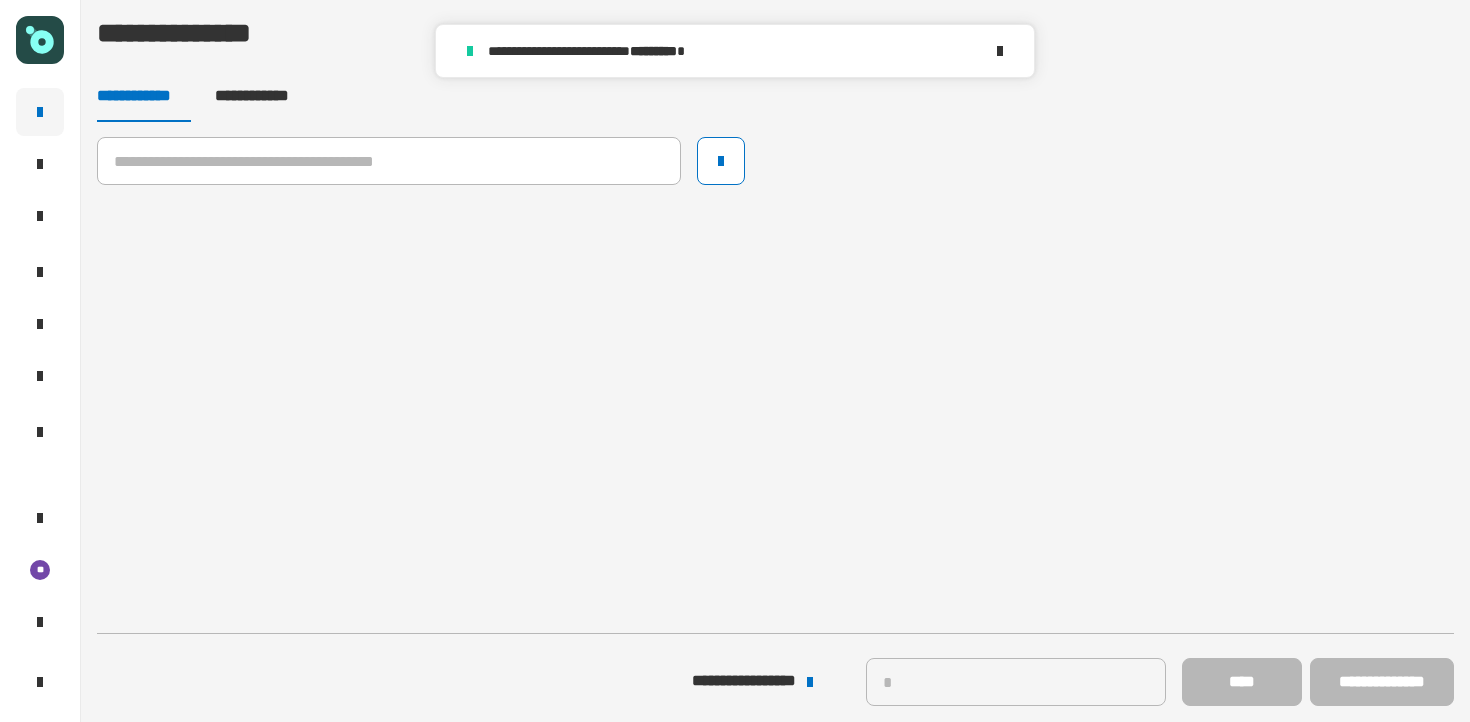 type 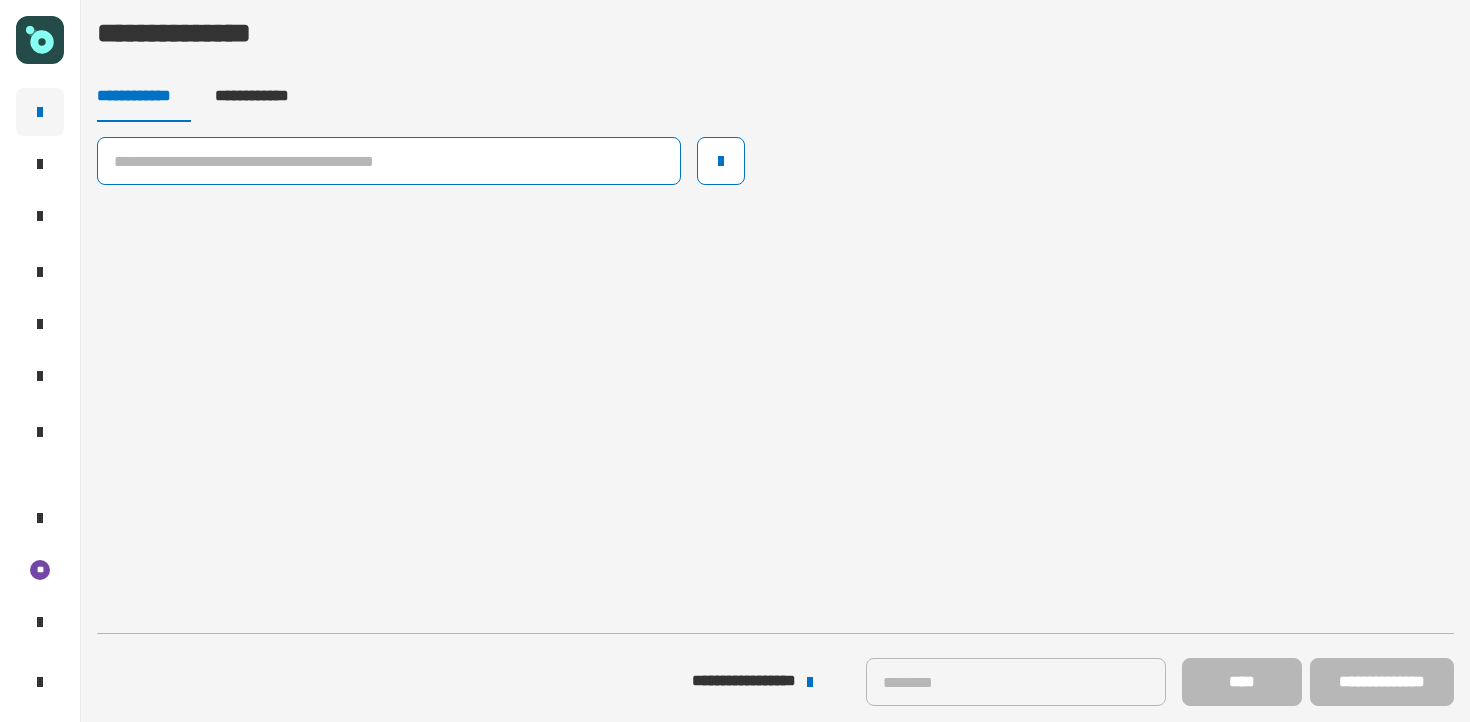 click 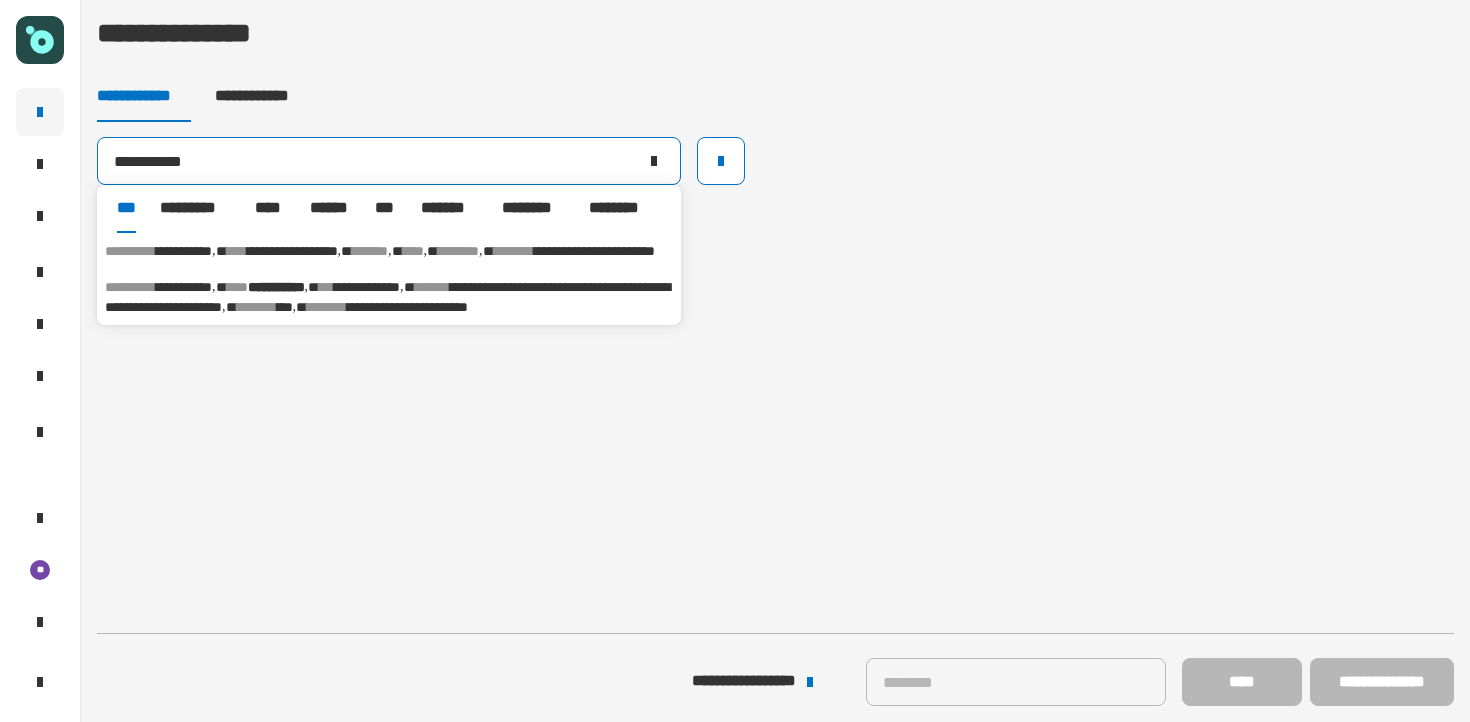 type on "**********" 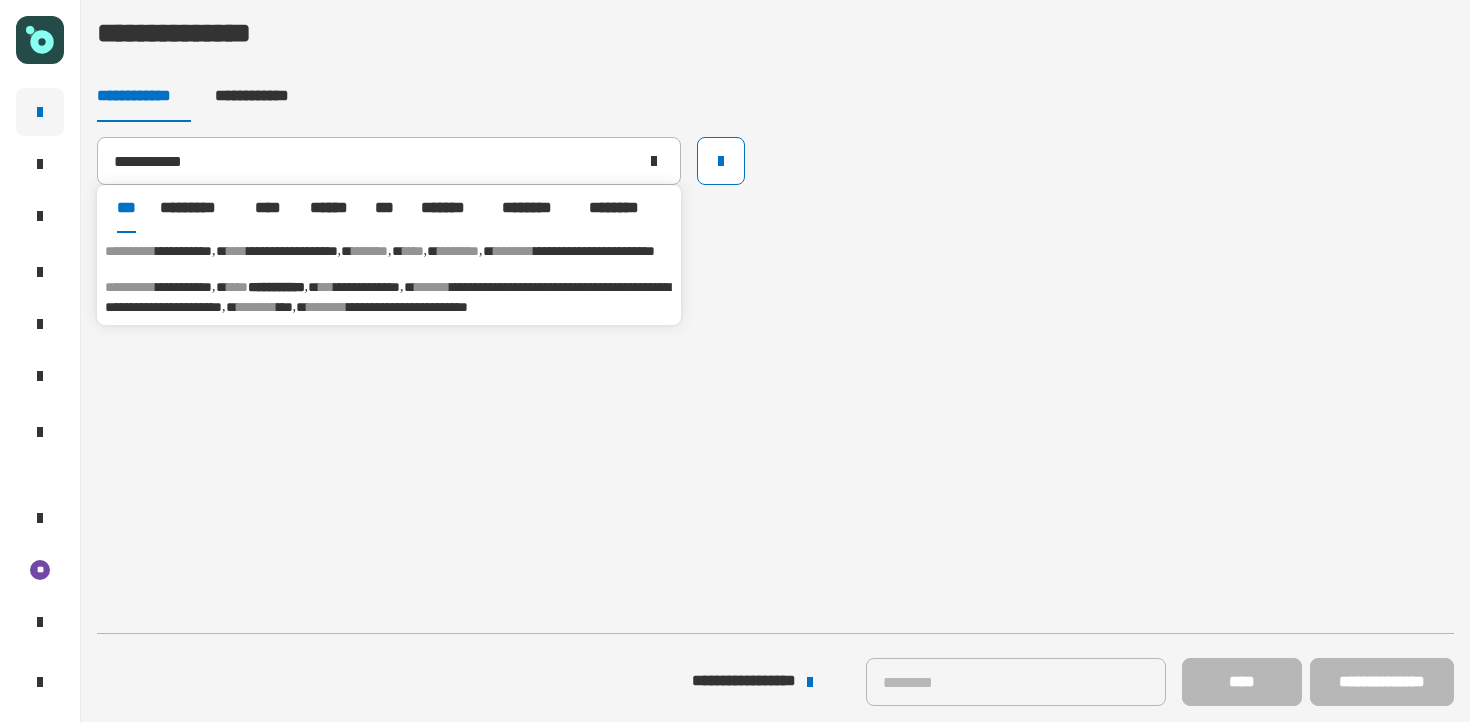click on "**********" at bounding box center [387, 297] 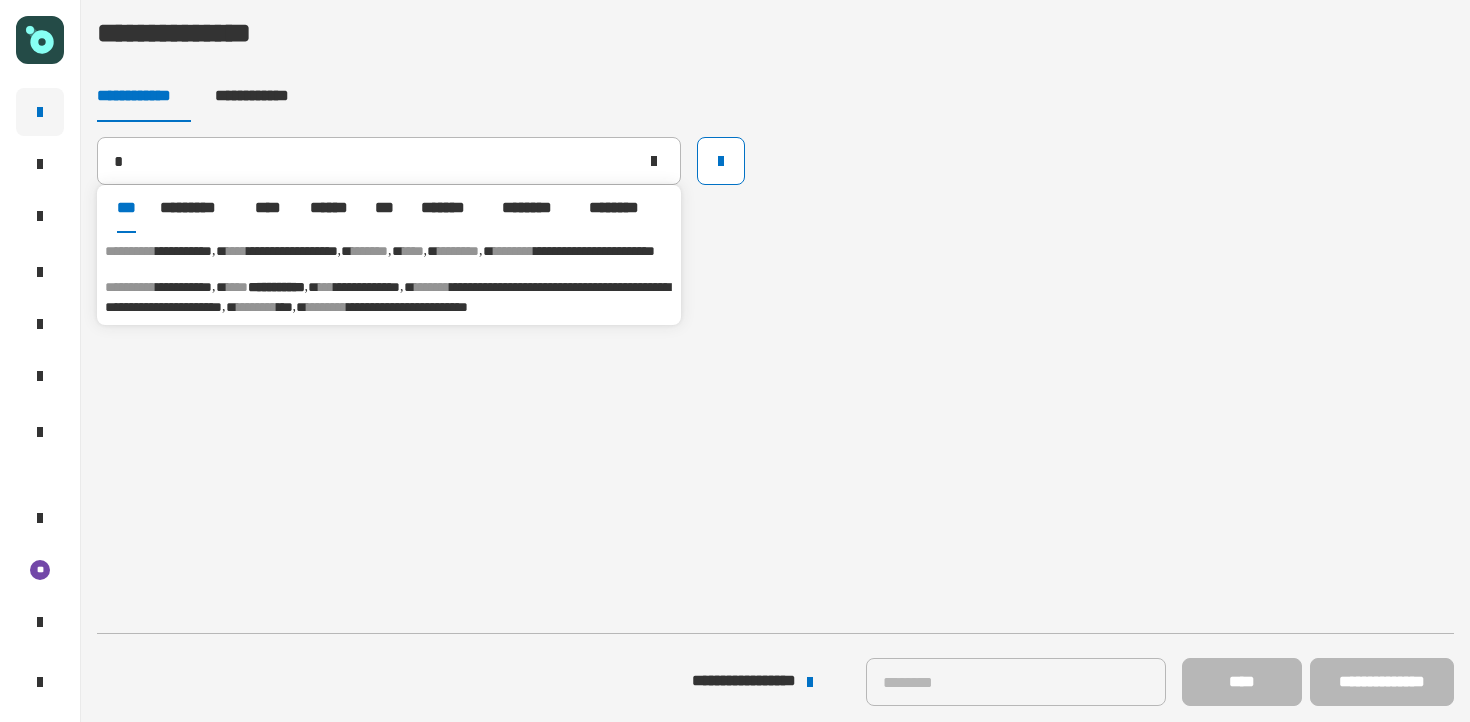 type on "**********" 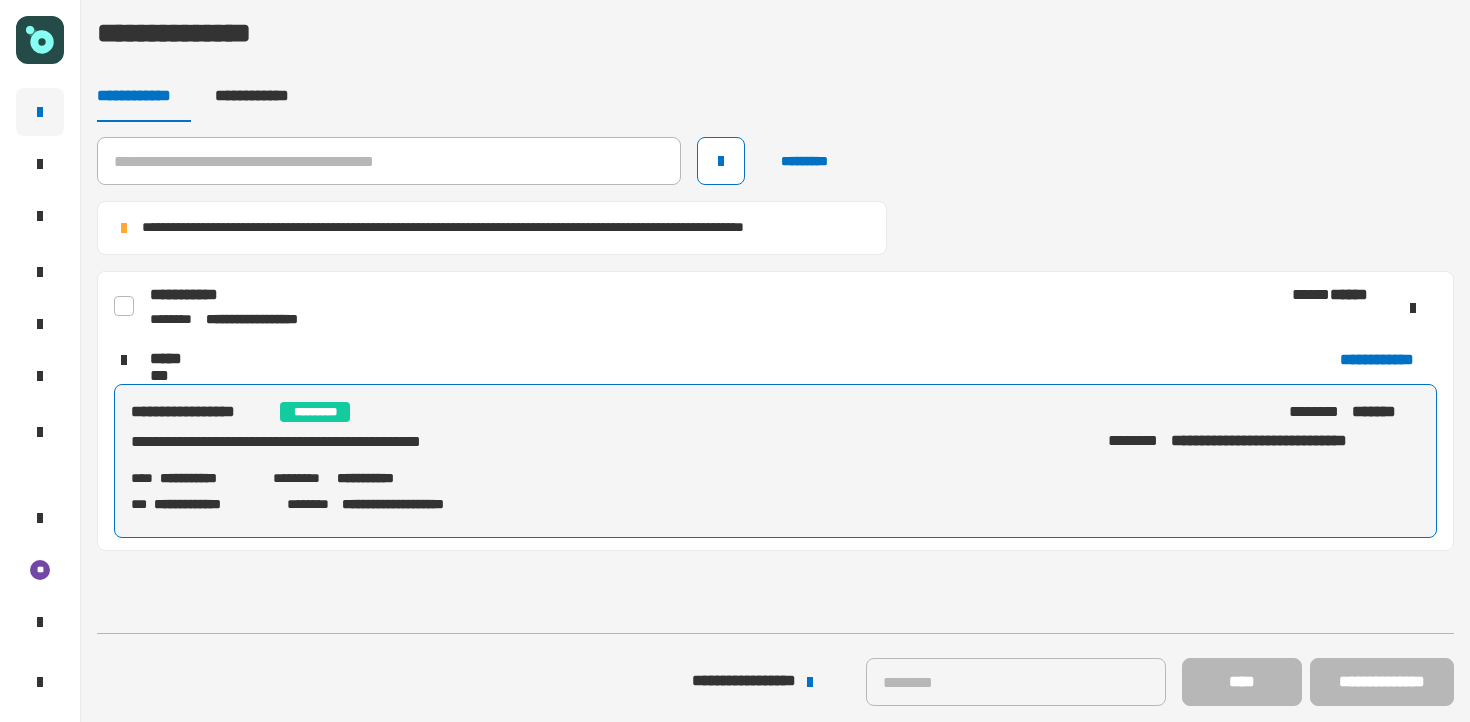 click 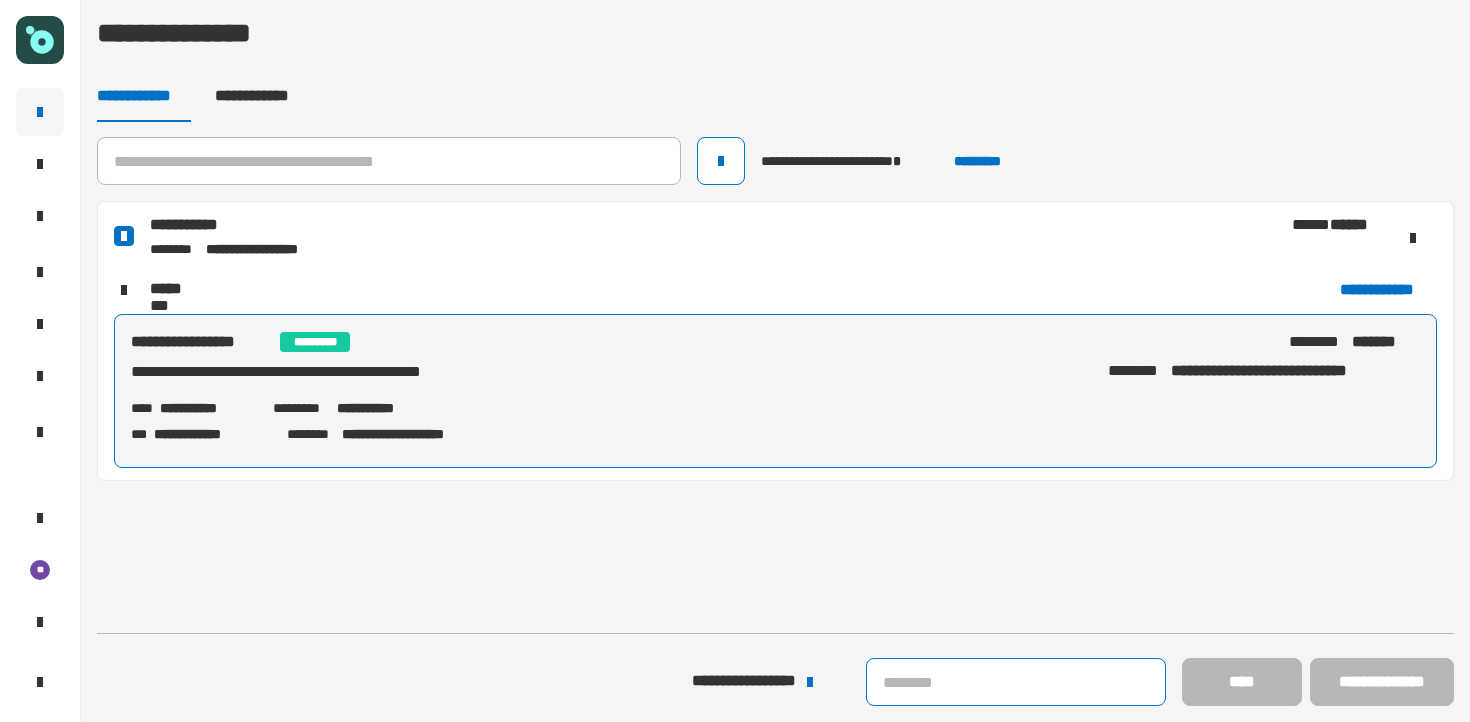 click 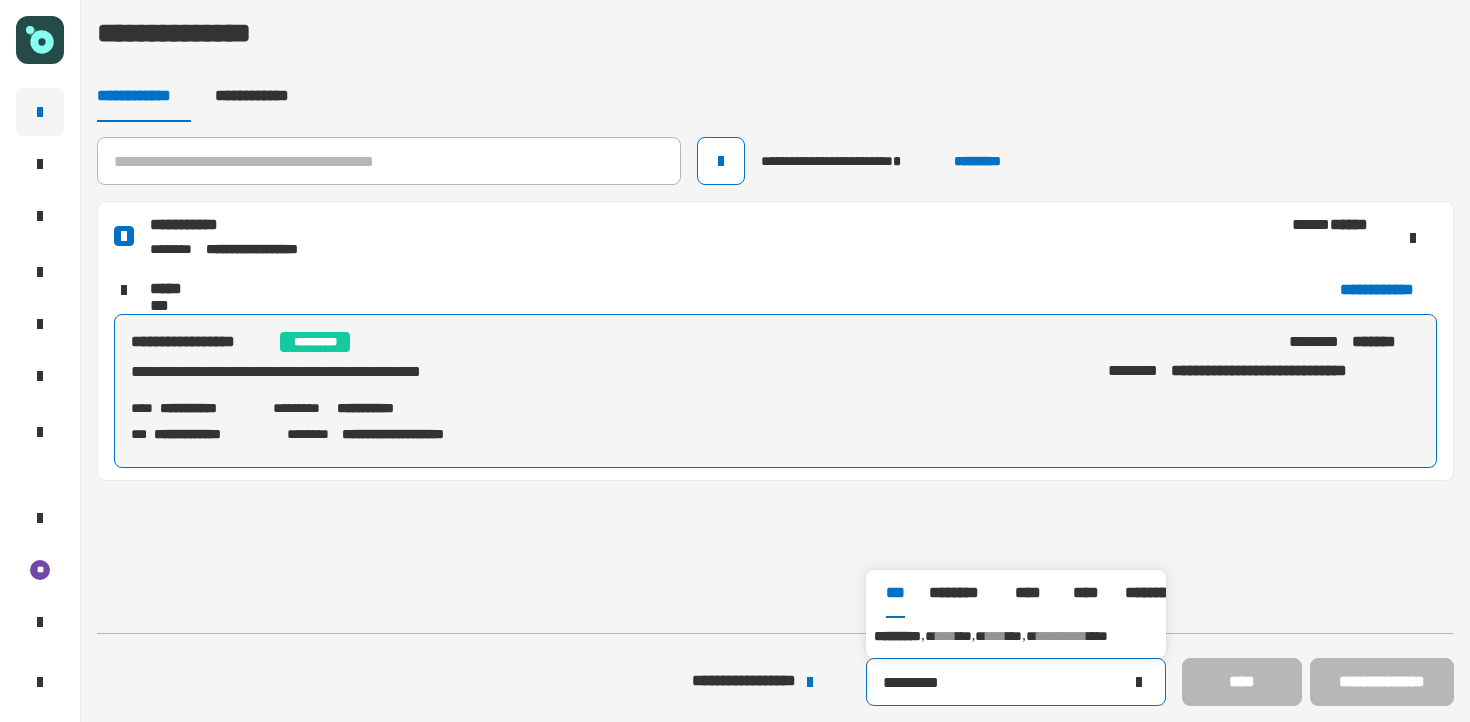 type on "*********" 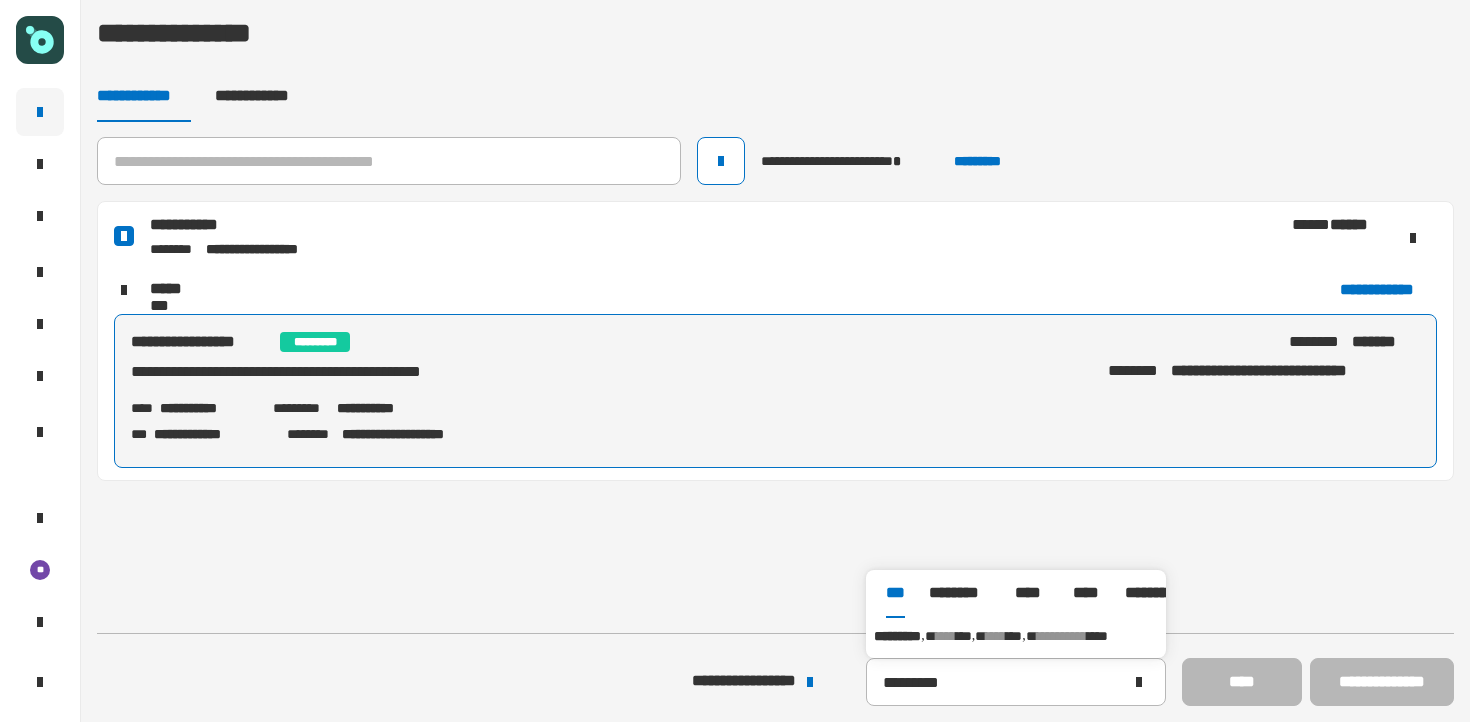 click on "*********" at bounding box center [897, 636] 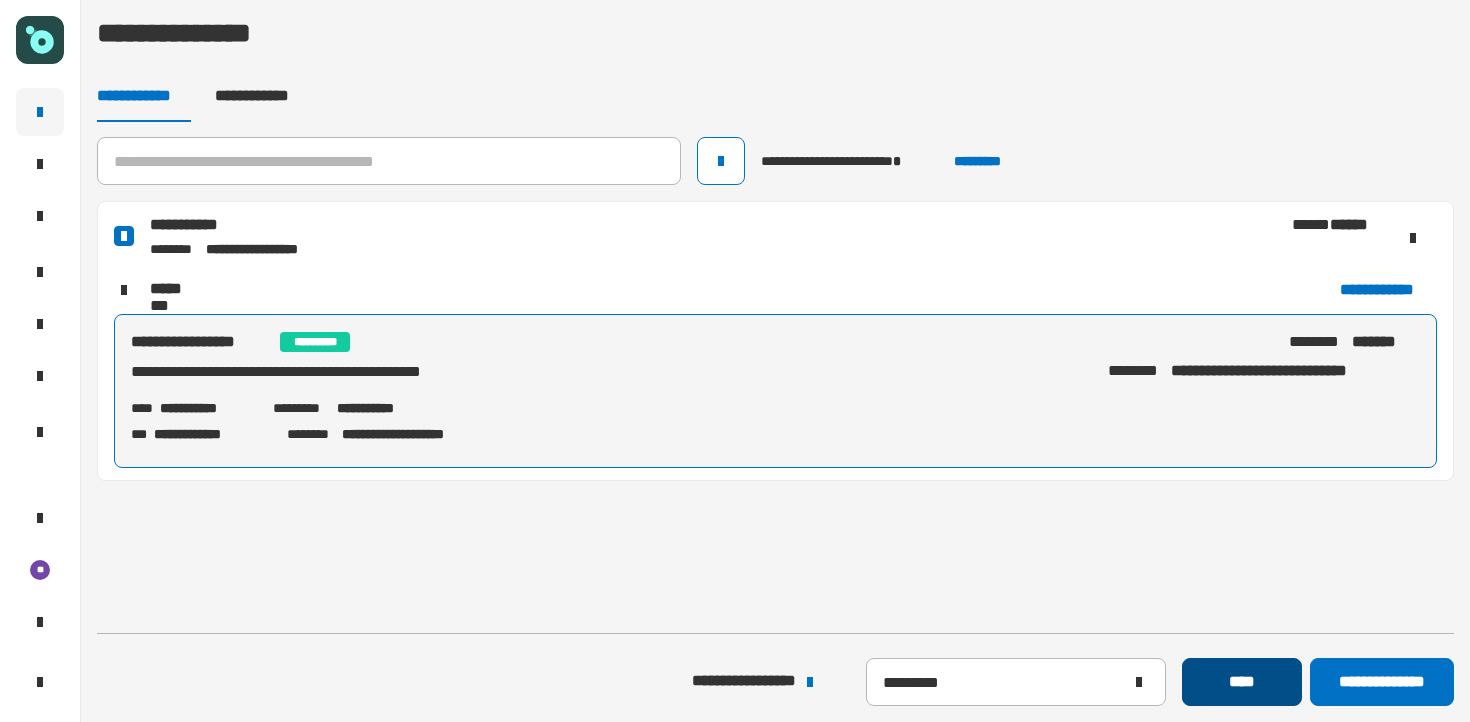 click on "****" 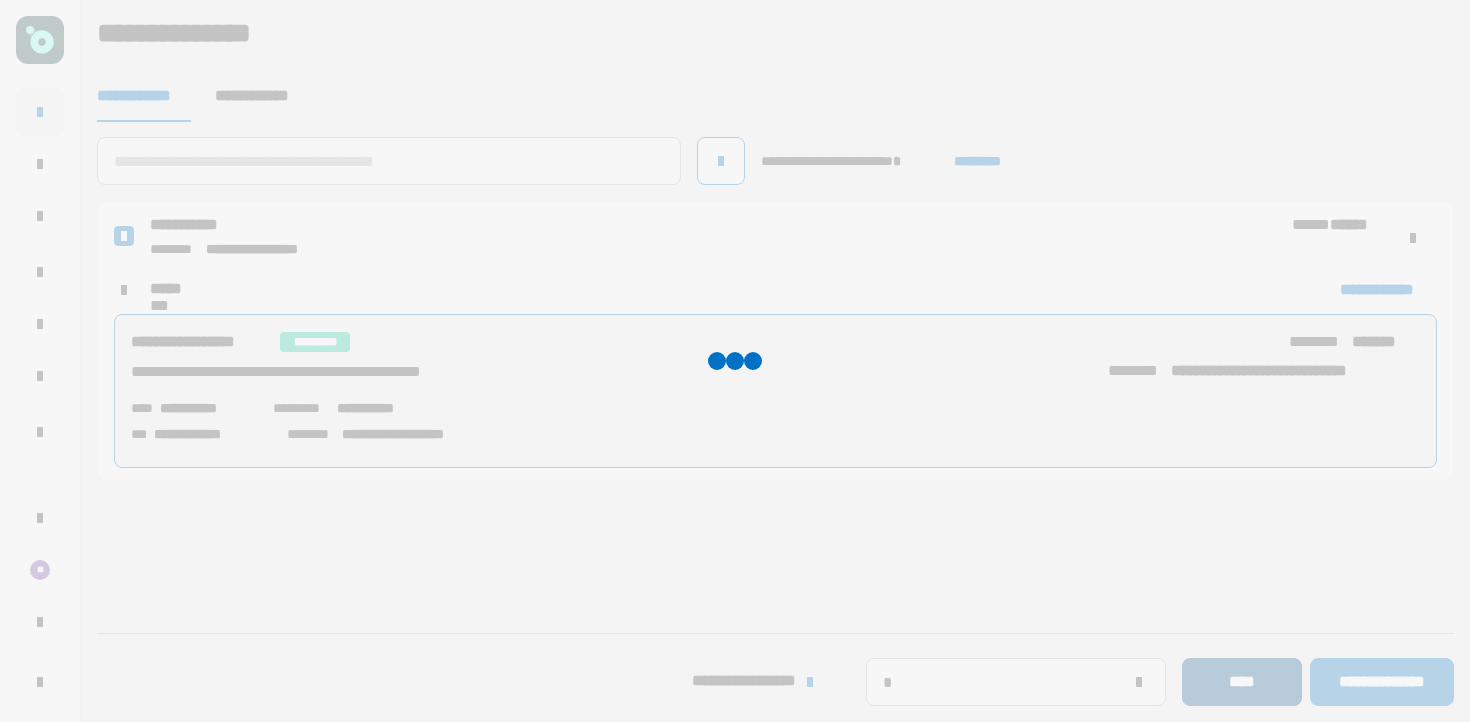 type 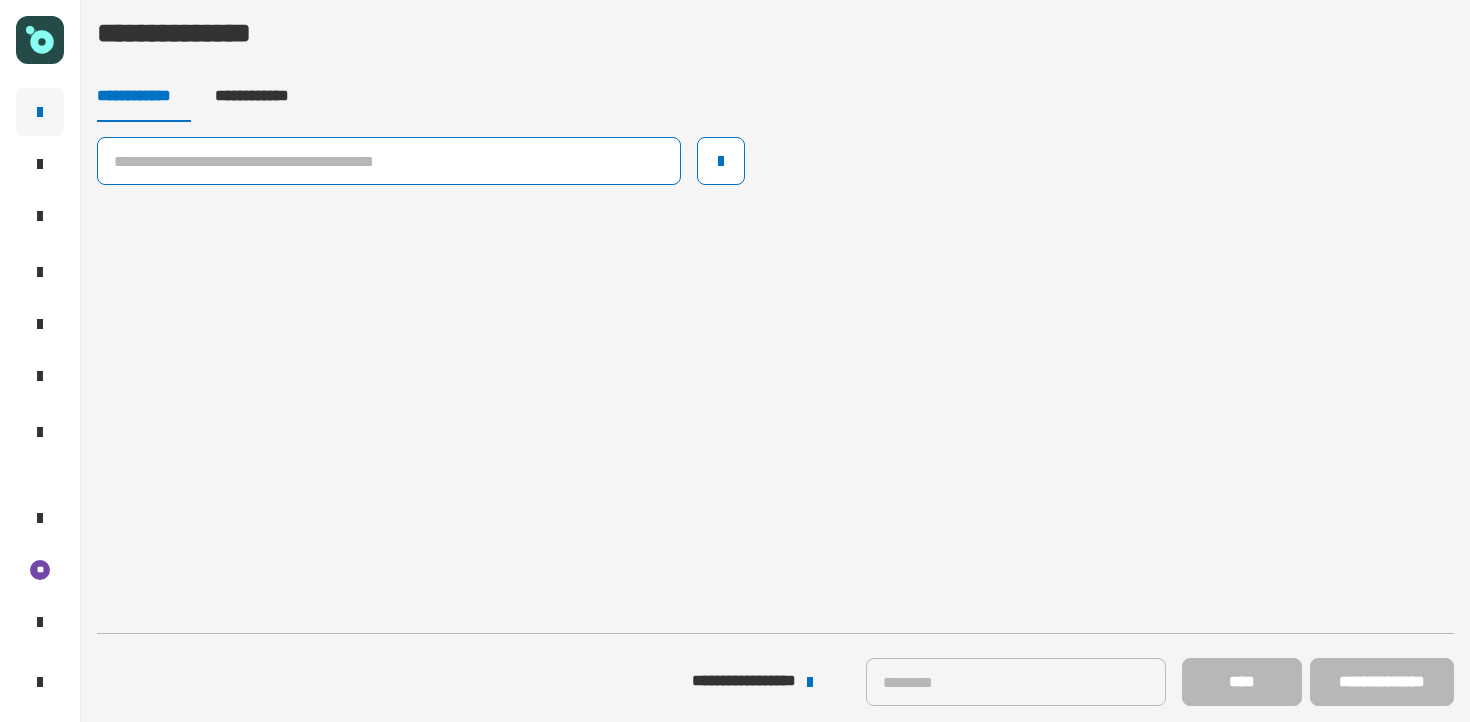 click 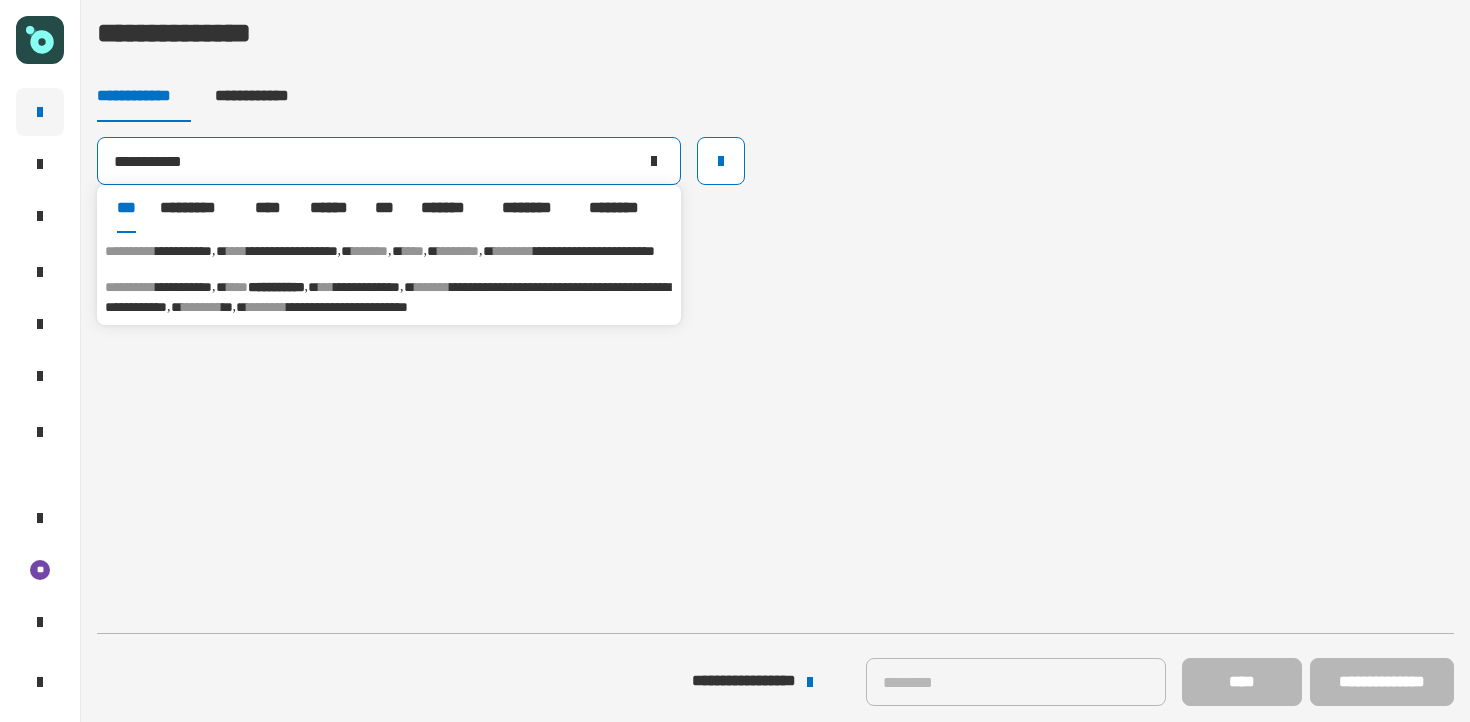 type on "**********" 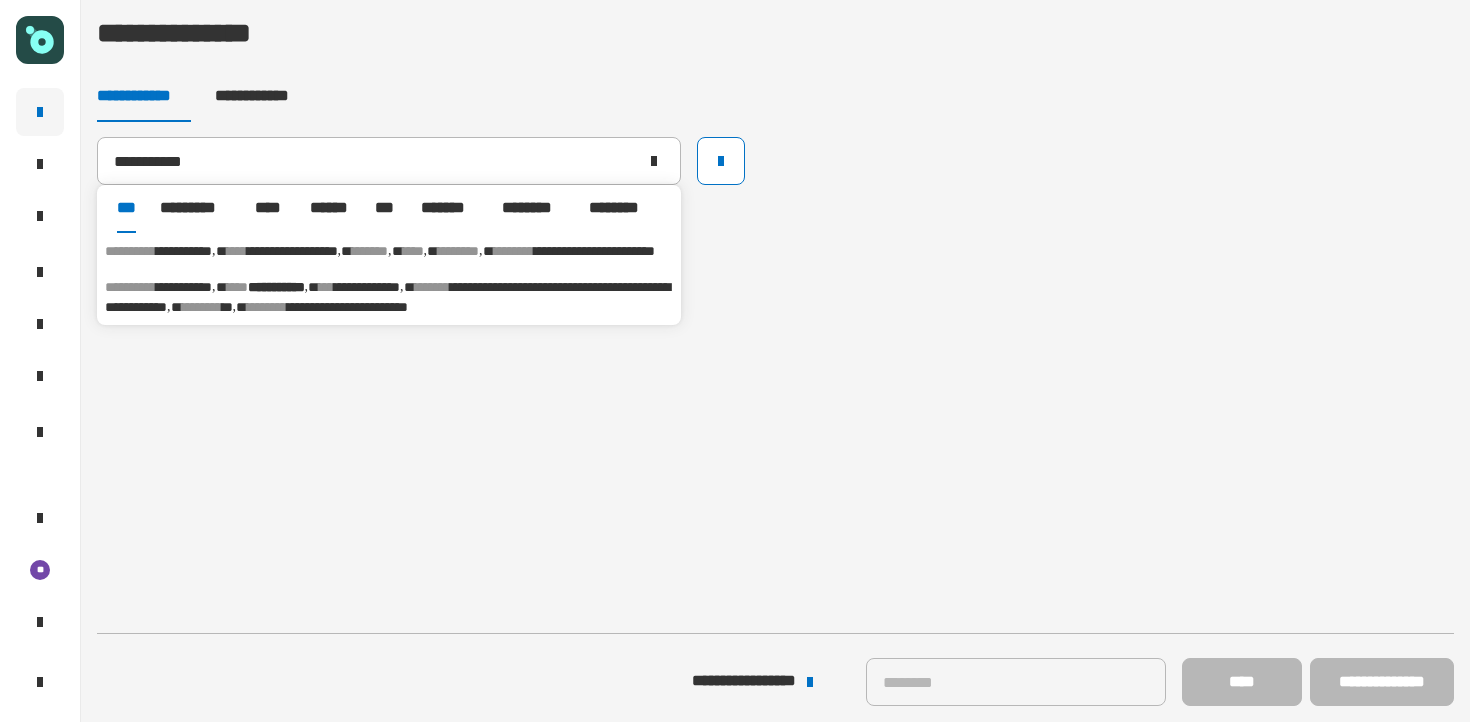 click on "**********" at bounding box center [389, 297] 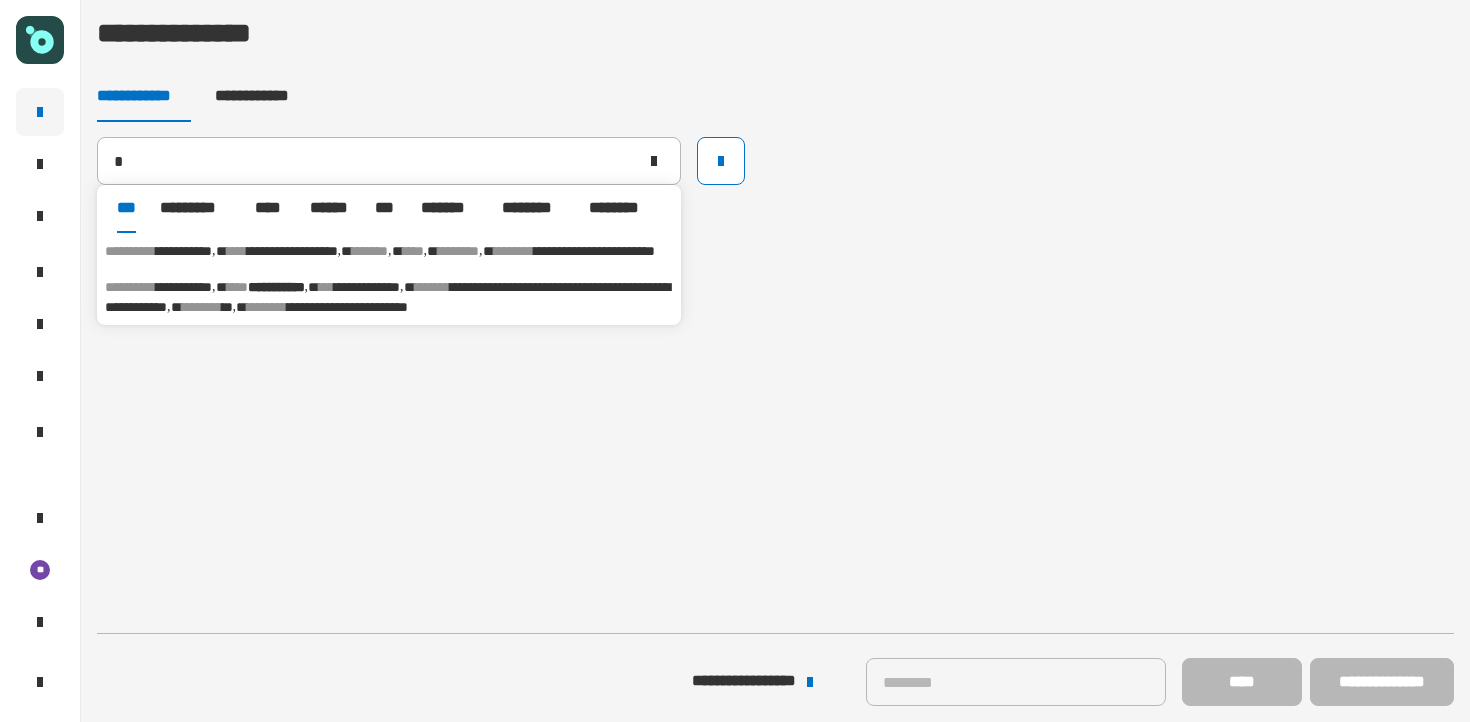 type on "**********" 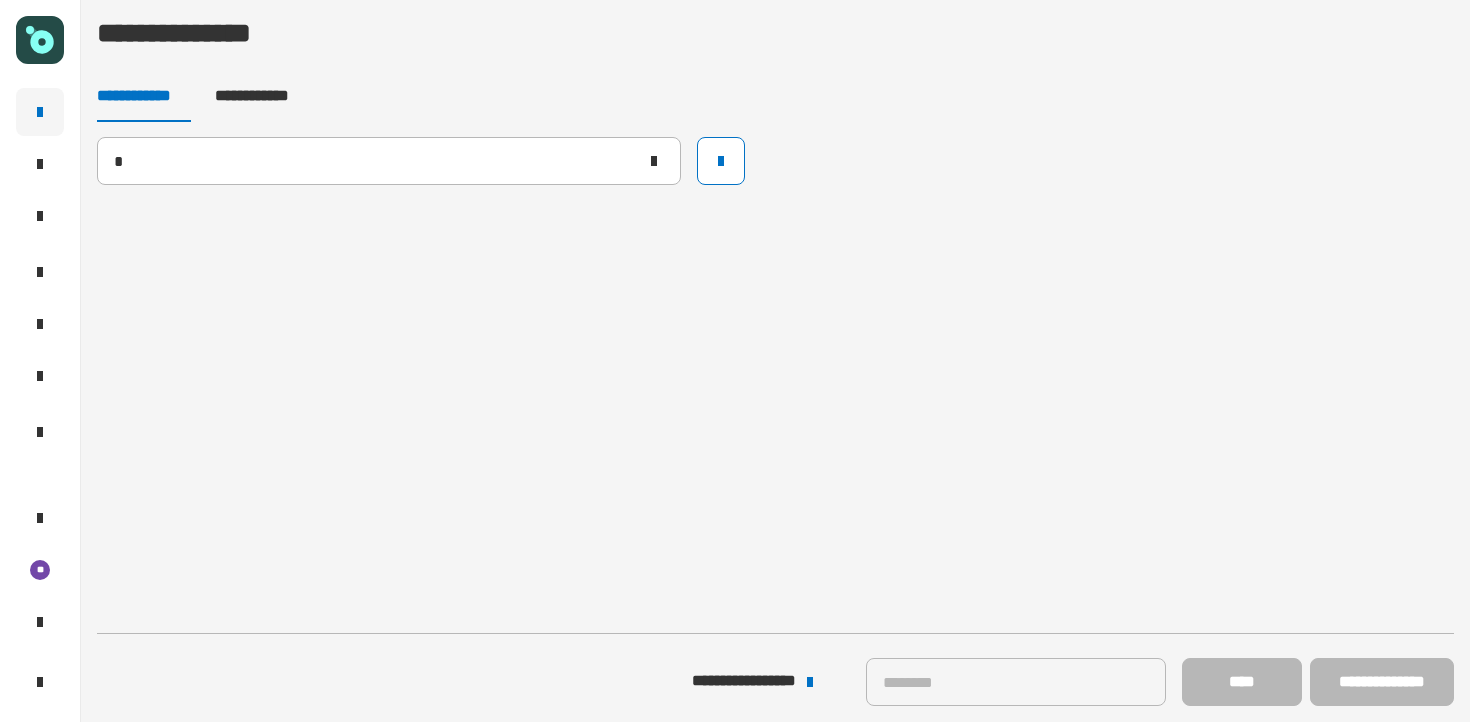 type 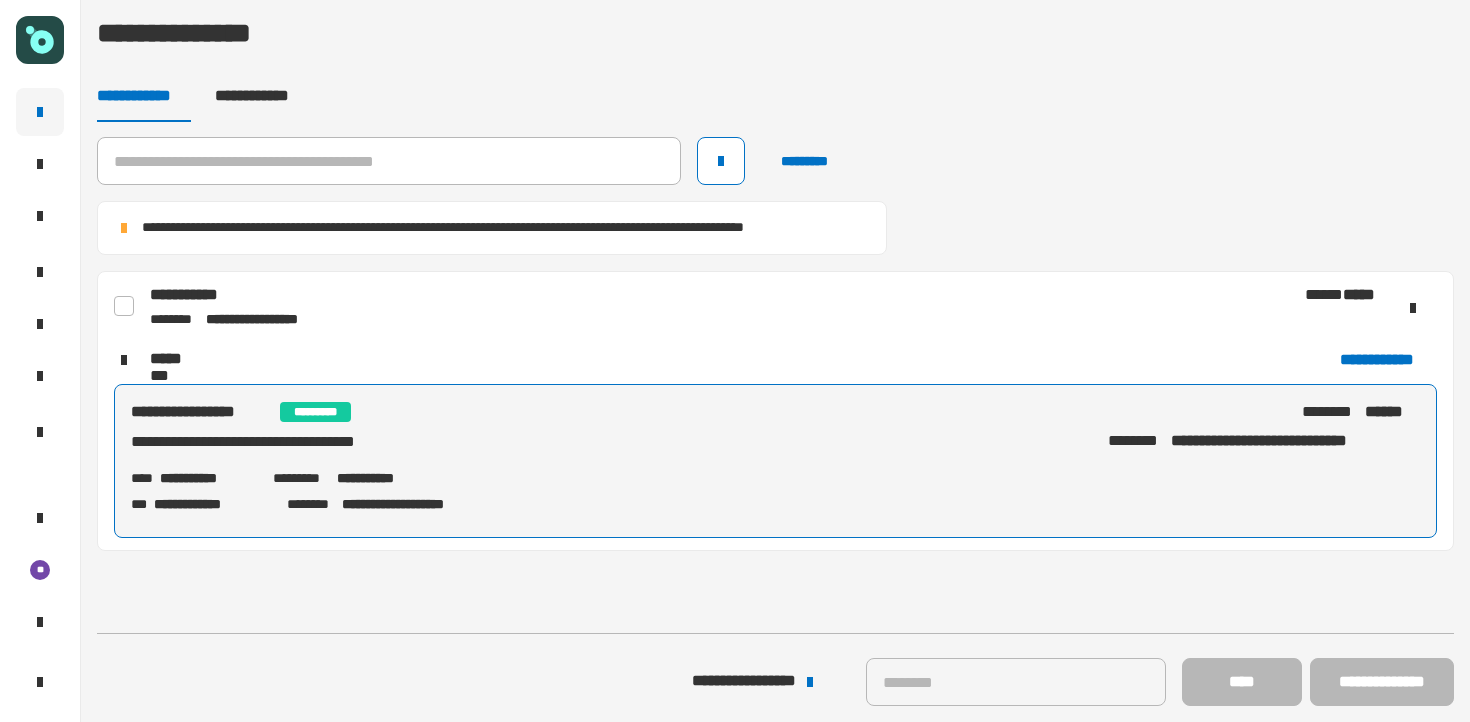 click 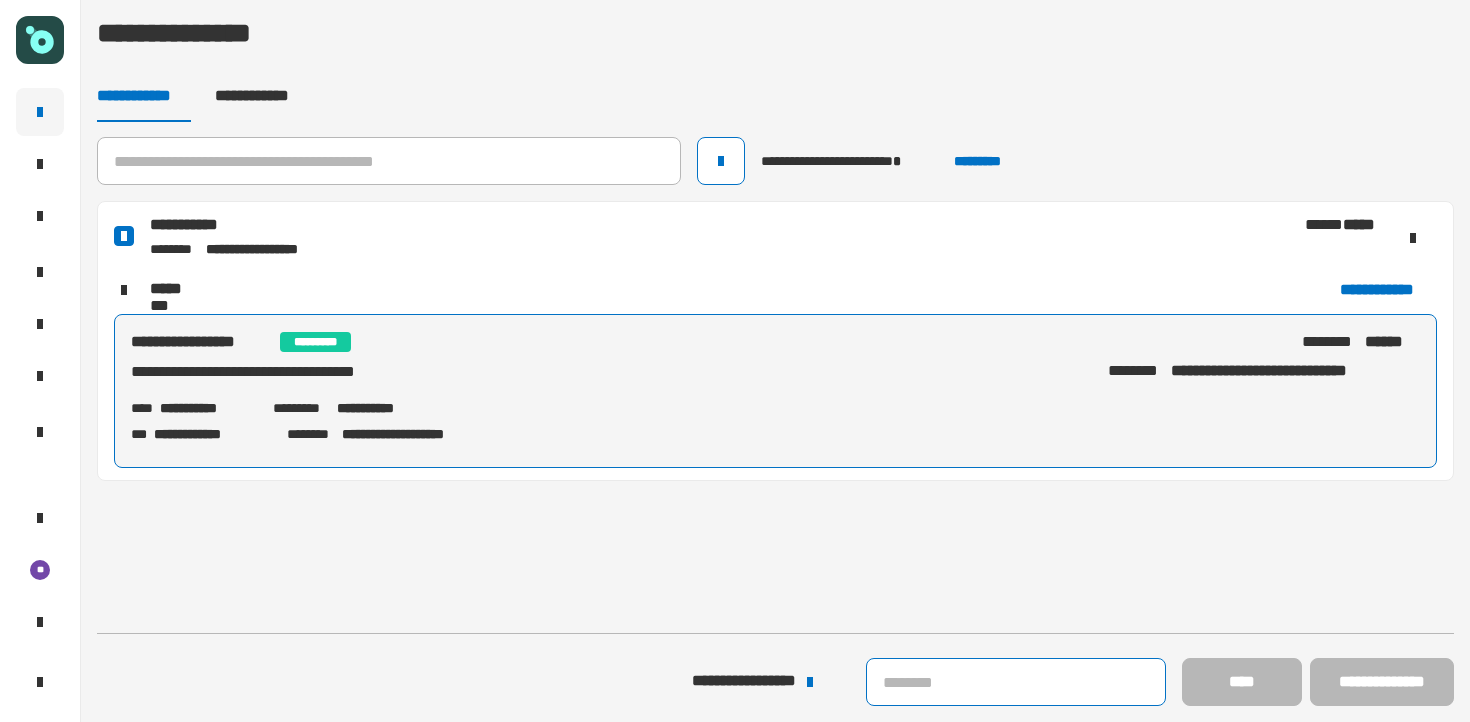 click 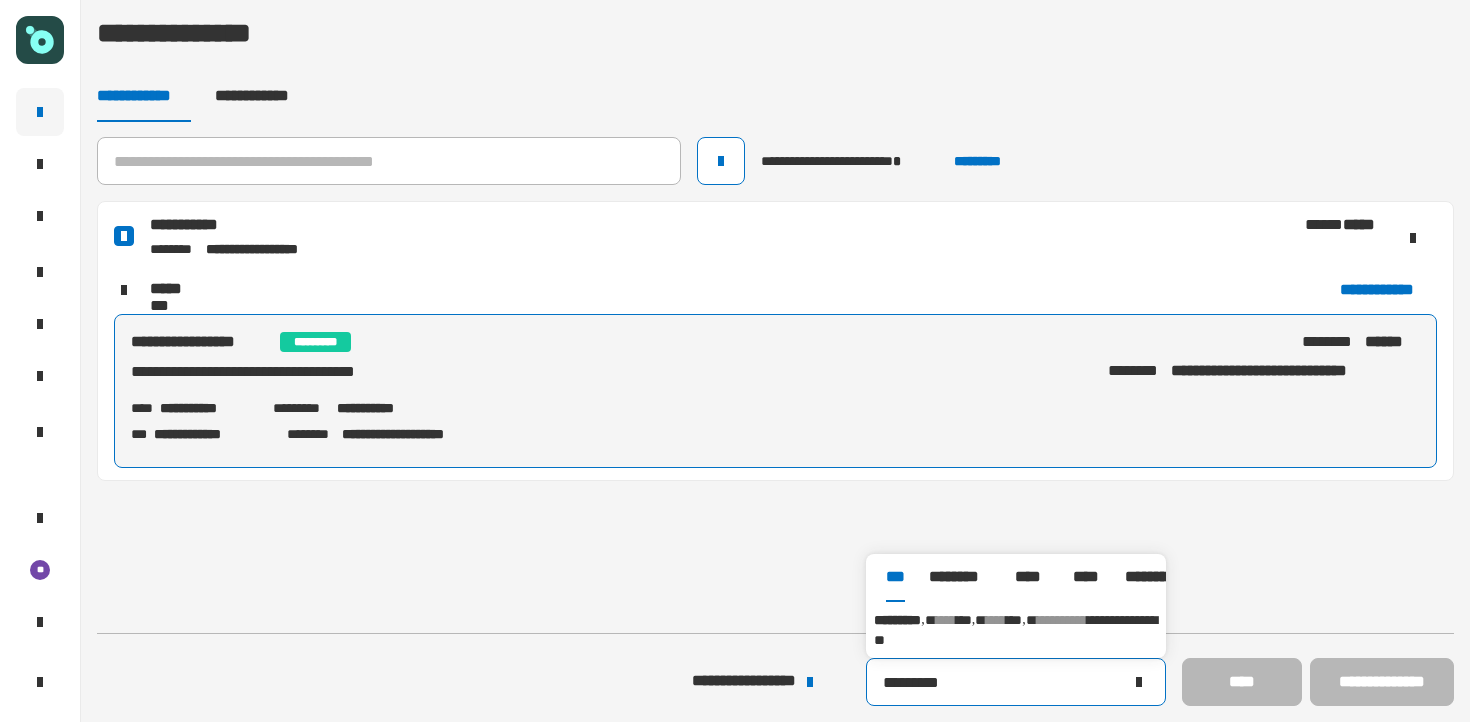 type on "*********" 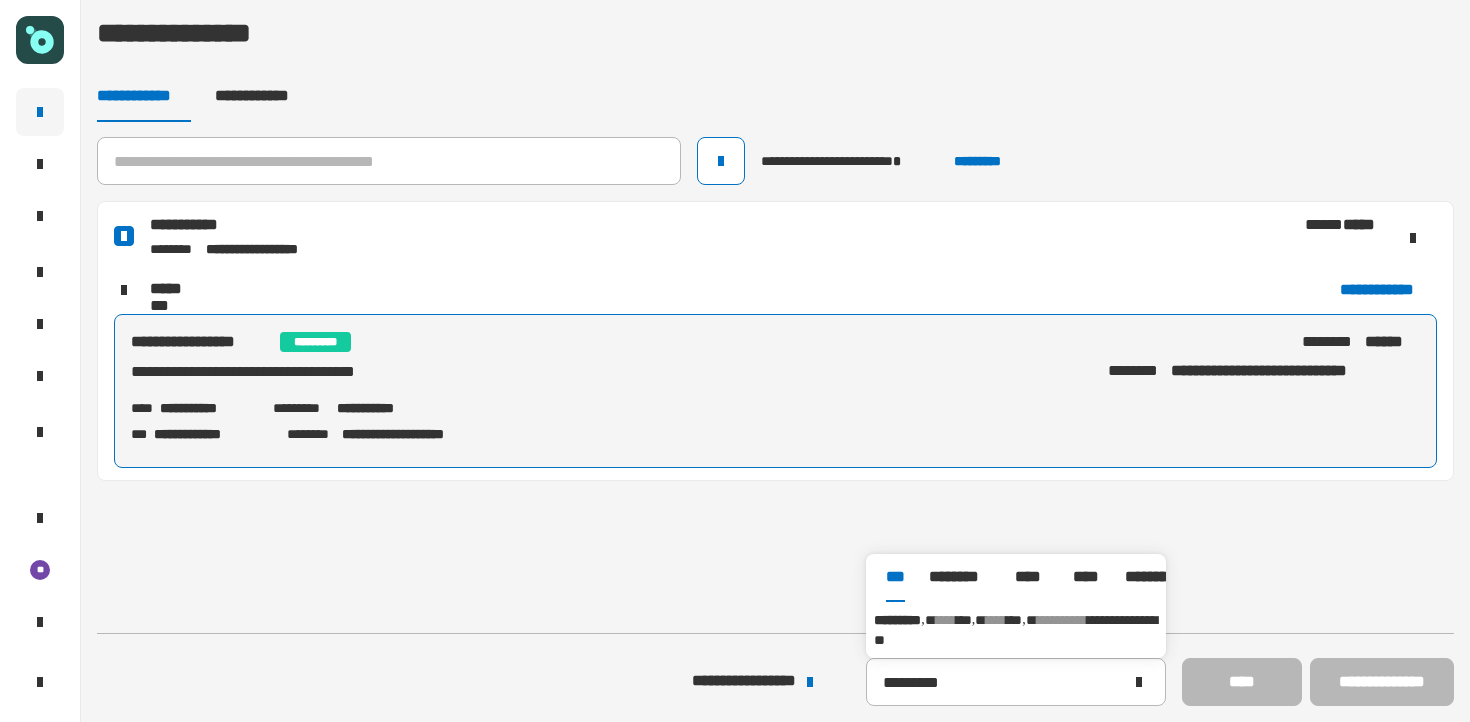 click on "**********" at bounding box center (1016, 630) 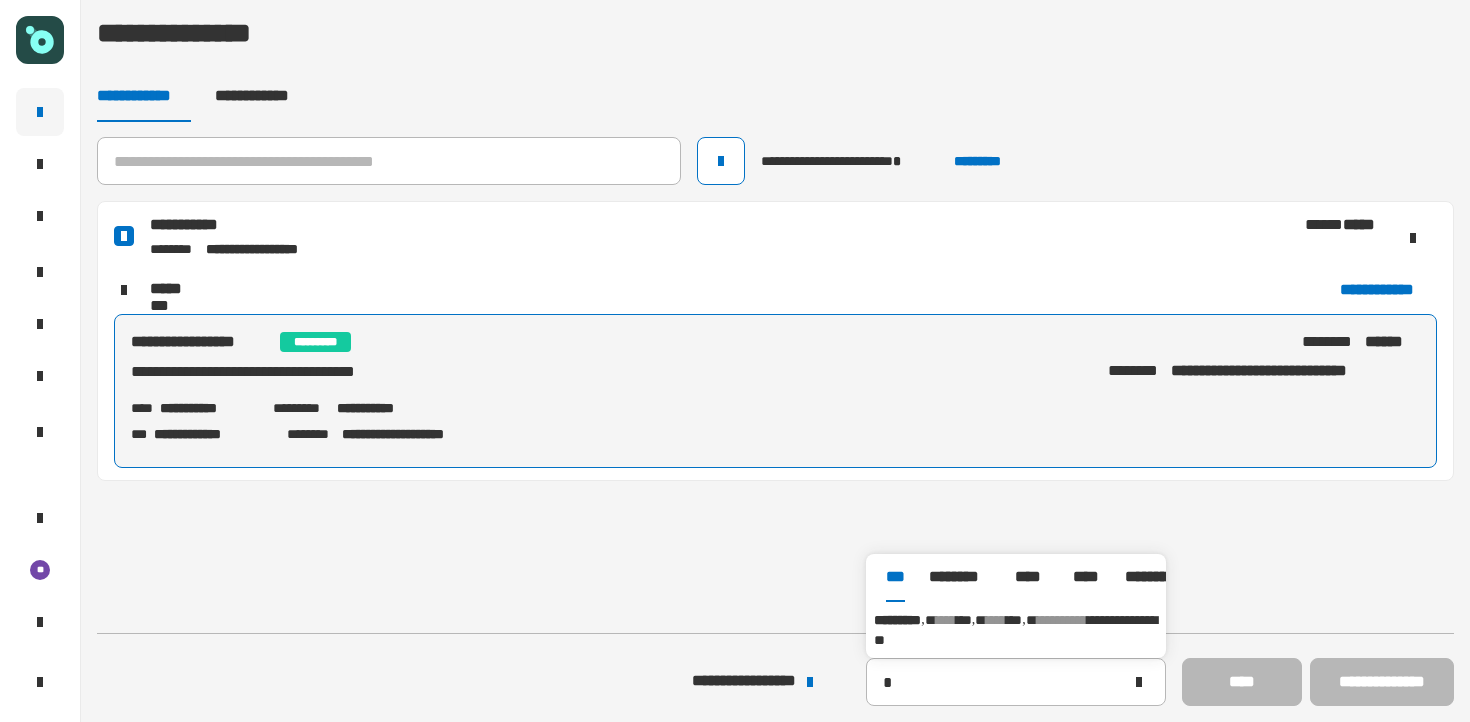 type on "*********" 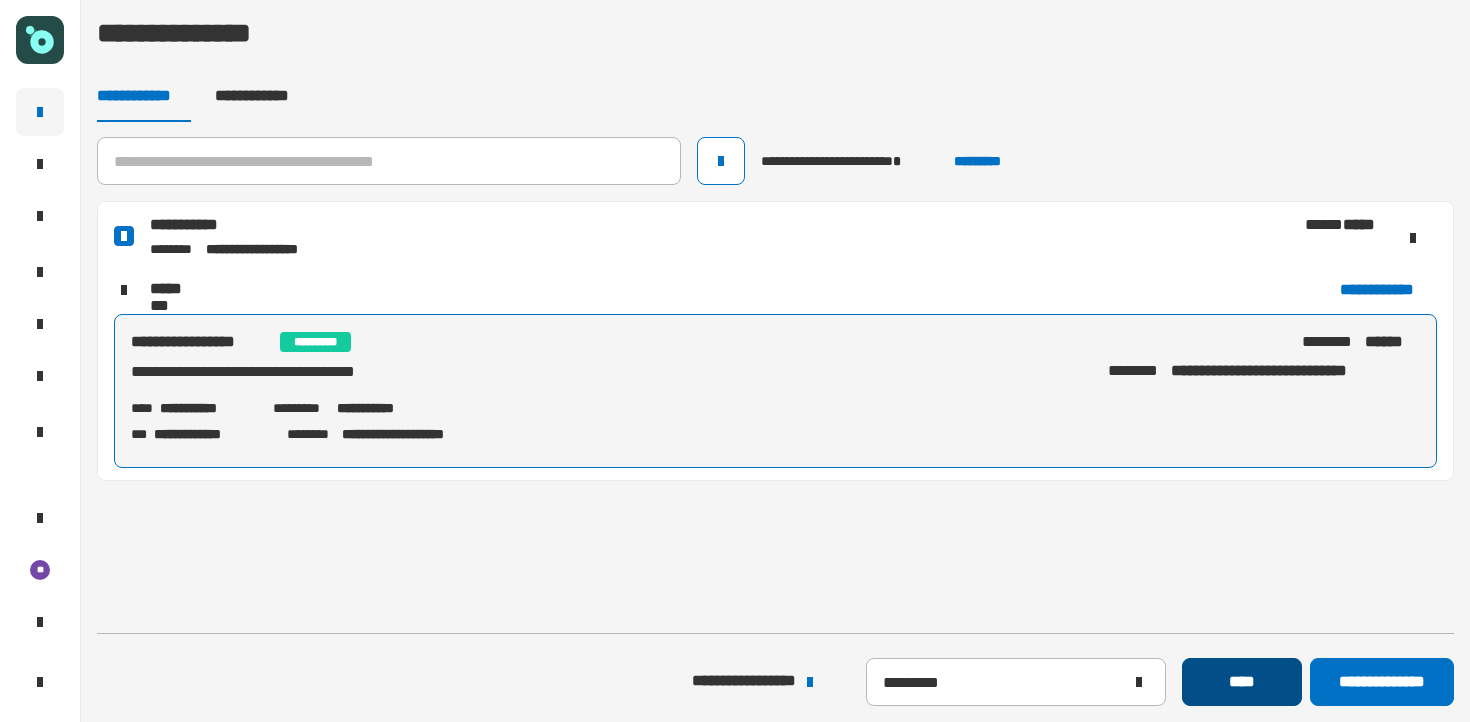 click on "****" 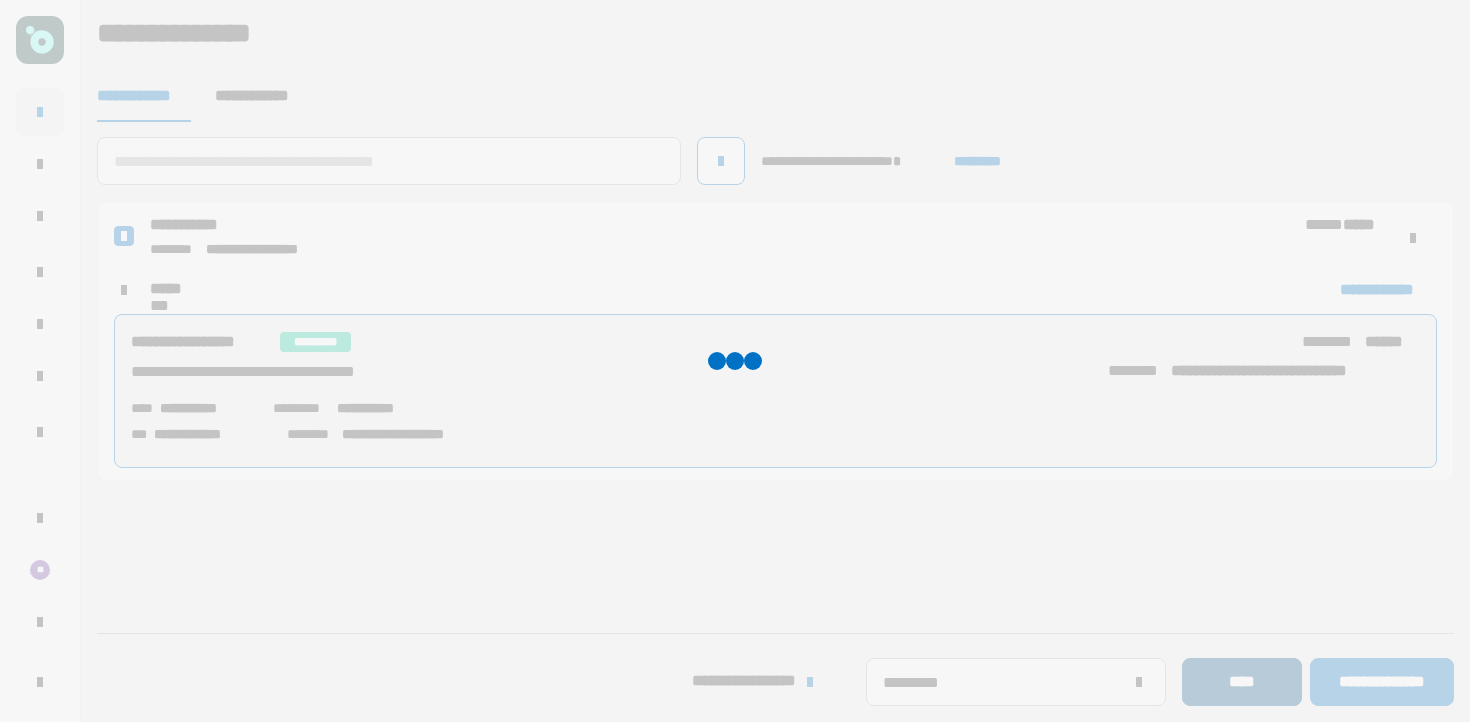 type 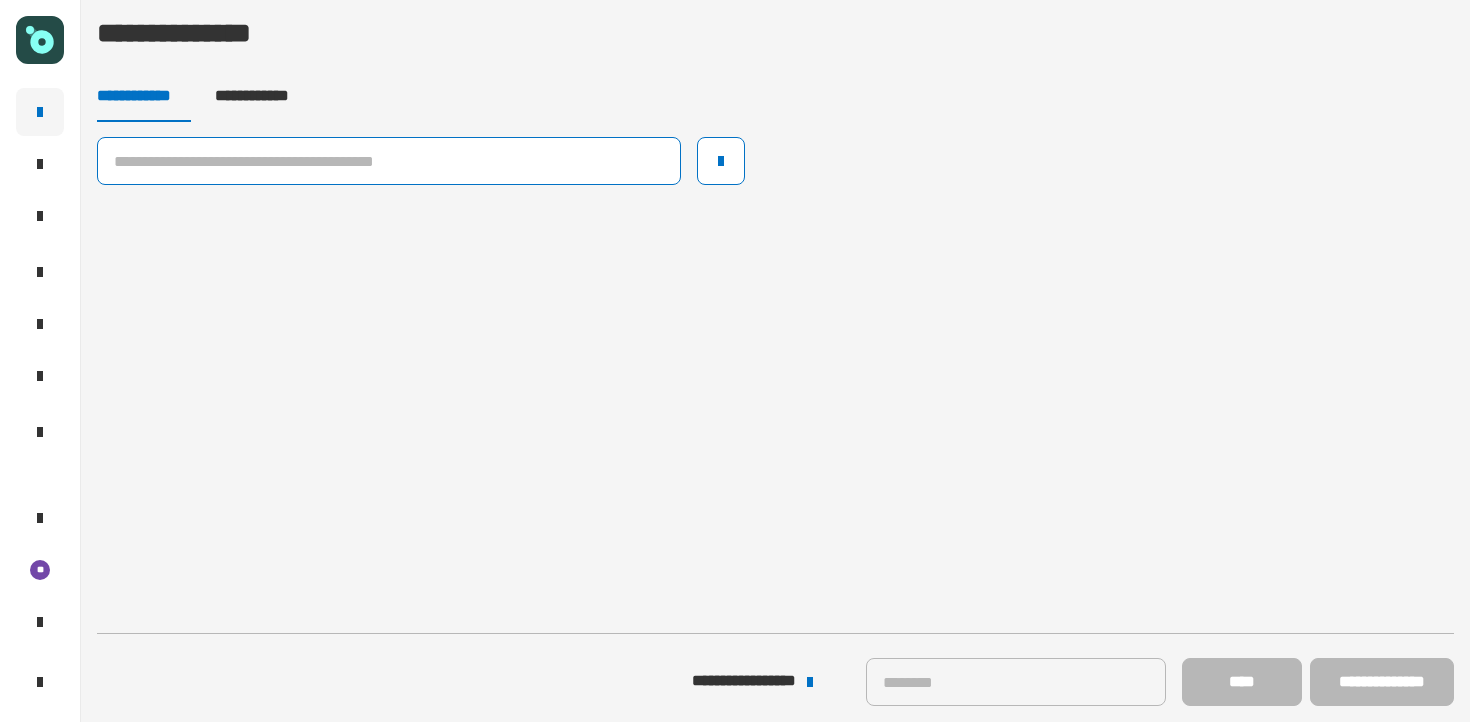 click 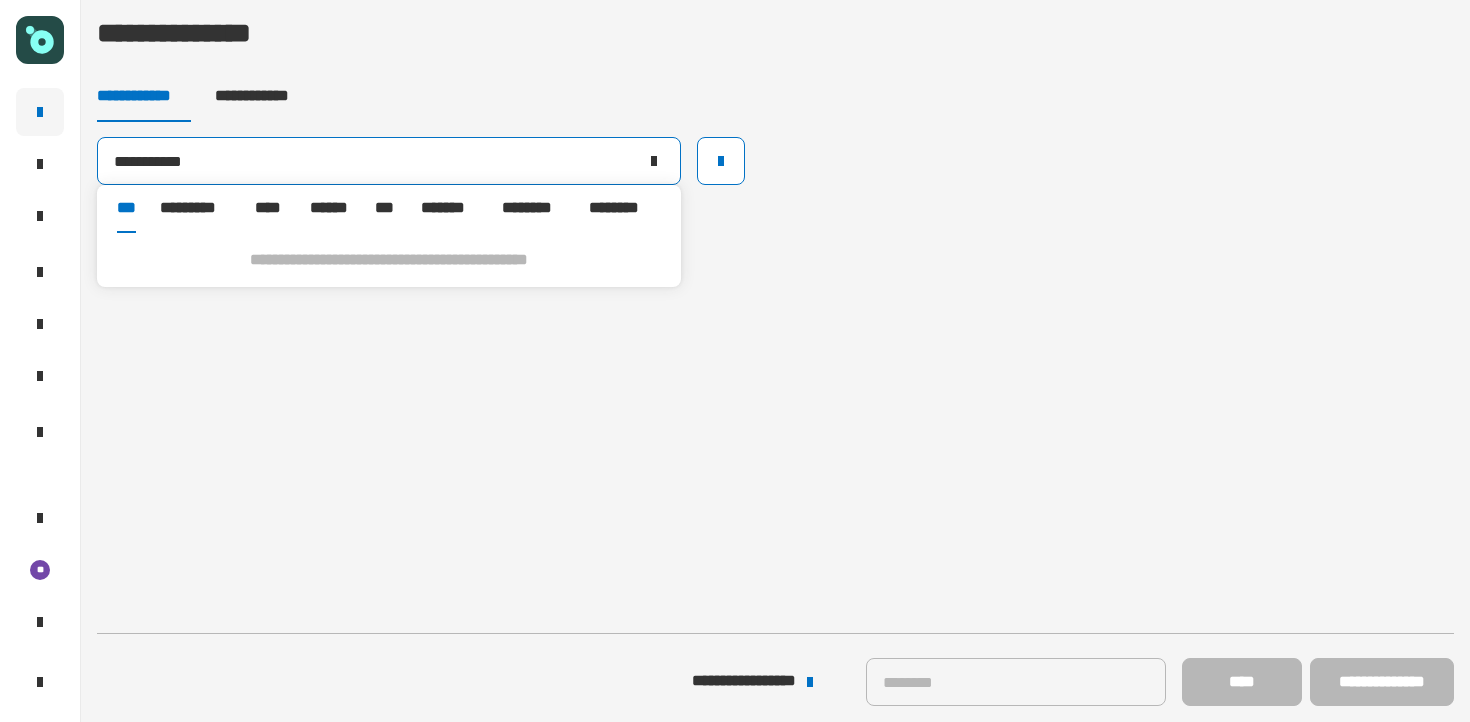 type on "**********" 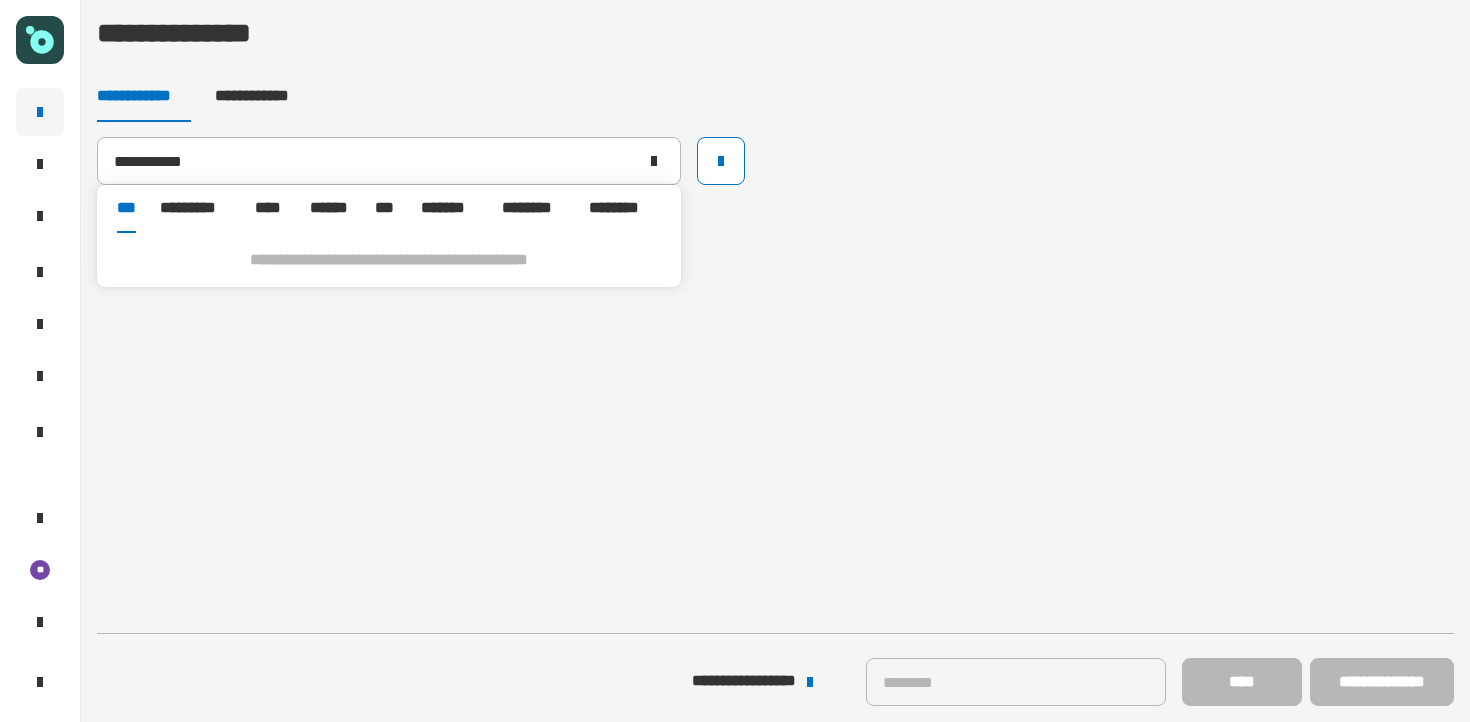 click on "**********" 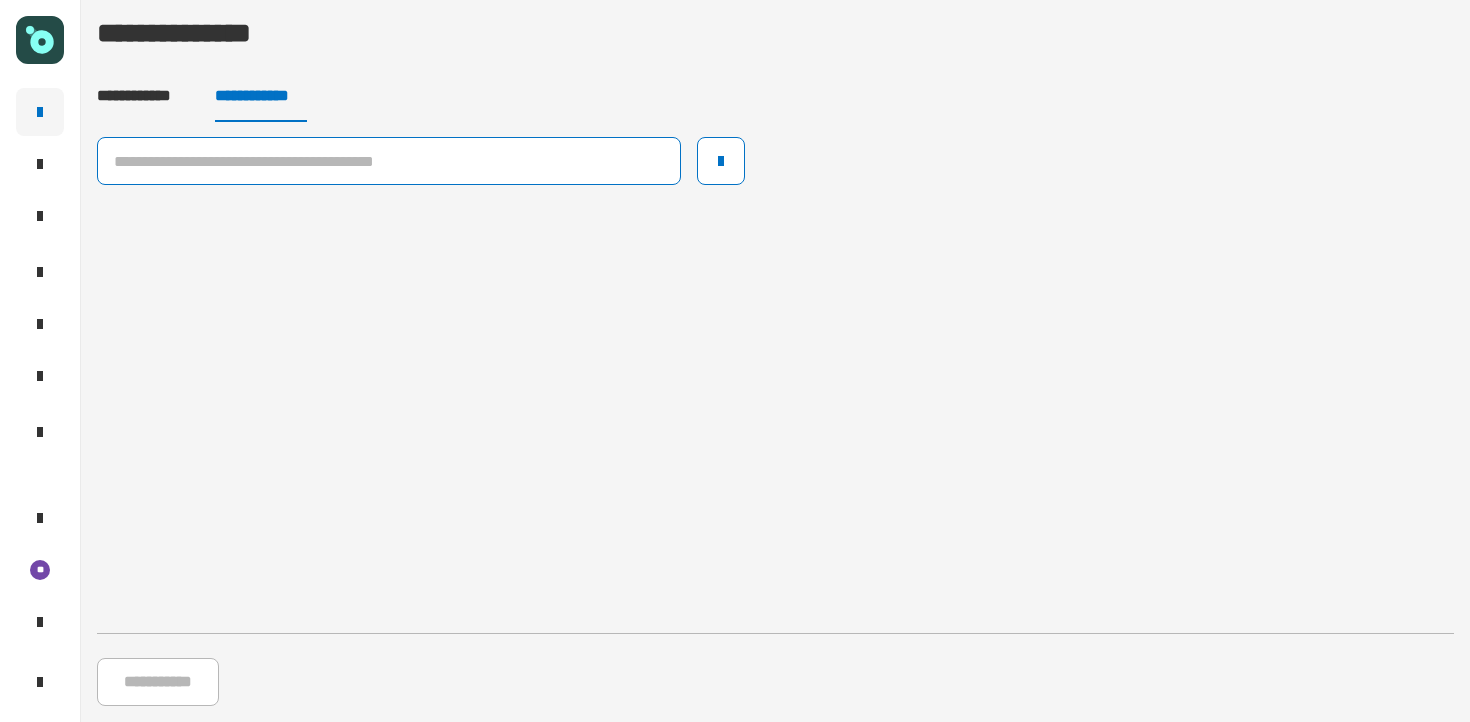 click 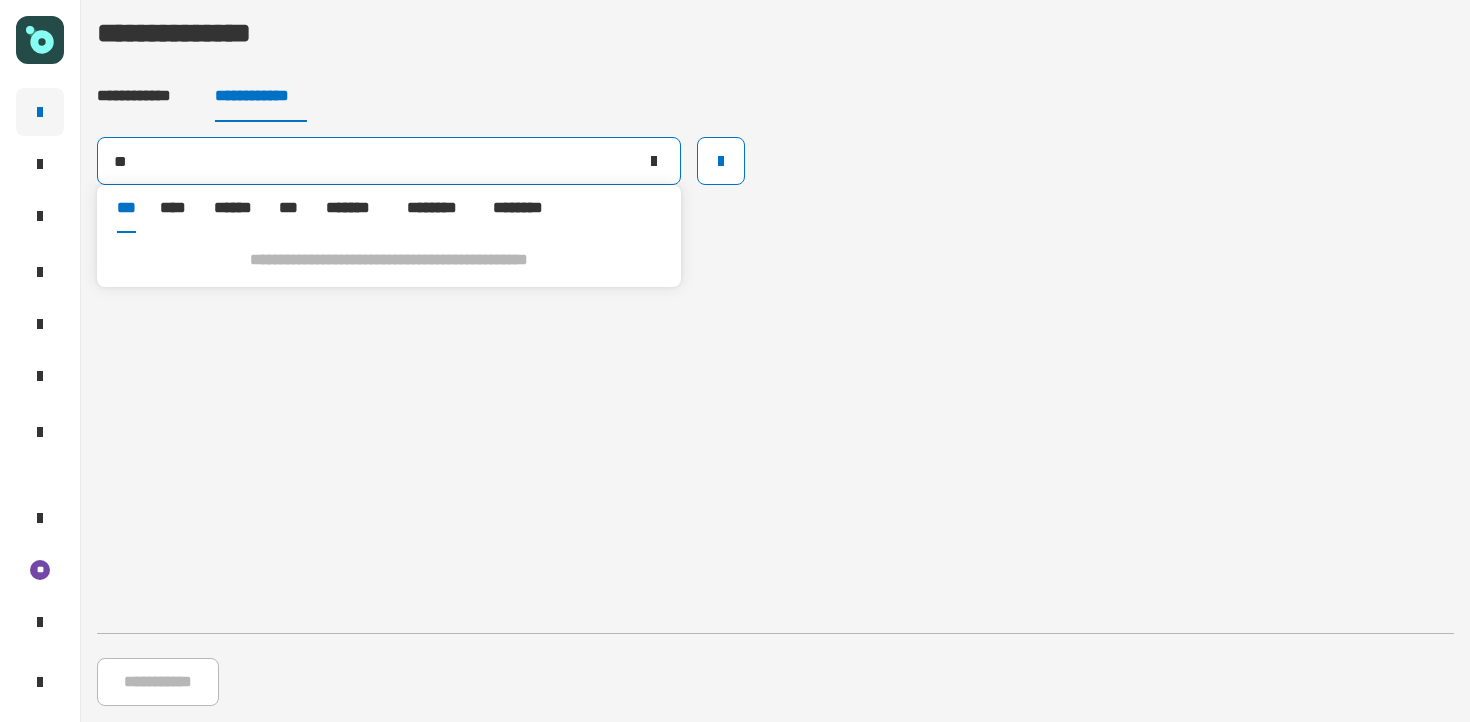 type on "*" 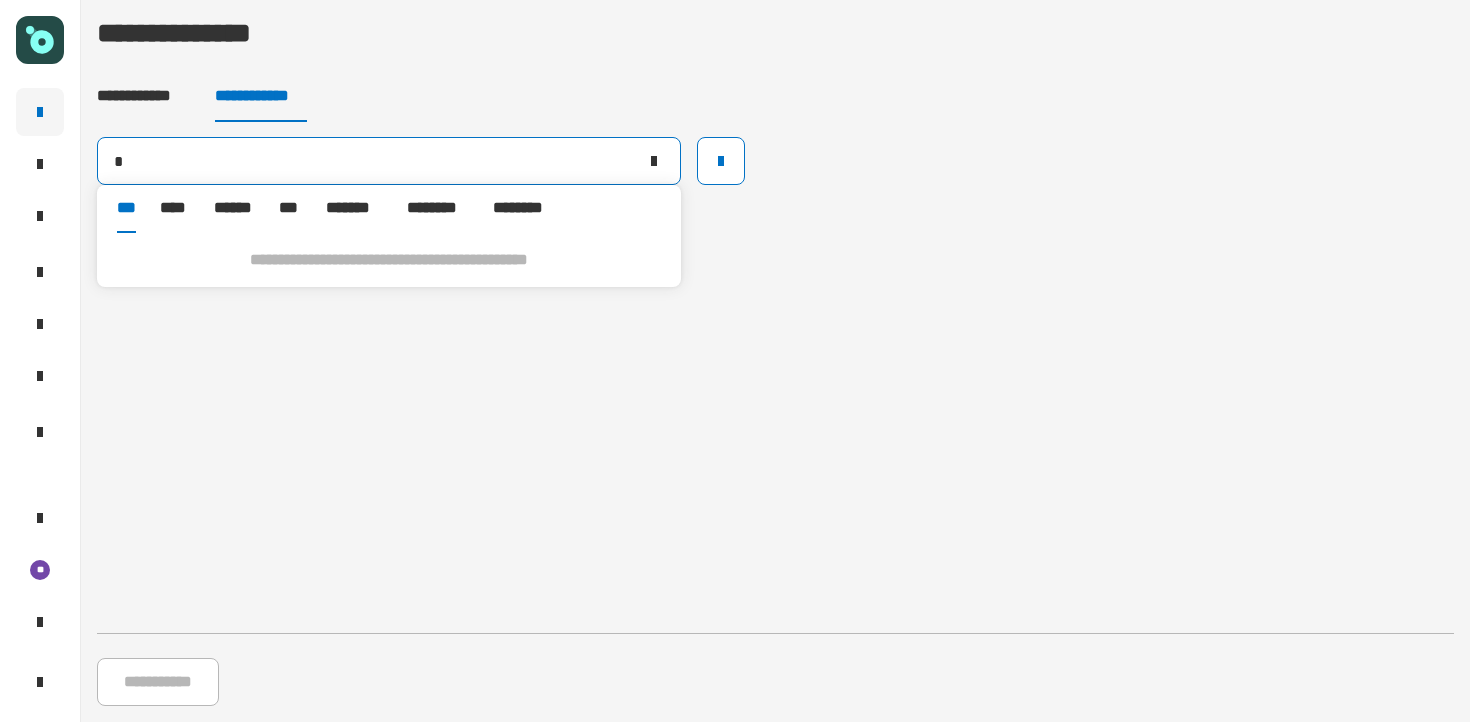 type 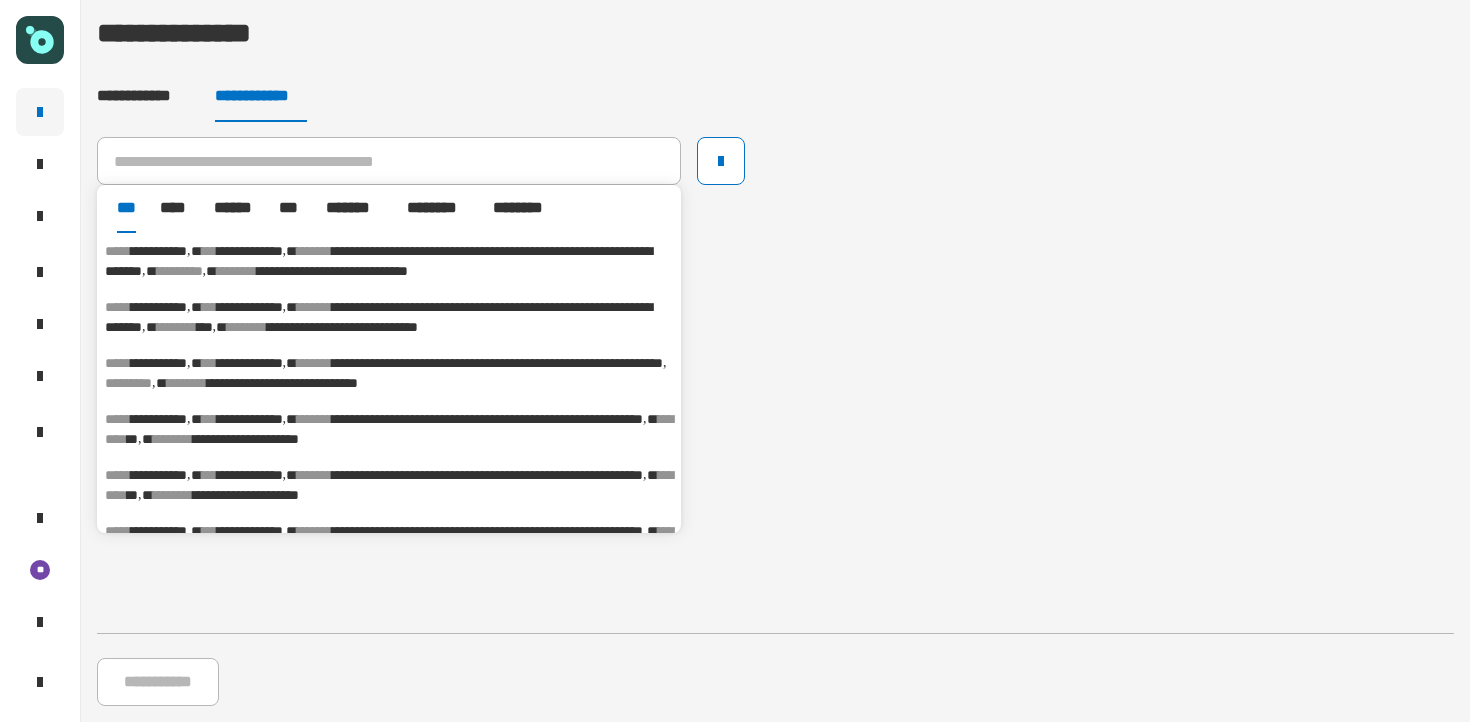 click on "**********" 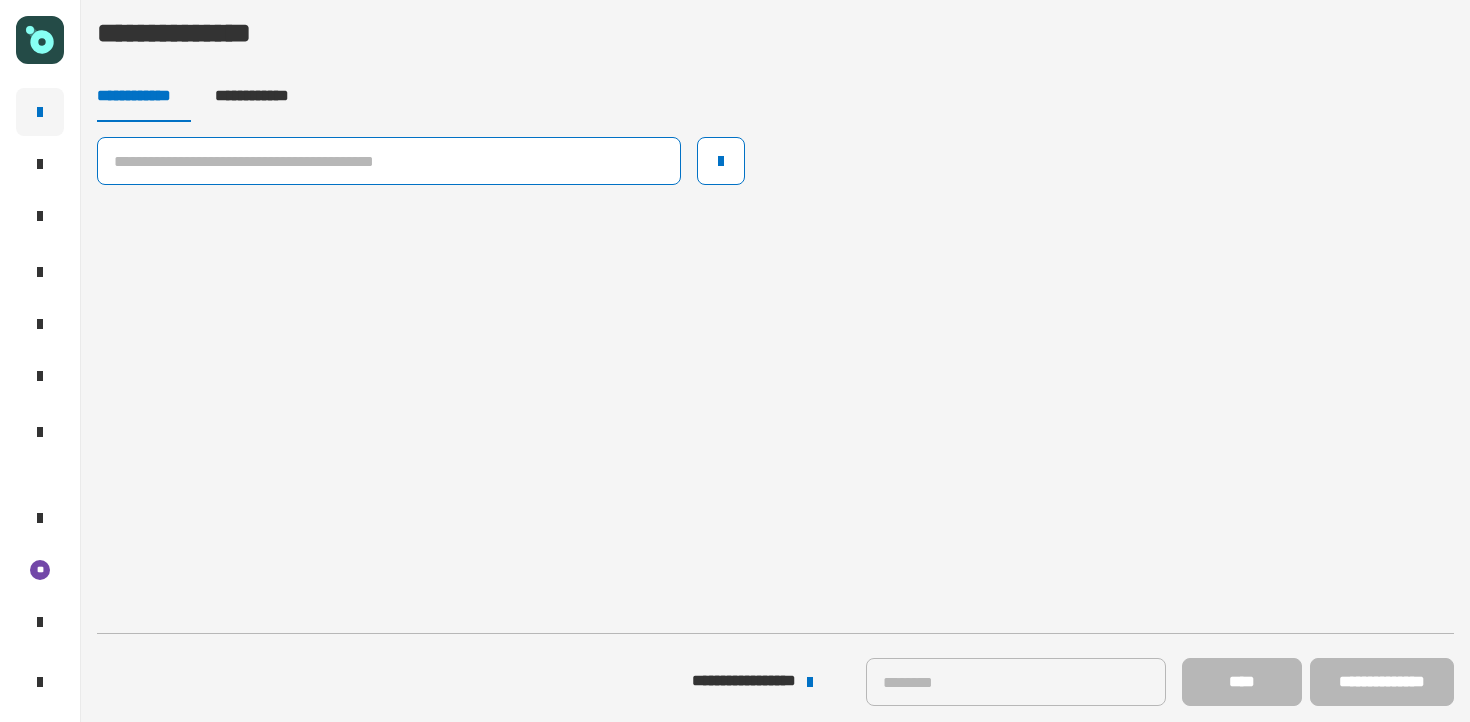click 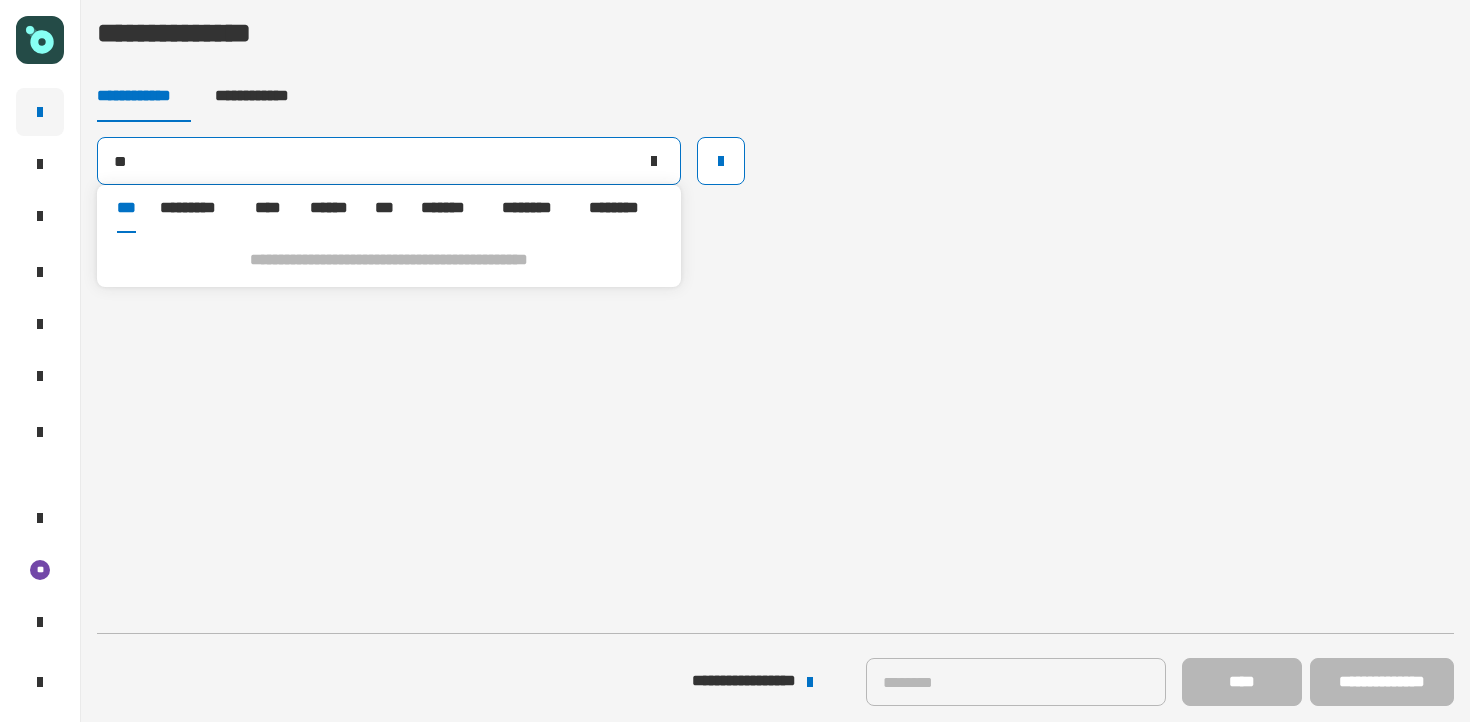 type on "*" 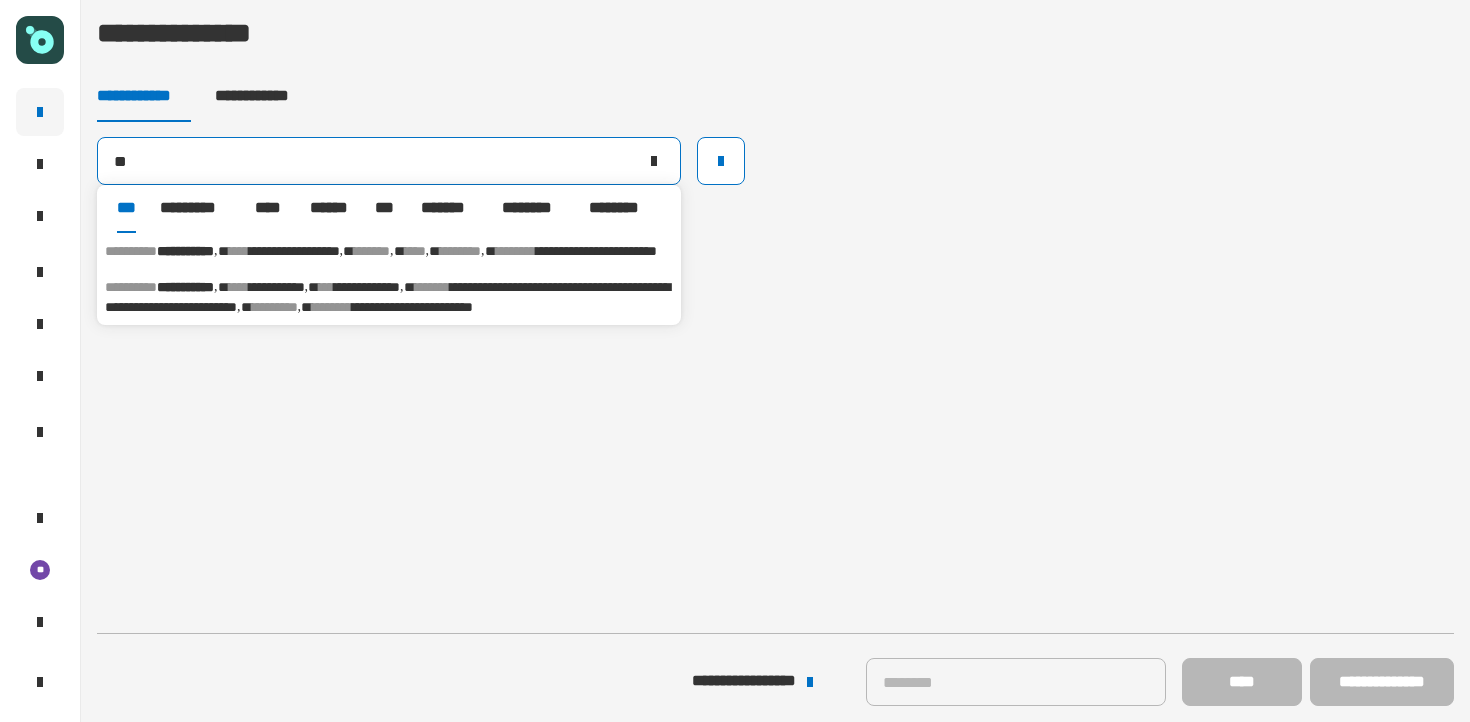 type on "*" 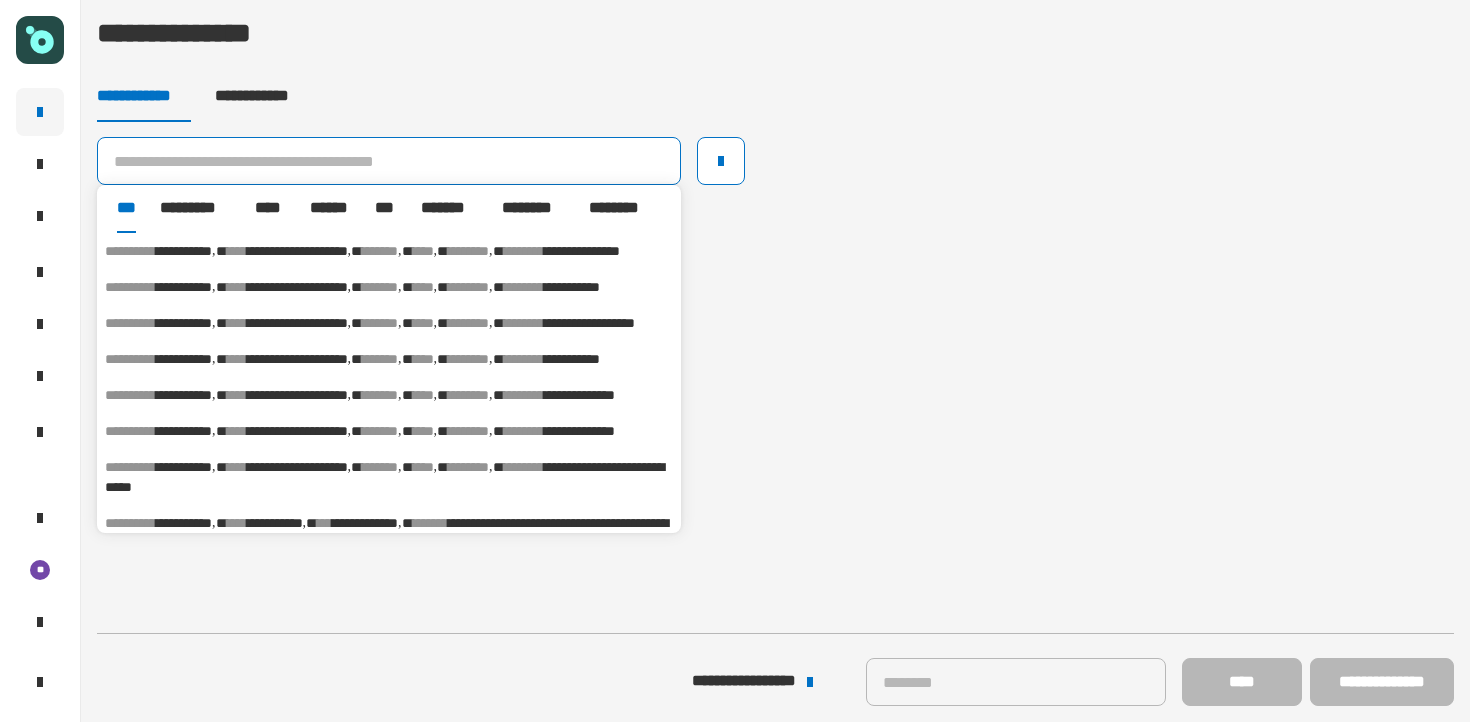 click 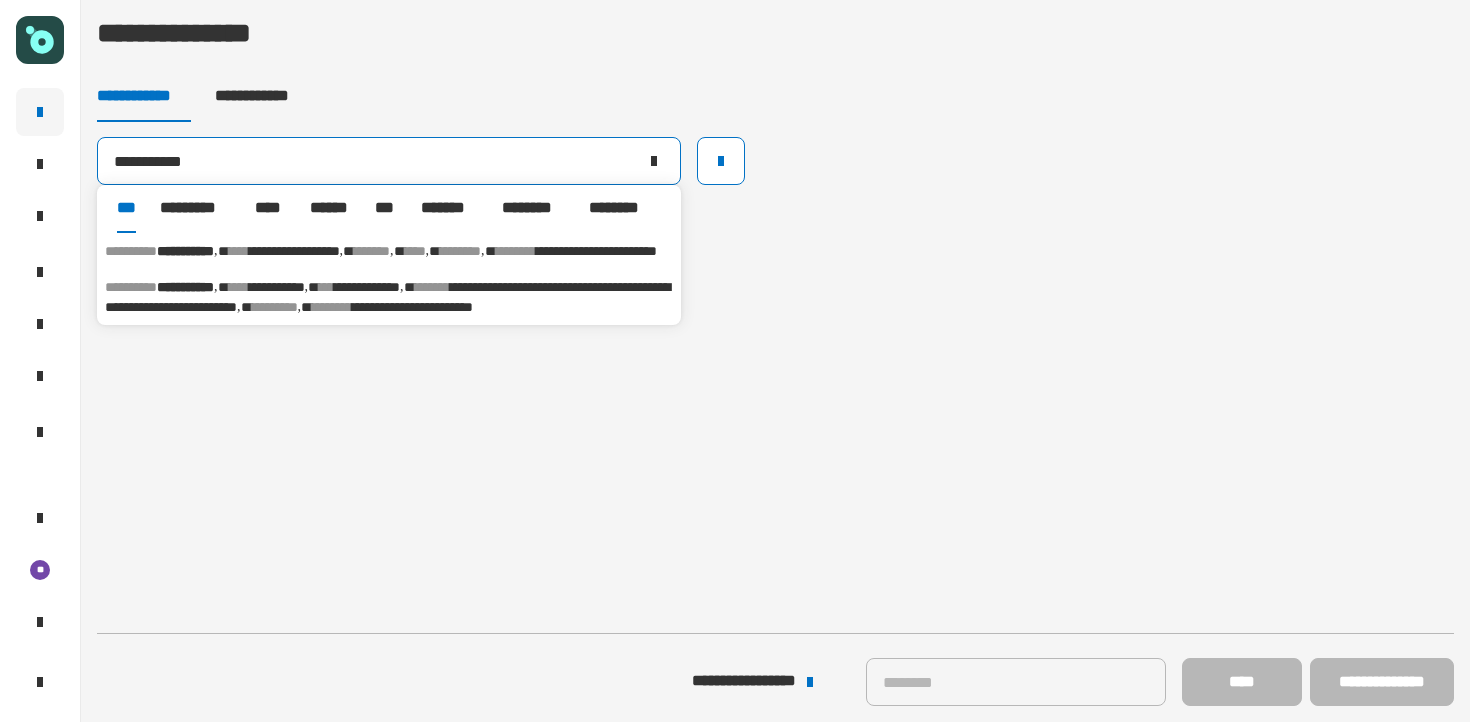 type on "**********" 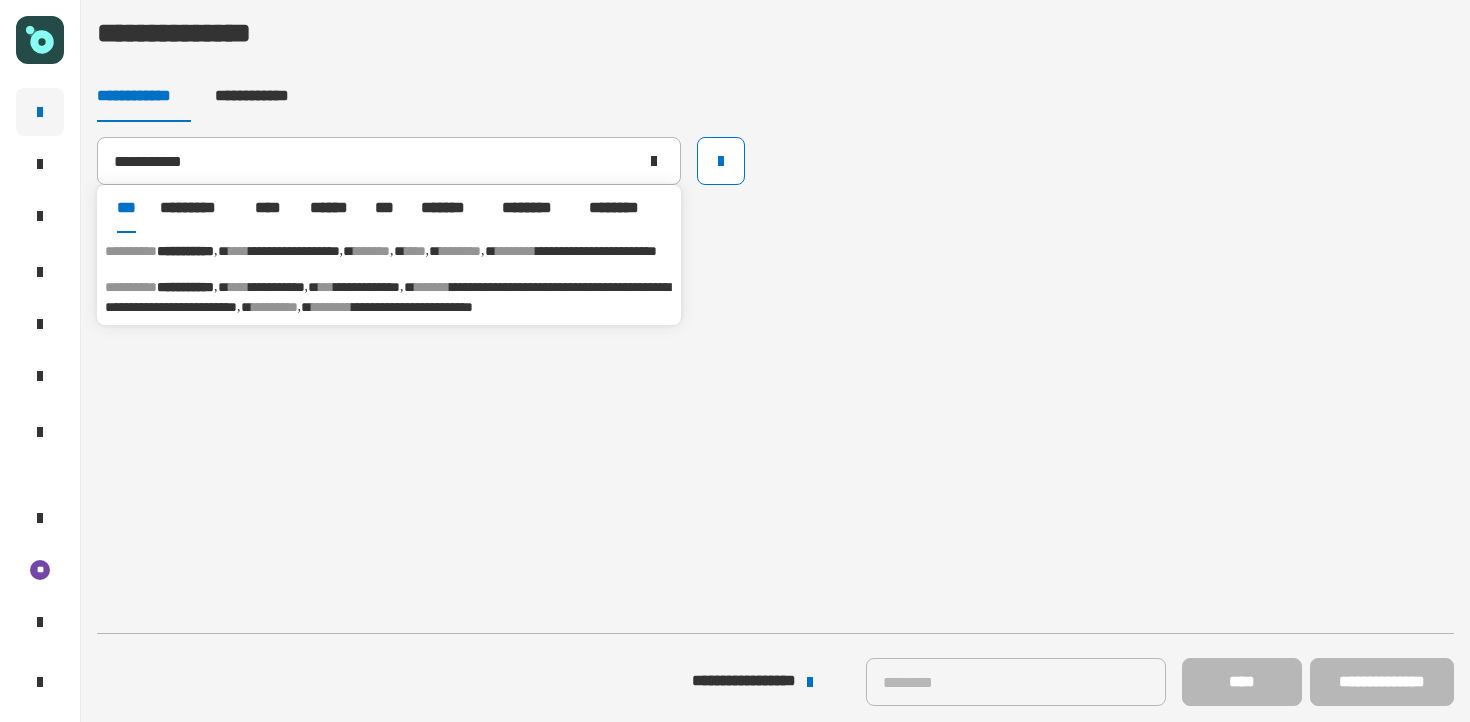 click on "**********" at bounding box center [387, 297] 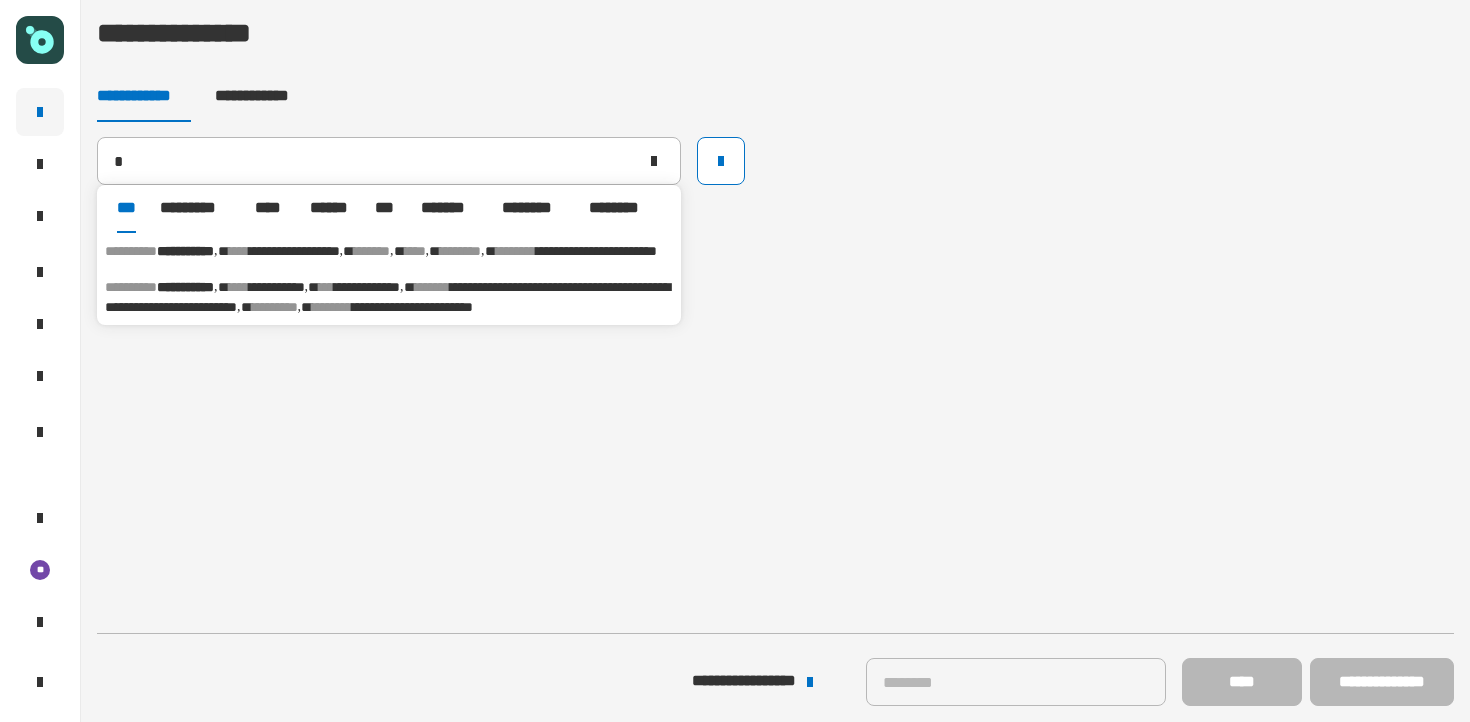 type on "**********" 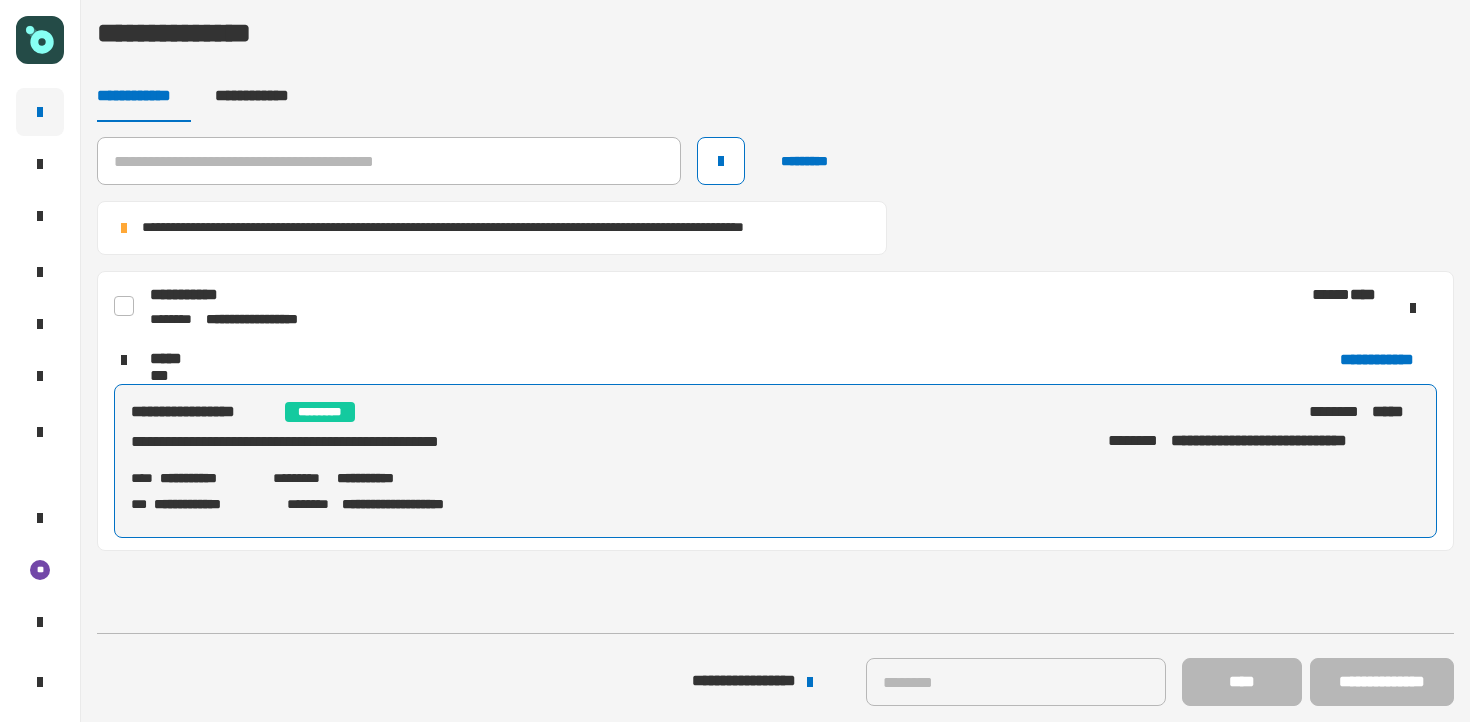 click 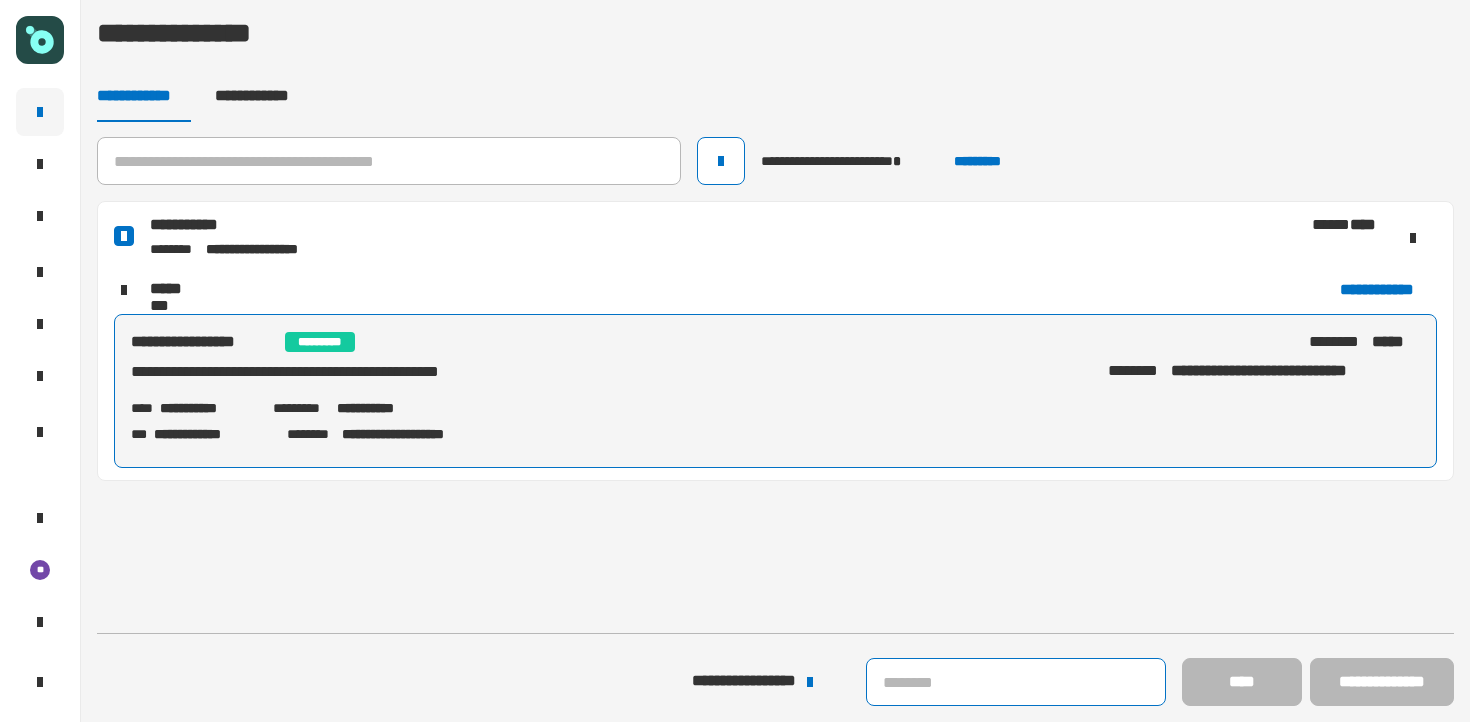 click 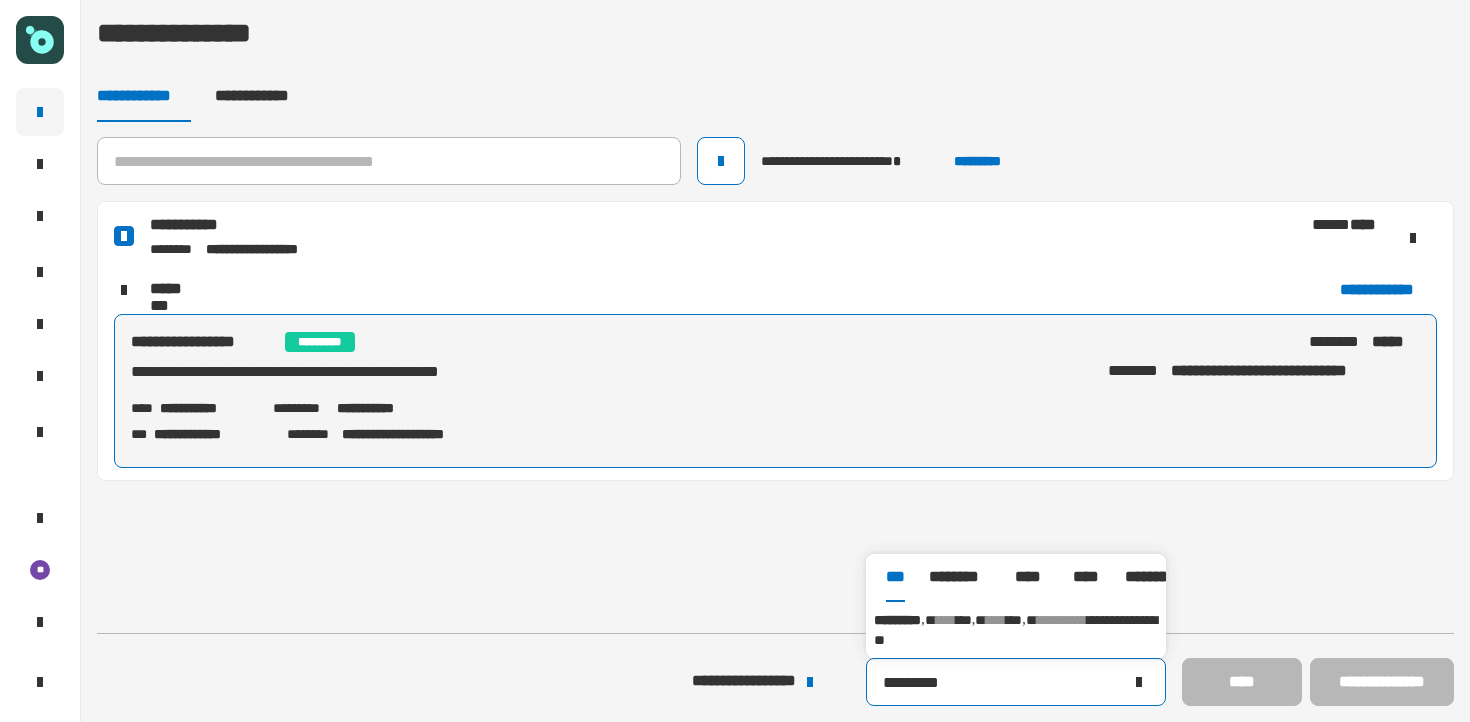 type on "*********" 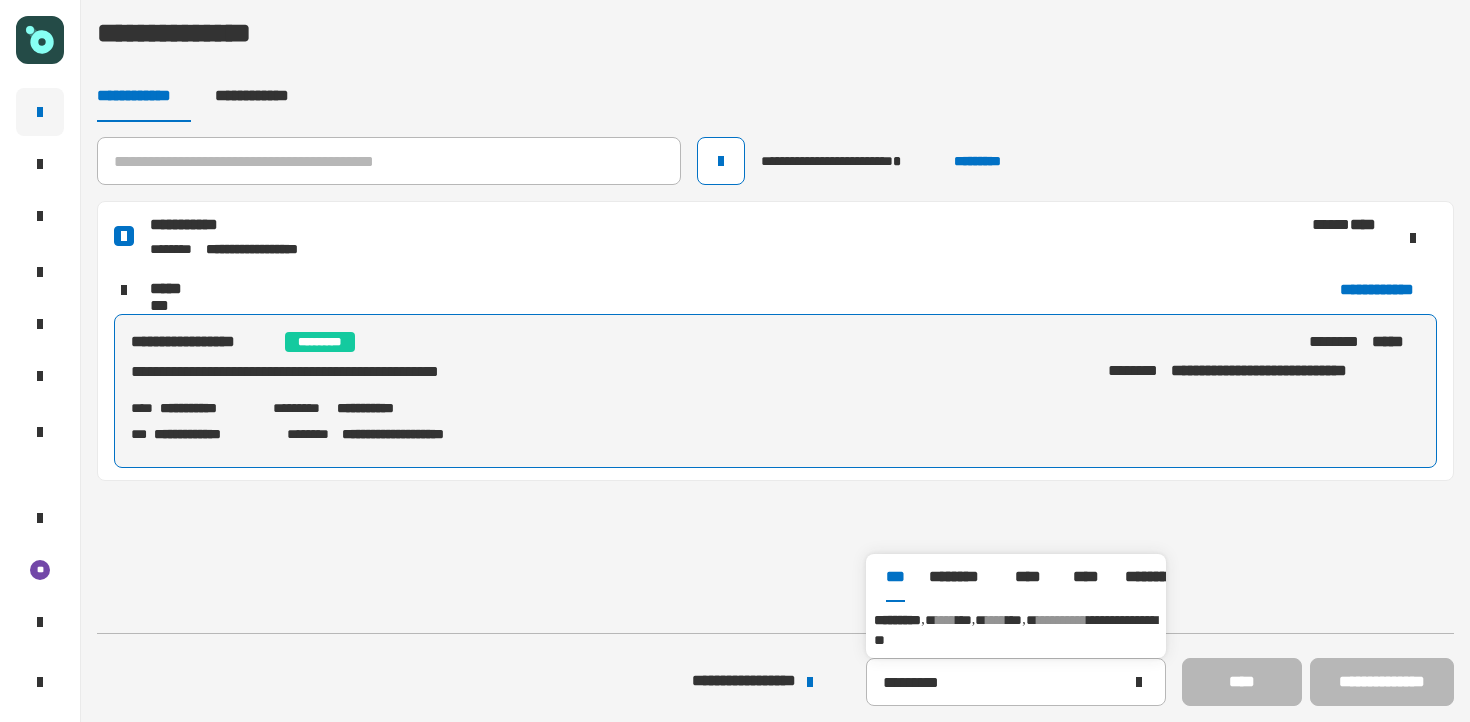 click on "**********" at bounding box center (1016, 630) 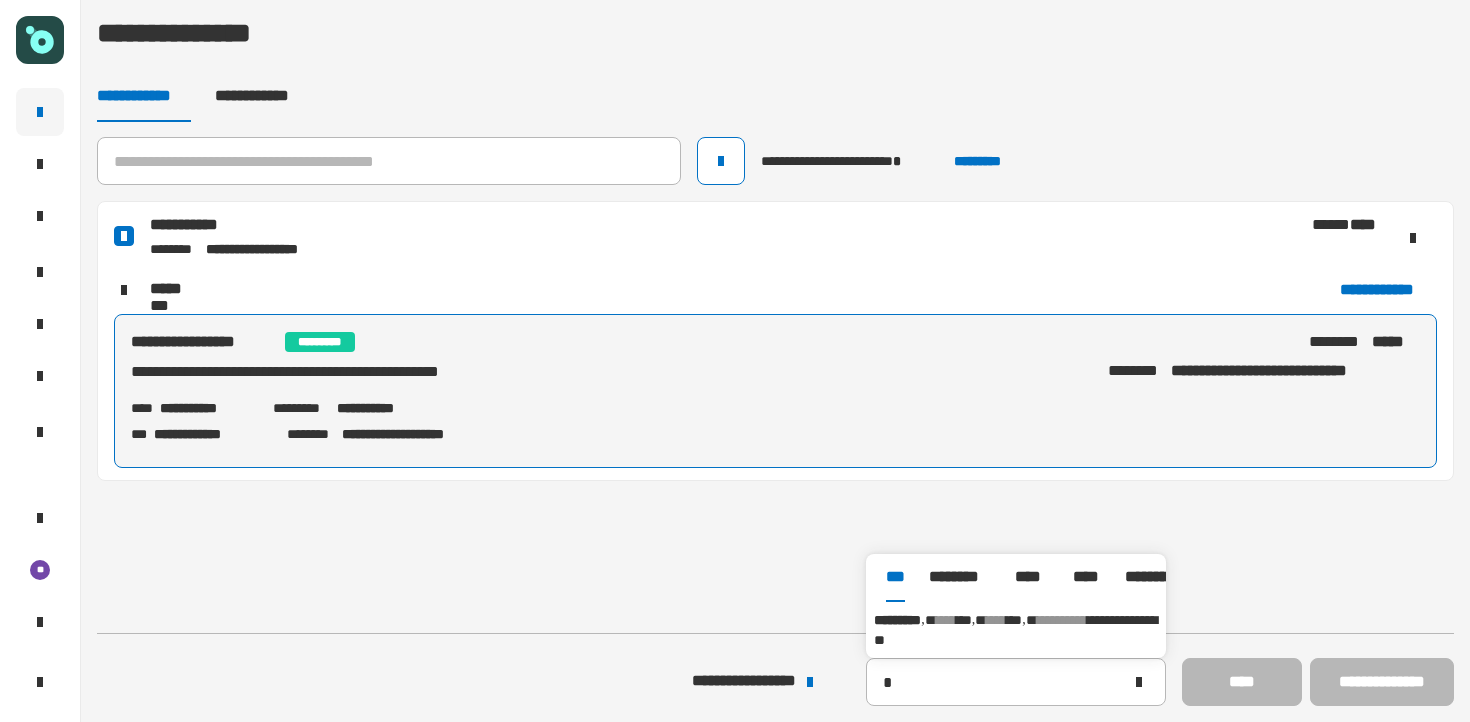 type on "*********" 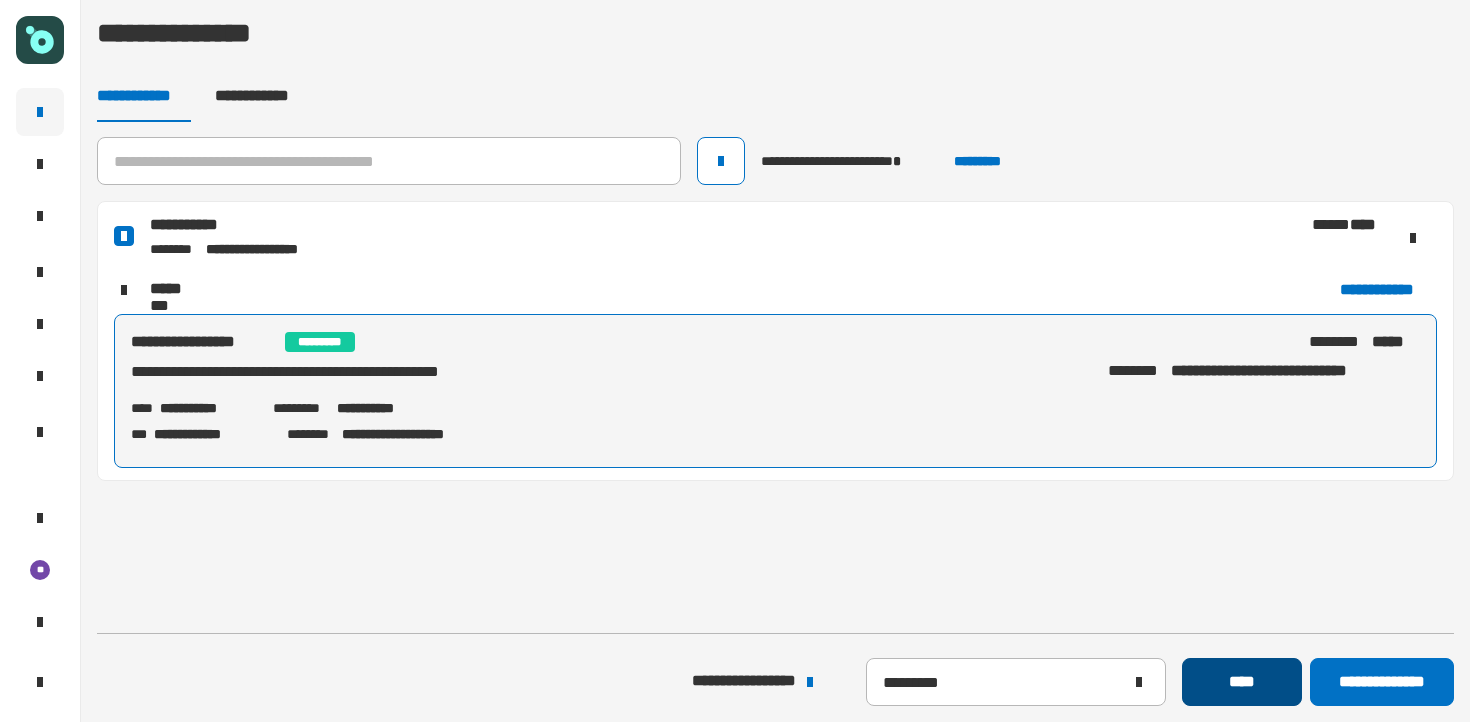 click on "****" 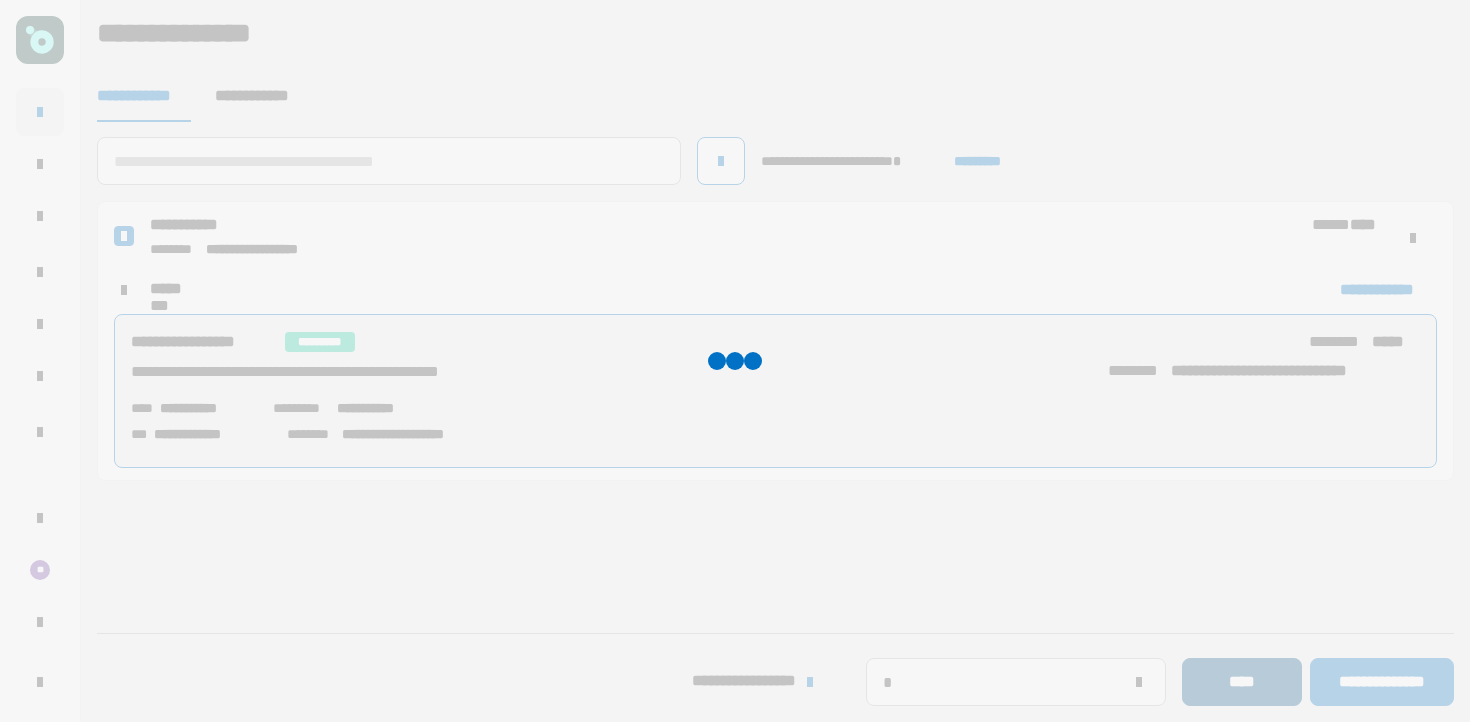 type 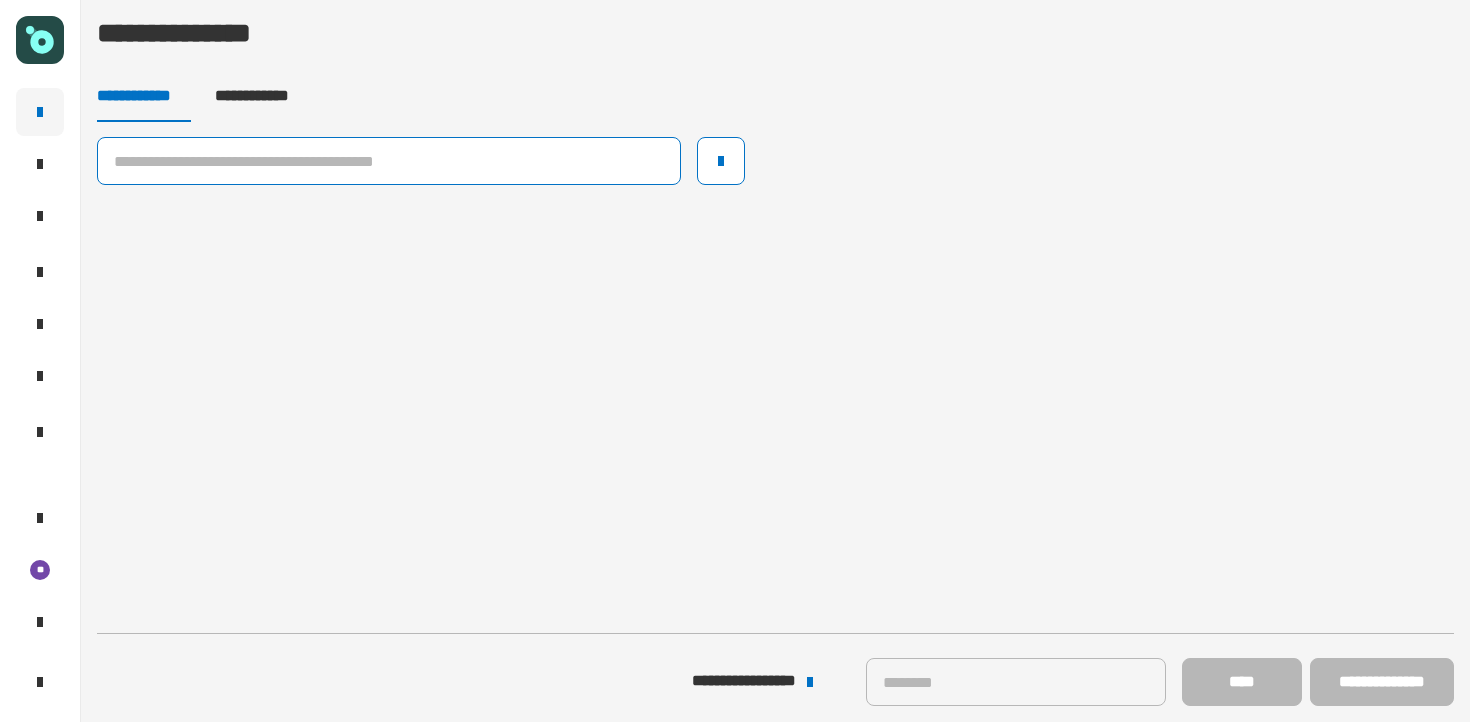 click 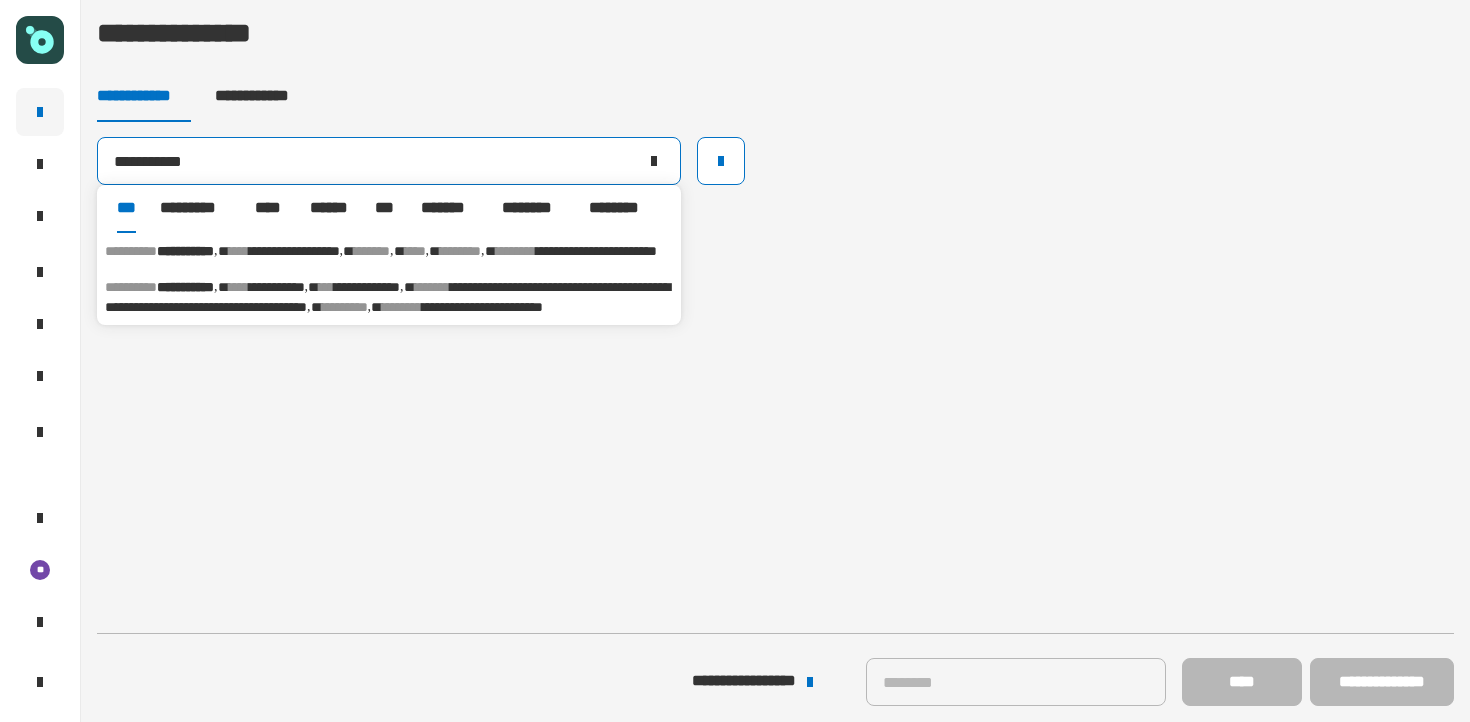 type on "**********" 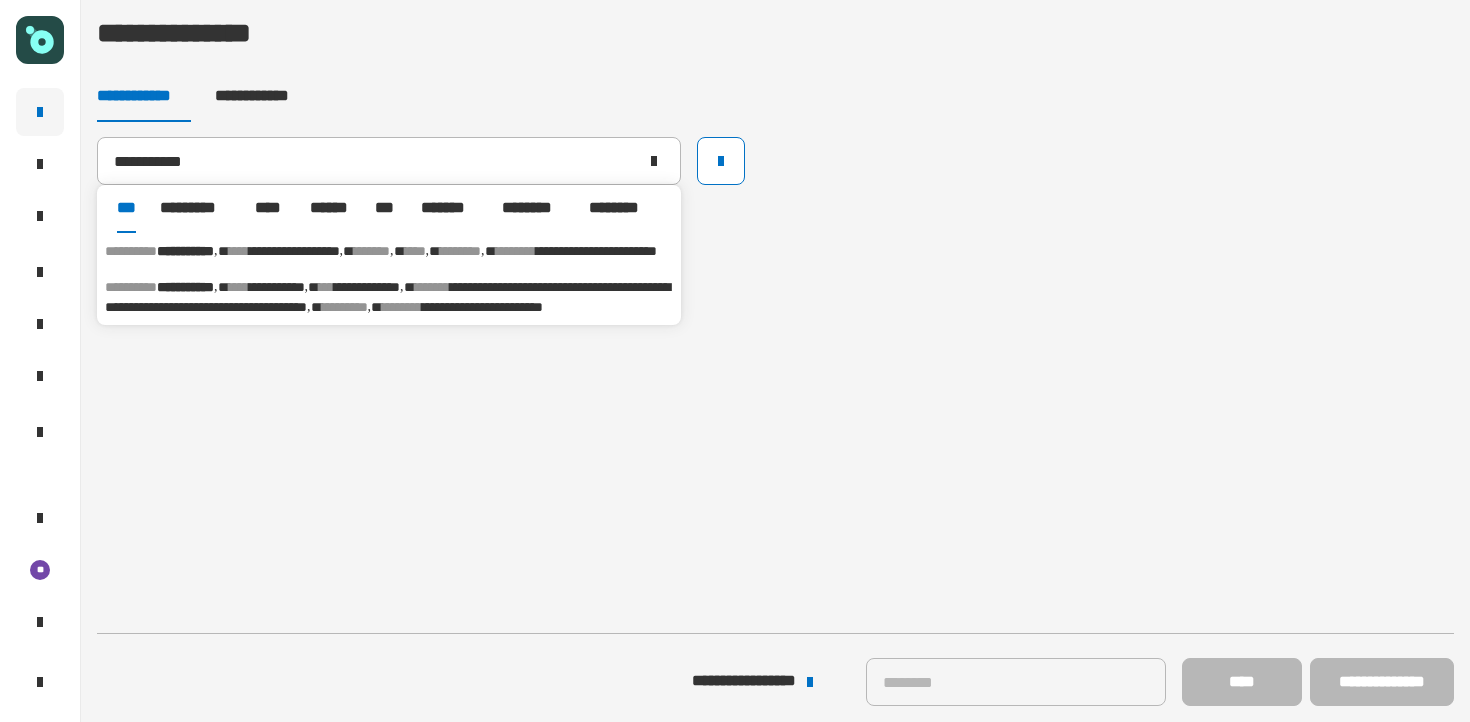 click on "**********" at bounding box center (294, 251) 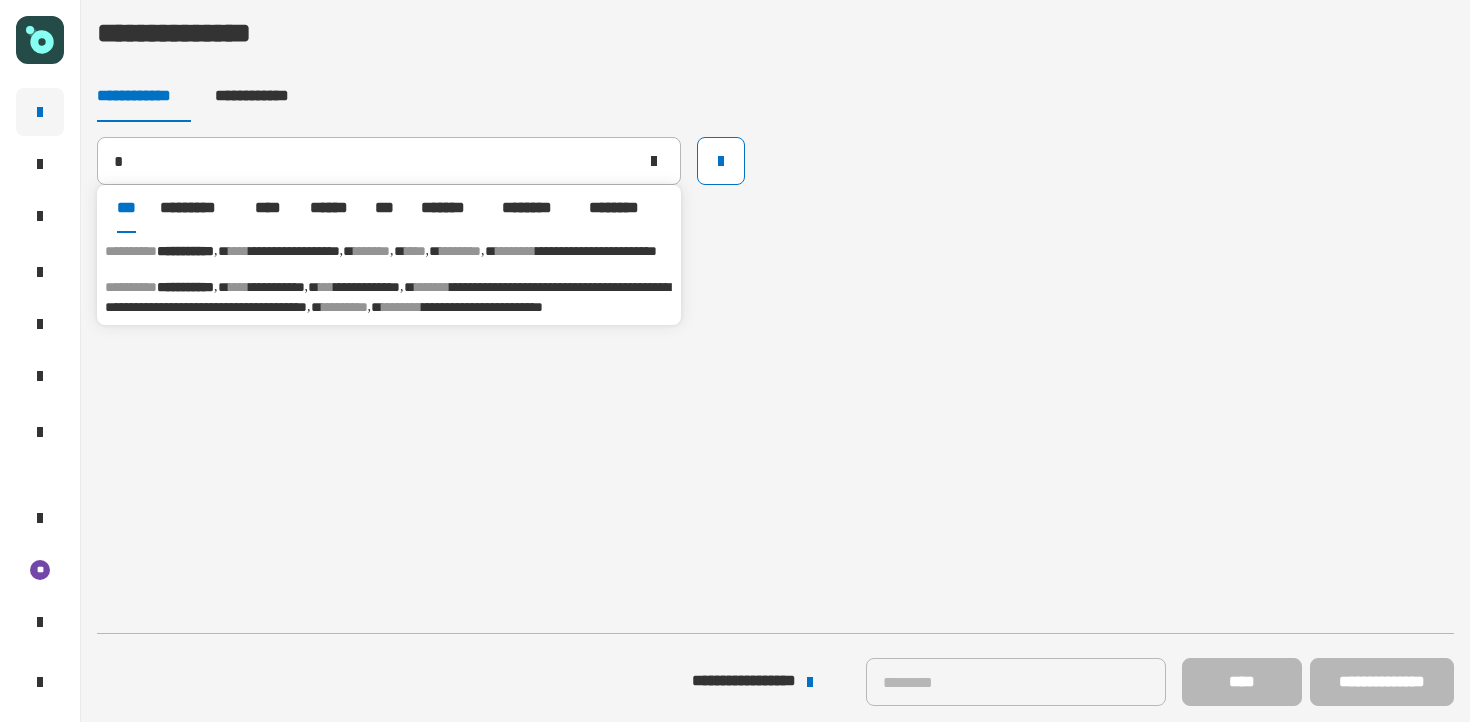 type on "**********" 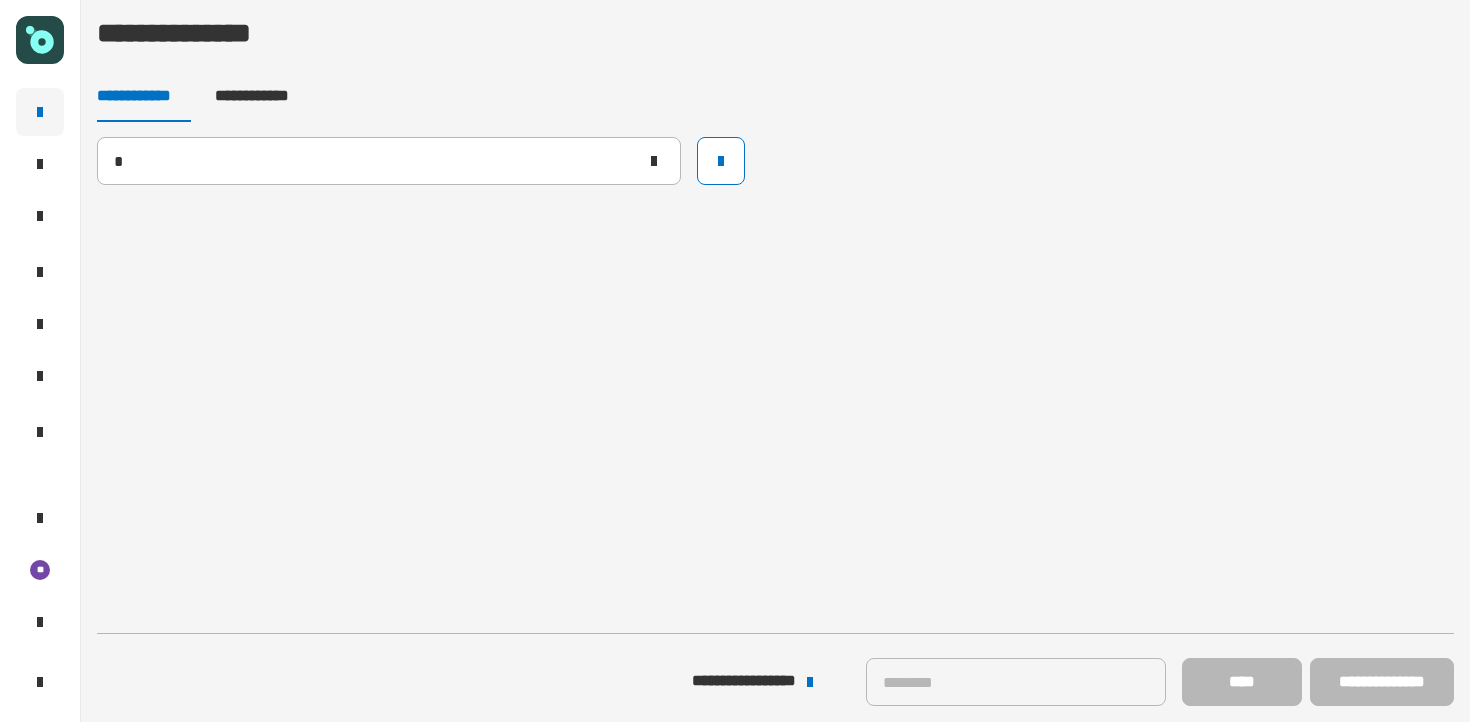 type 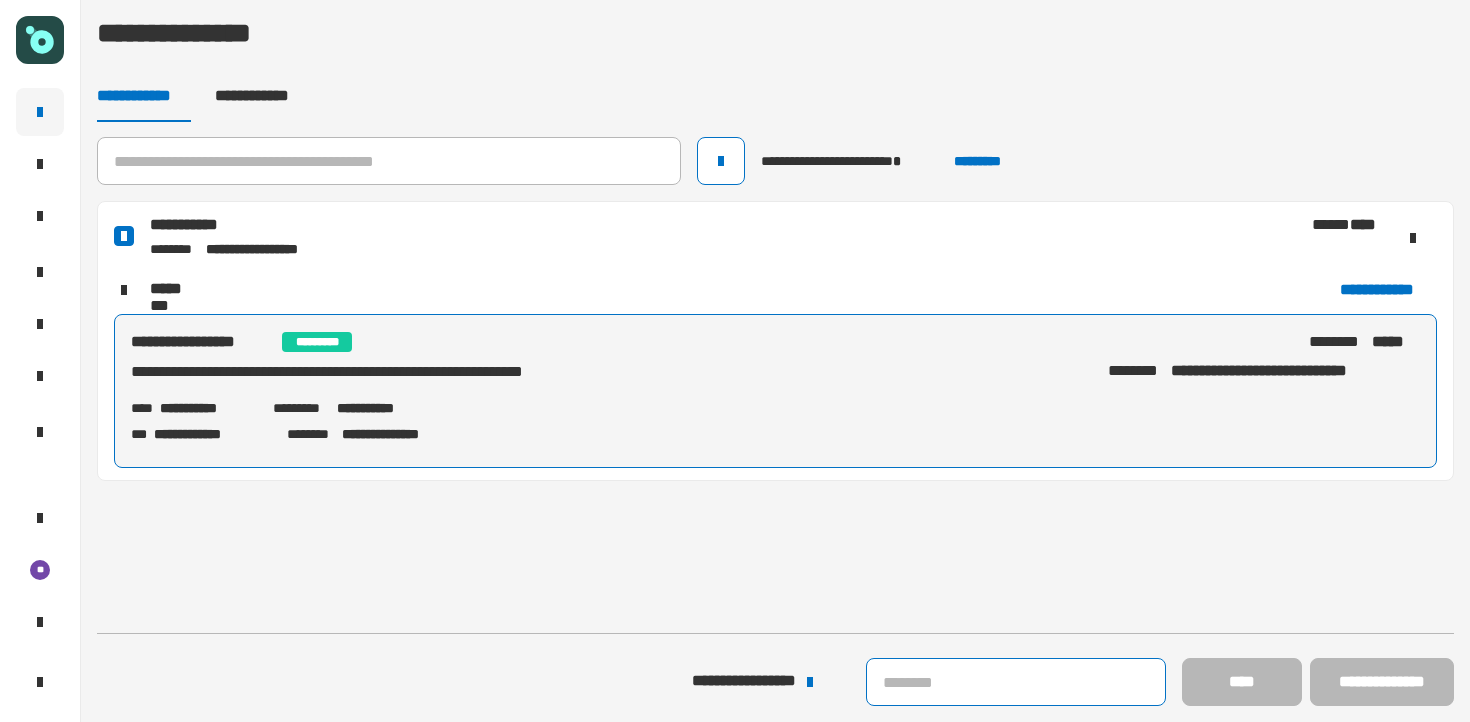 click 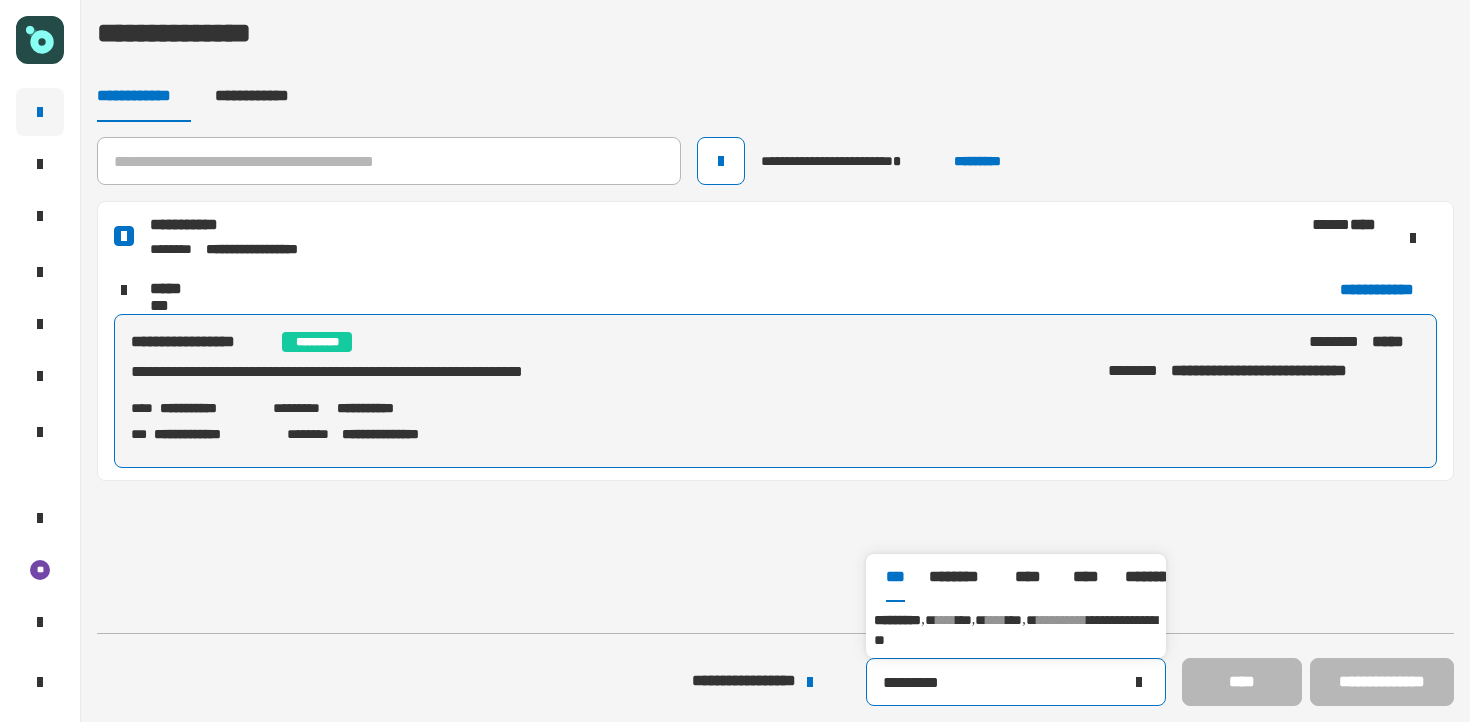 type on "*********" 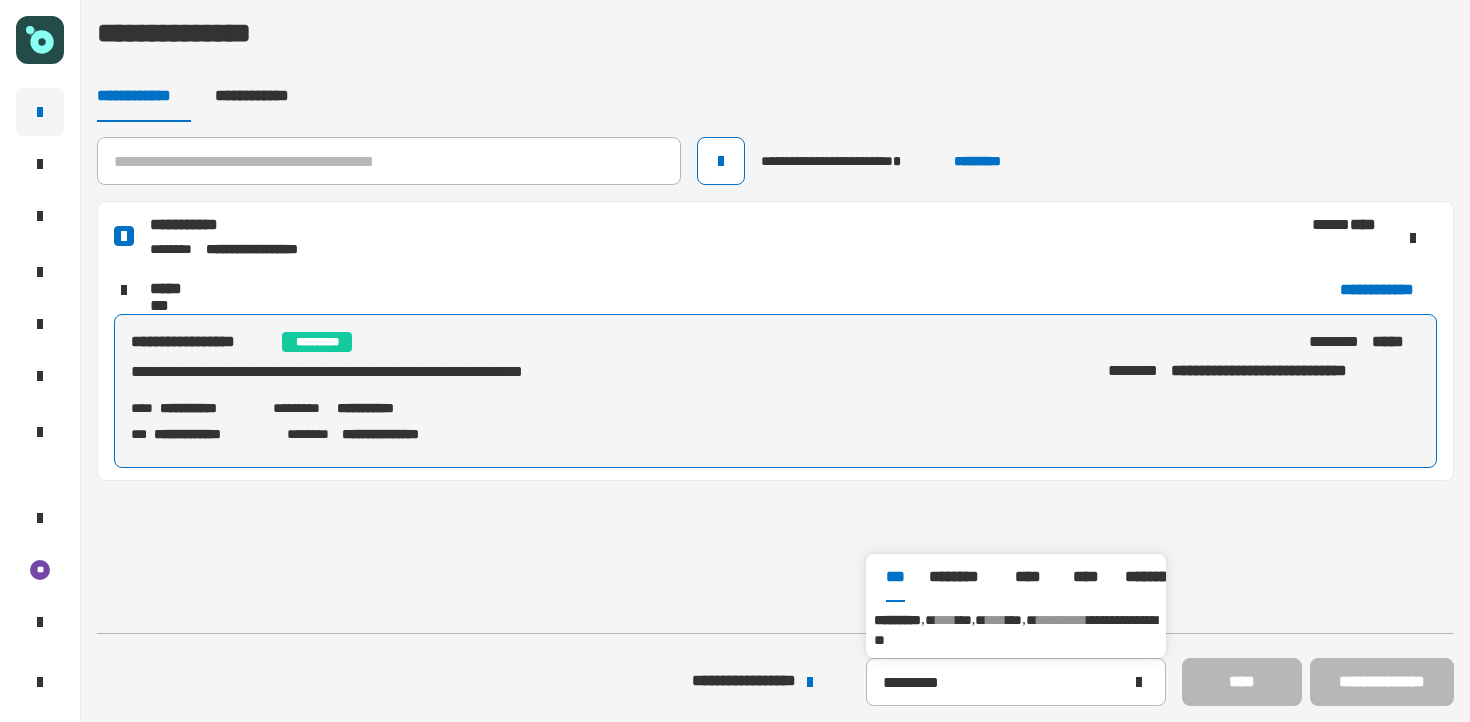 click on "****" at bounding box center [946, 620] 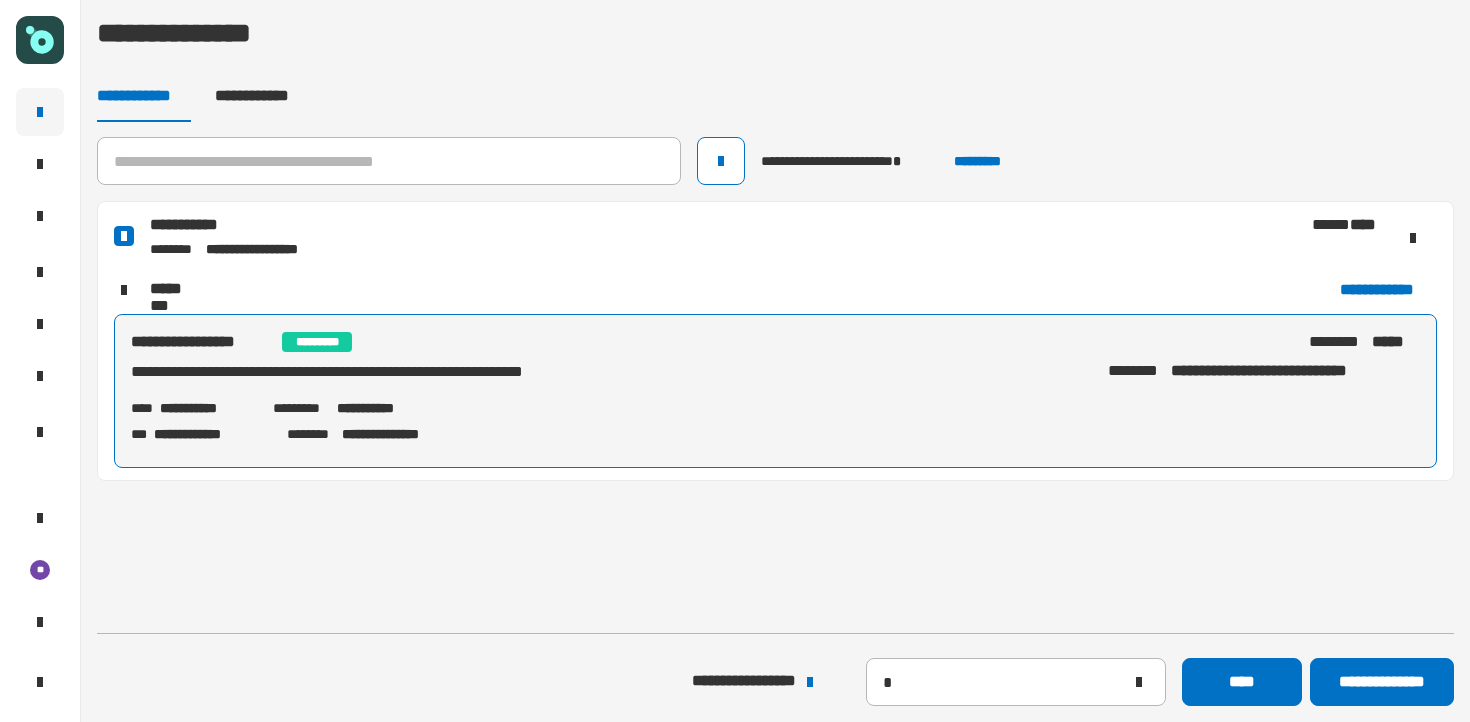 type on "*********" 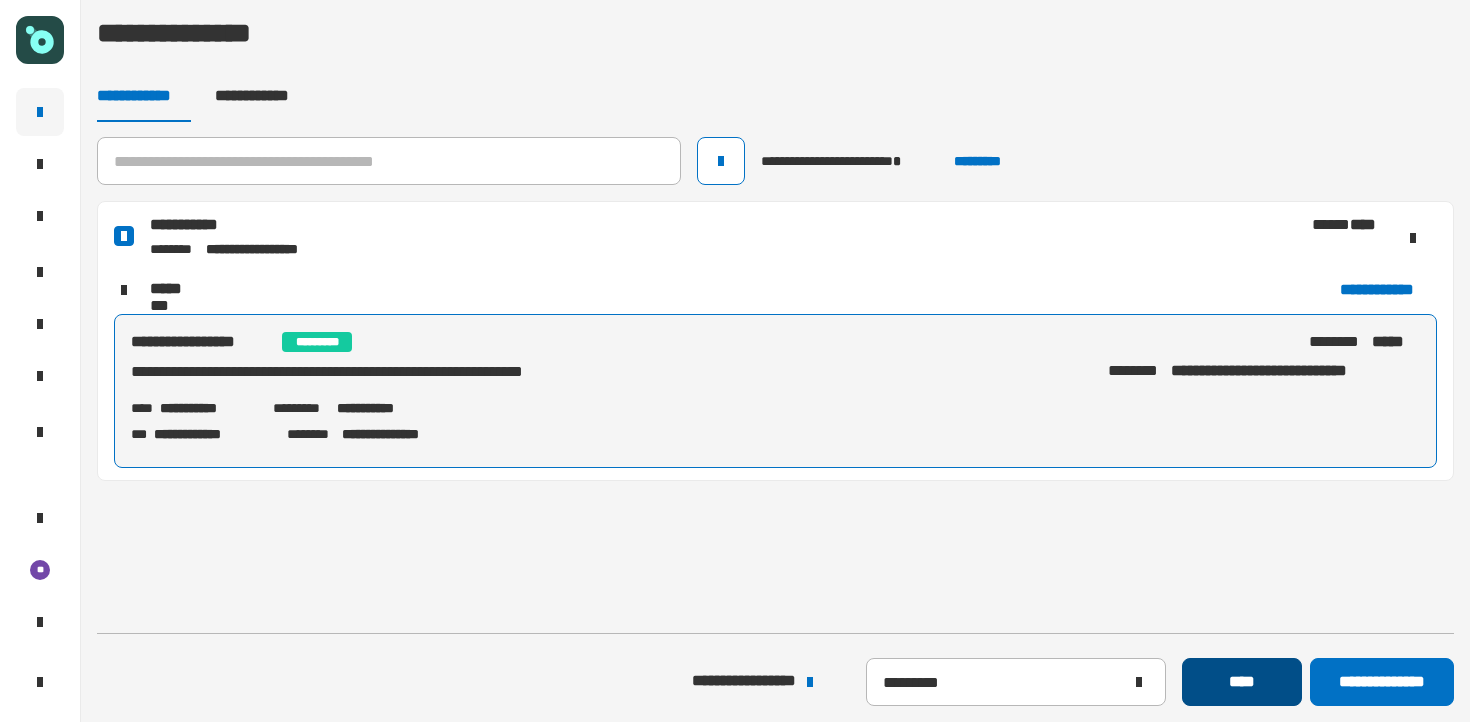 click on "****" 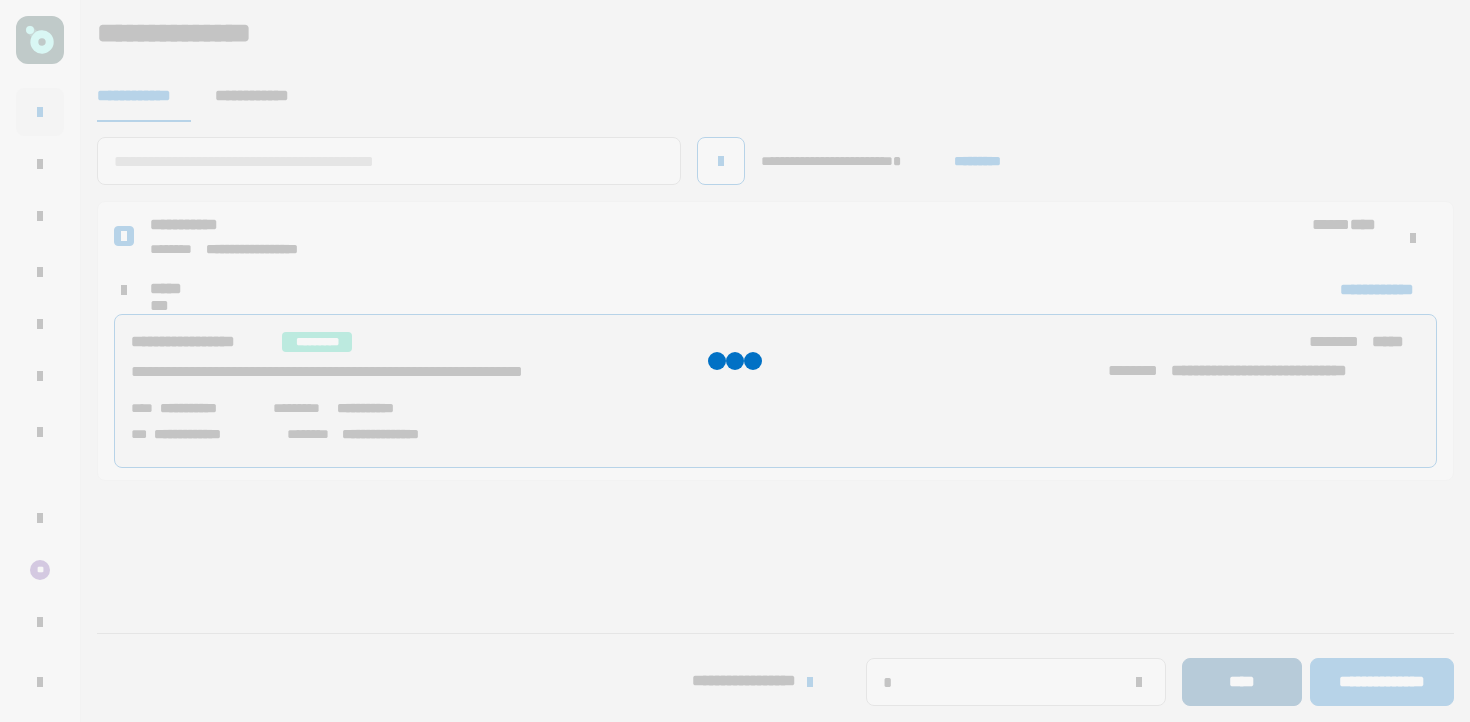 type 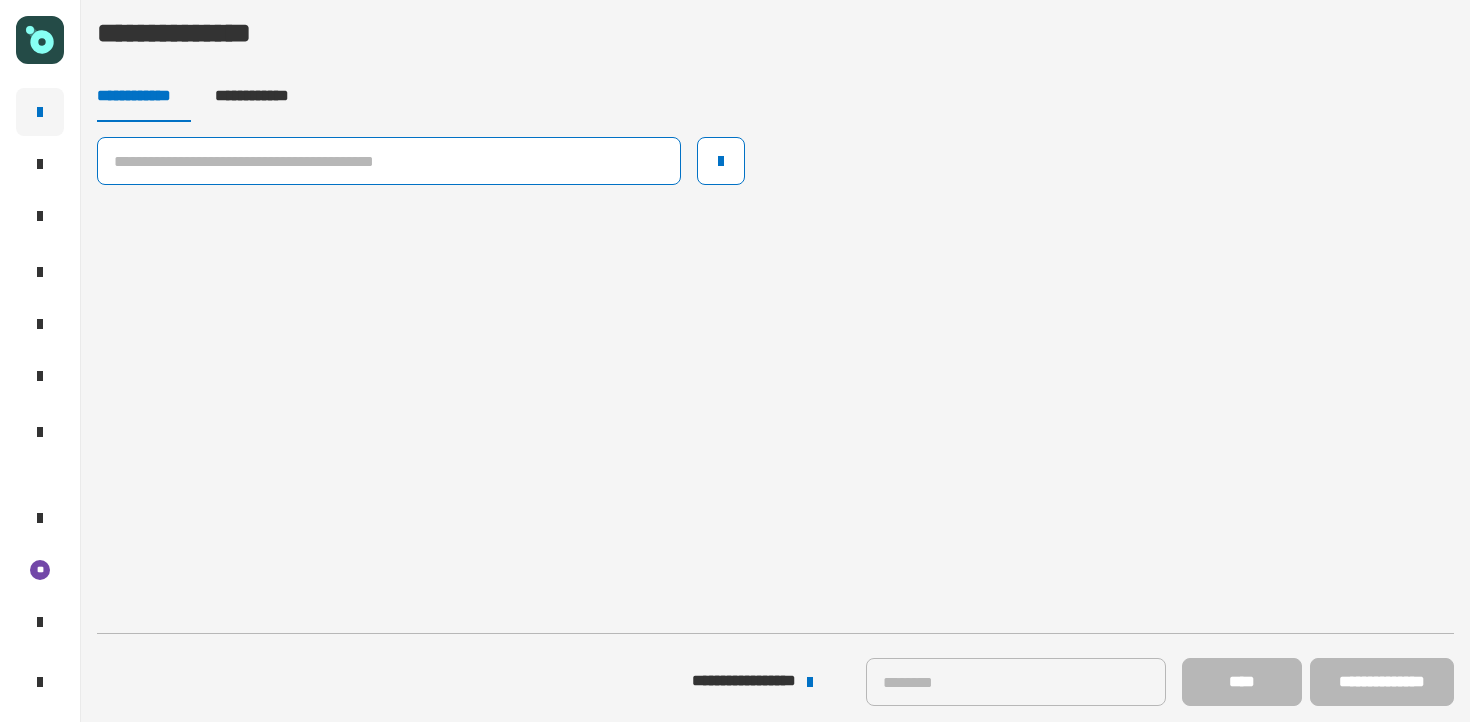 click 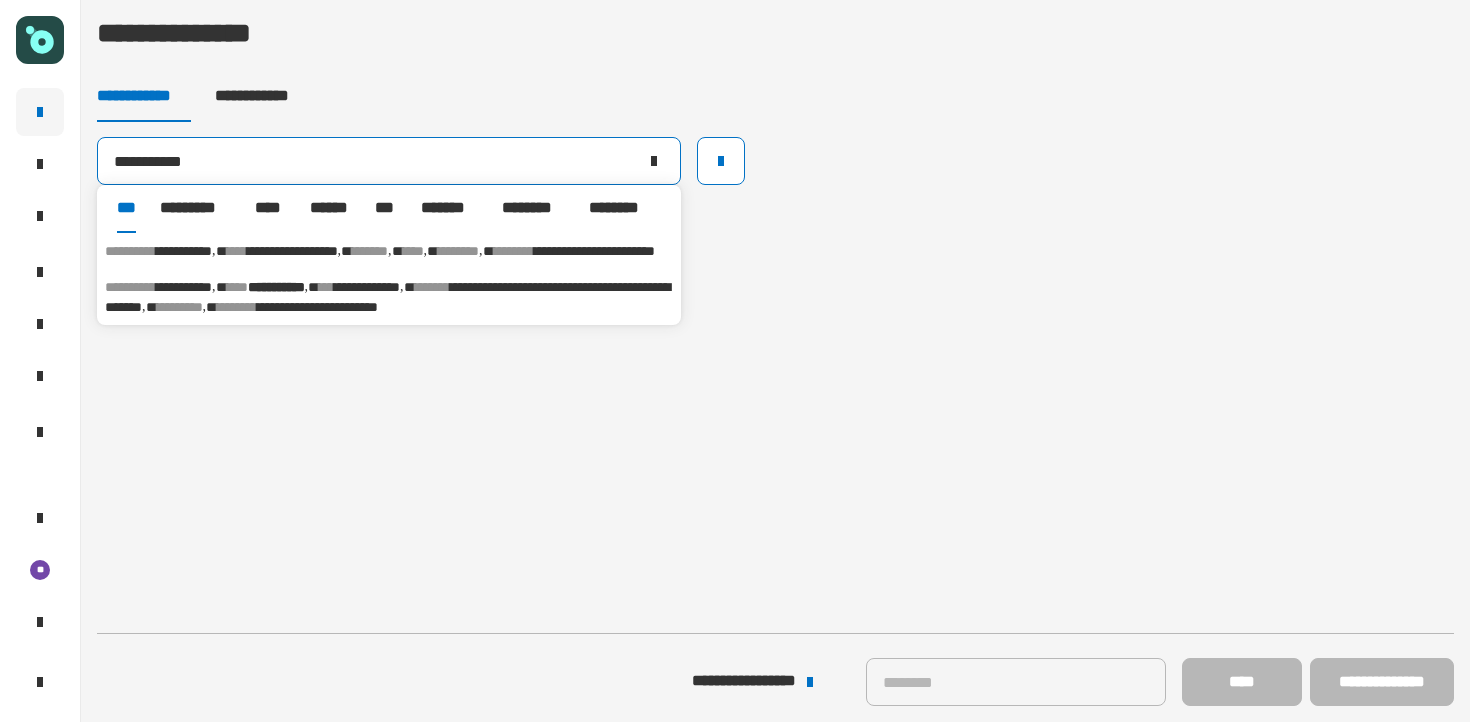 type on "**********" 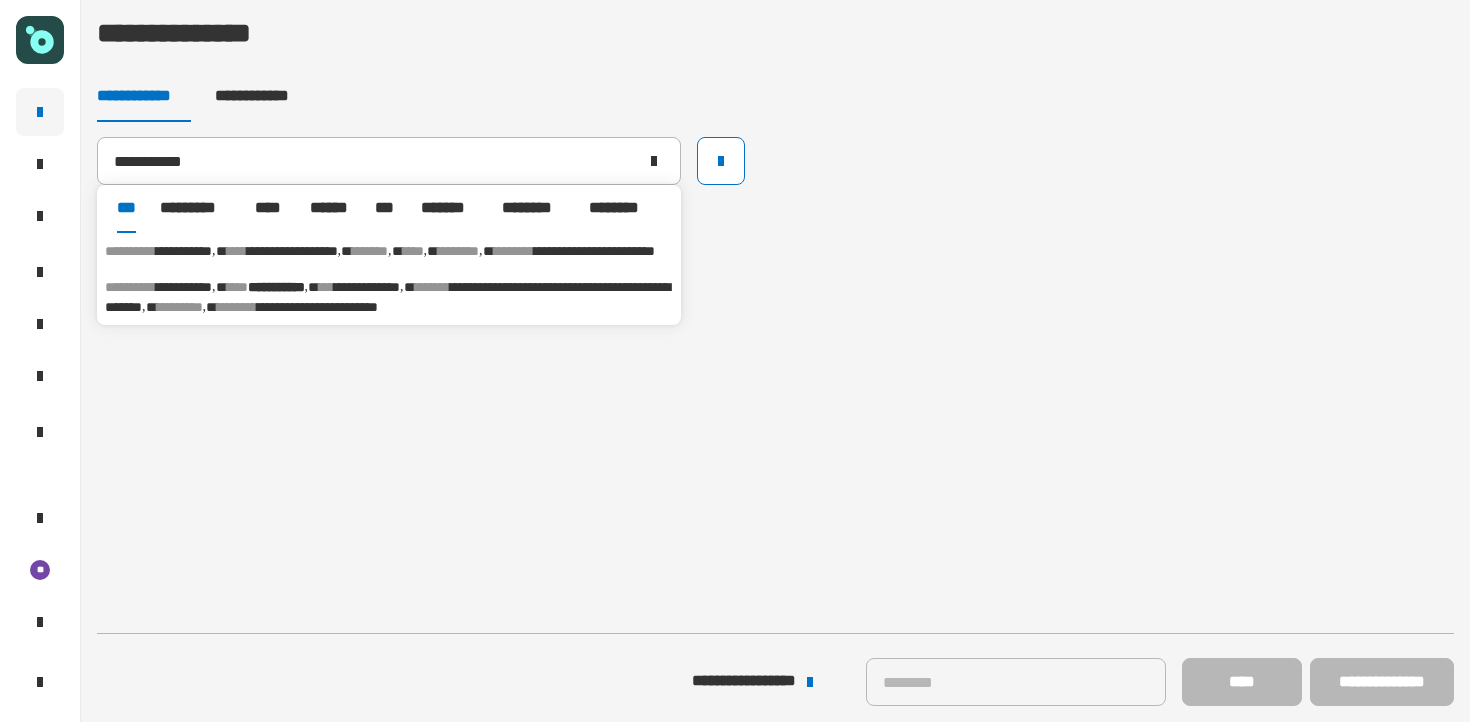 click on "**********" at bounding box center [276, 287] 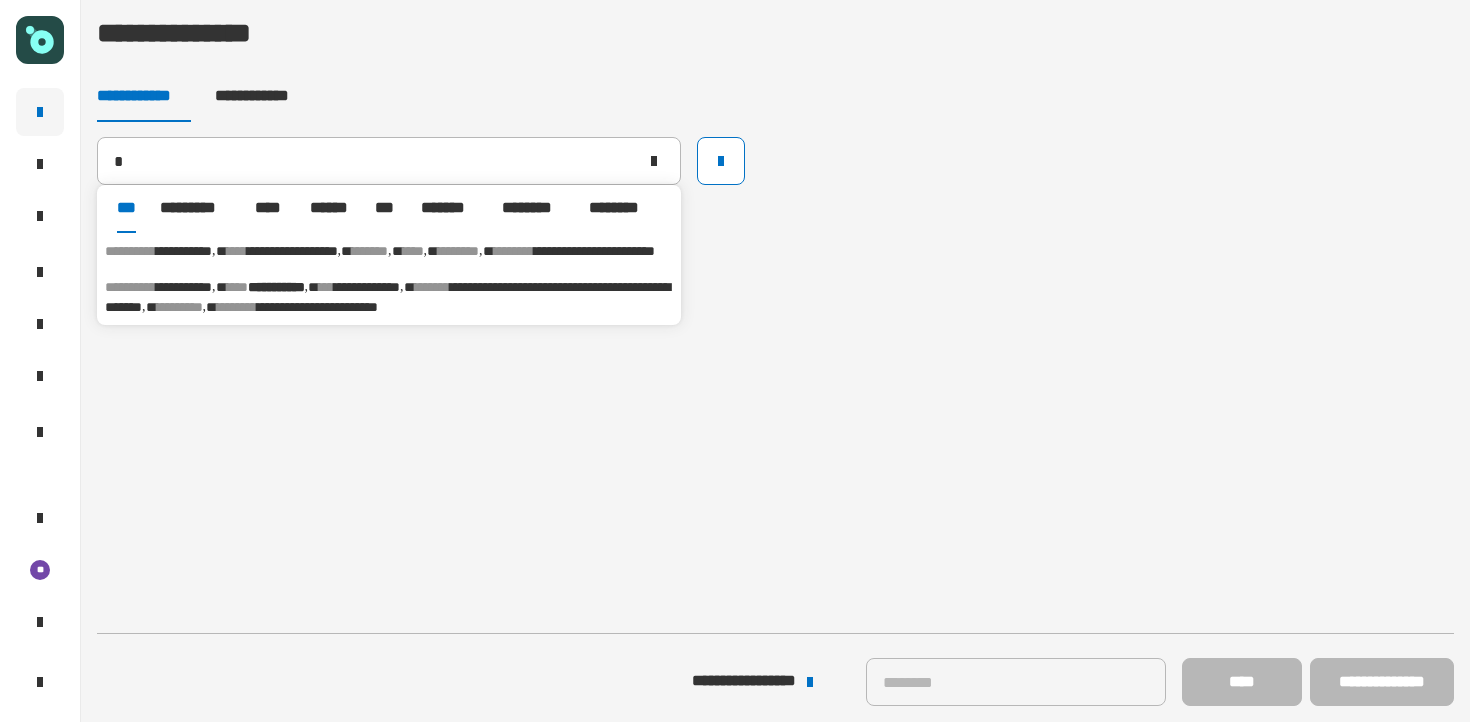 type 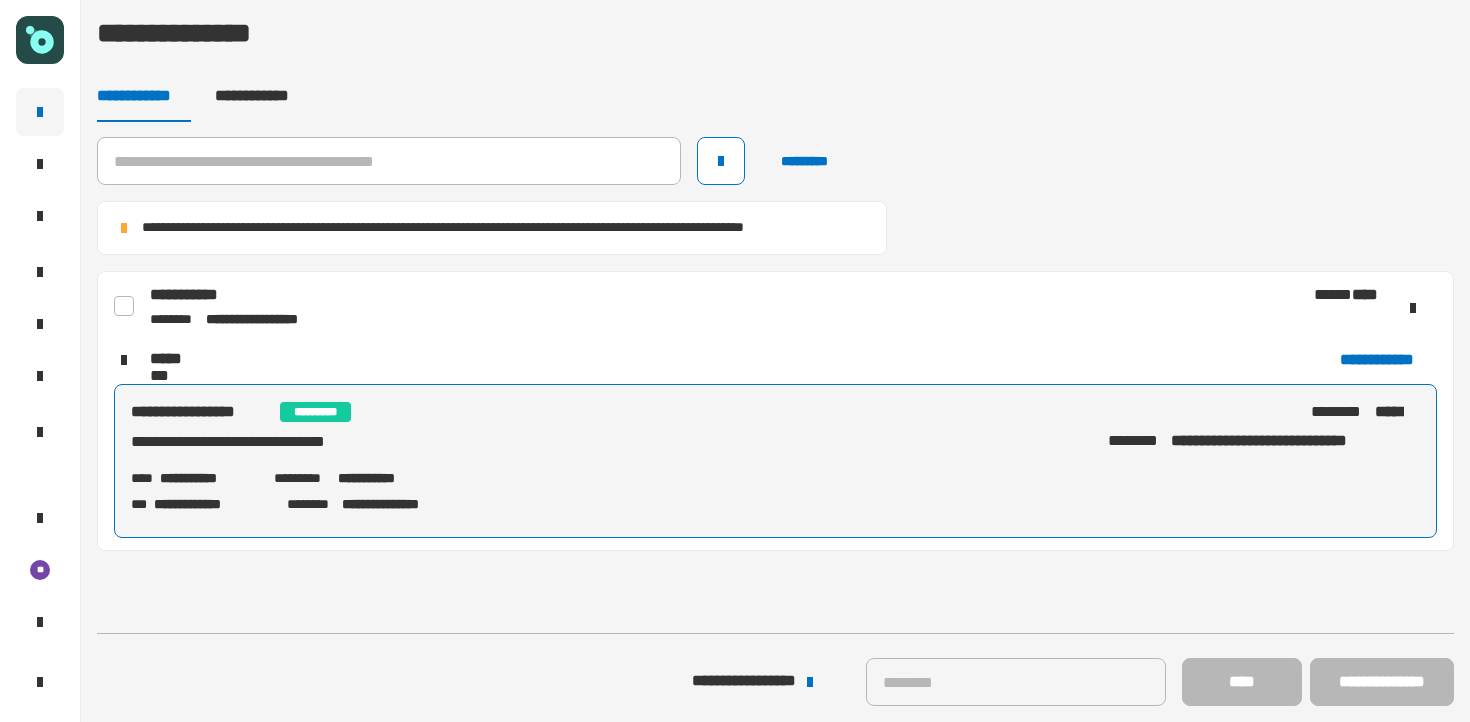 click on "**********" 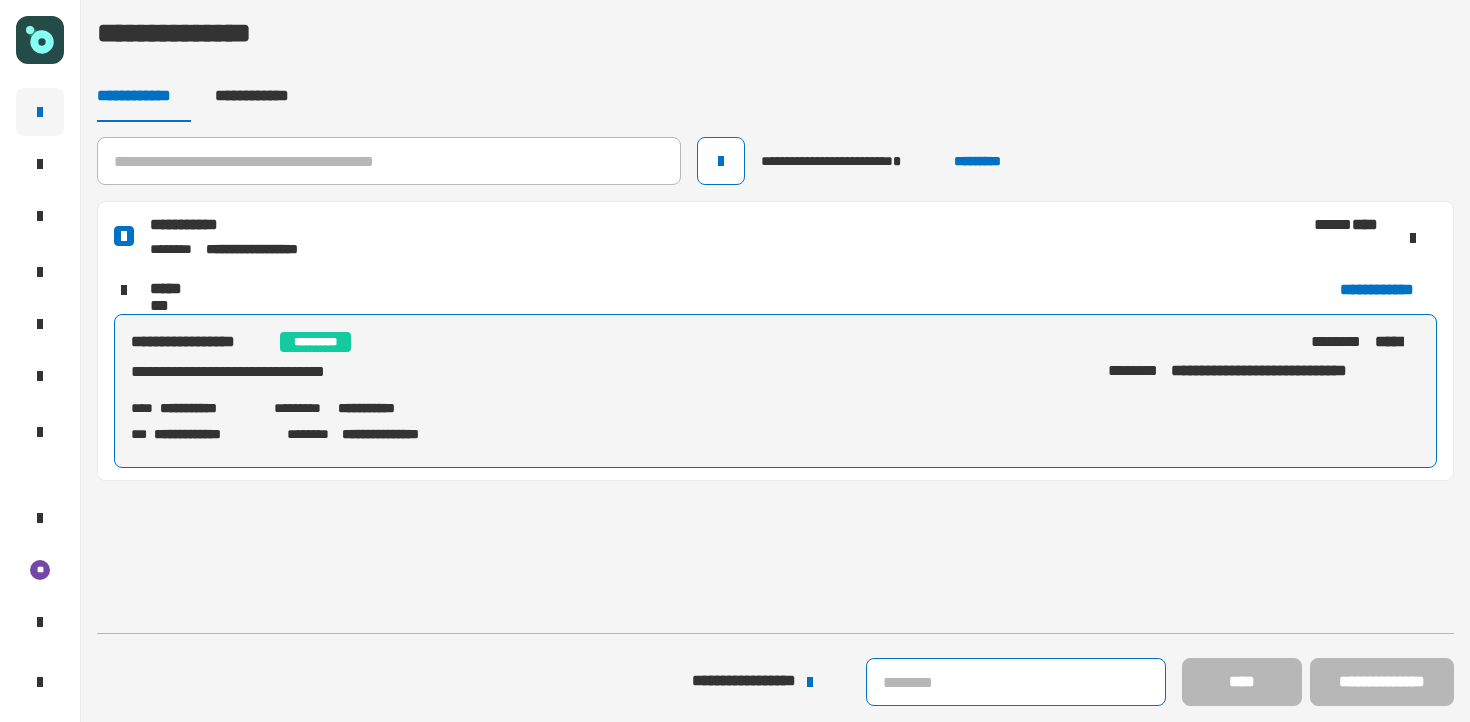 click 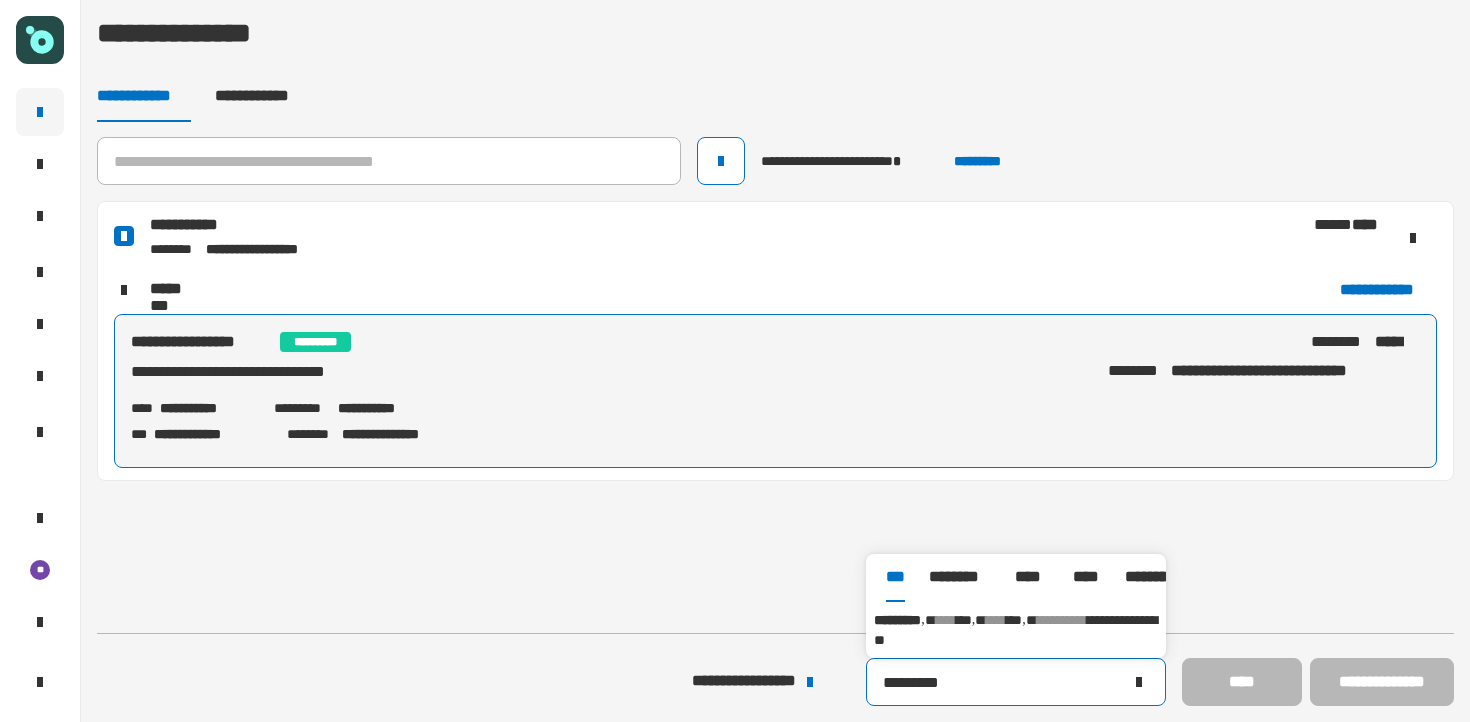type on "*********" 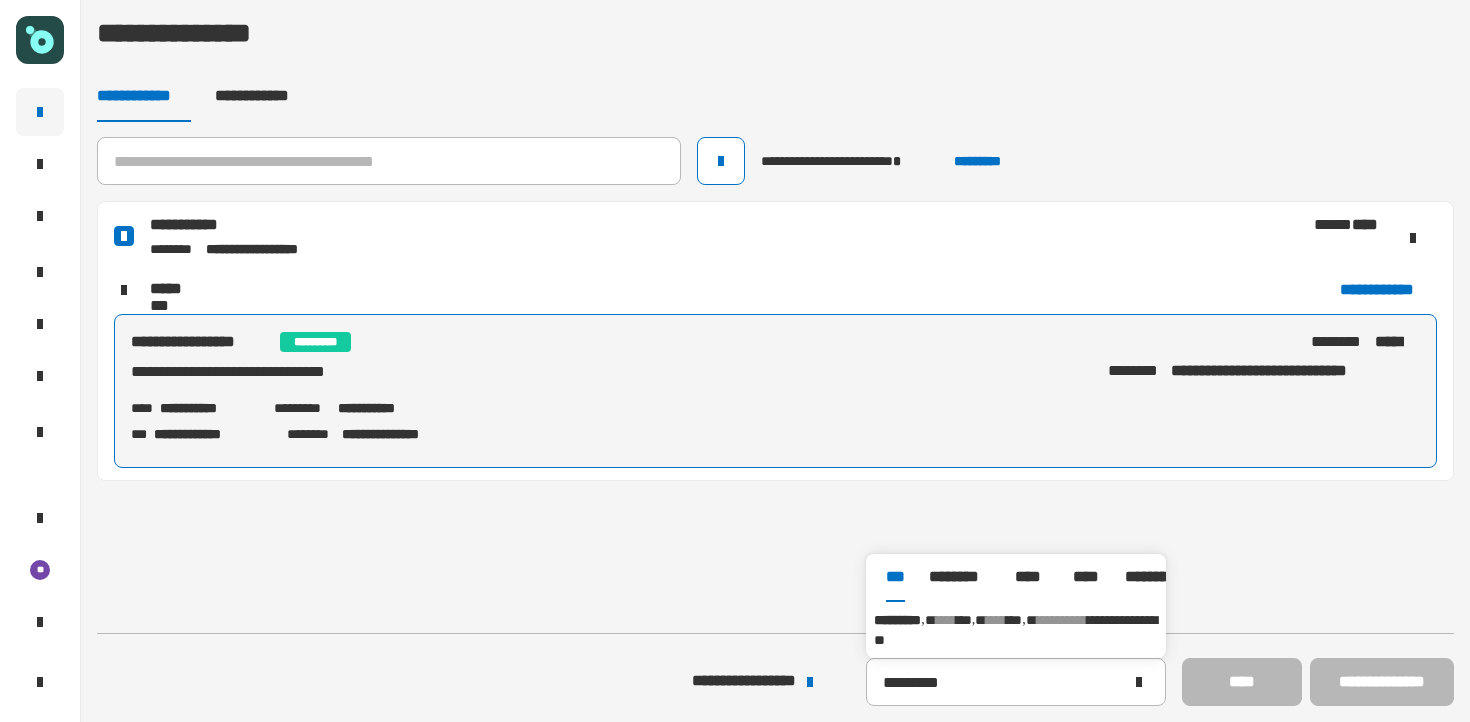 click on "**********" at bounding box center [1015, 630] 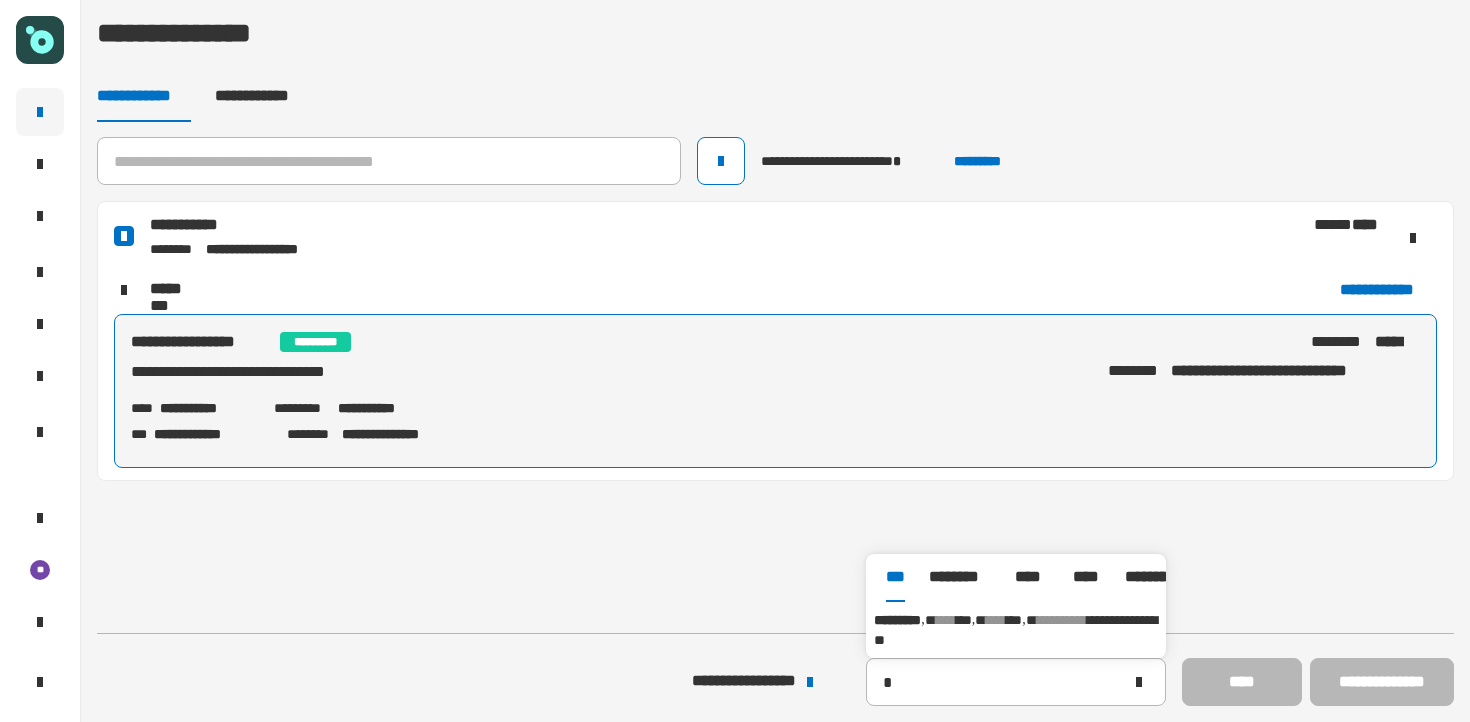 type on "*********" 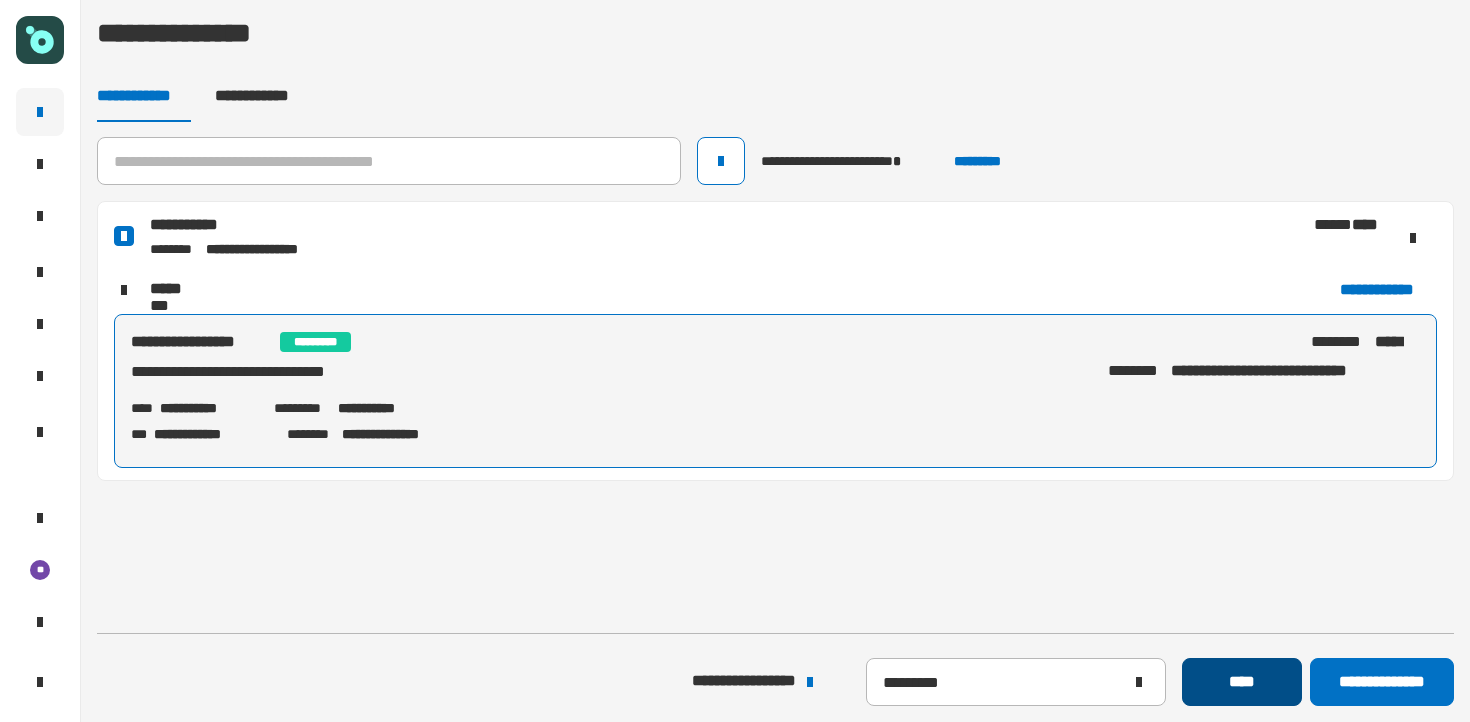click on "****" 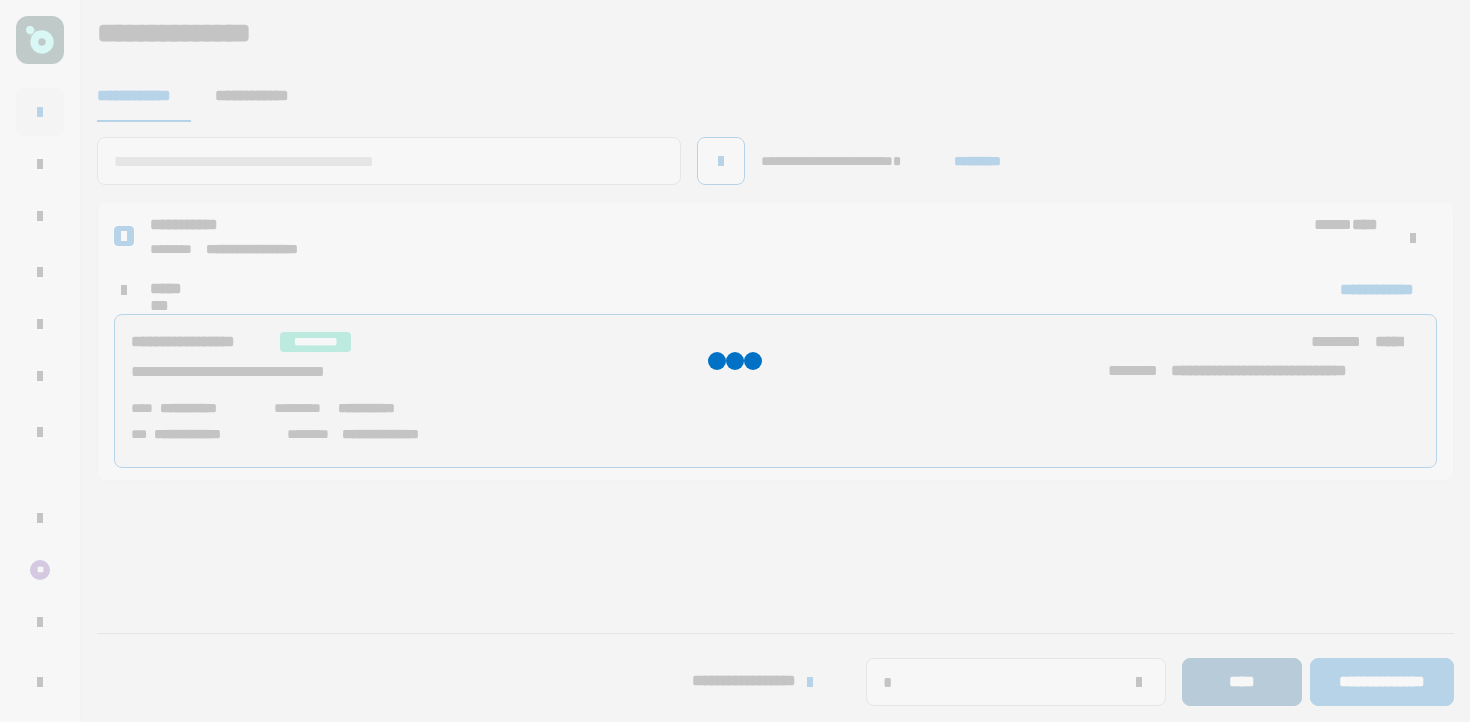 type 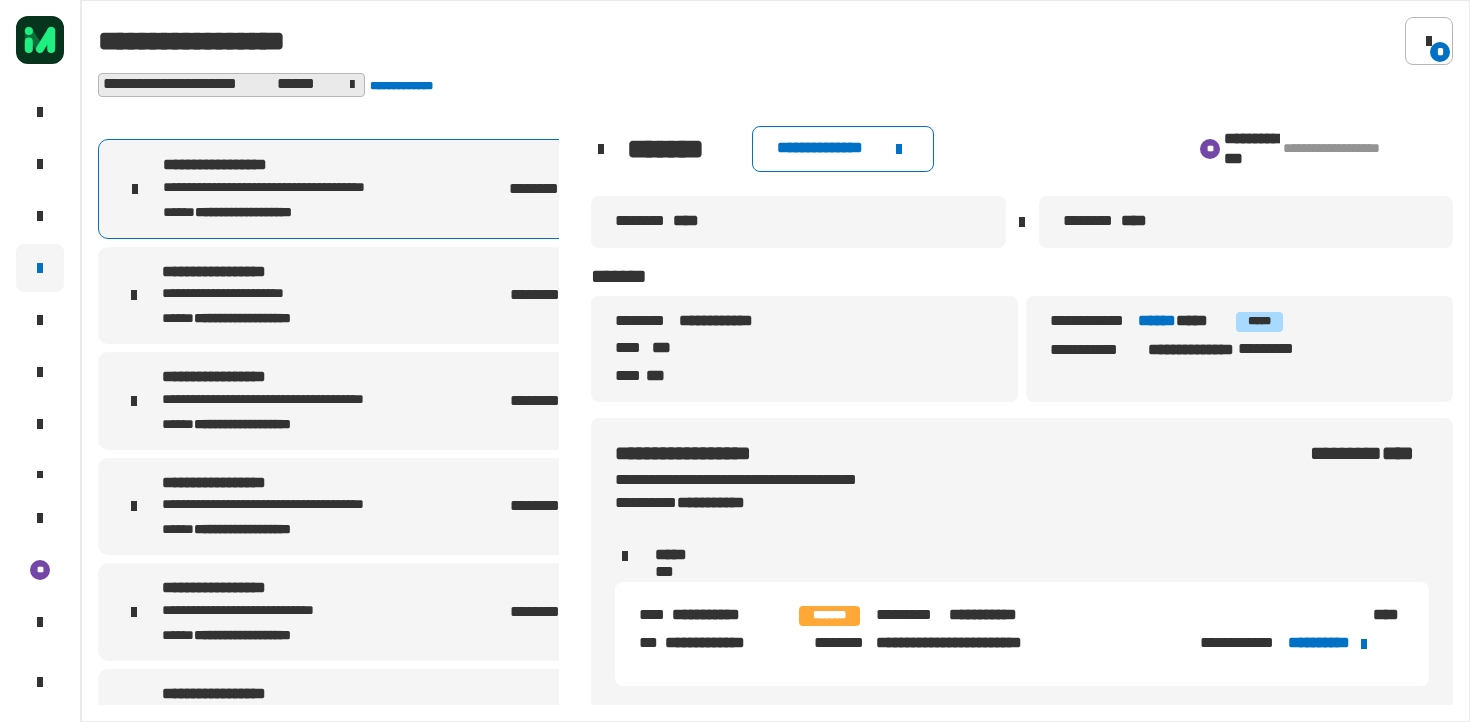 scroll, scrollTop: 0, scrollLeft: 0, axis: both 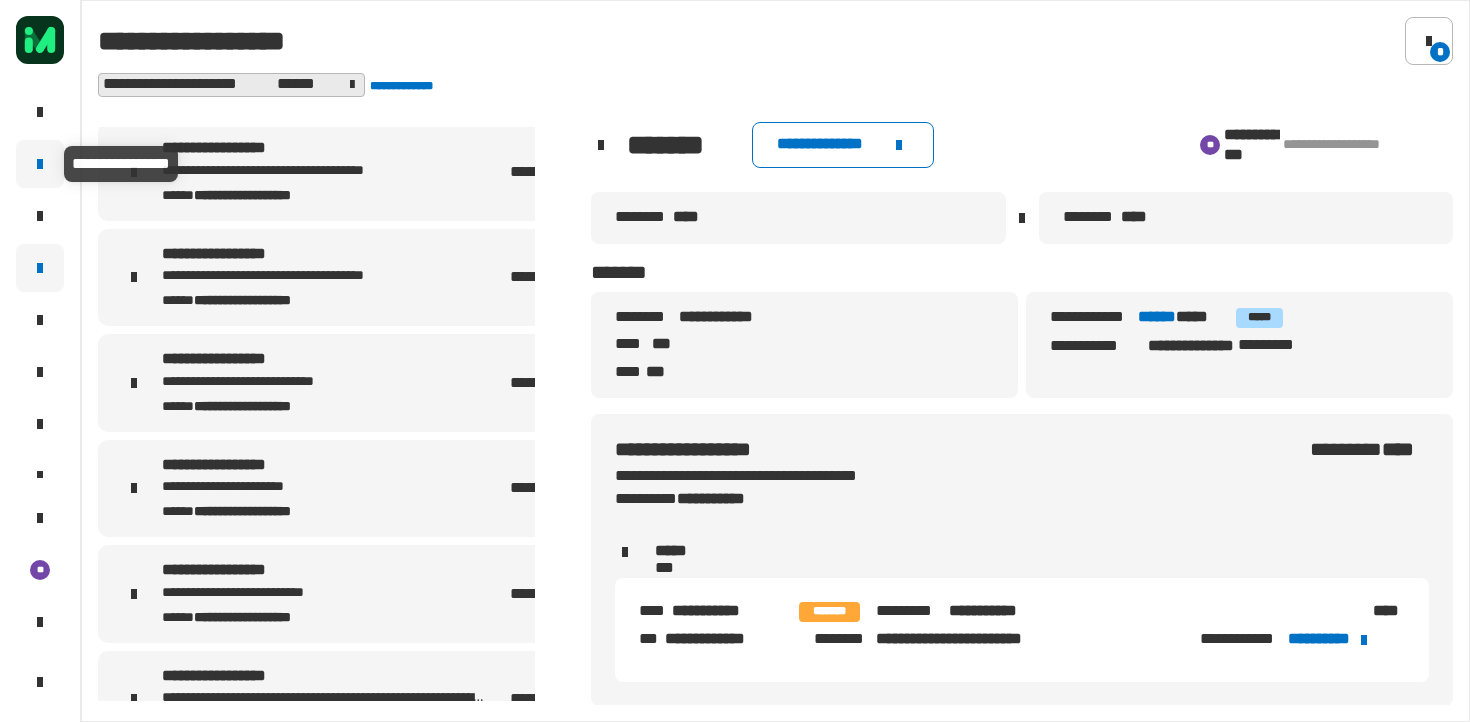 click 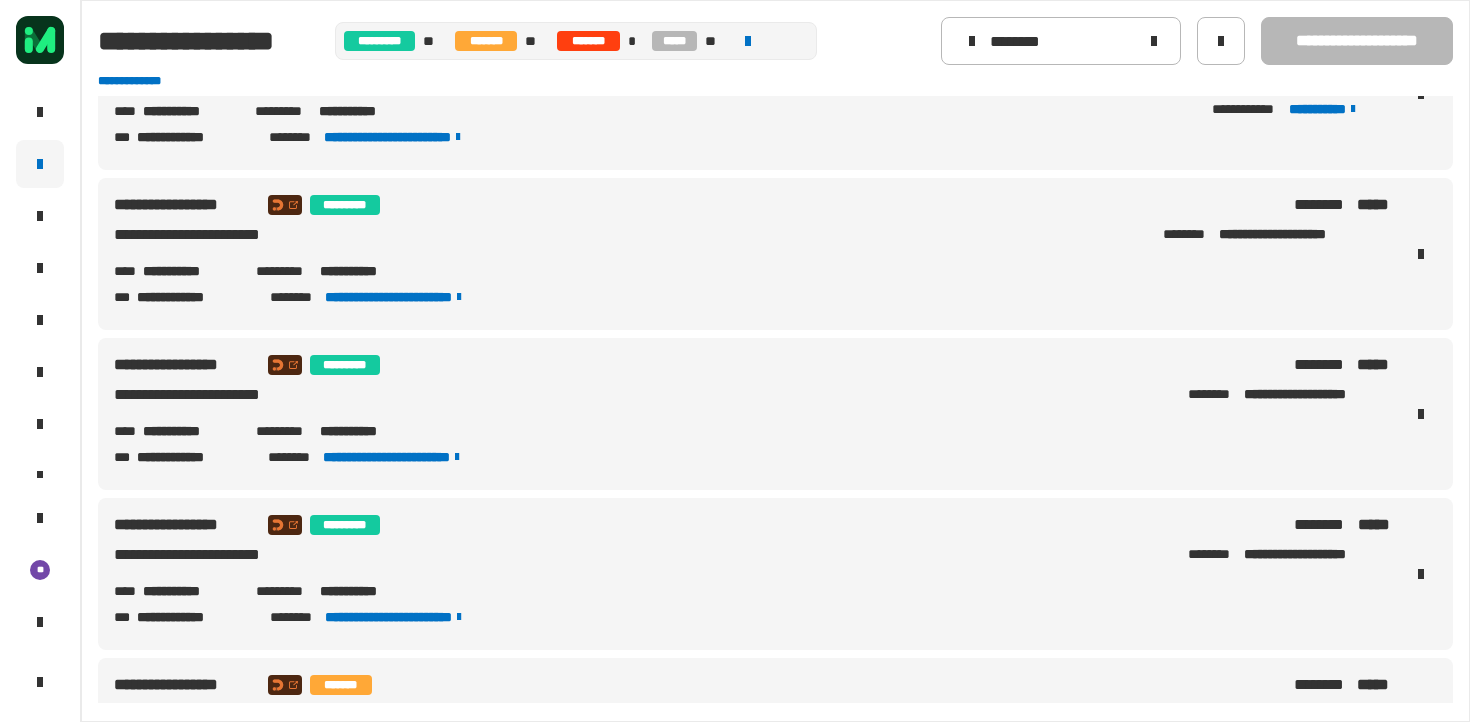scroll, scrollTop: 100, scrollLeft: 0, axis: vertical 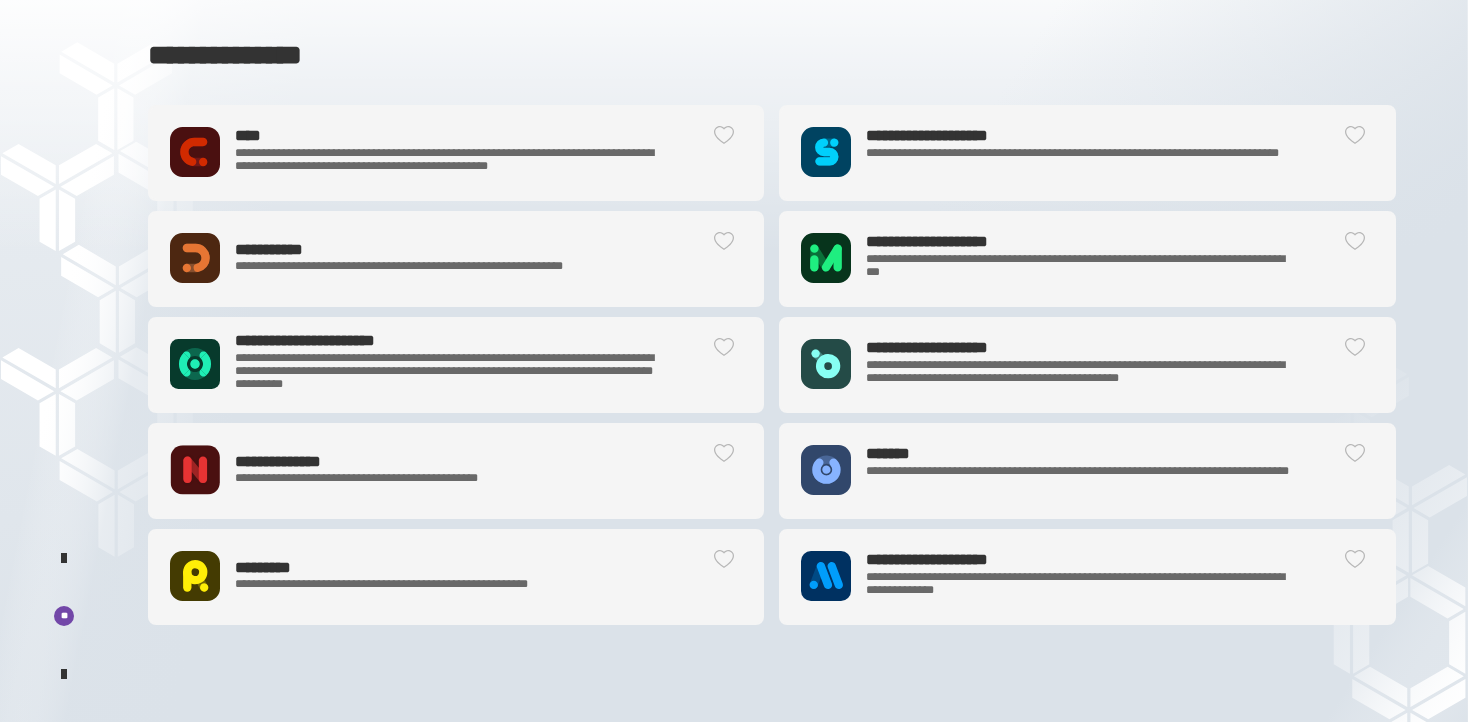 click on "**********" 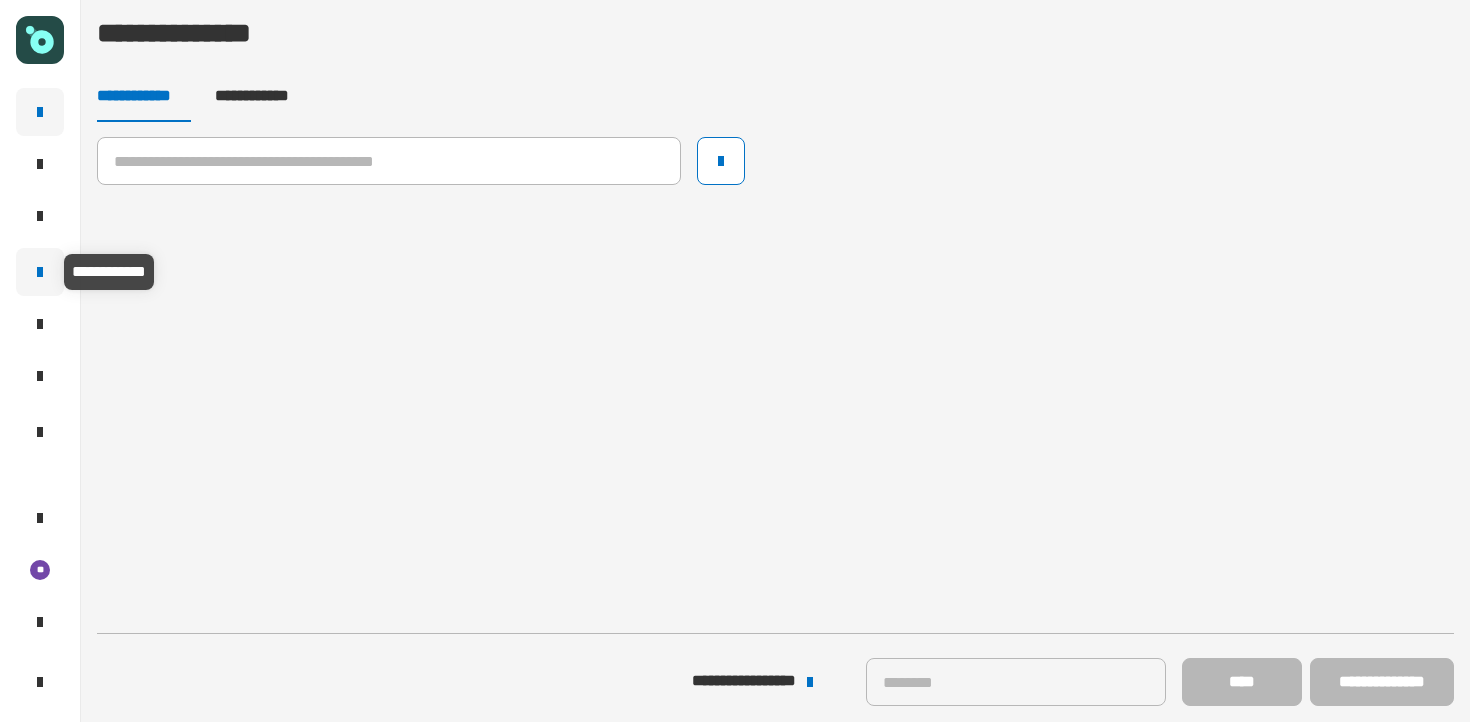 click 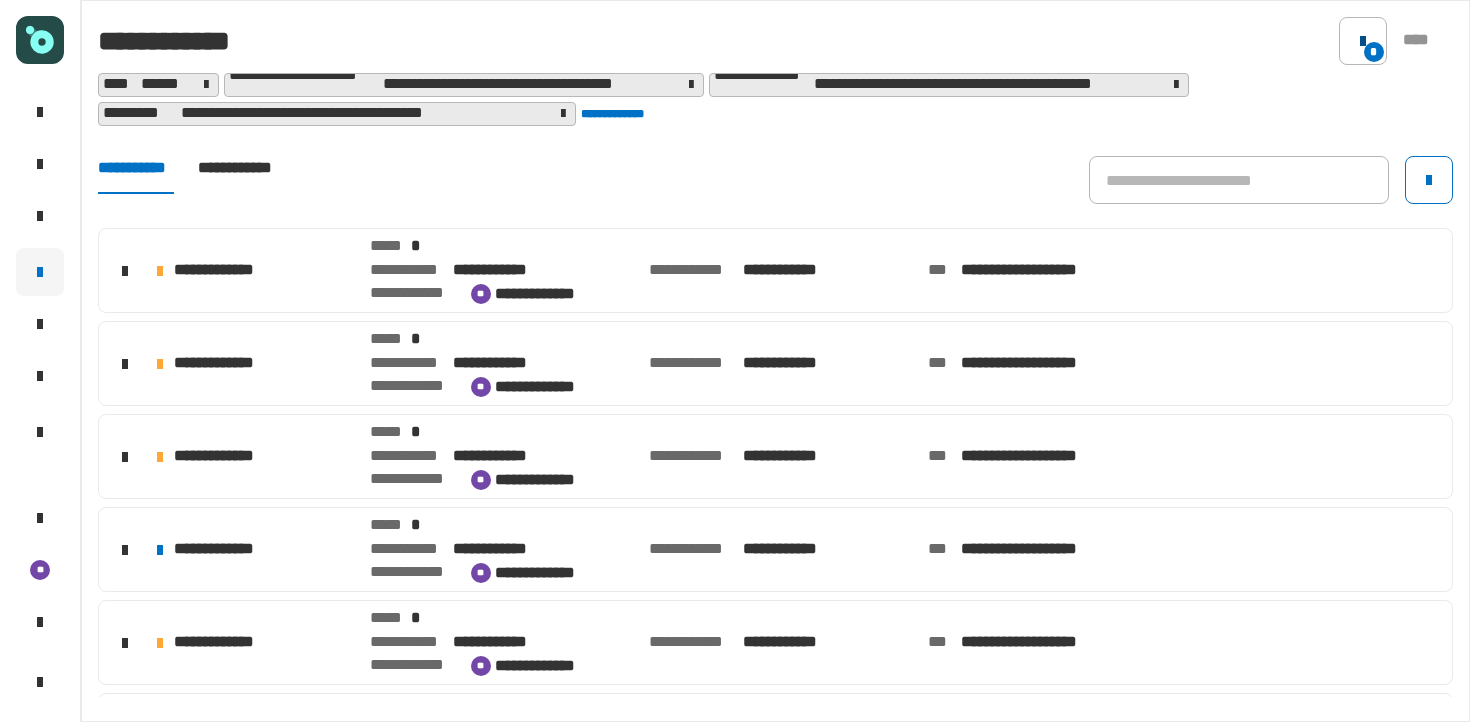 click on "*" 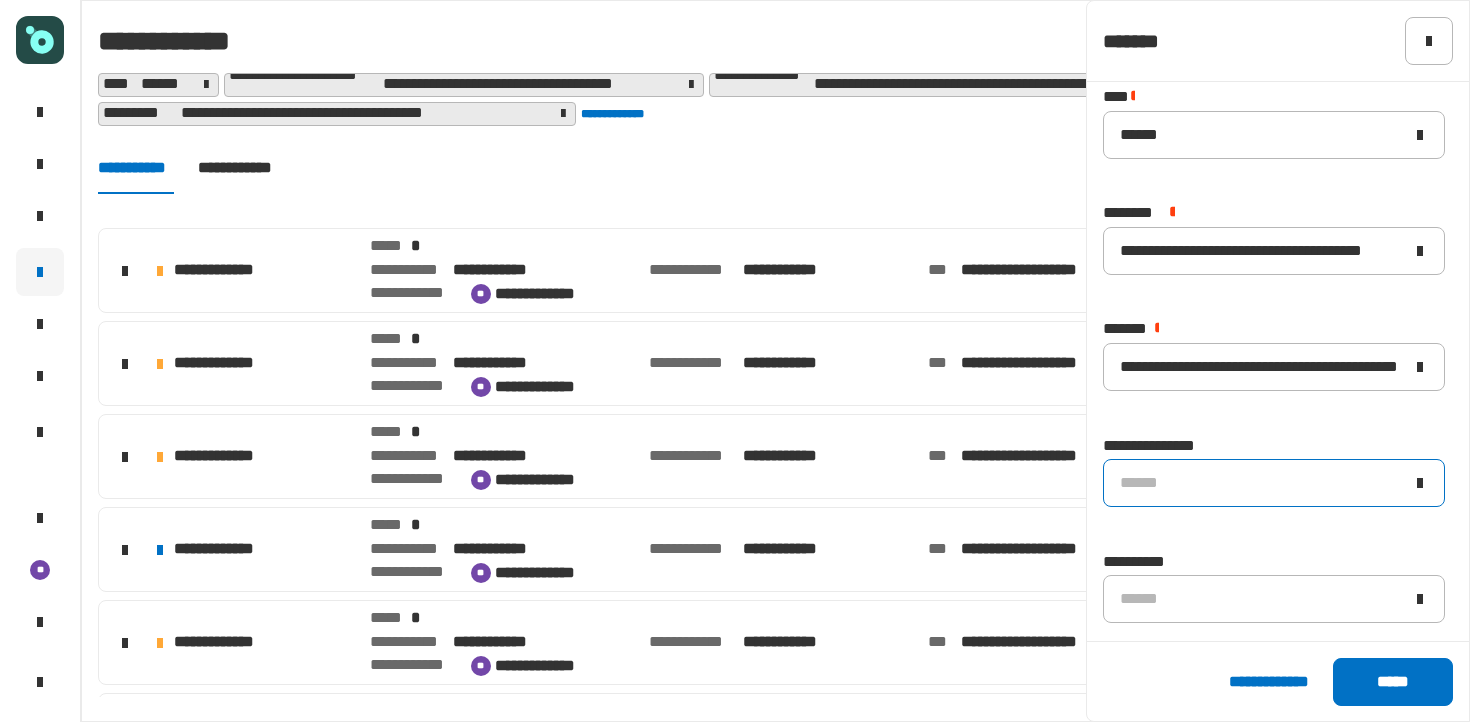 scroll, scrollTop: 12, scrollLeft: 0, axis: vertical 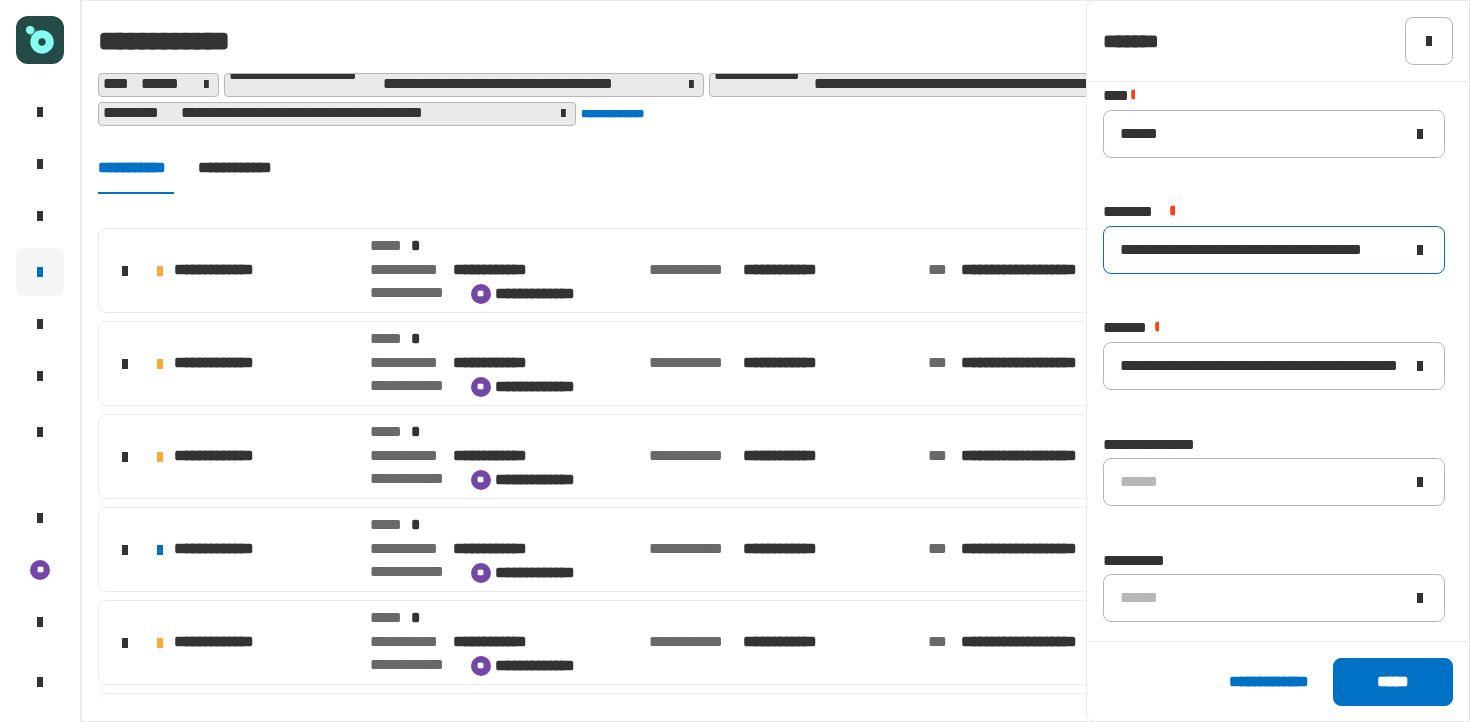 click 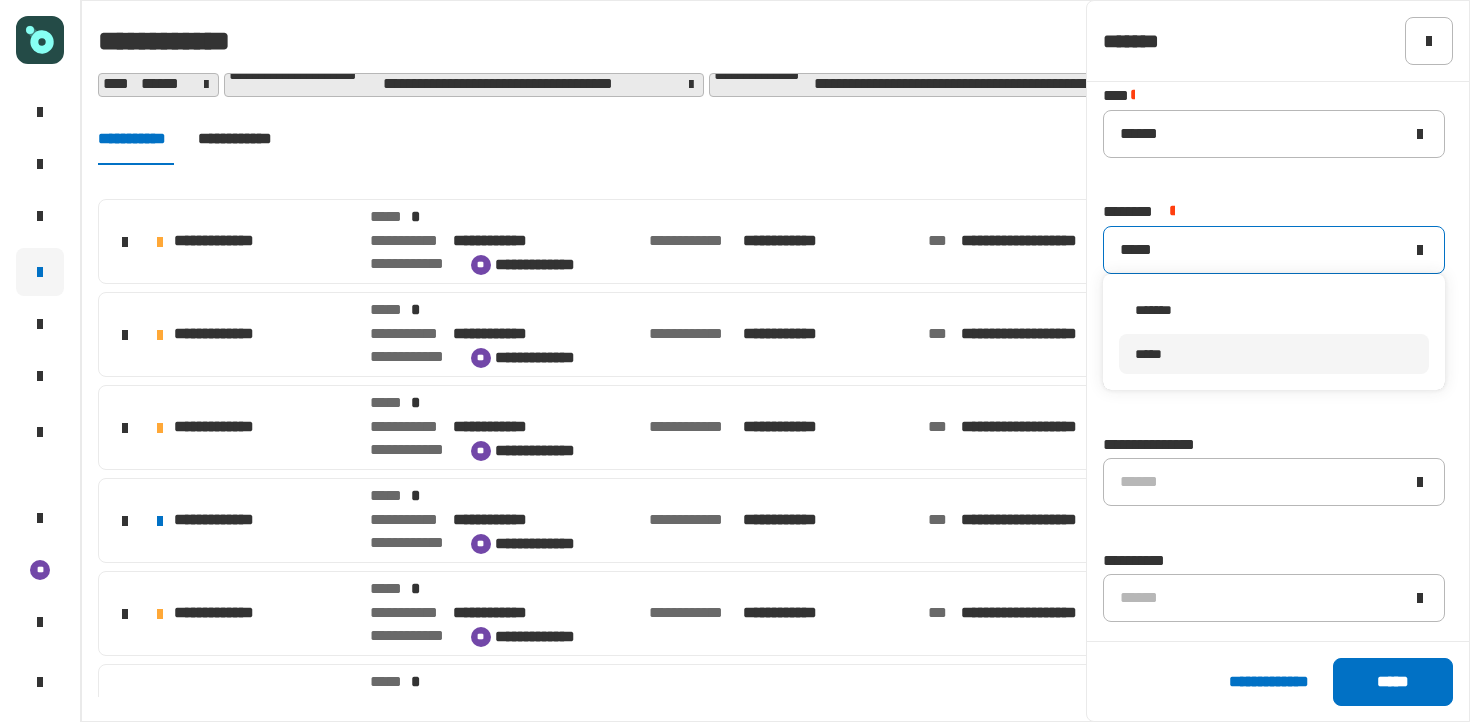 click on "*******" 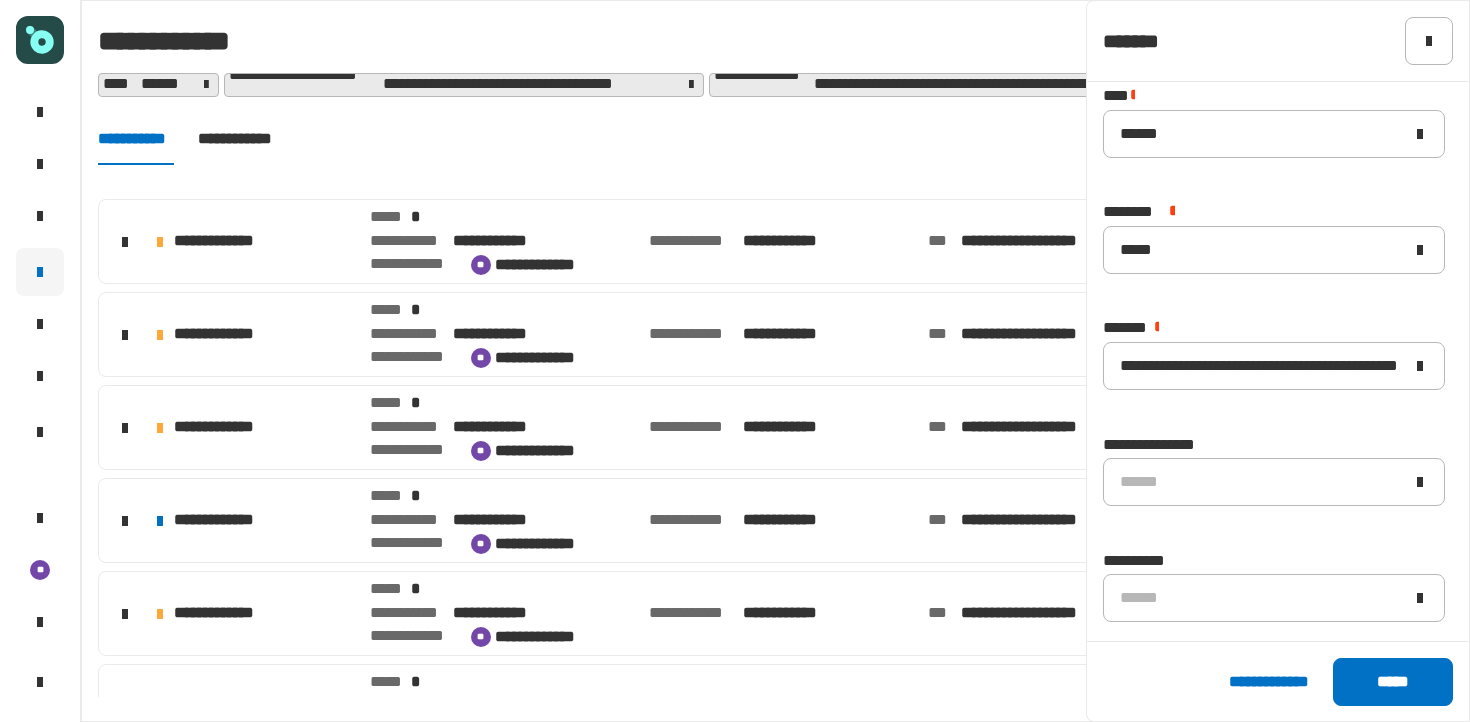 click on "*******" 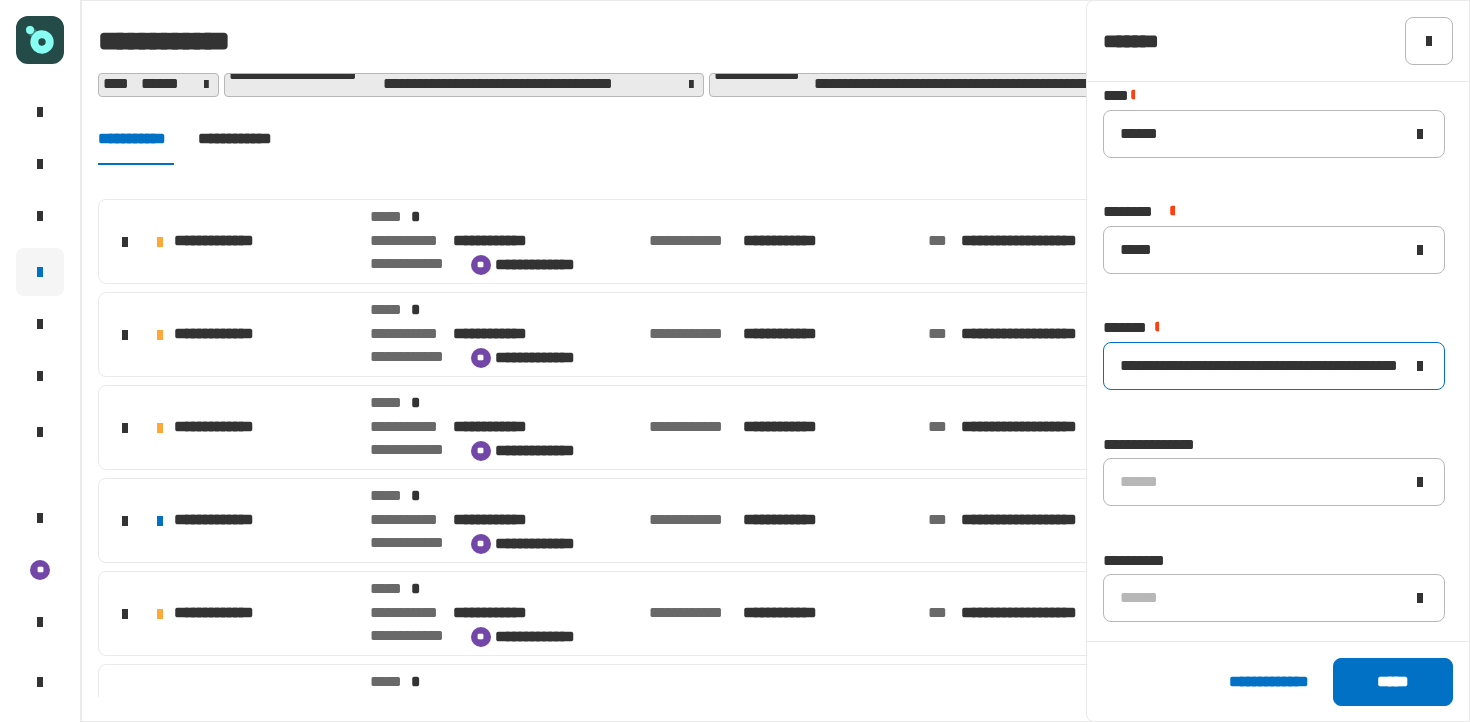click on "**********" 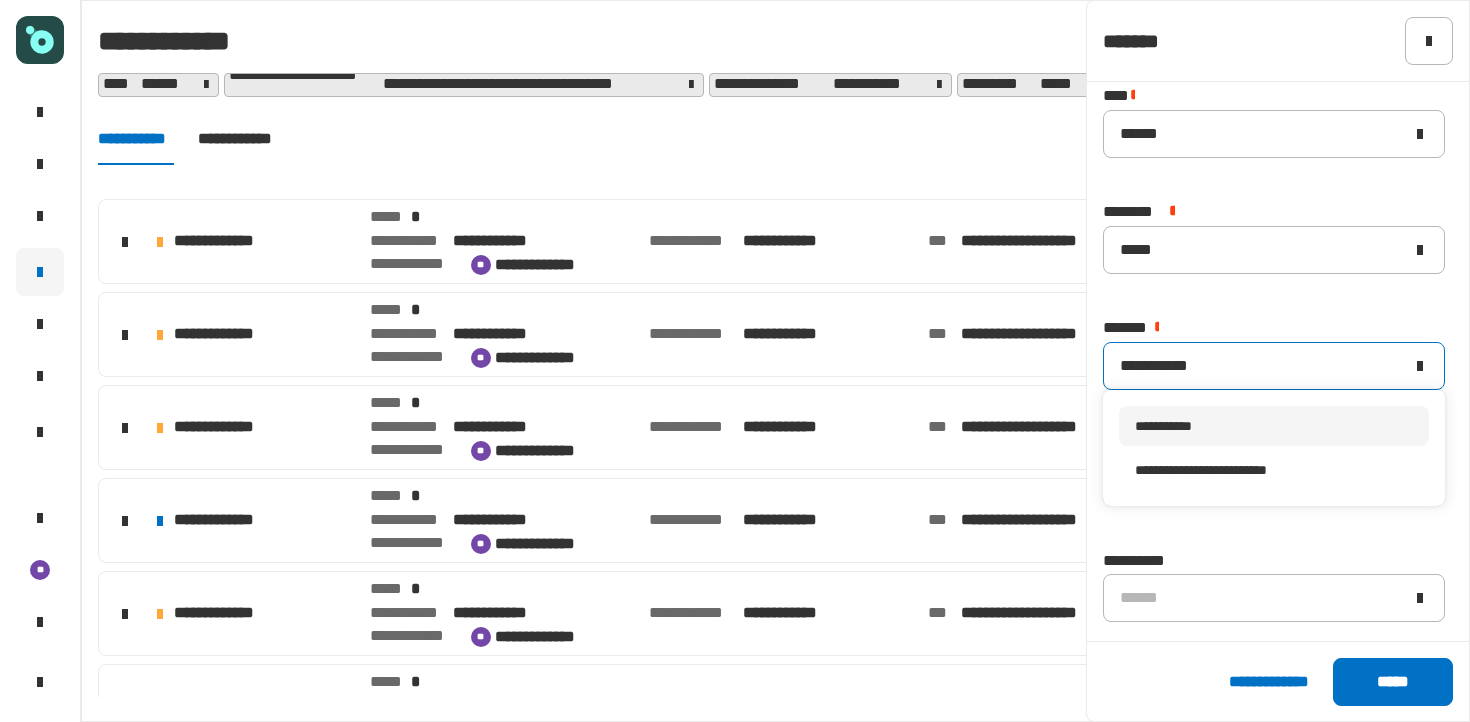 click on "*******" 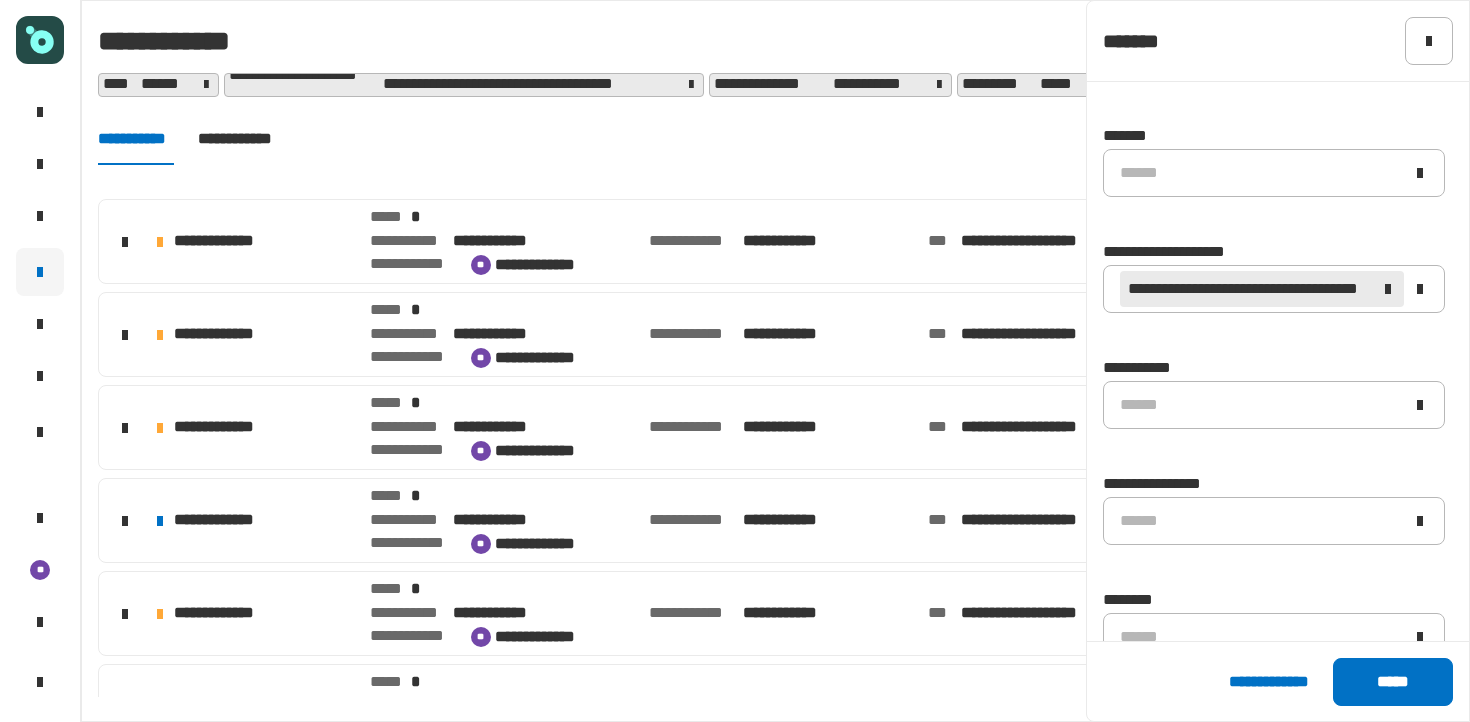 scroll, scrollTop: 801, scrollLeft: 0, axis: vertical 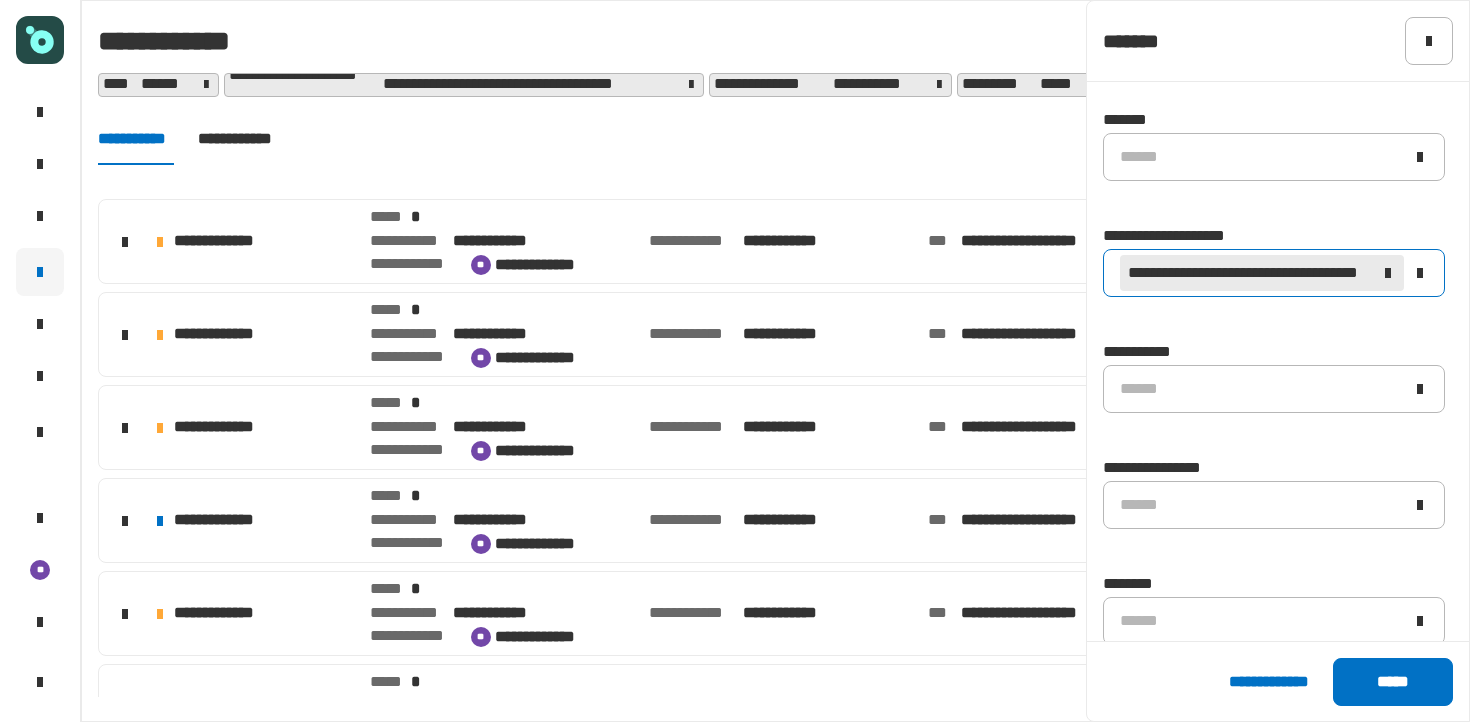 click 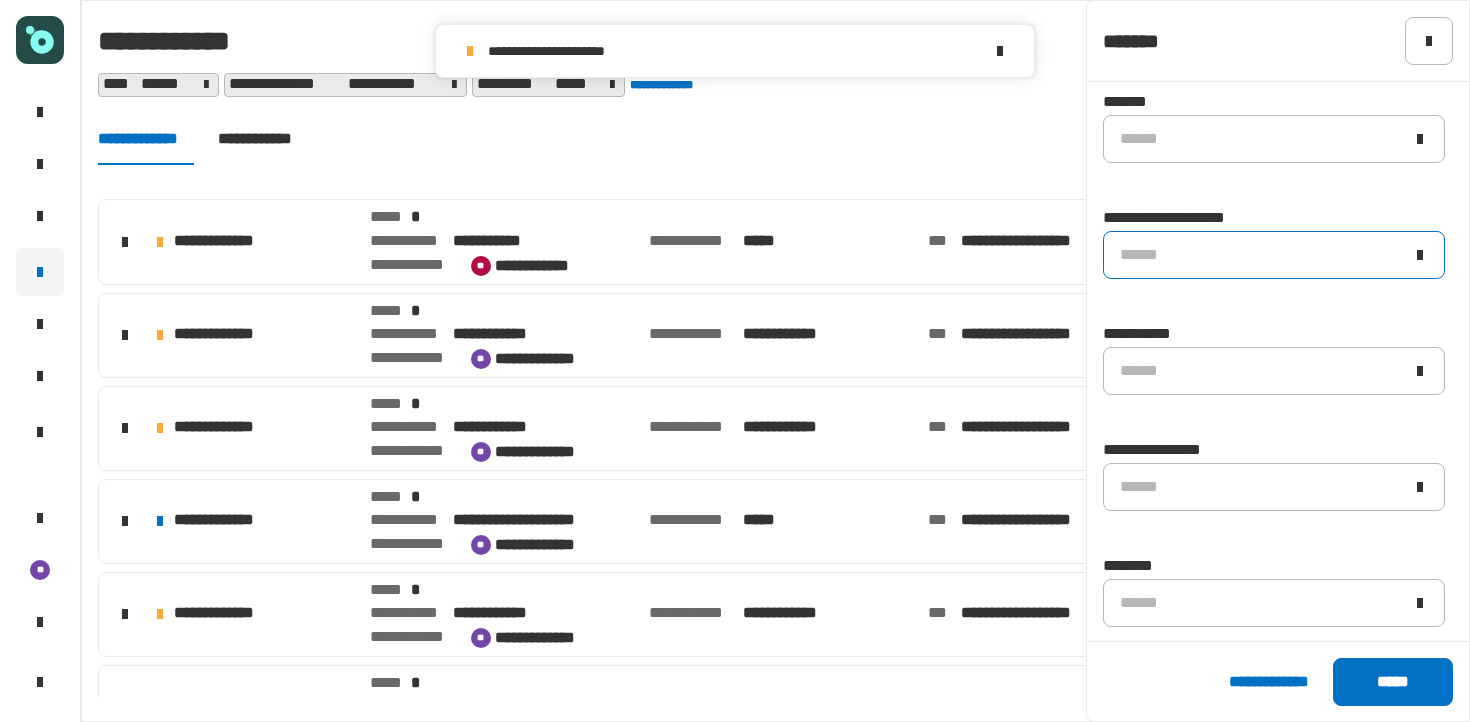 scroll, scrollTop: 821, scrollLeft: 0, axis: vertical 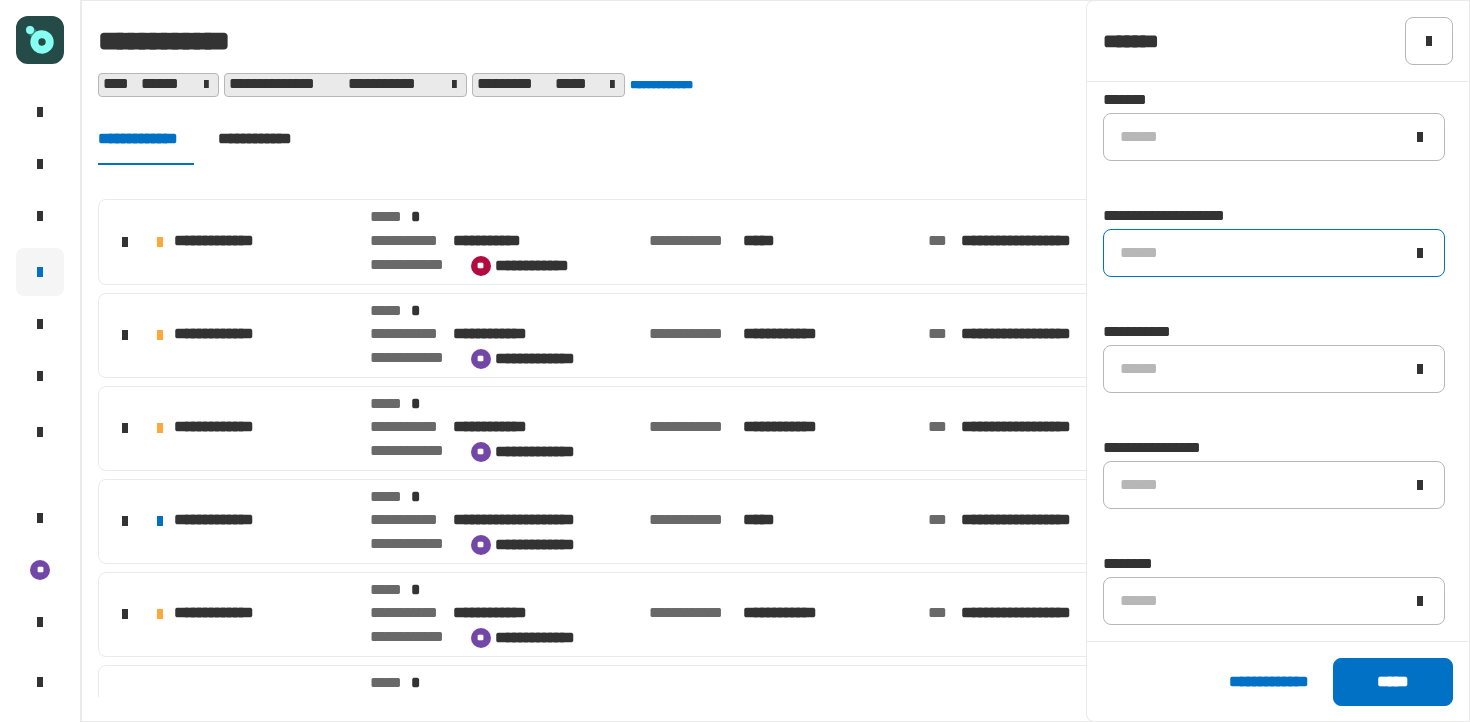 click on "[FIRST] [LAST]" 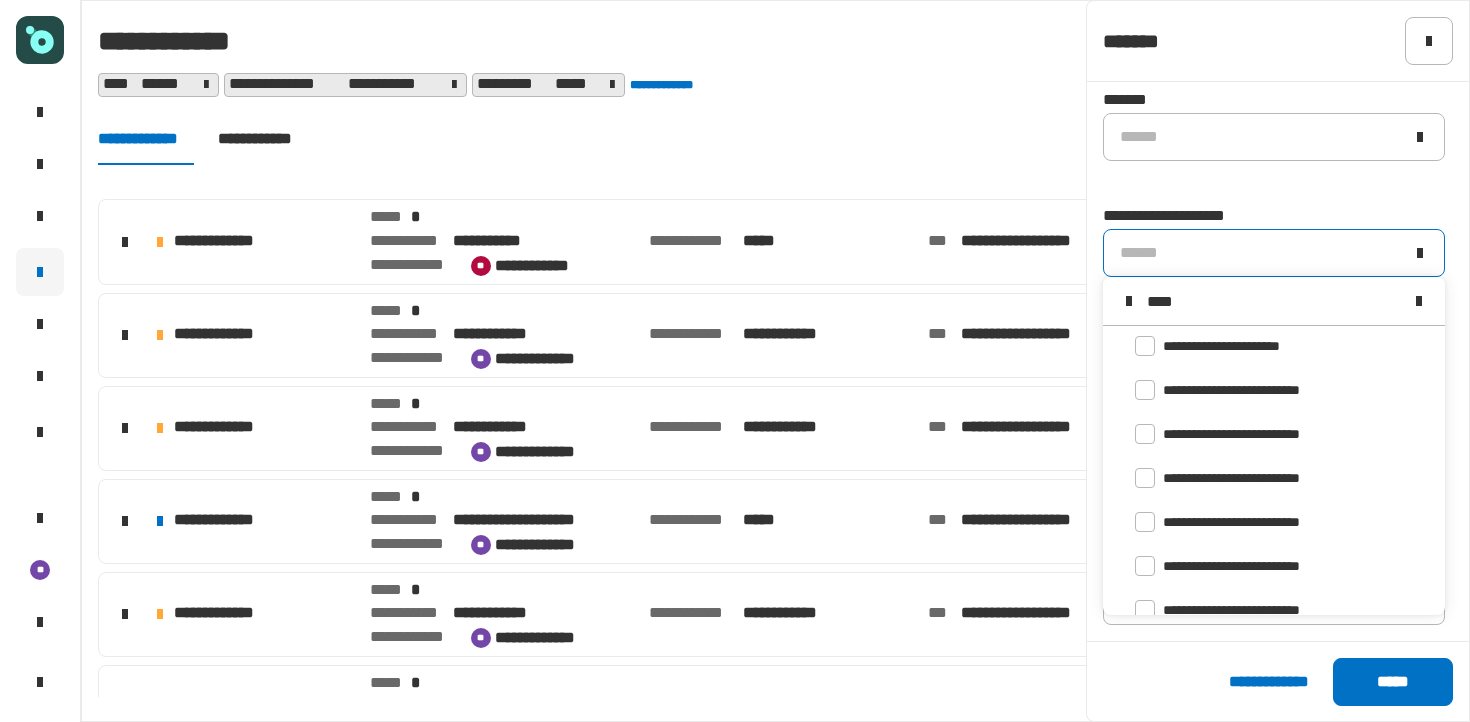 scroll, scrollTop: 0, scrollLeft: 0, axis: both 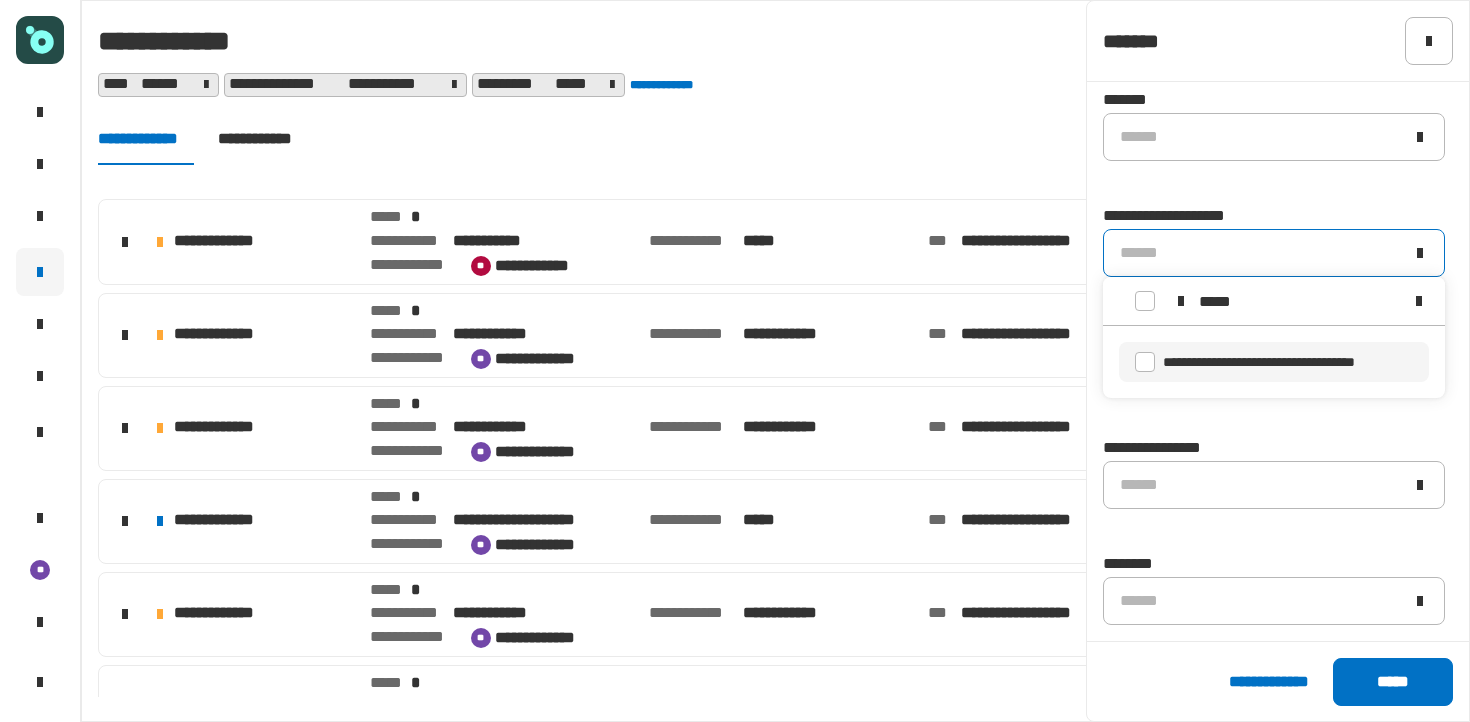 type on "*****" 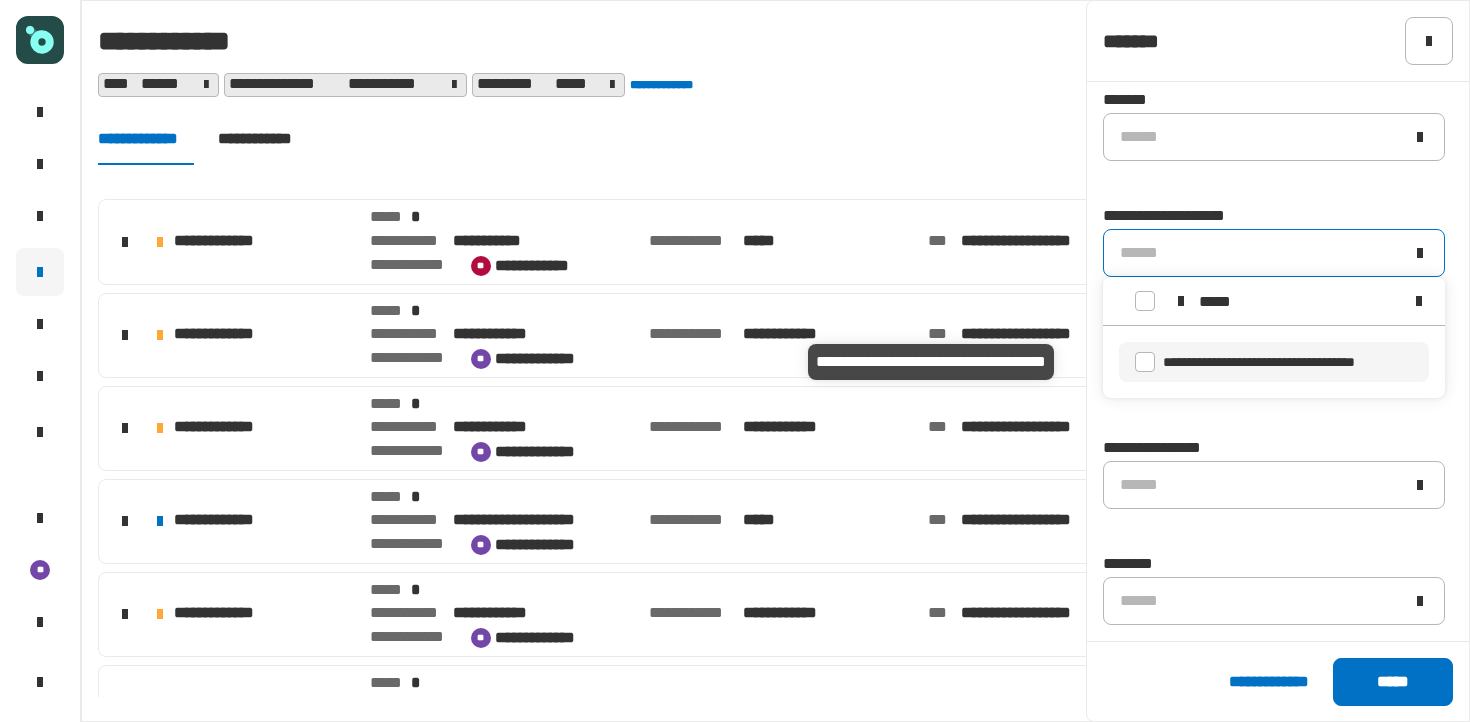 click on "**********" at bounding box center (1259, 362) 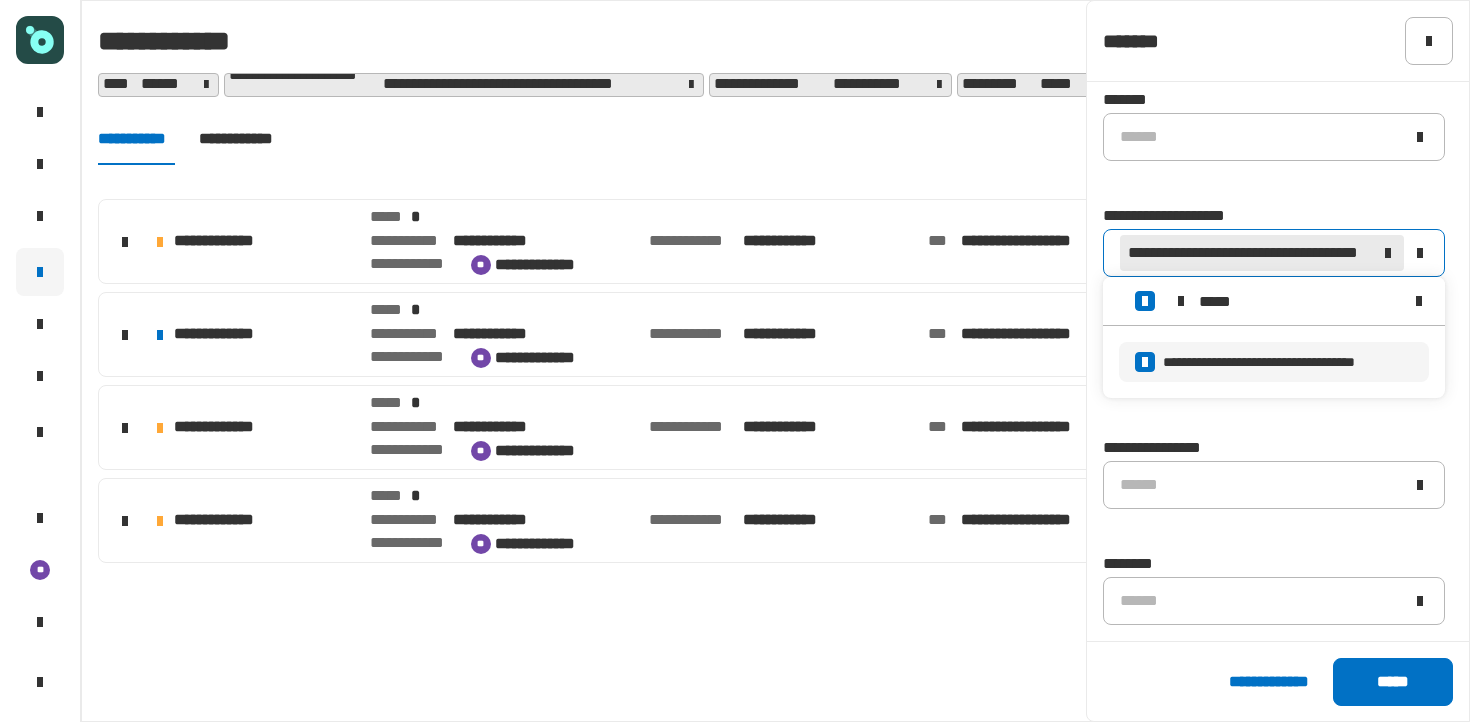 click on "[FIRST] [LAST] [INITIAL] [ADDRESS] [CITY] [STATE] [ZIP] [PHONE] [EMAIL] [ADDRESS] [CITY] [STATE] [ZIP] [PHONE] [EMAIL] [ADDRESS] [CITY] [STATE] [ZIP] [PHONE] [EMAIL] [ADDRESS] [CITY] [STATE] [ZIP] [PHONE] [EMAIL]" 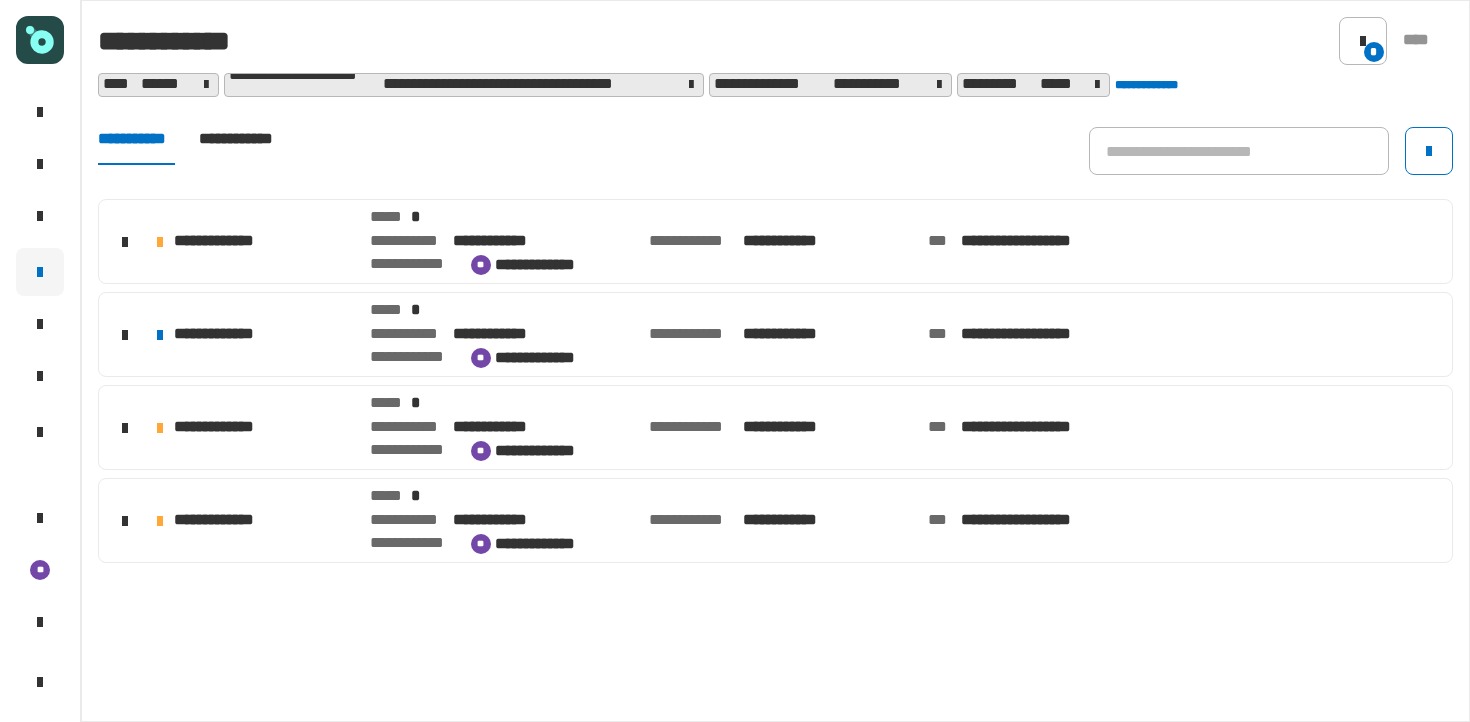 click on "**********" 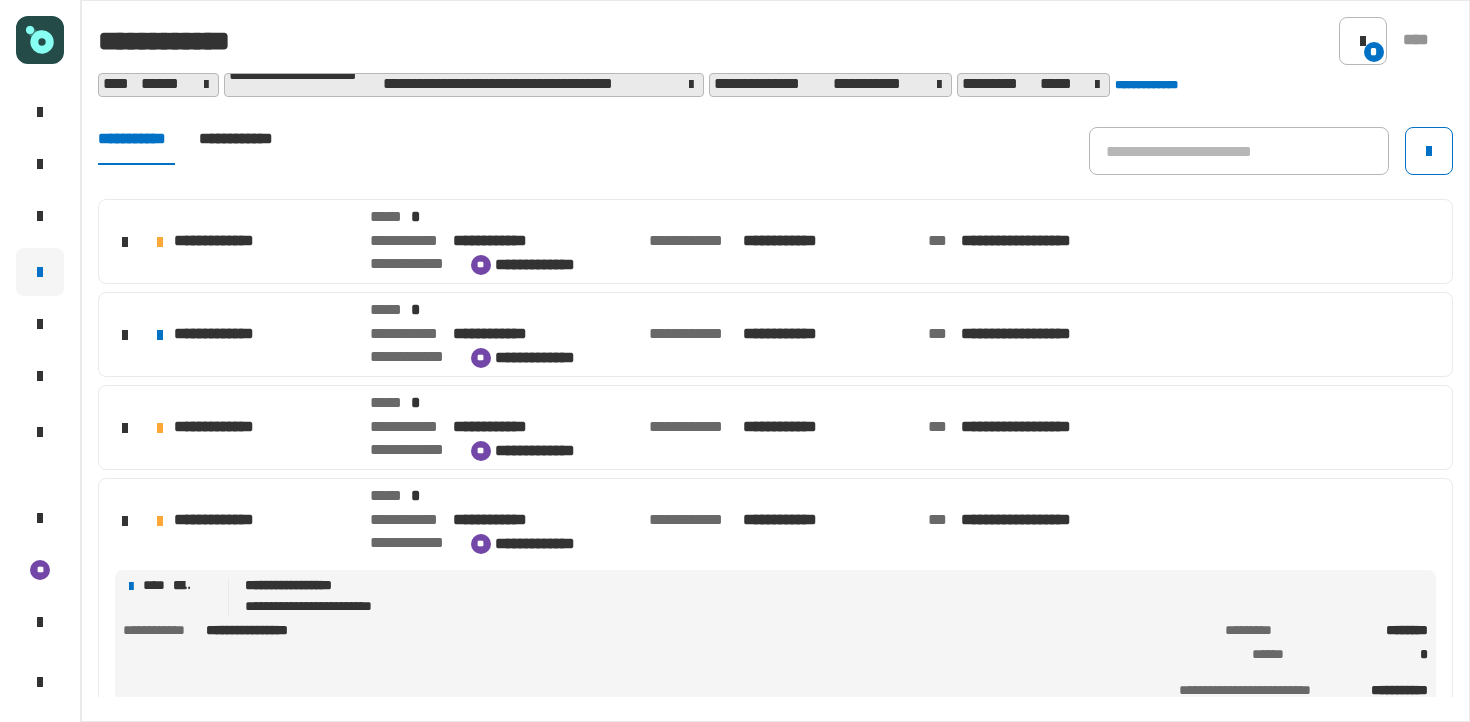 scroll, scrollTop: 52, scrollLeft: 0, axis: vertical 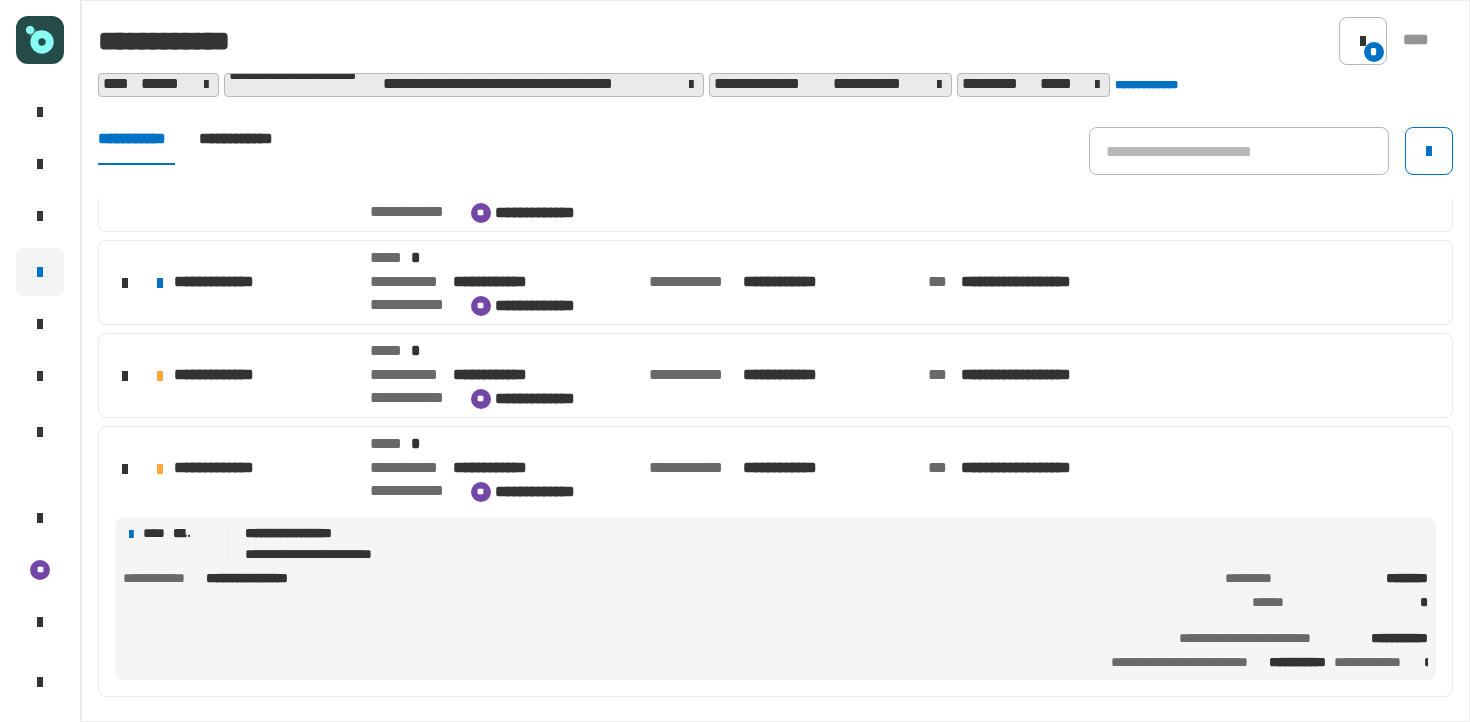 click on "**********" 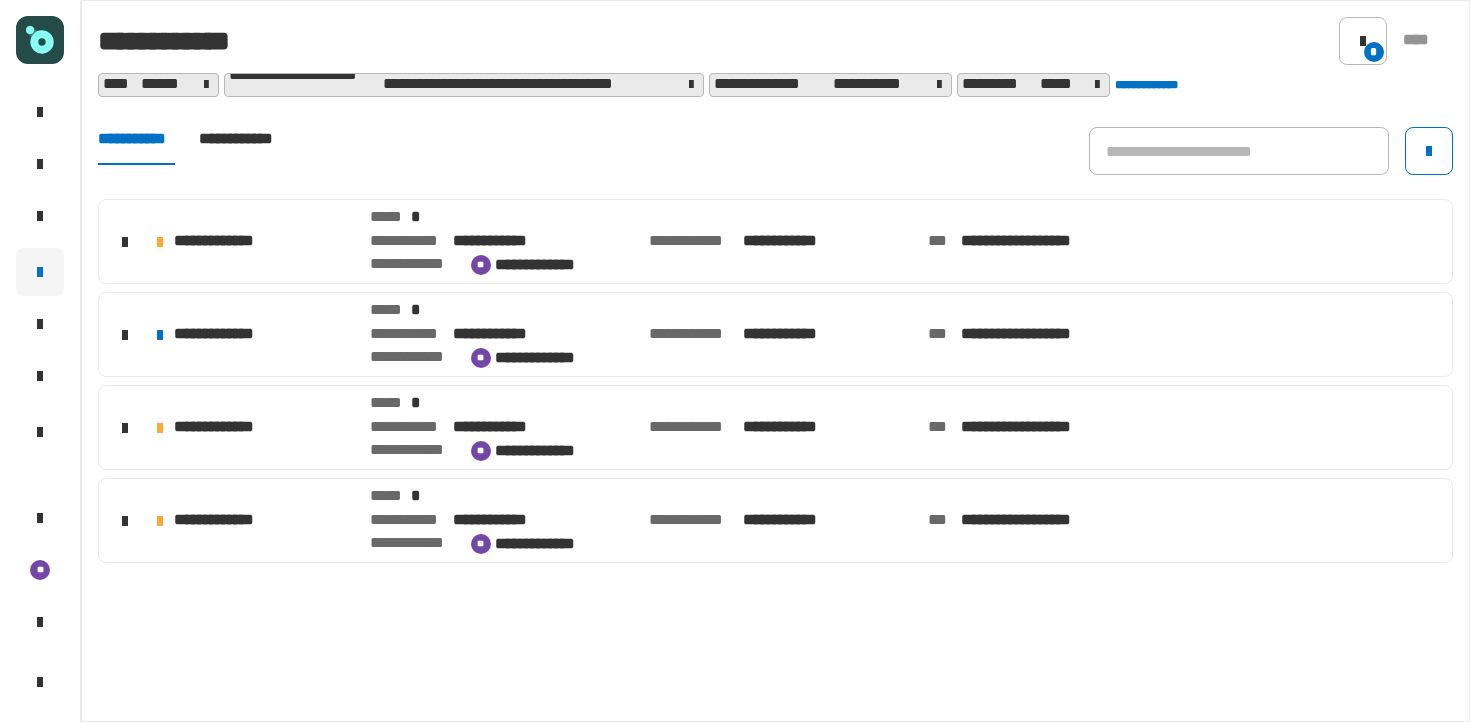 click on "**********" 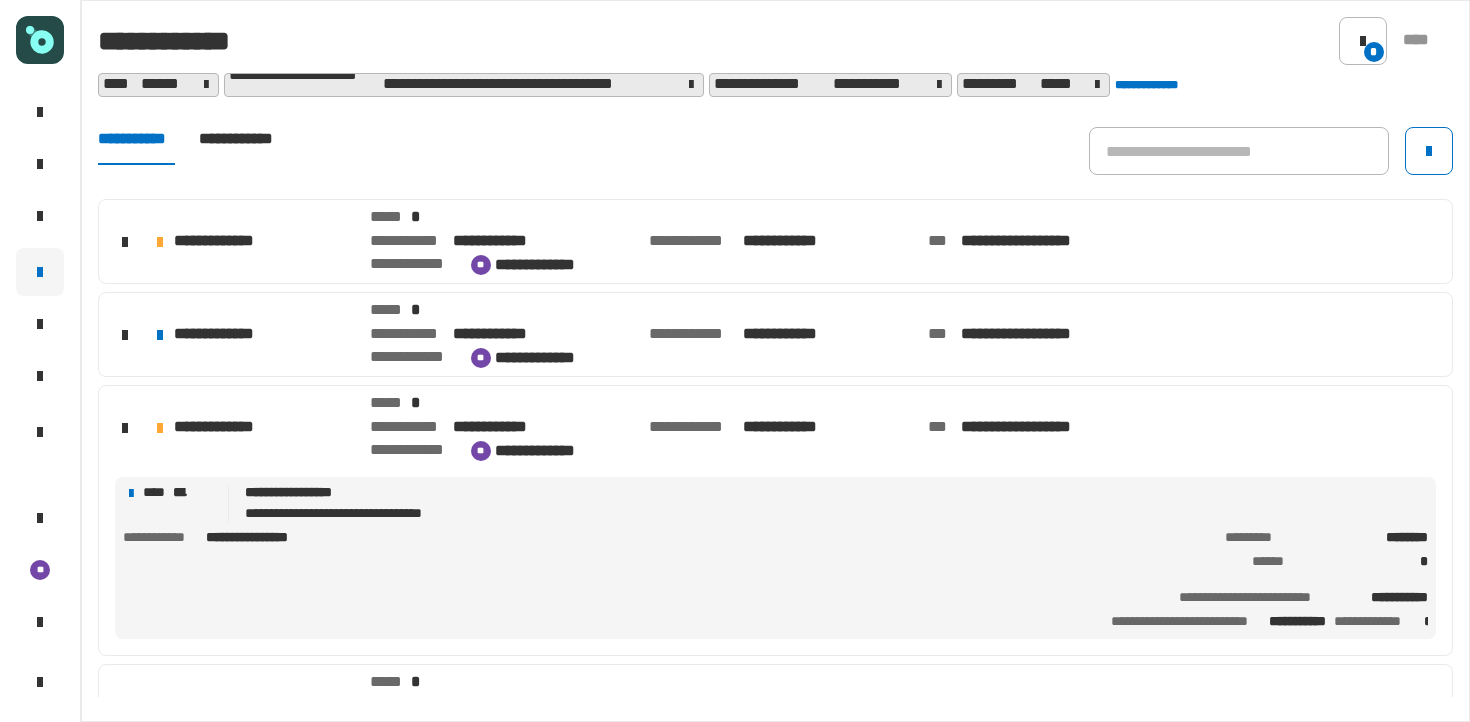 click on "**********" 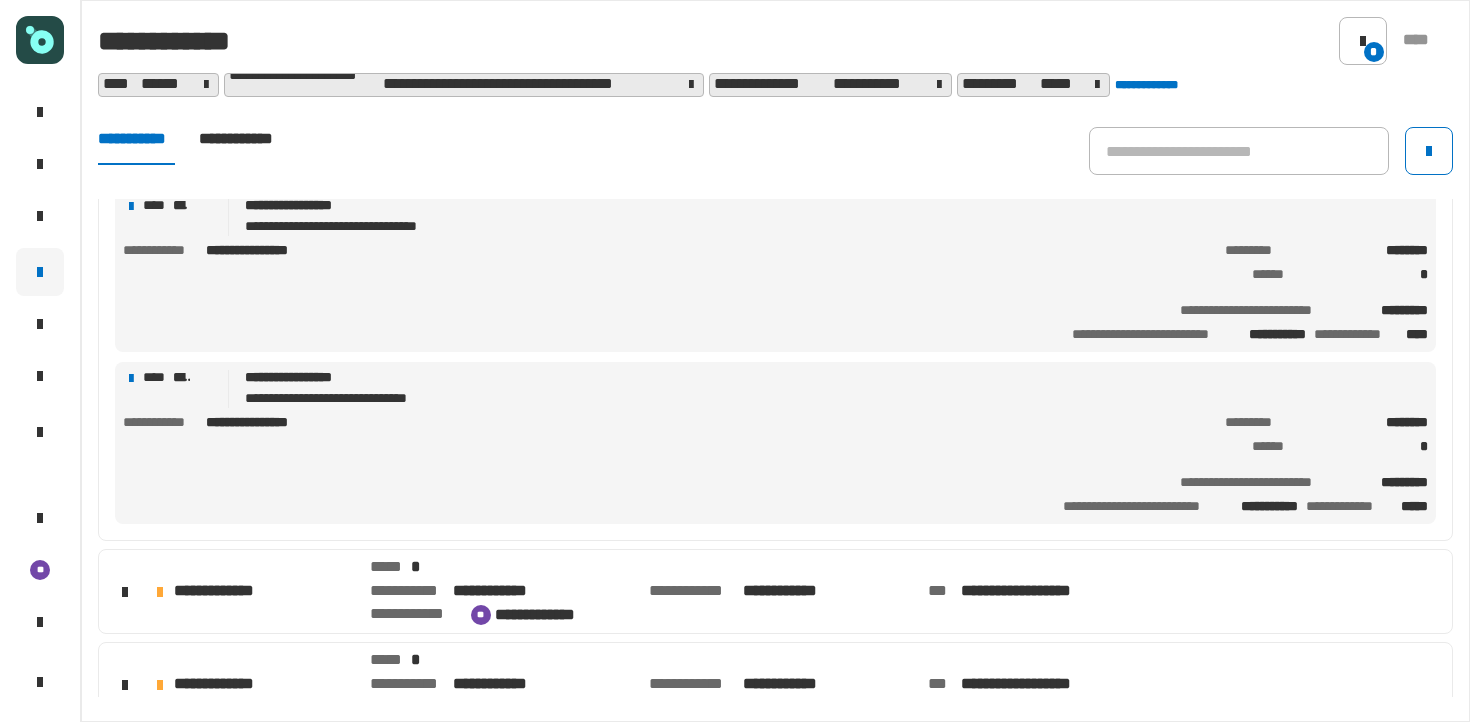 scroll, scrollTop: 0, scrollLeft: 0, axis: both 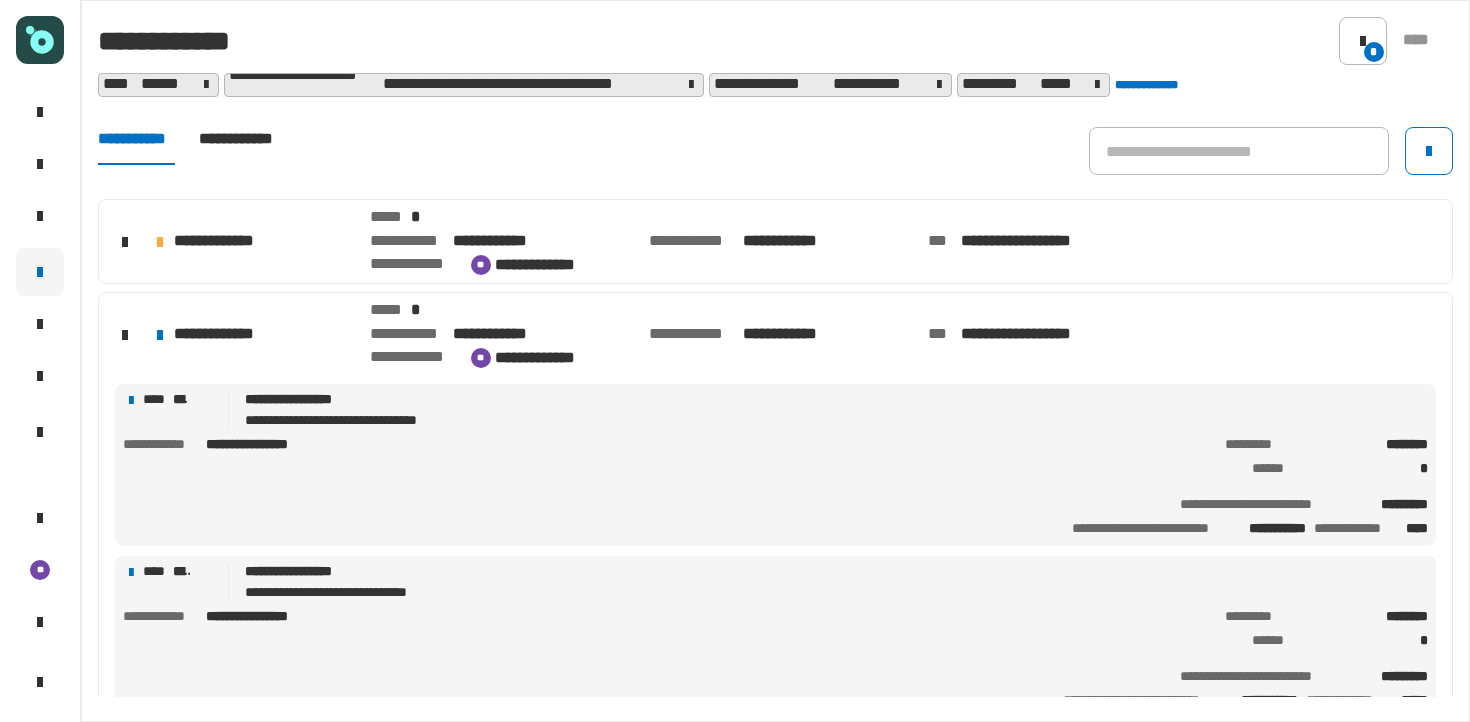 click on "**********" 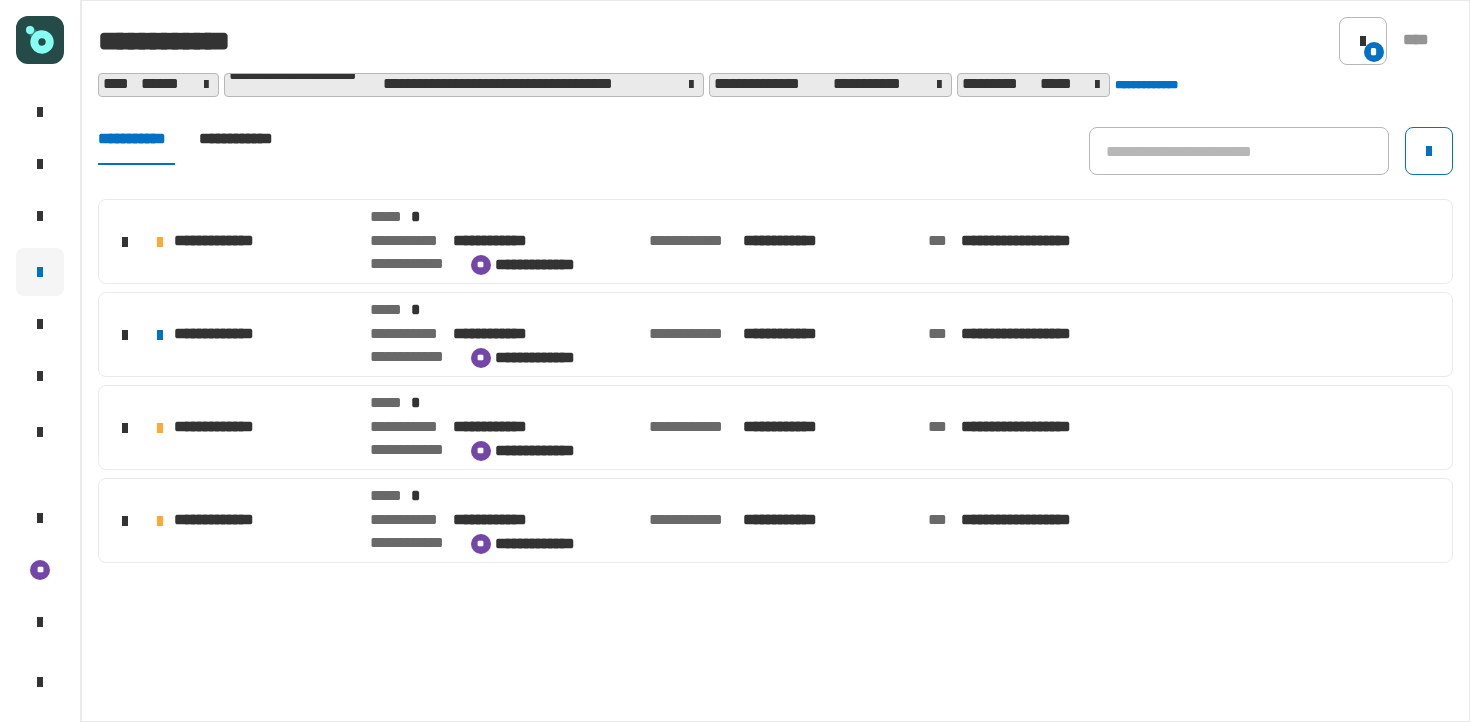 click on "**********" 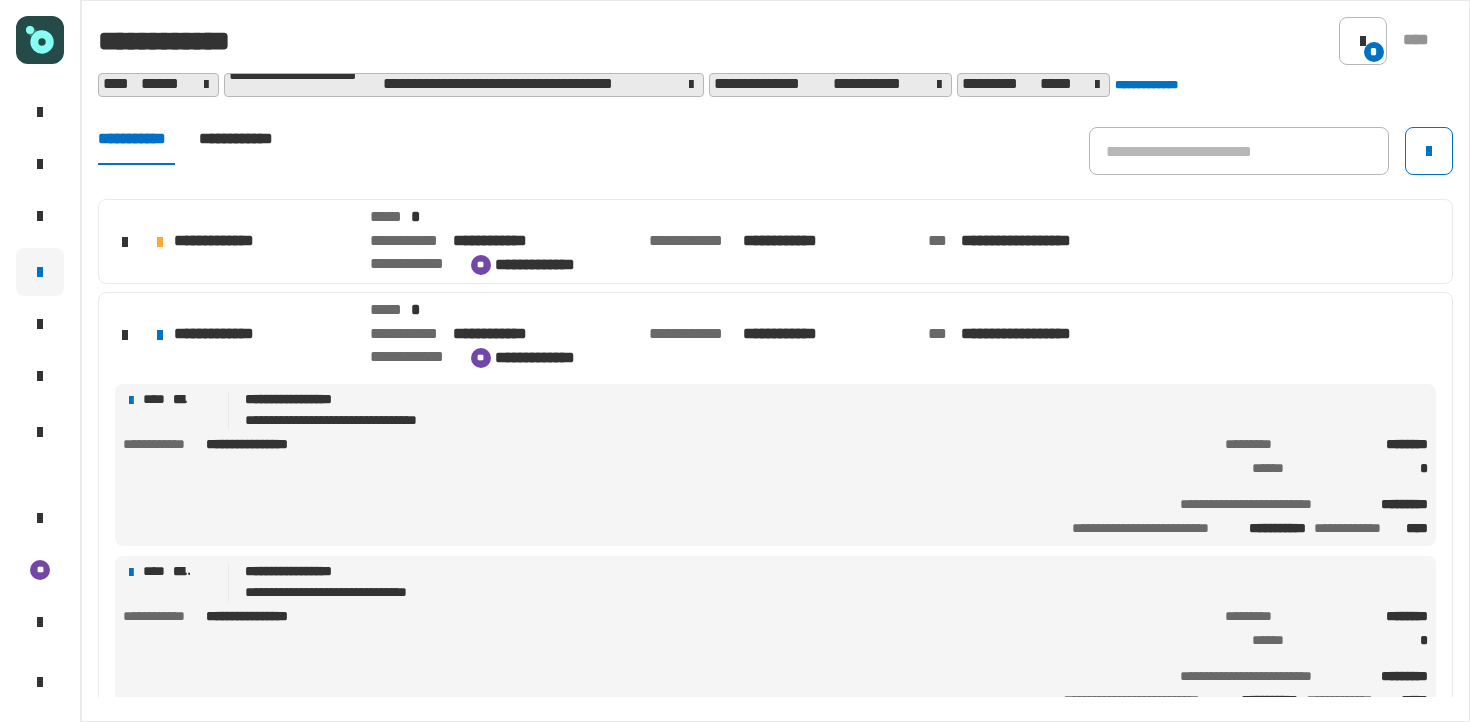 click on "* ****" 